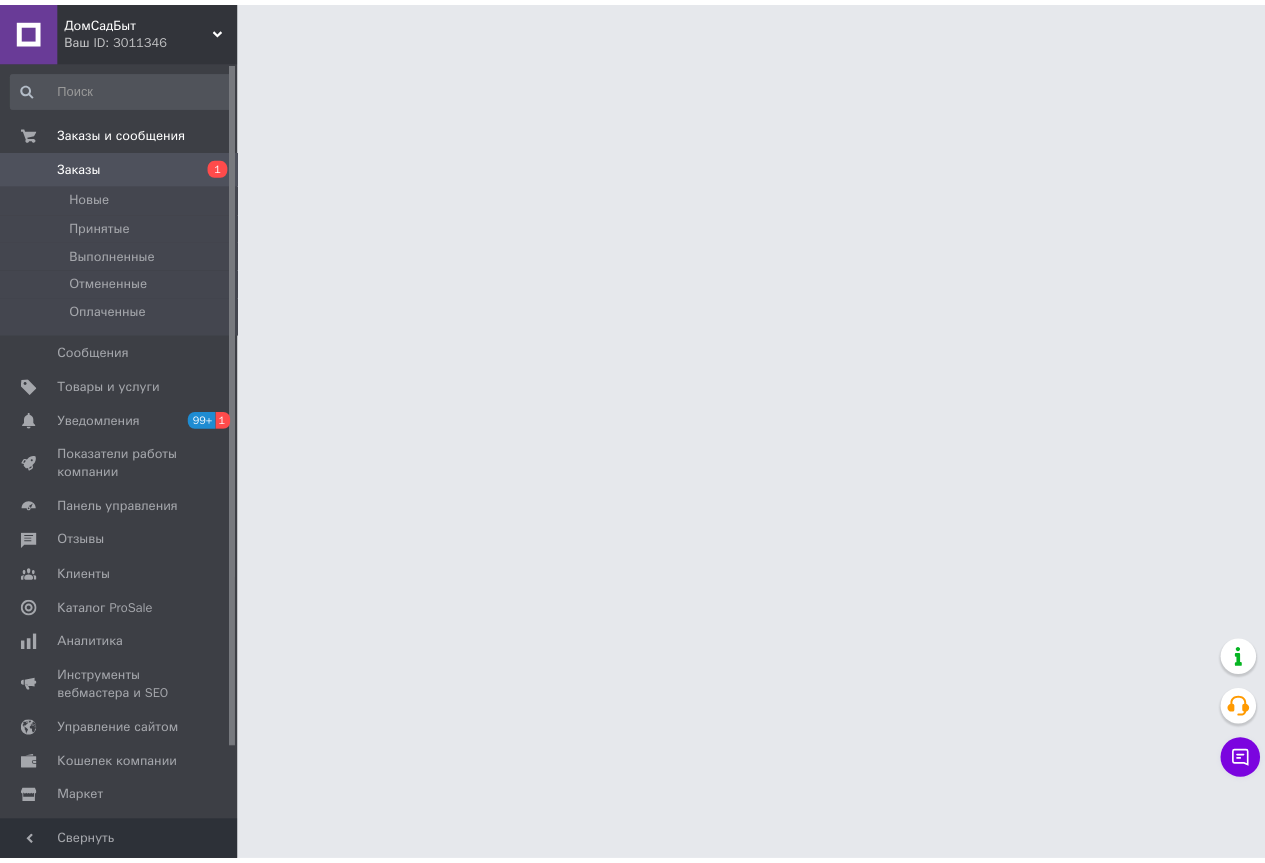 scroll, scrollTop: 0, scrollLeft: 0, axis: both 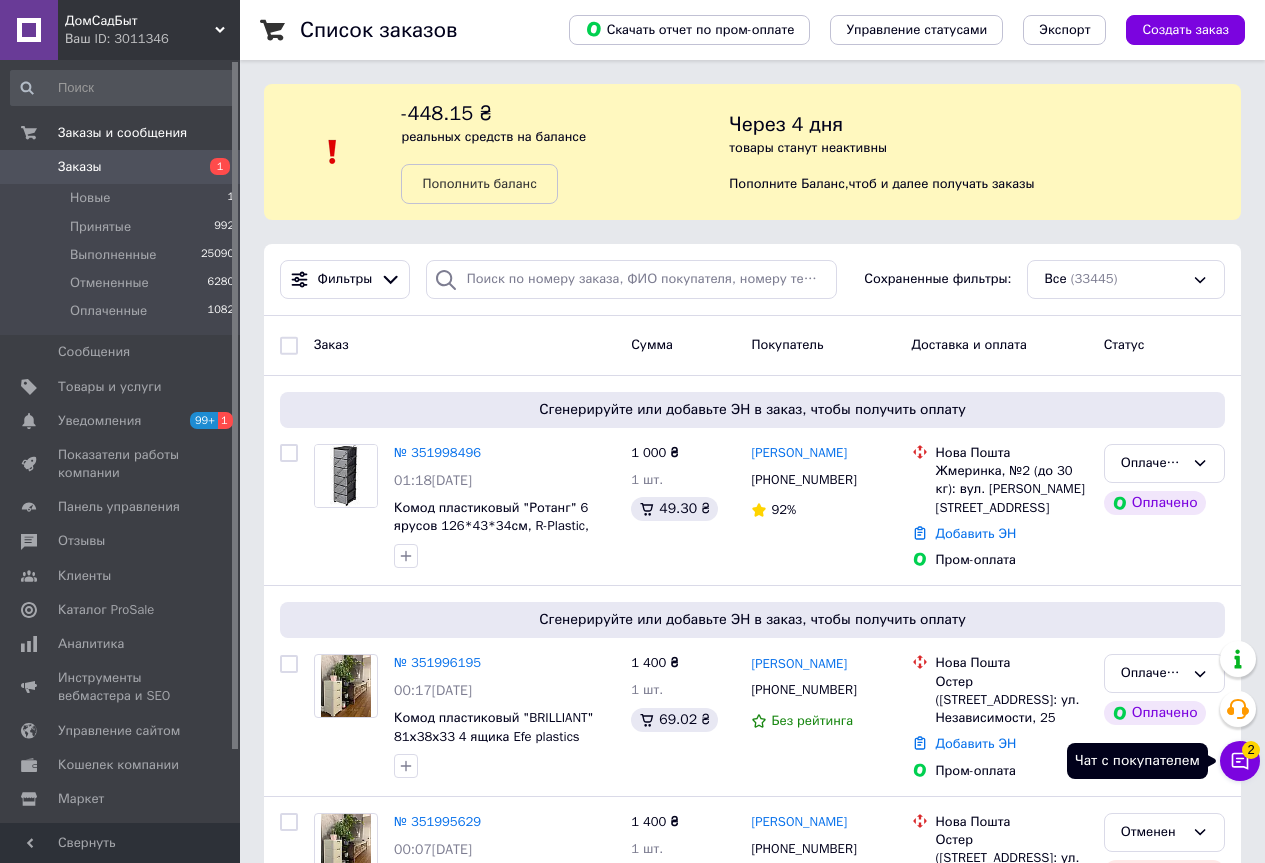 click 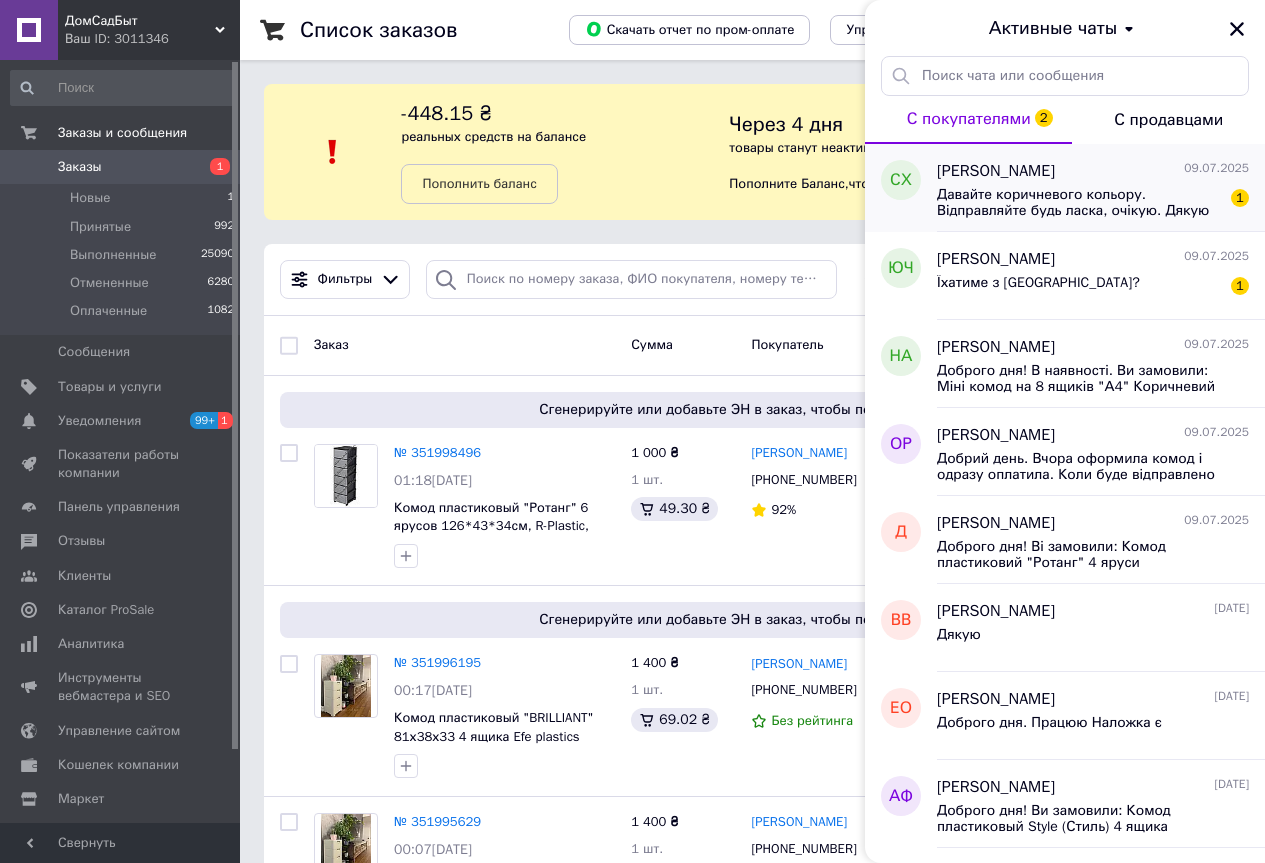 click on "Давайте коричневого кольору. Відправляйте будь ласка, очікую. Дякую" at bounding box center [1079, 203] 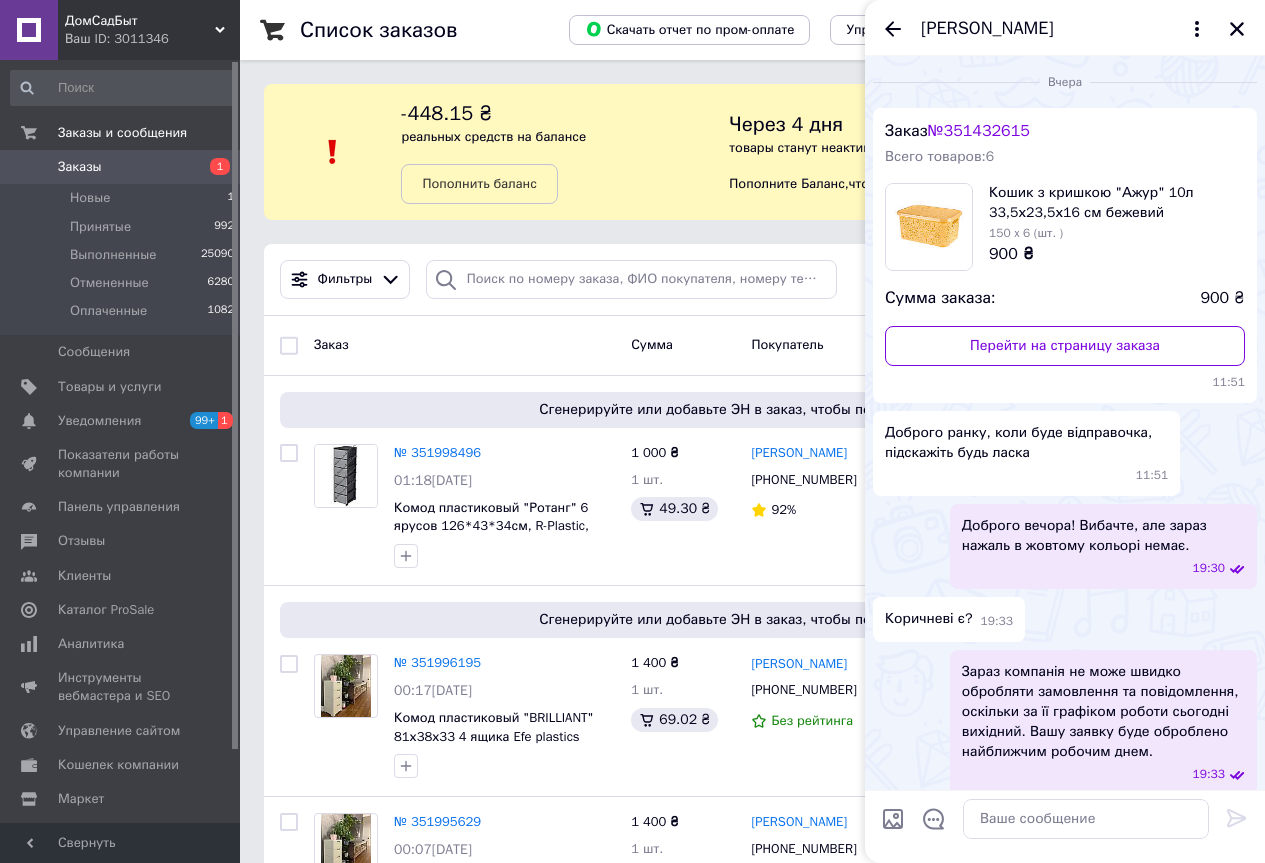 scroll, scrollTop: 196, scrollLeft: 0, axis: vertical 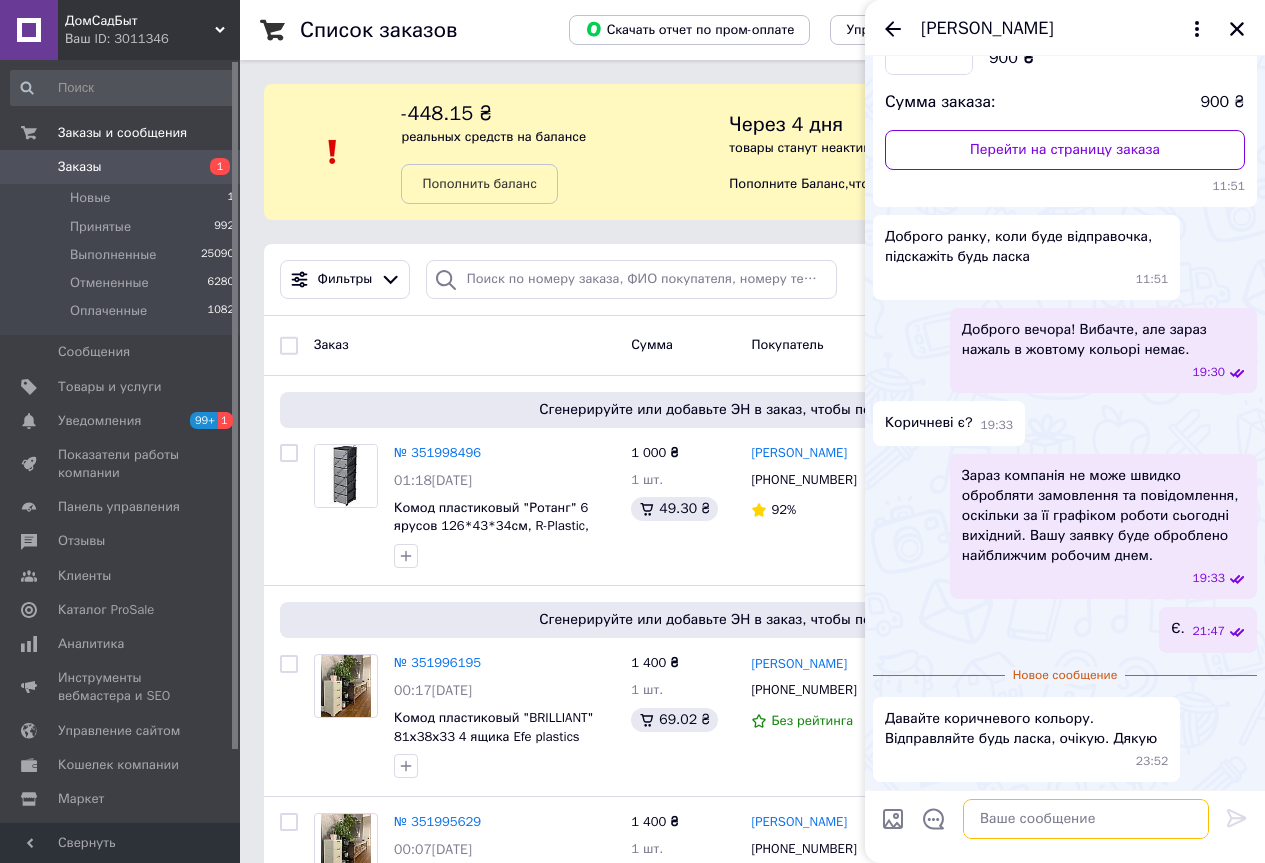 click at bounding box center (1086, 819) 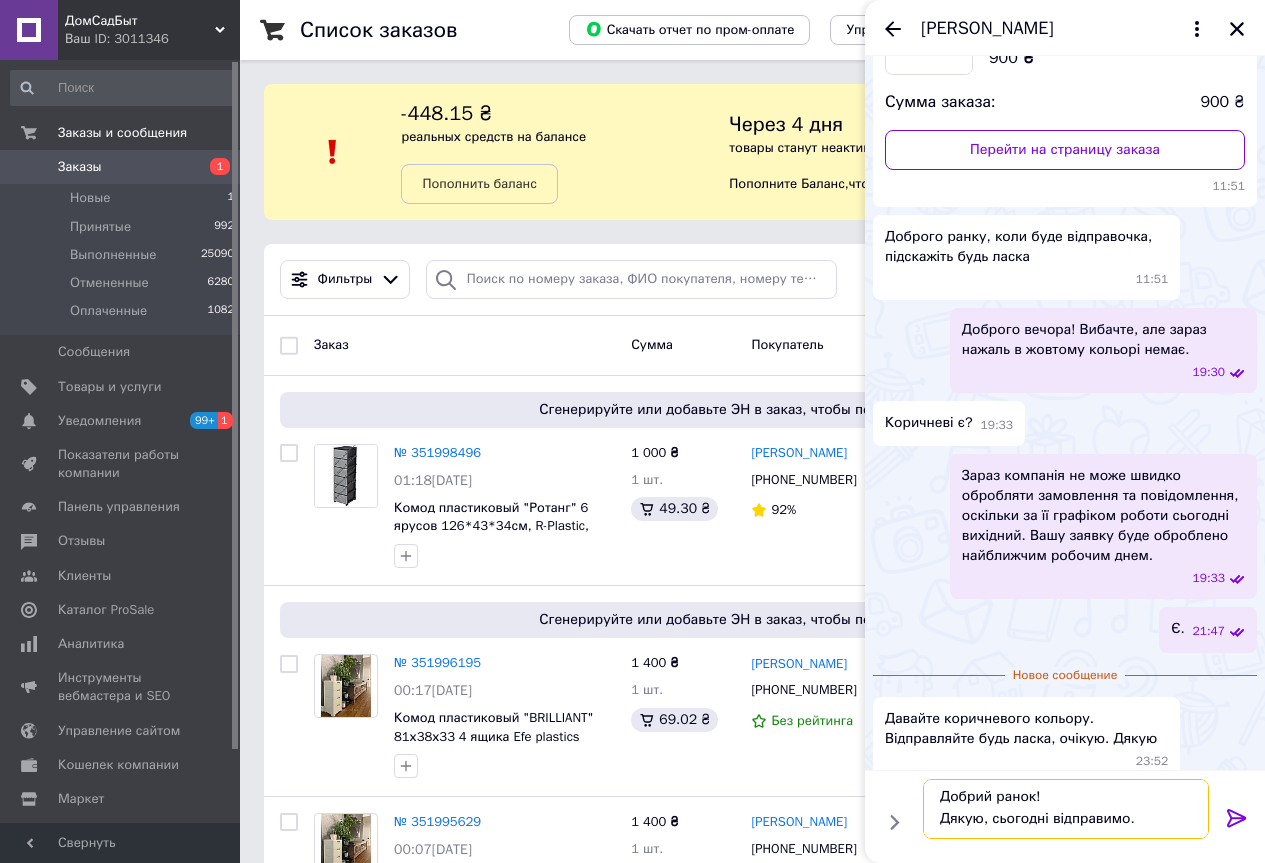 scroll, scrollTop: 14, scrollLeft: 0, axis: vertical 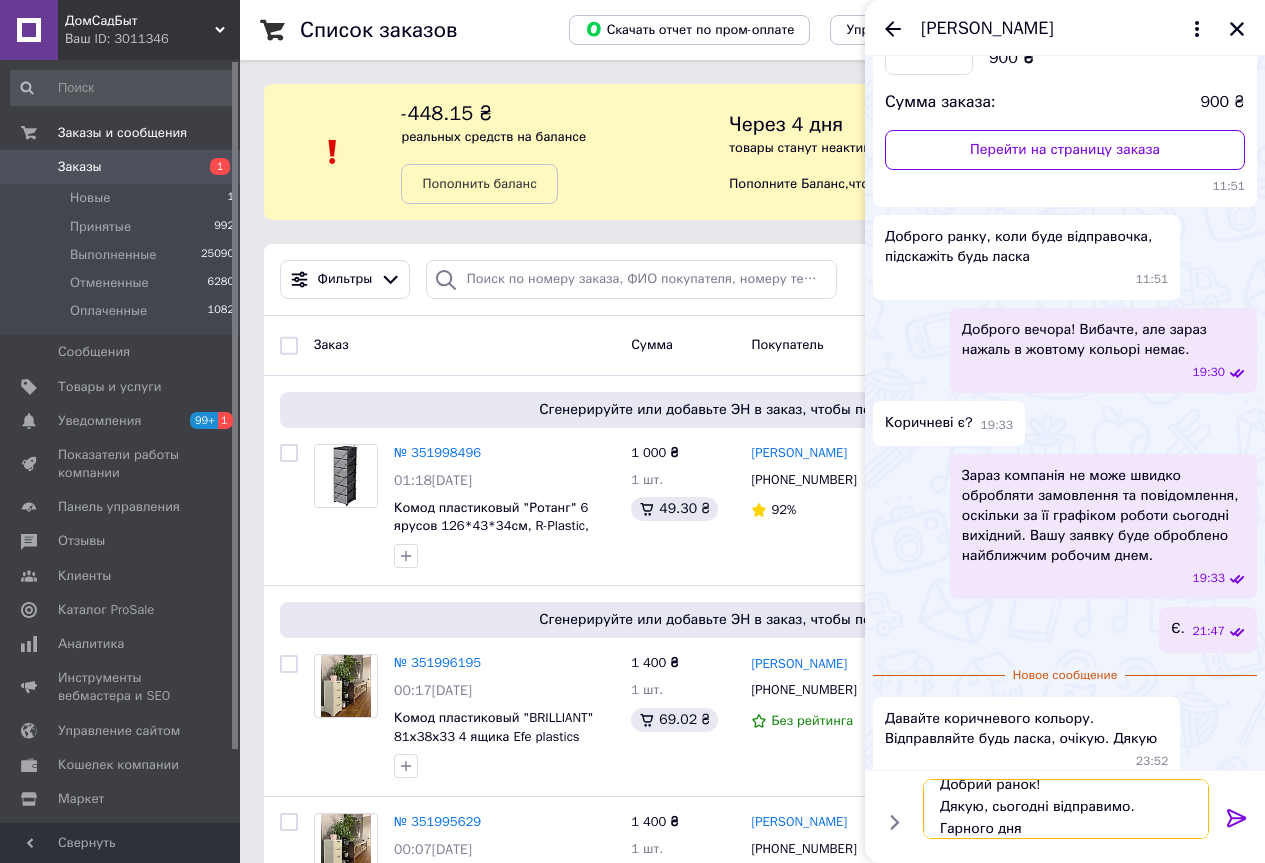 type on "Добрий ранок!
Дякую, сьогодні відправимо.
Гарного дня)" 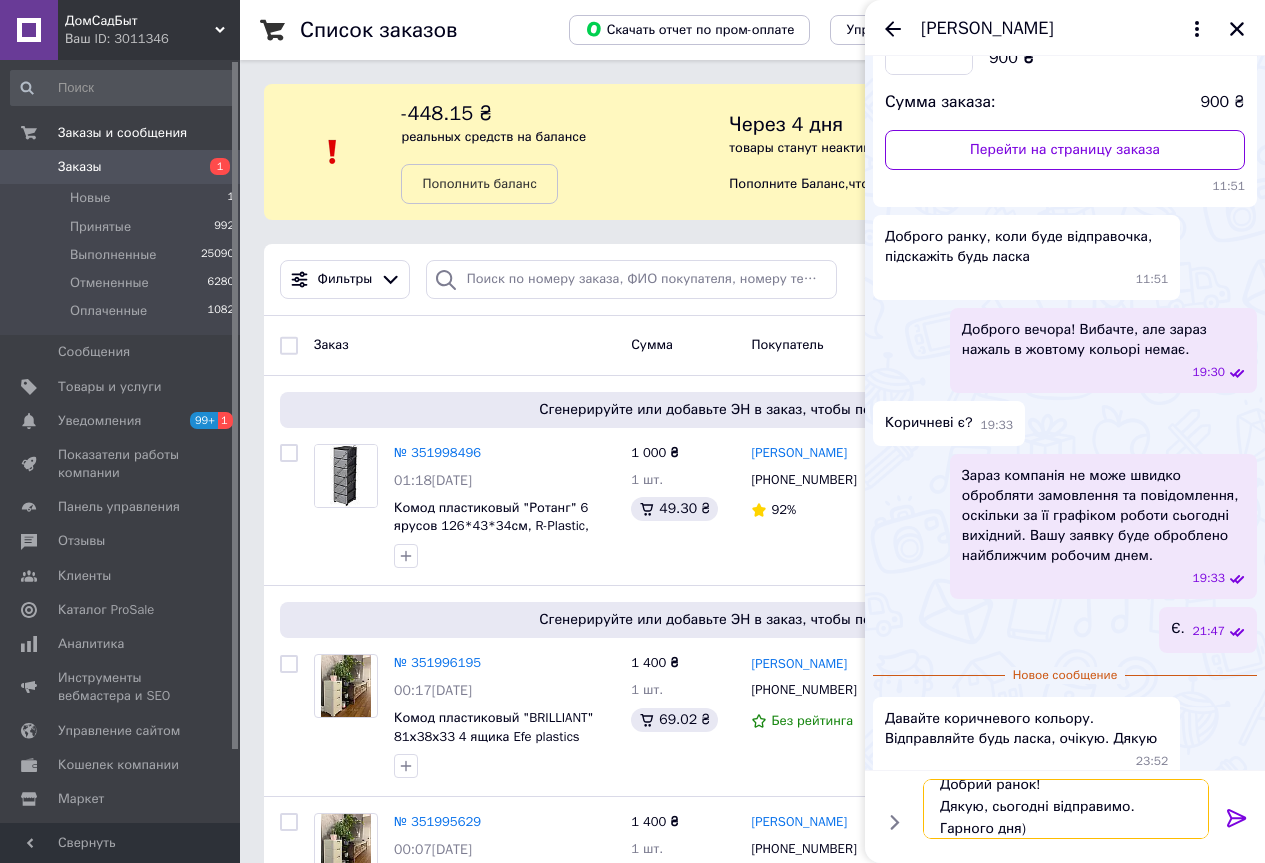 type 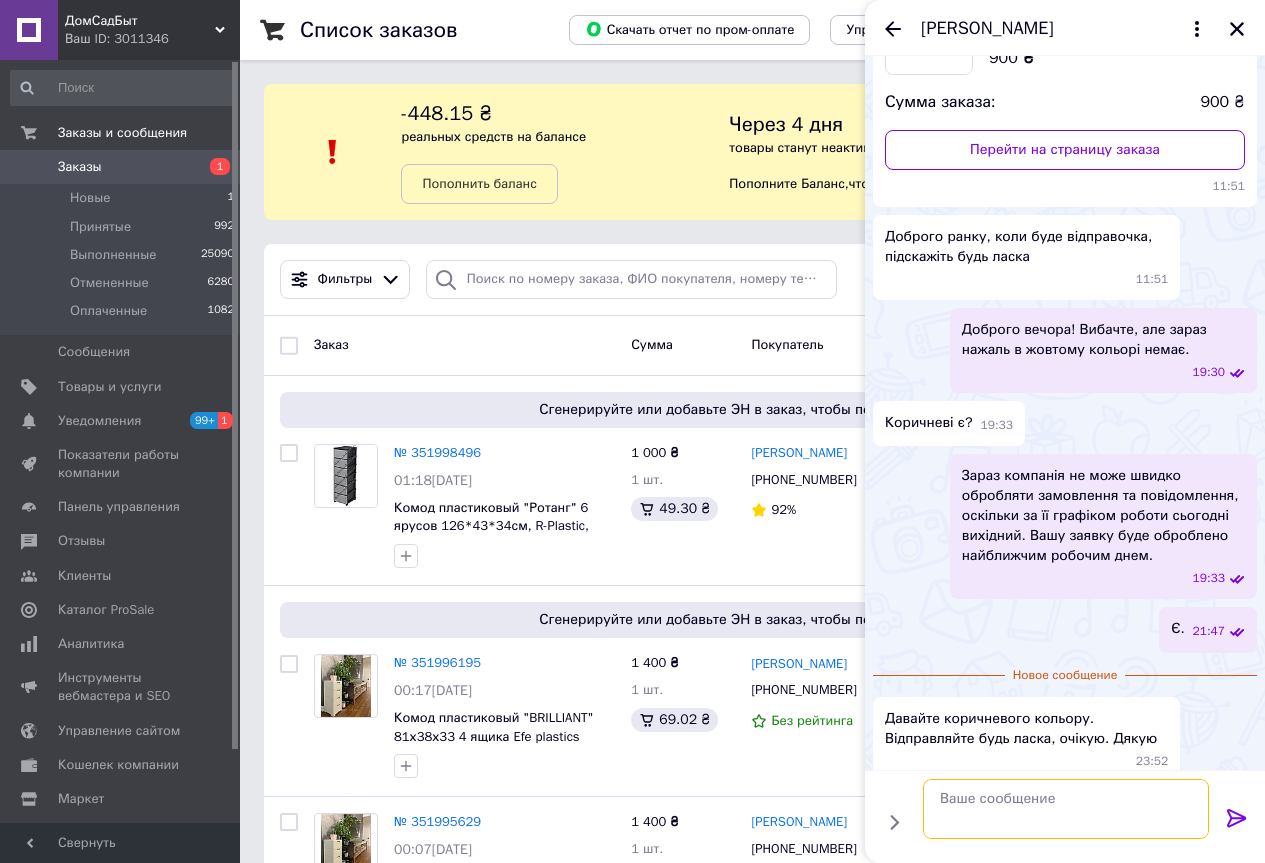scroll, scrollTop: 0, scrollLeft: 0, axis: both 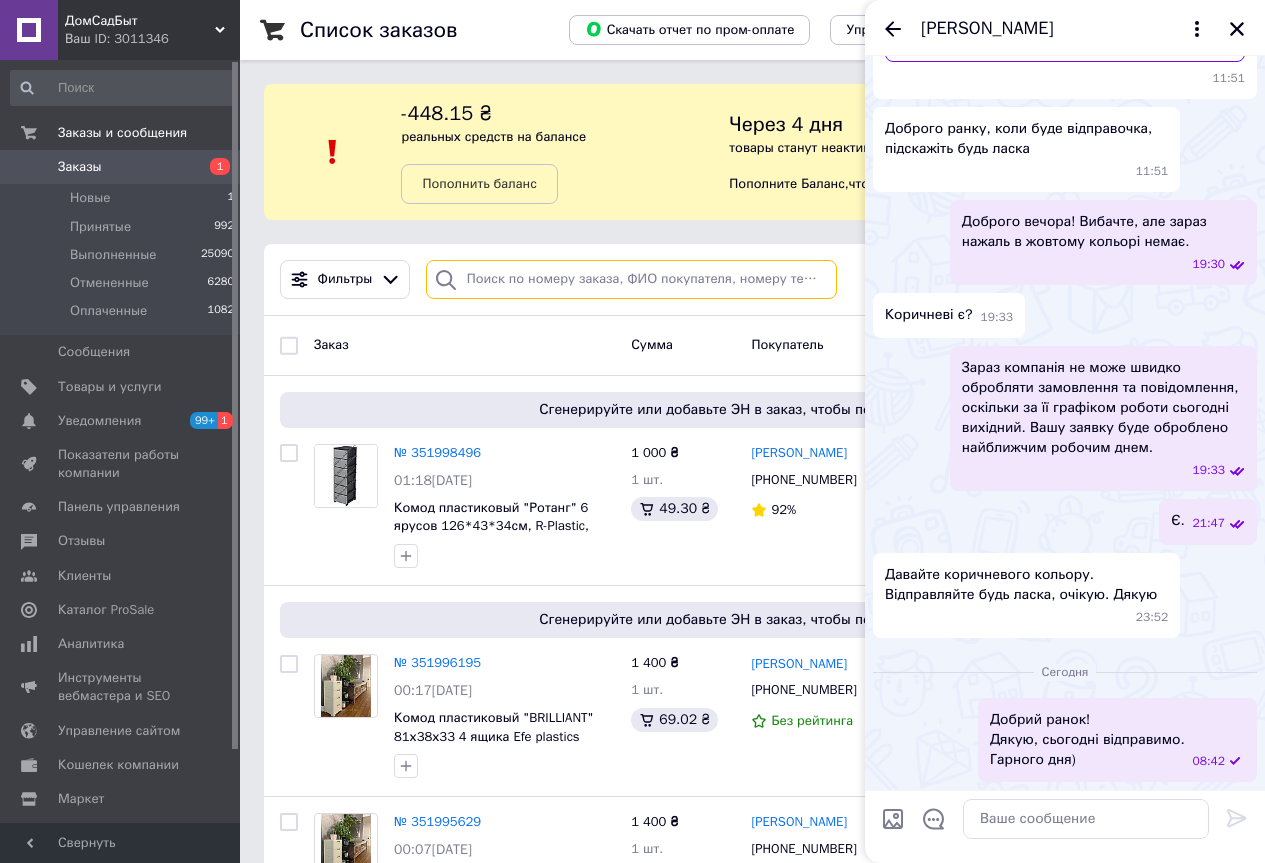 click at bounding box center [631, 279] 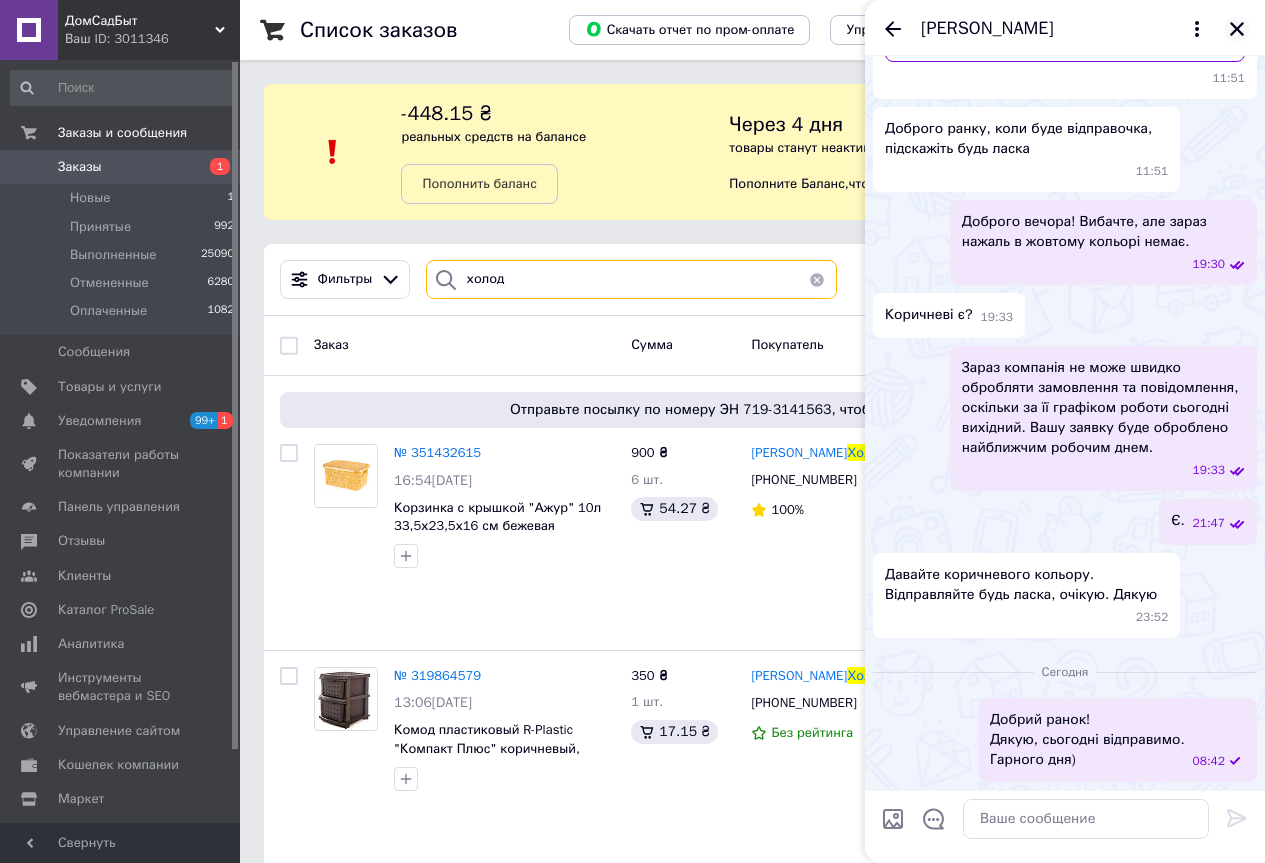 type on "холод" 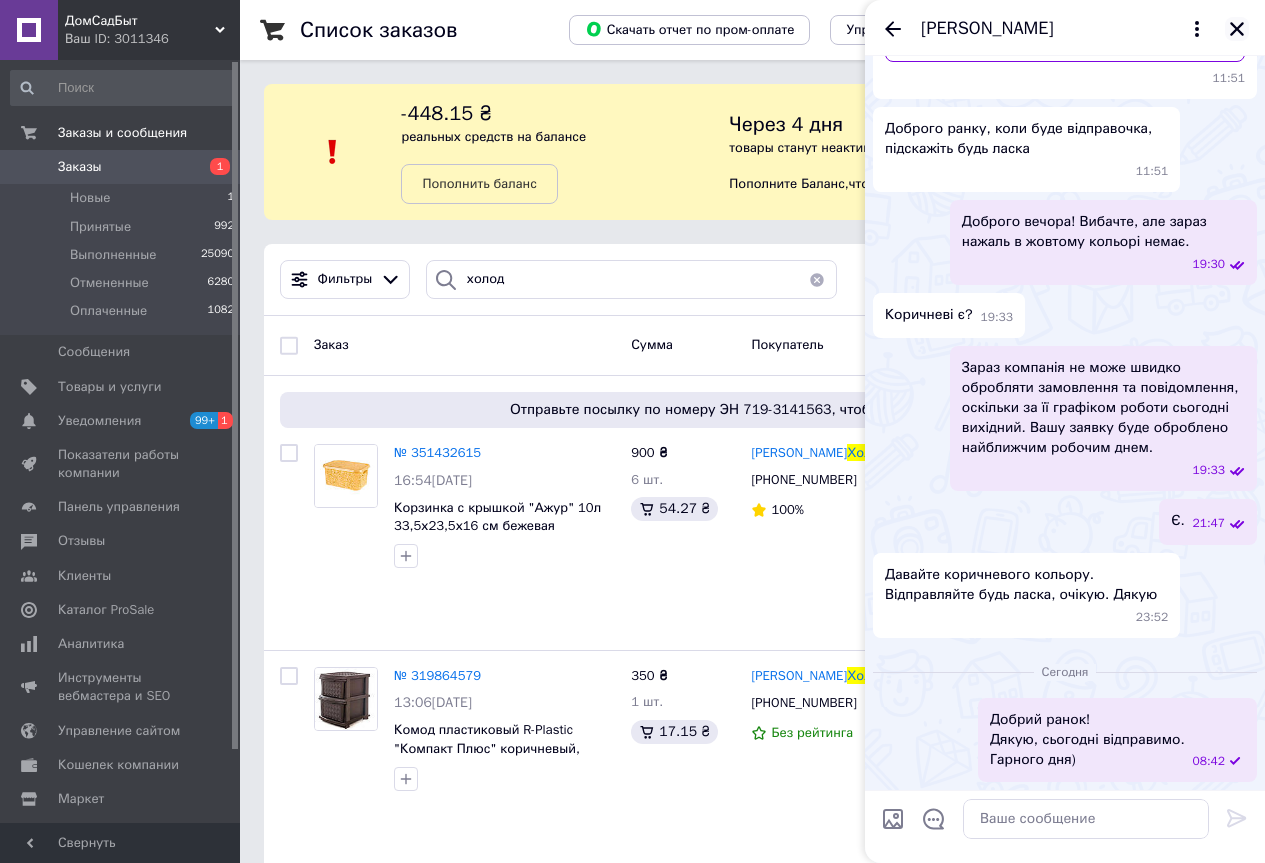 click 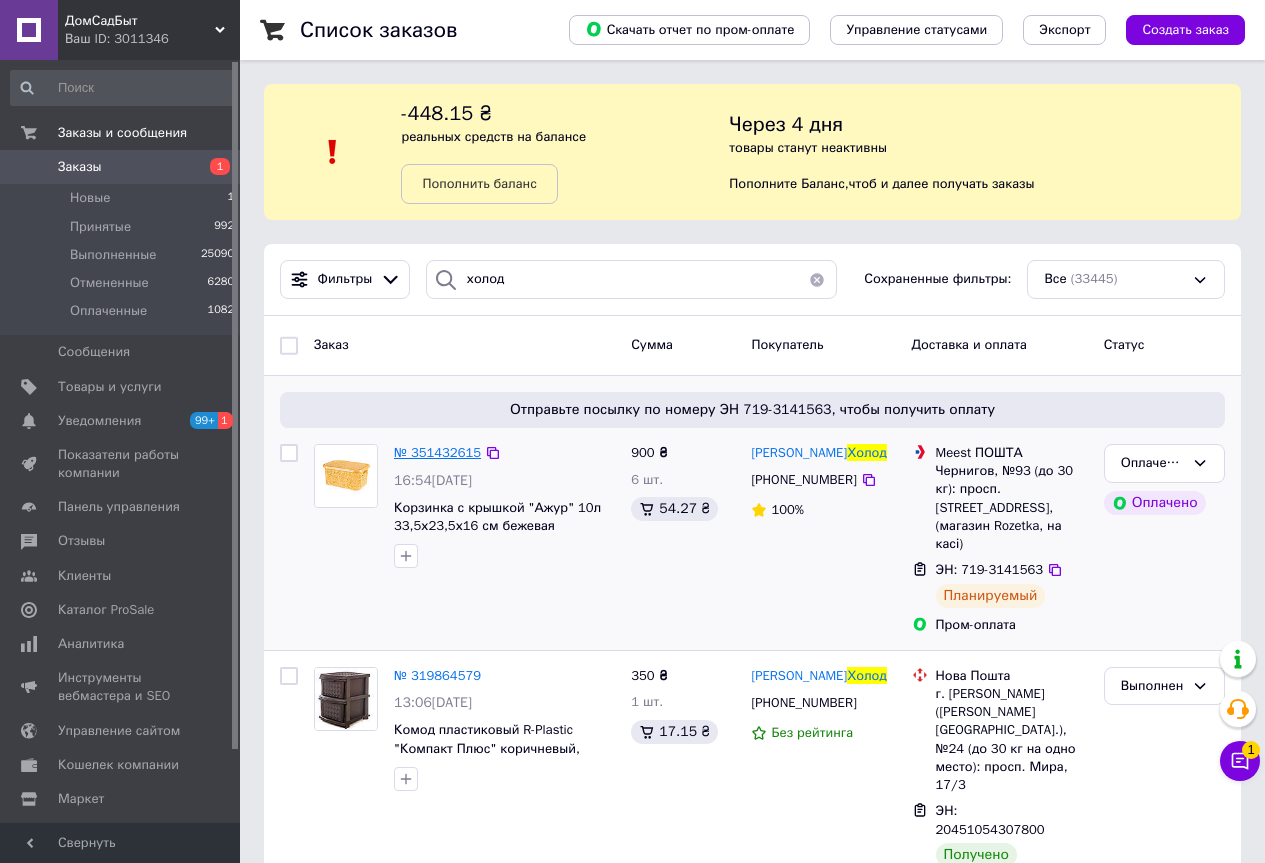 click on "№ 351432615" at bounding box center [437, 452] 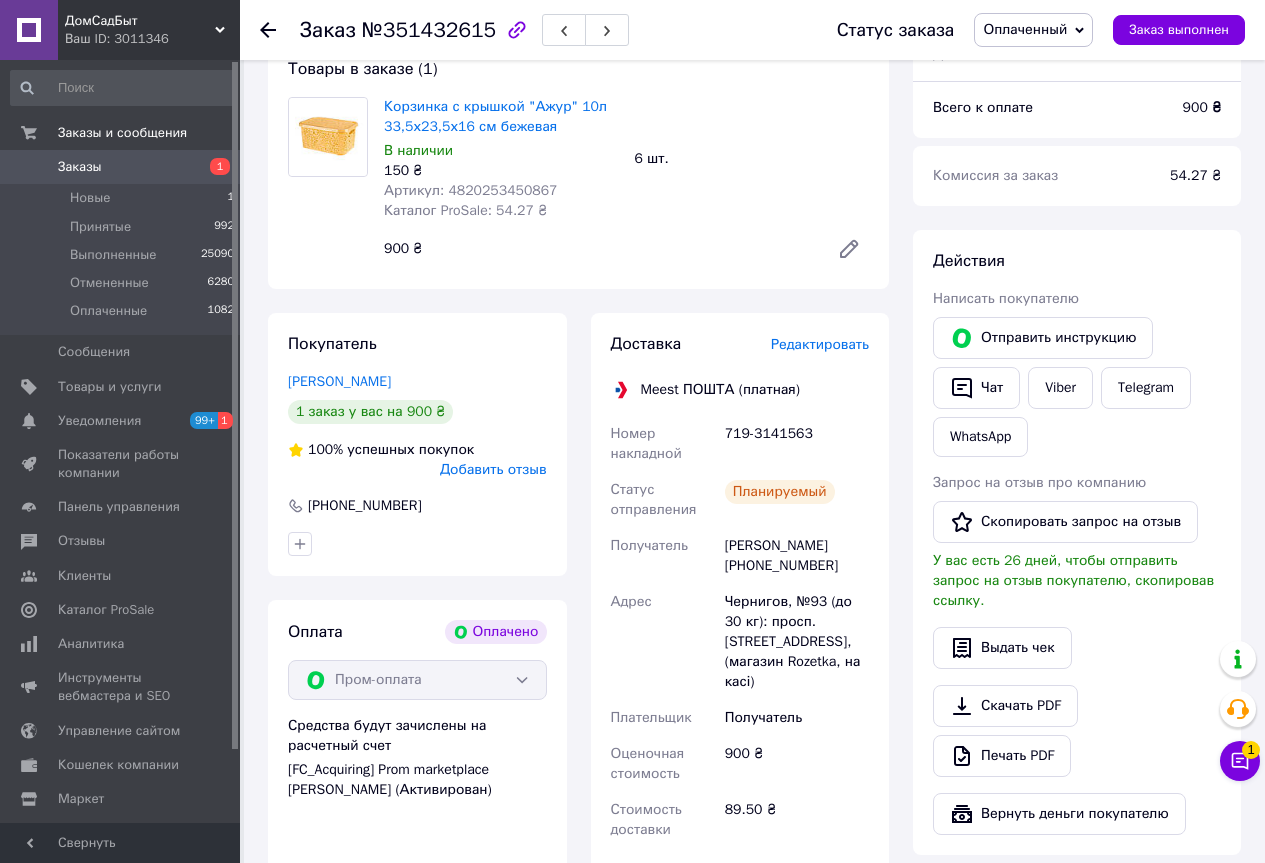 scroll, scrollTop: 200, scrollLeft: 0, axis: vertical 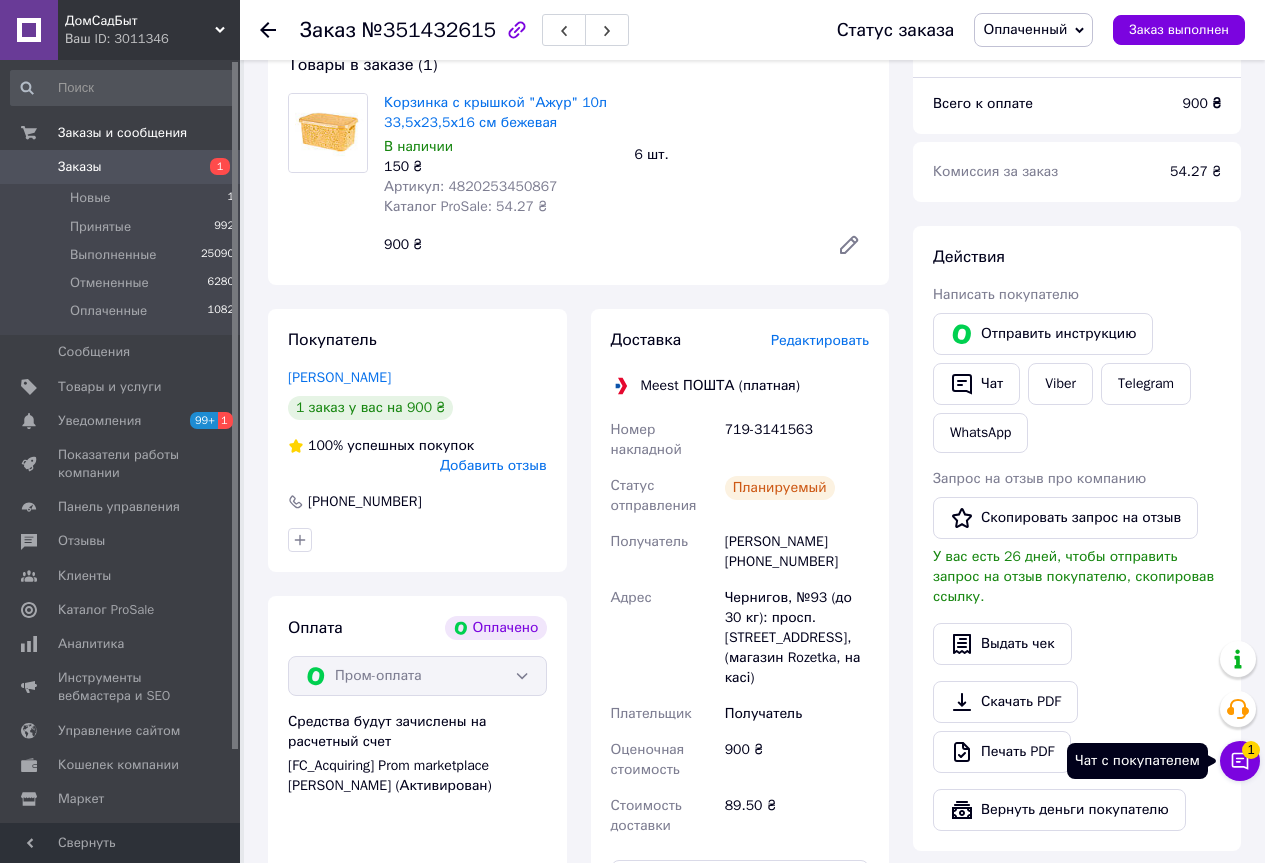 click 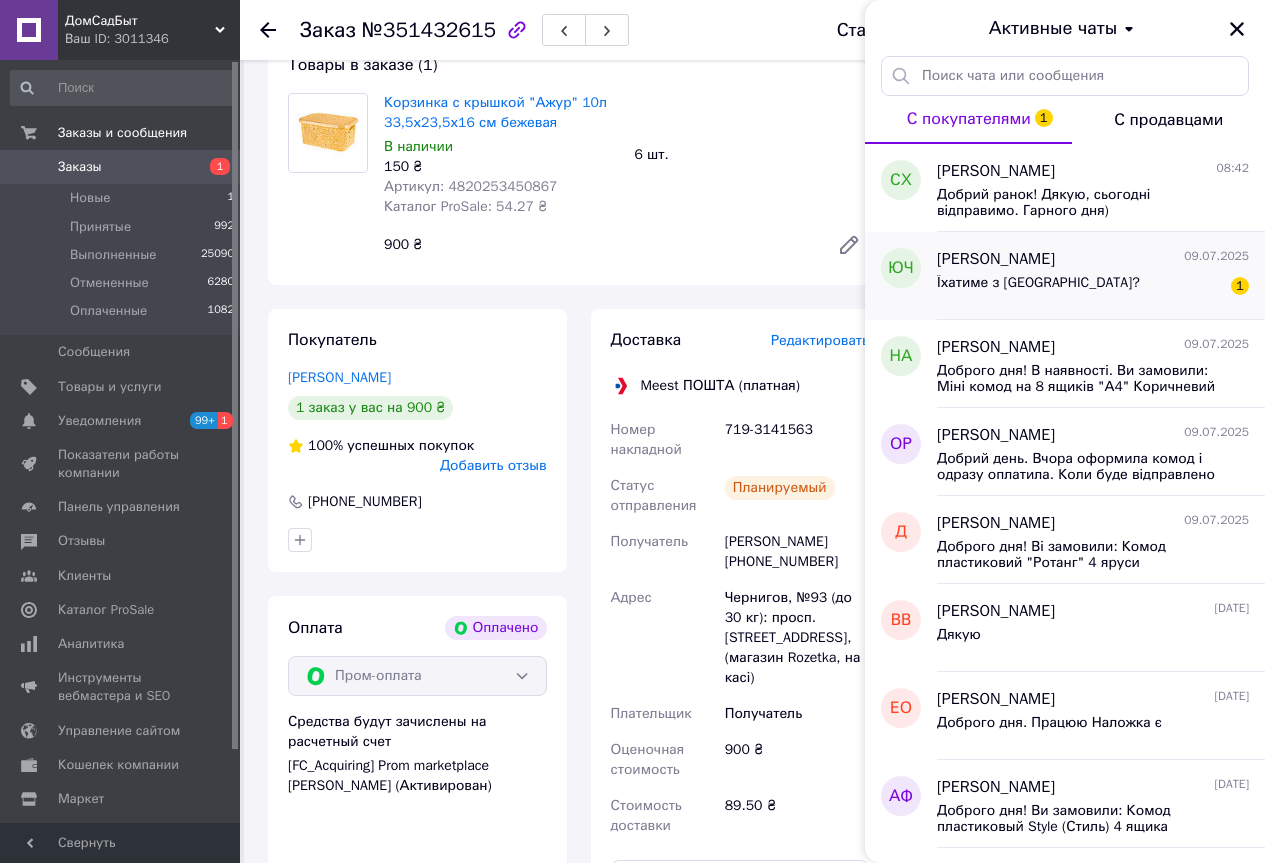 click on "Їхатиме з Одеси? 1" at bounding box center (1093, 287) 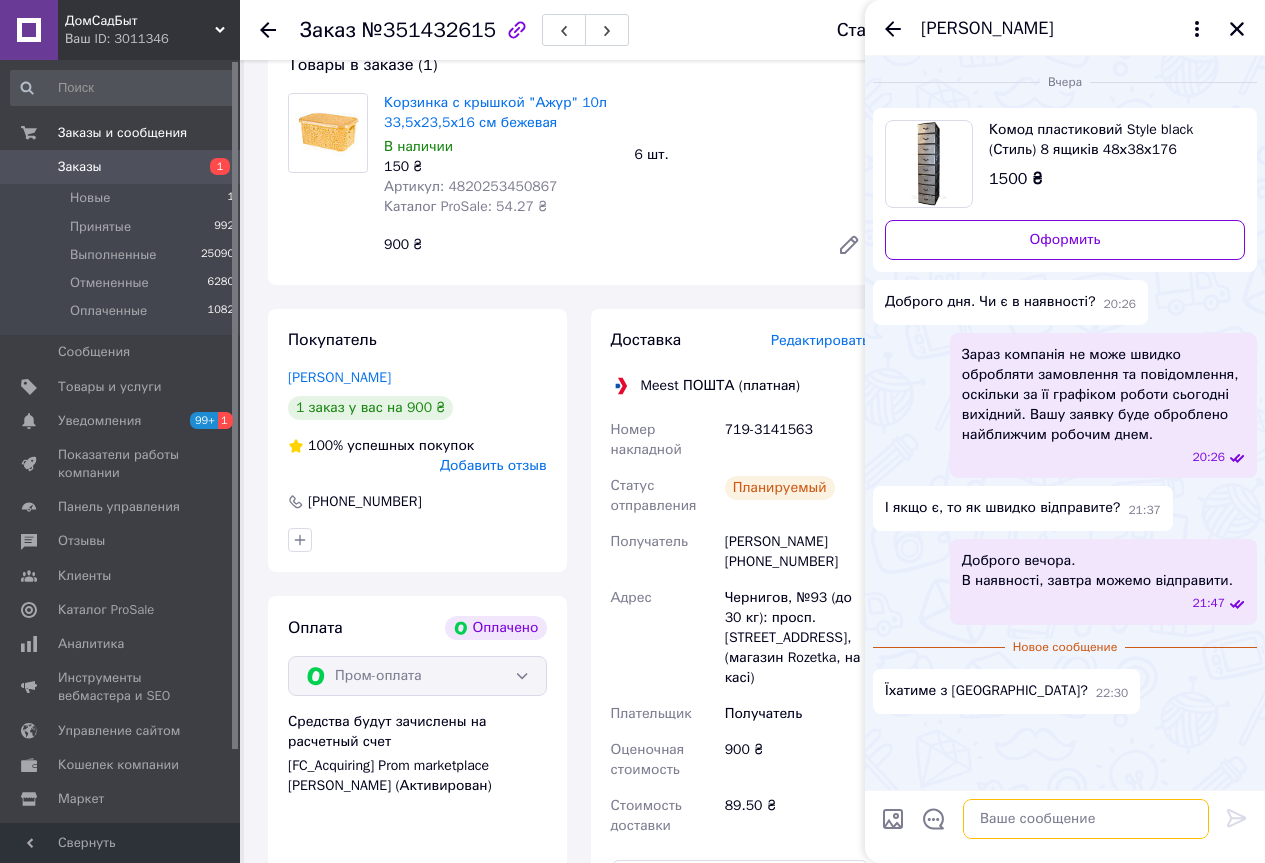 click at bounding box center [1086, 819] 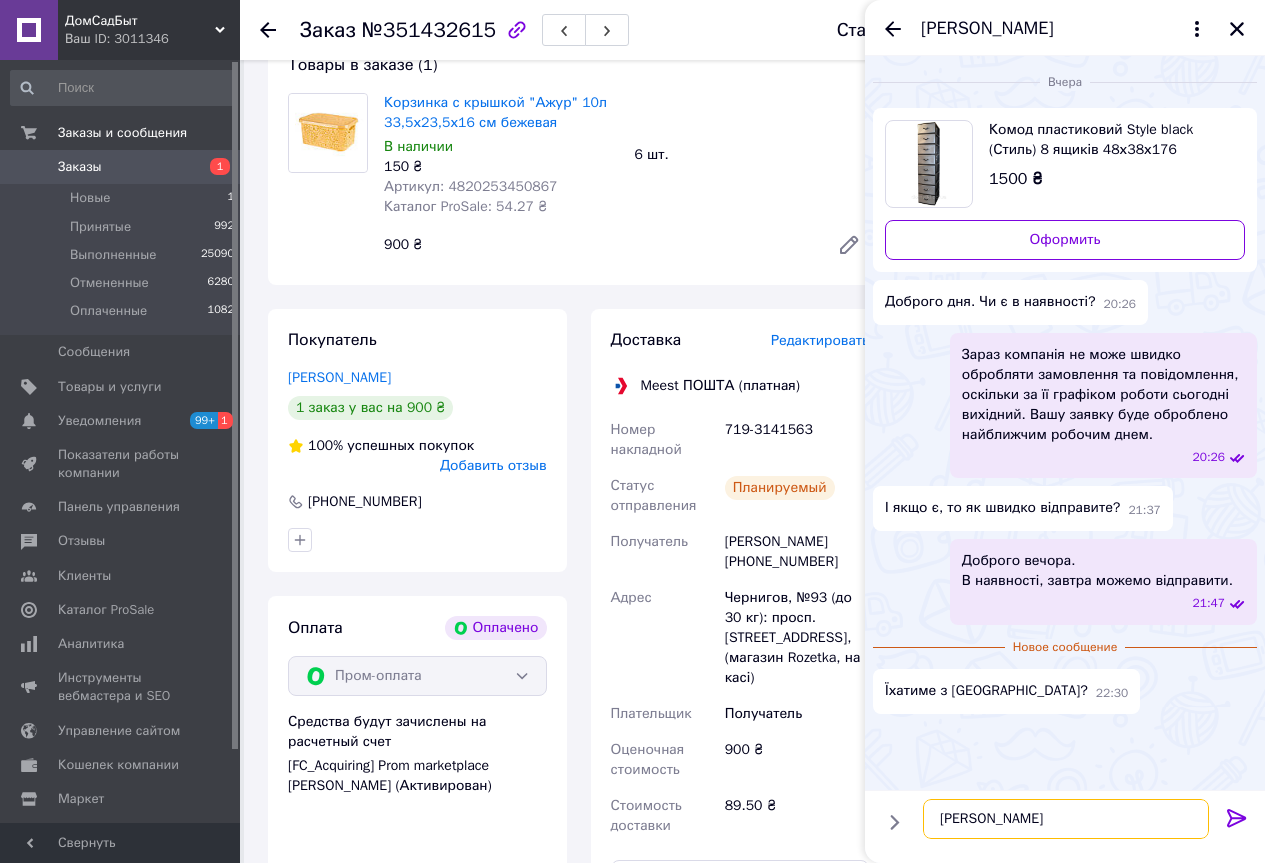 type on "Т" 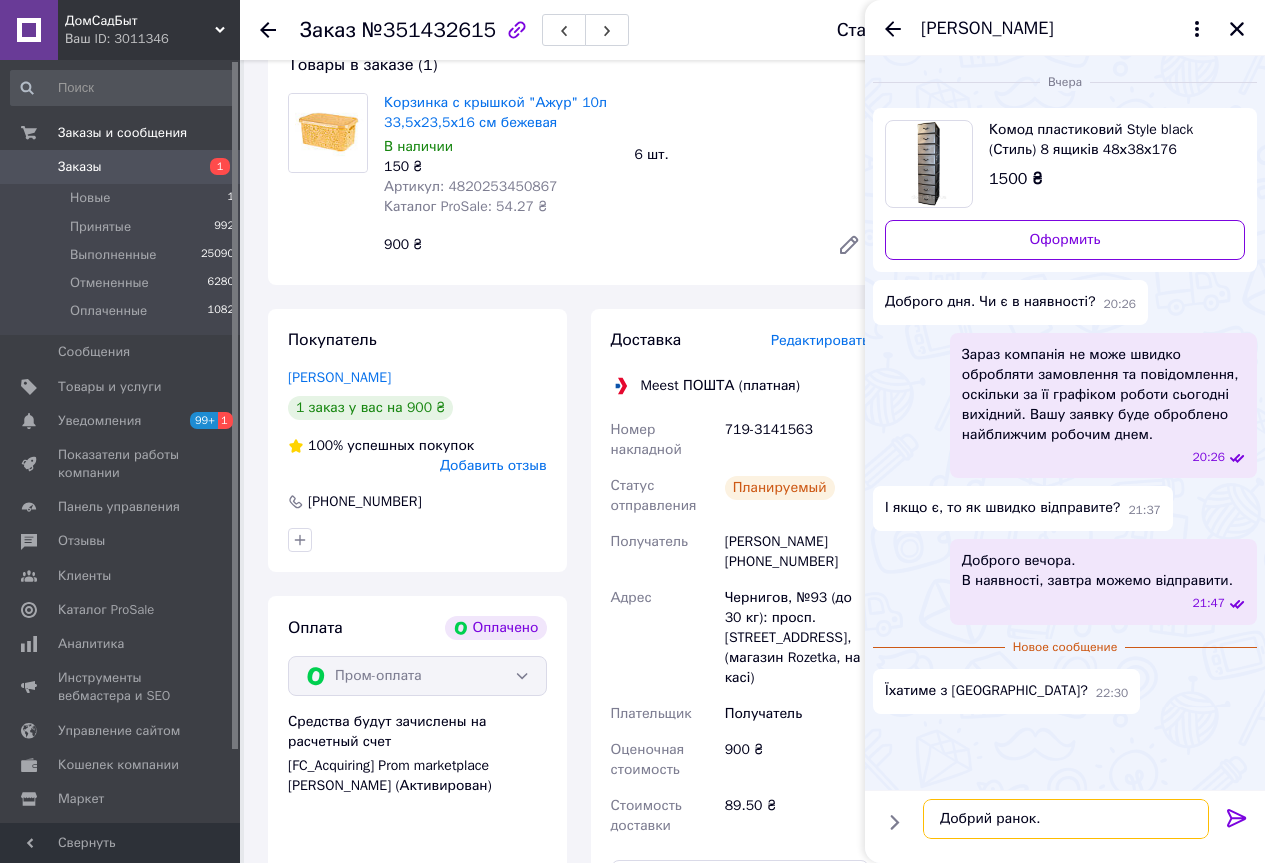 scroll, scrollTop: 12, scrollLeft: 0, axis: vertical 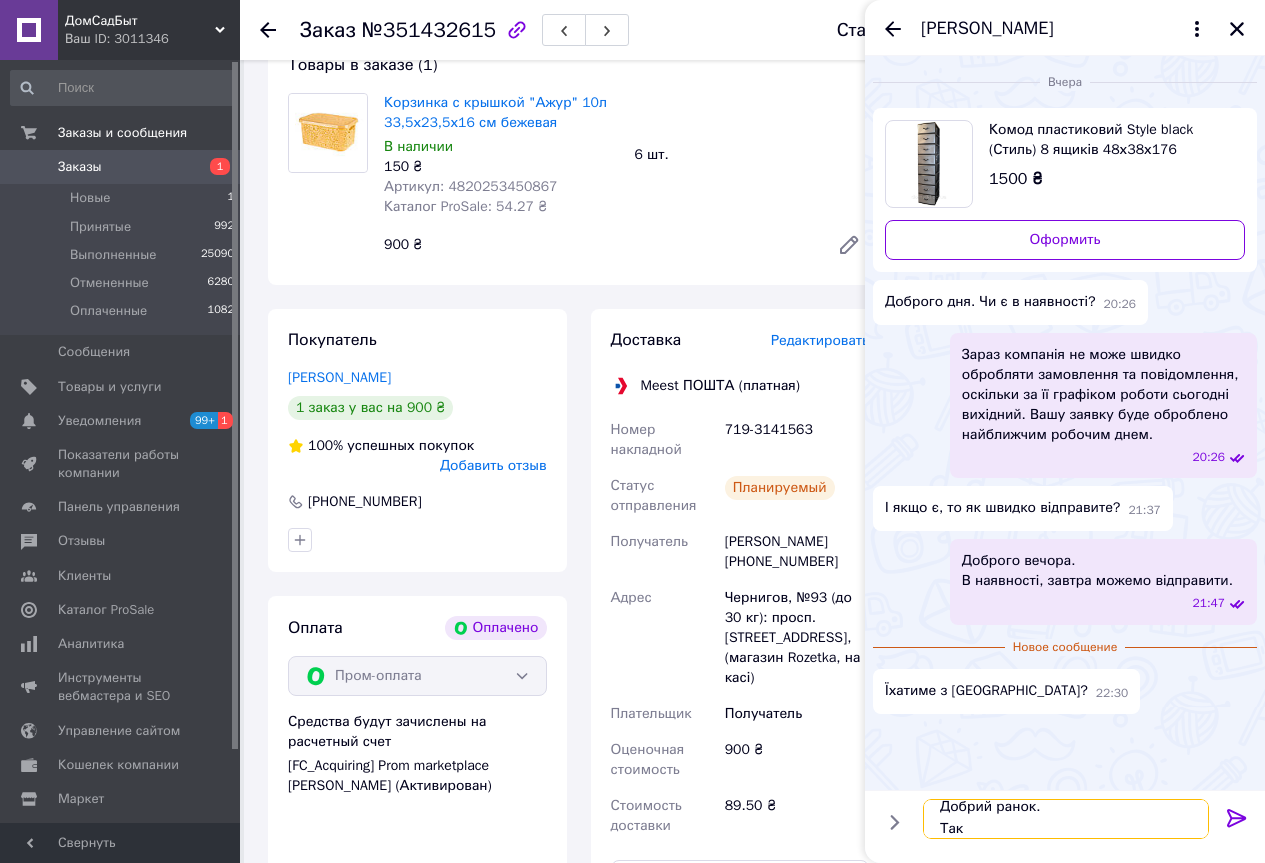 type on "Добрий ранок.
Так." 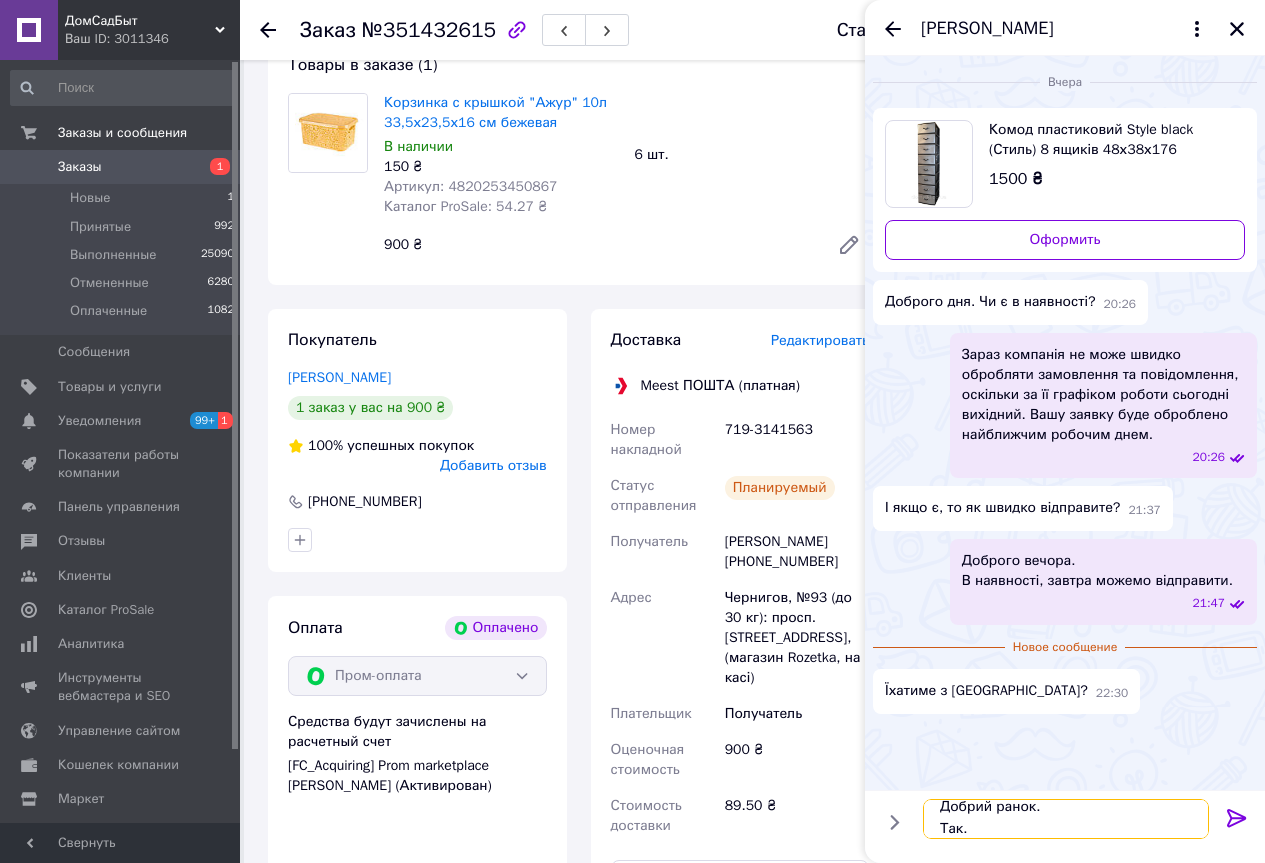 type 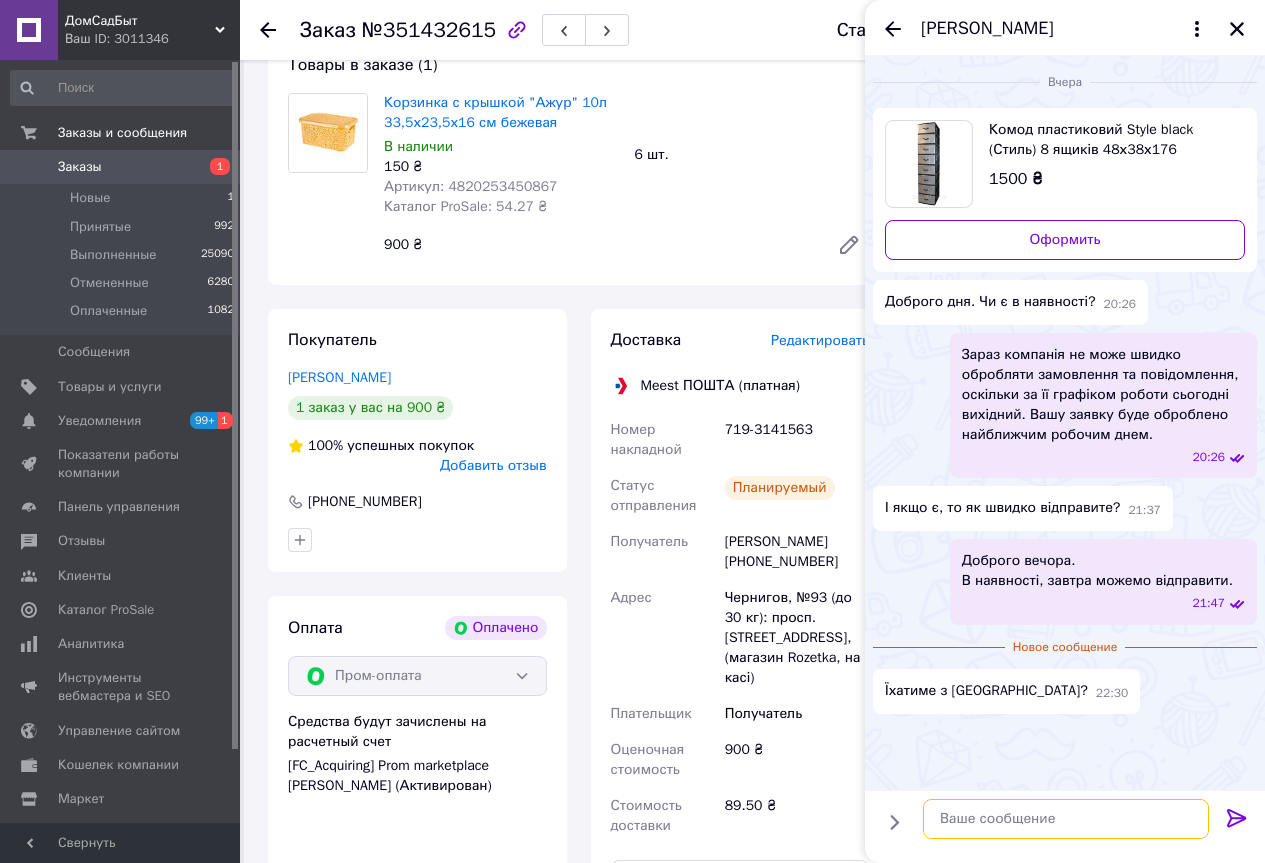 scroll, scrollTop: 0, scrollLeft: 0, axis: both 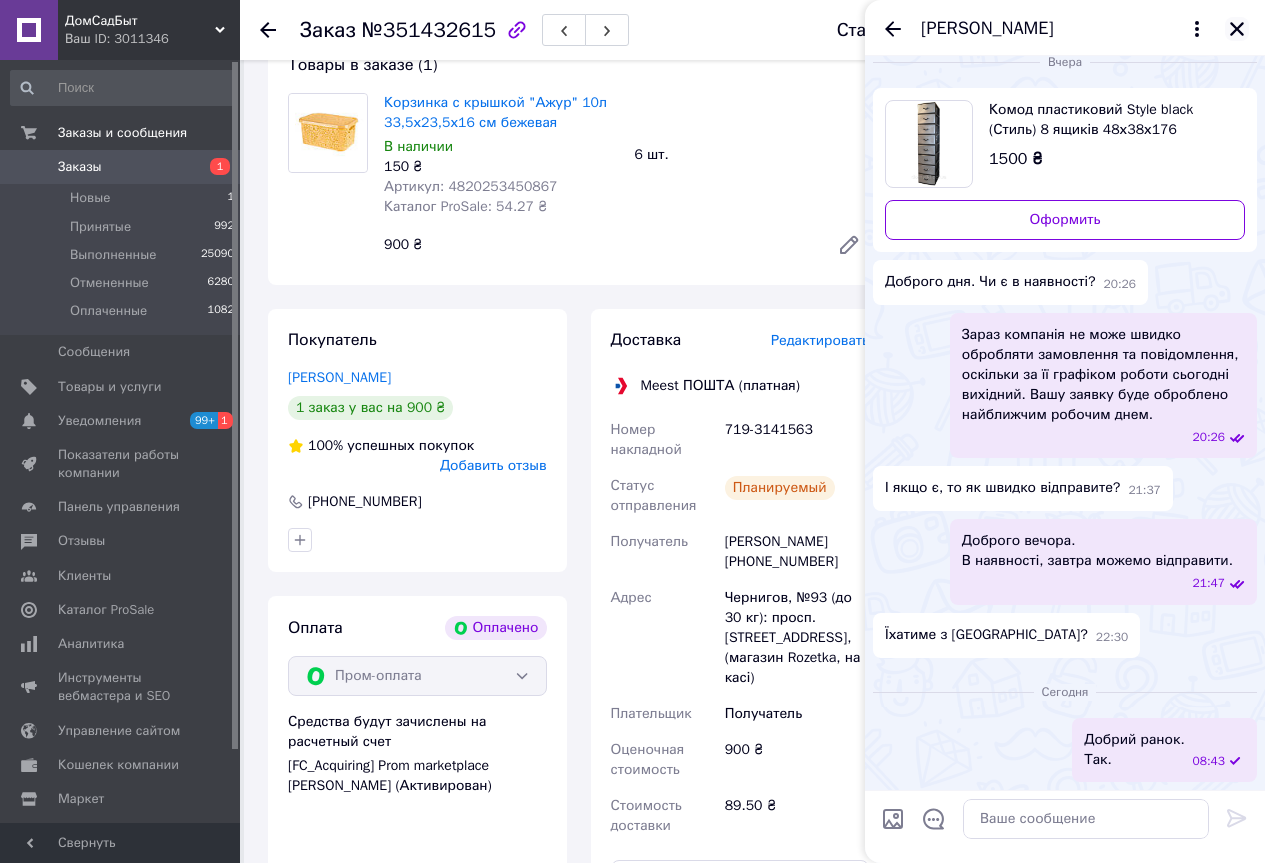click 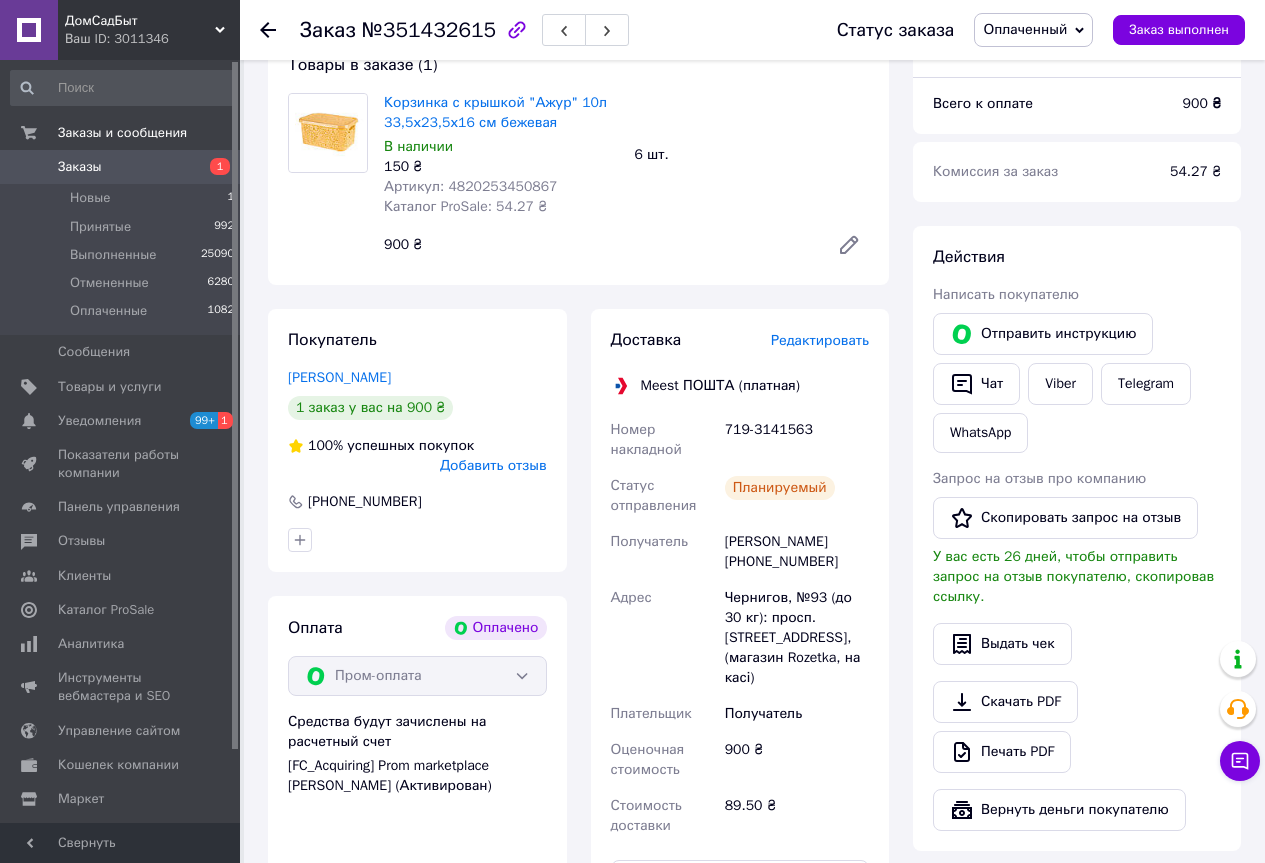 click on "Заказы" at bounding box center [80, 167] 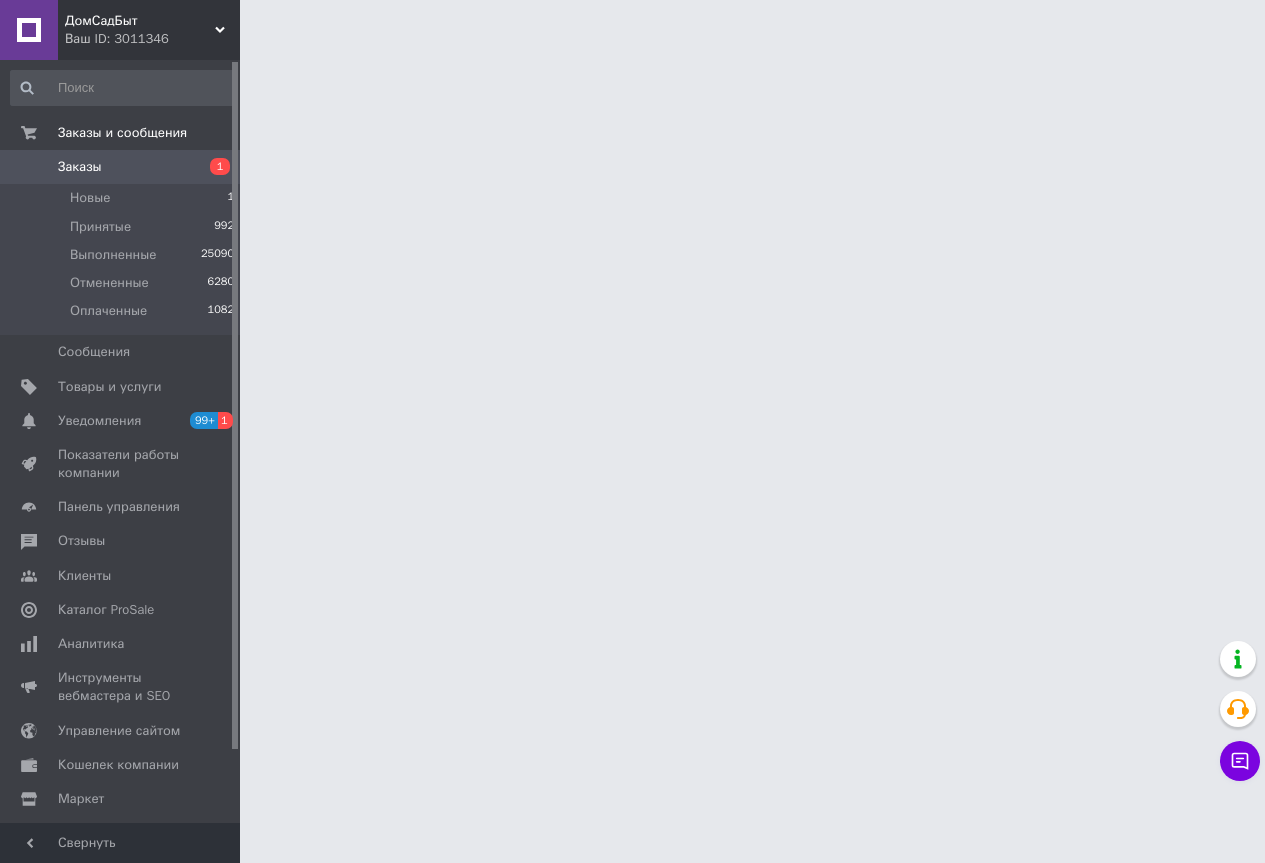 scroll, scrollTop: 0, scrollLeft: 0, axis: both 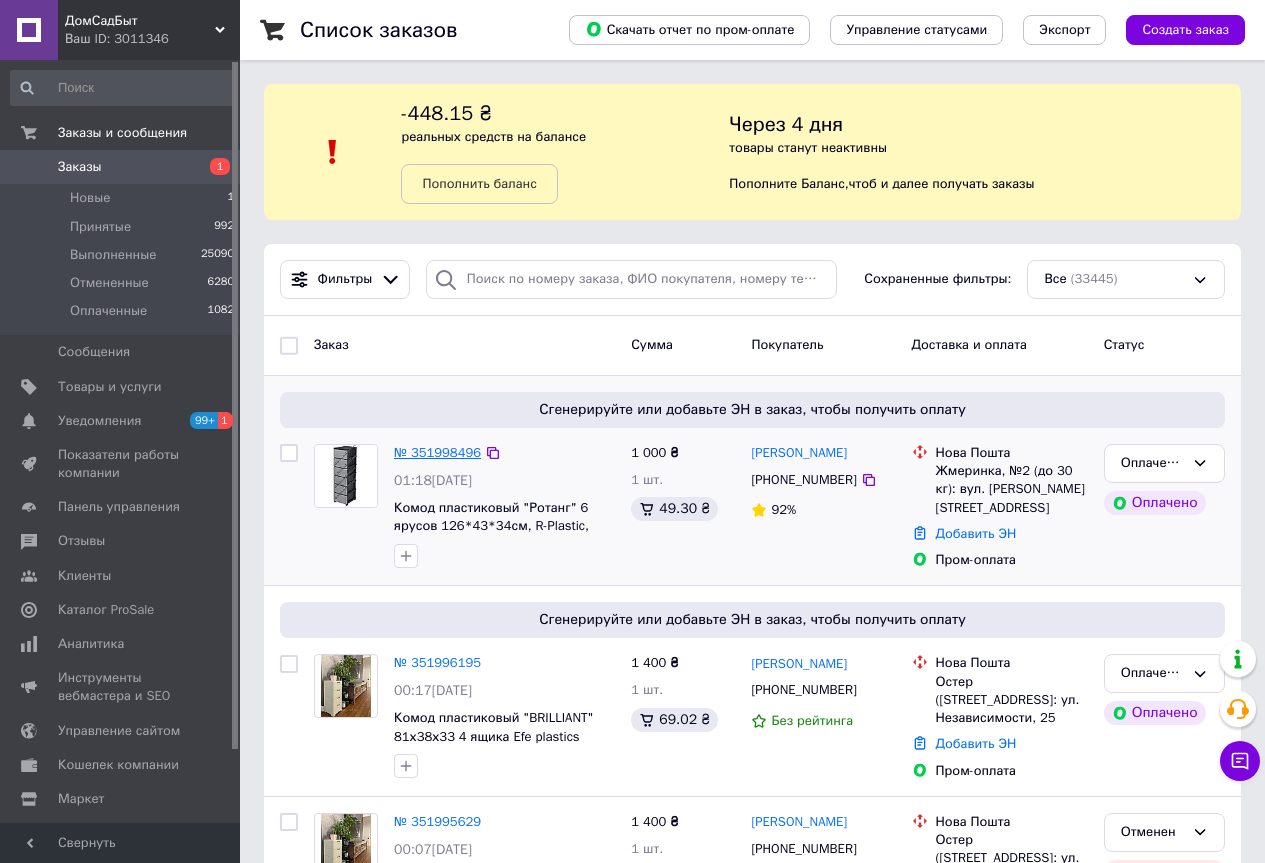 click on "№ 351998496" at bounding box center (437, 452) 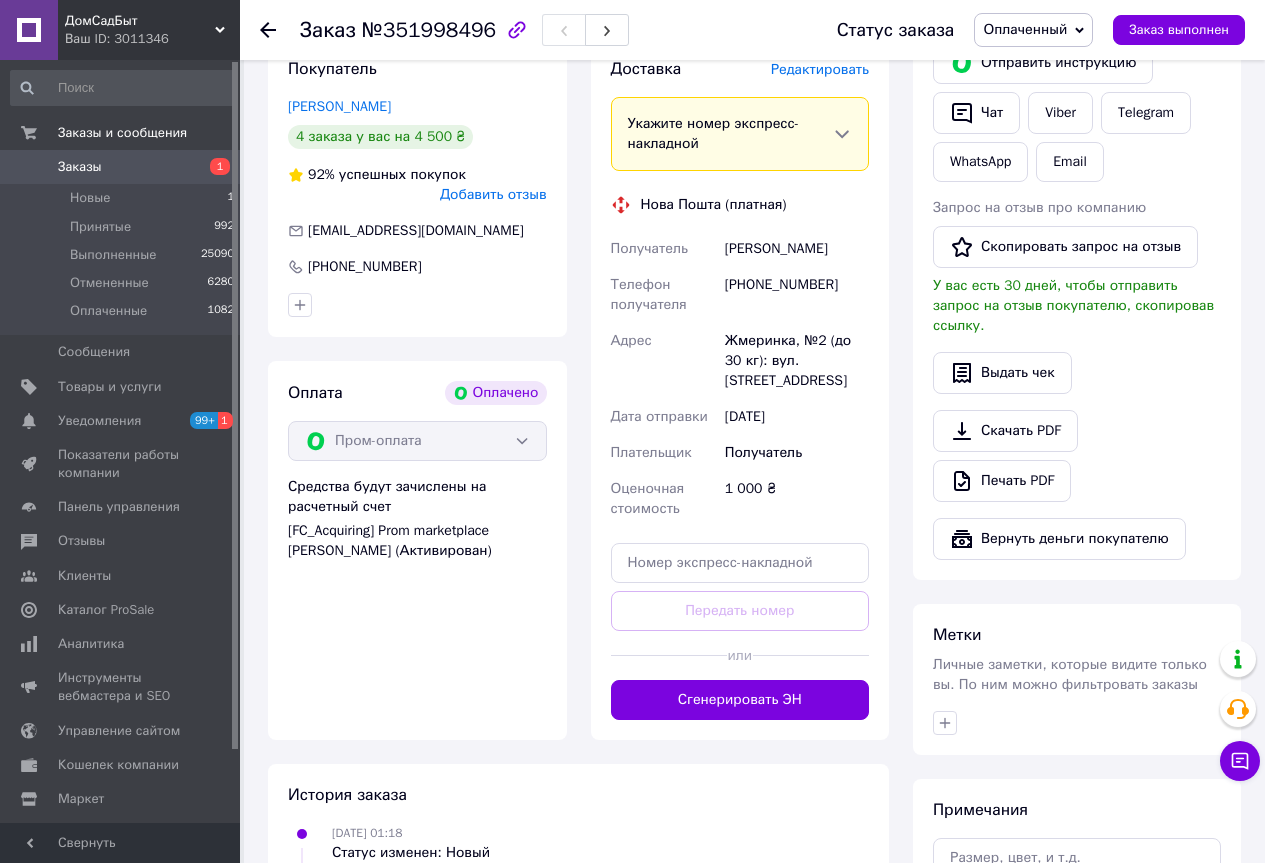 scroll, scrollTop: 500, scrollLeft: 0, axis: vertical 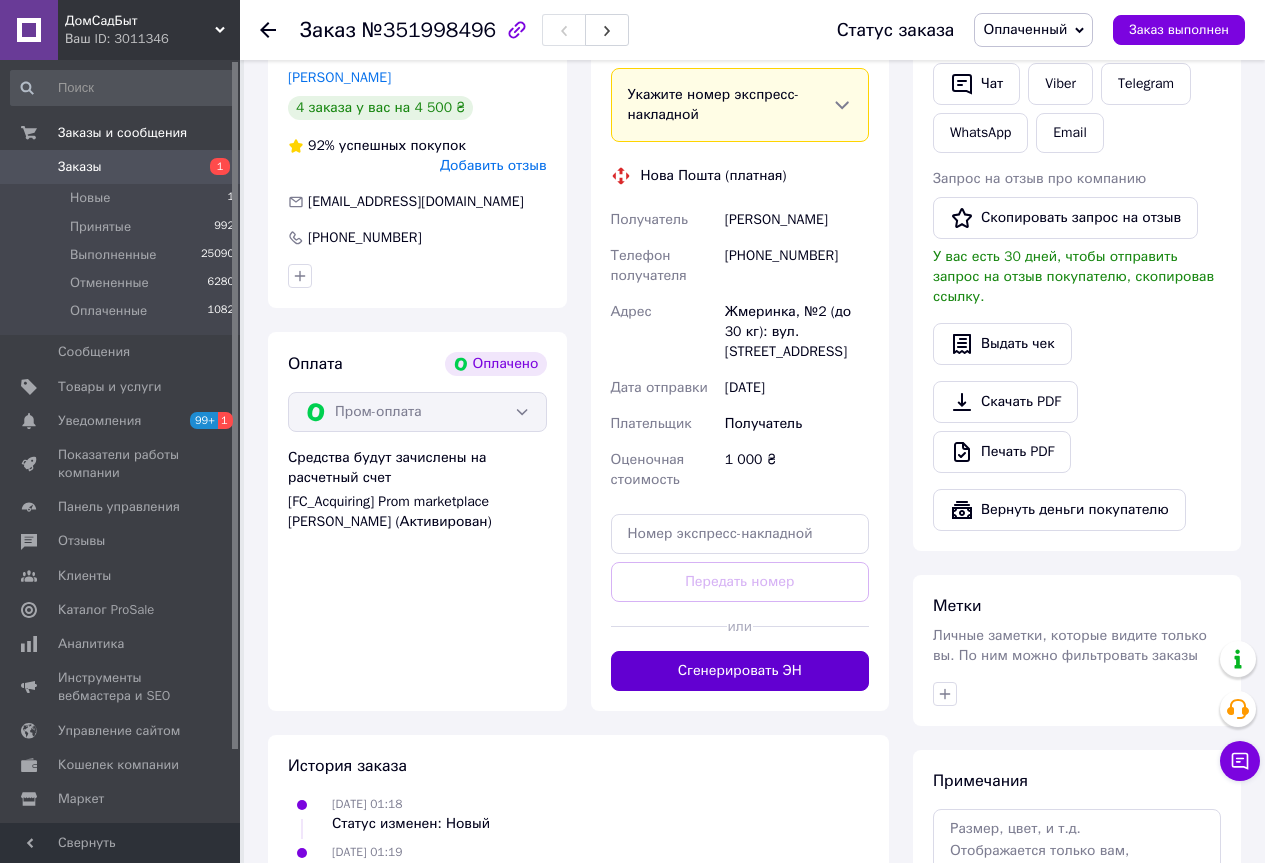 click on "Сгенерировать ЭН" at bounding box center (740, 671) 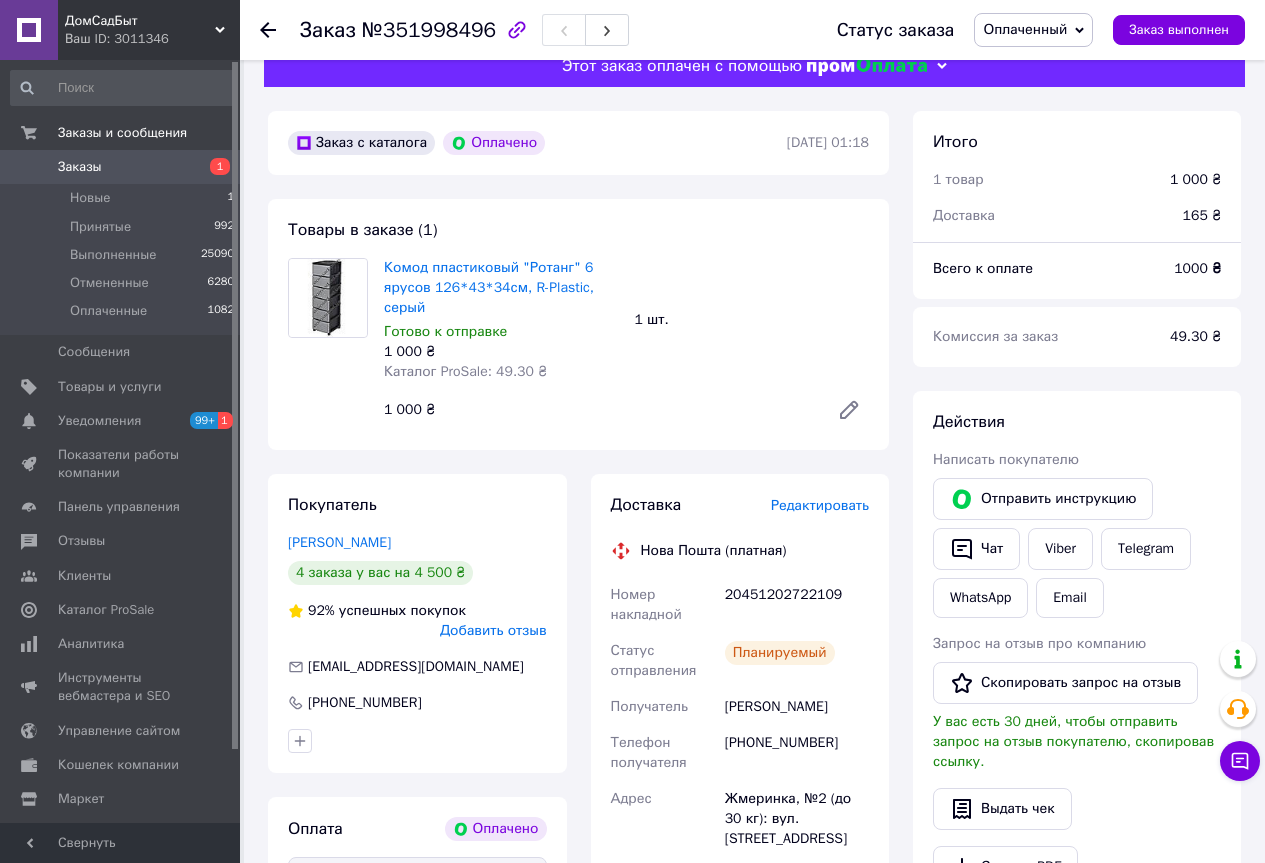 scroll, scrollTop: 0, scrollLeft: 0, axis: both 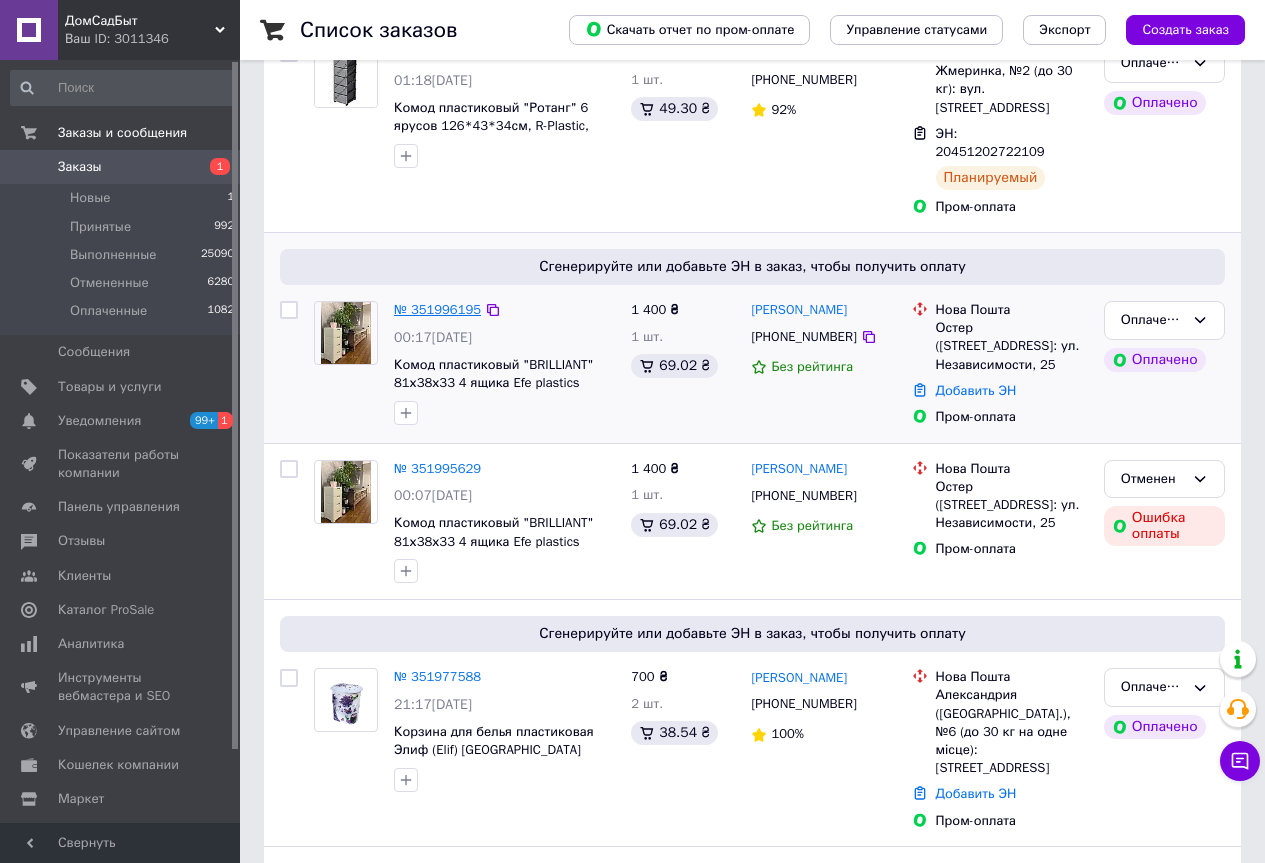 click on "№ 351996195" at bounding box center (437, 309) 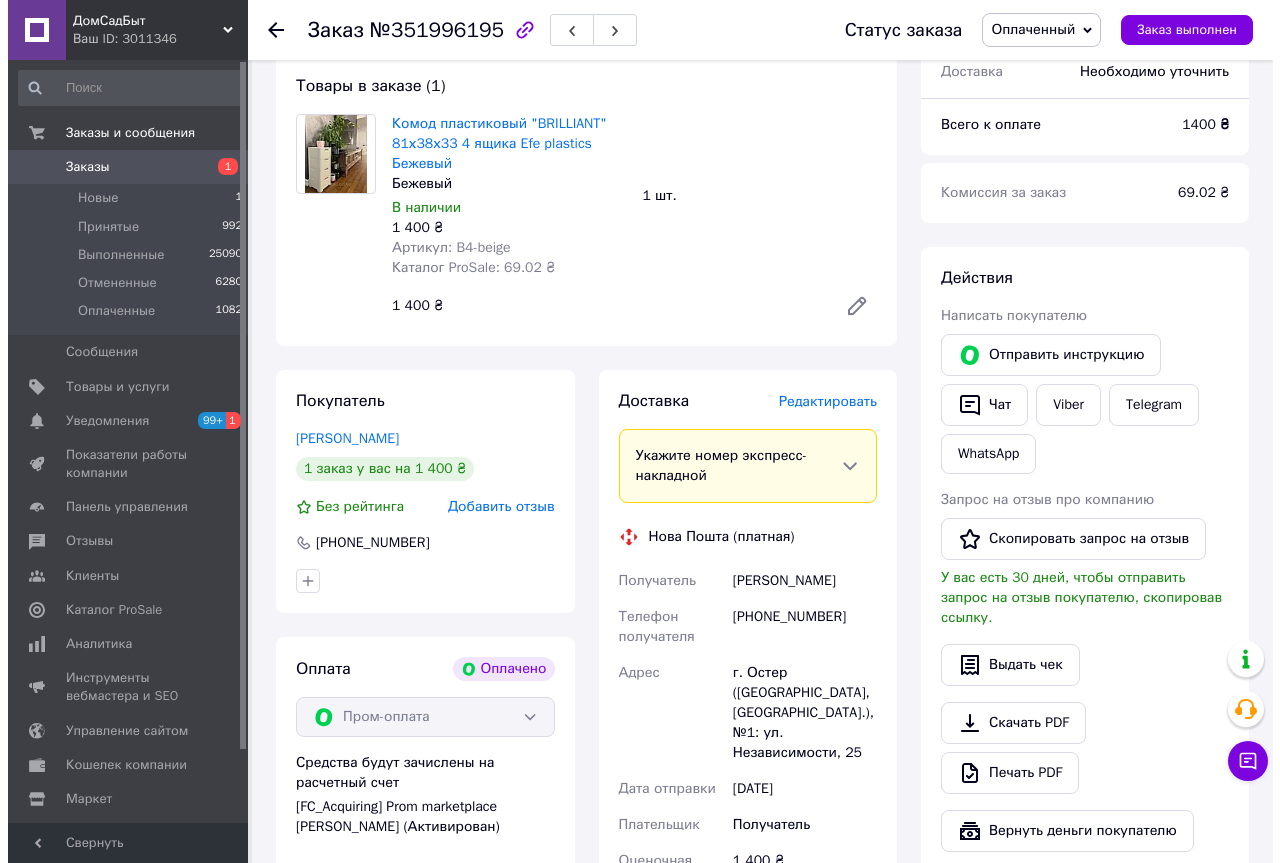 scroll, scrollTop: 0, scrollLeft: 0, axis: both 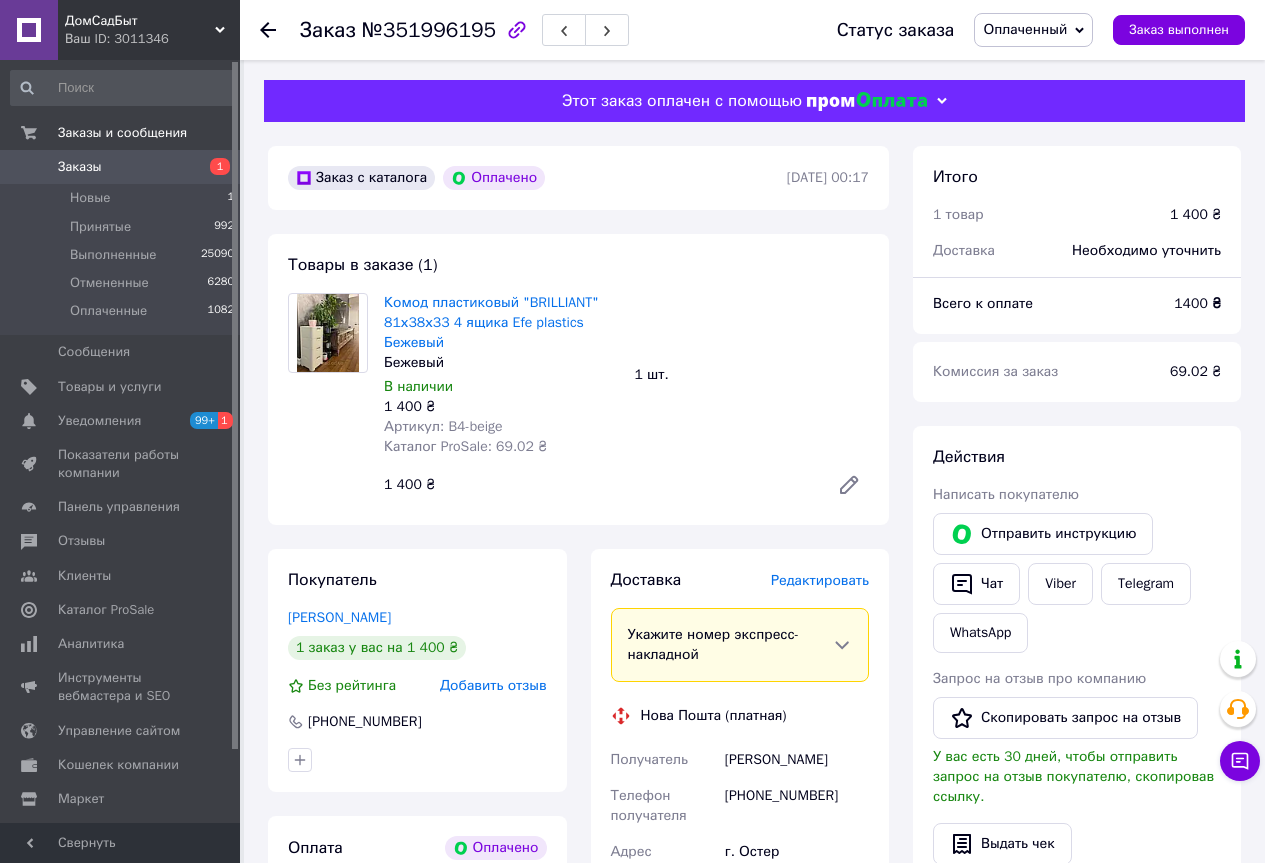 click on "Редактировать" at bounding box center [820, 580] 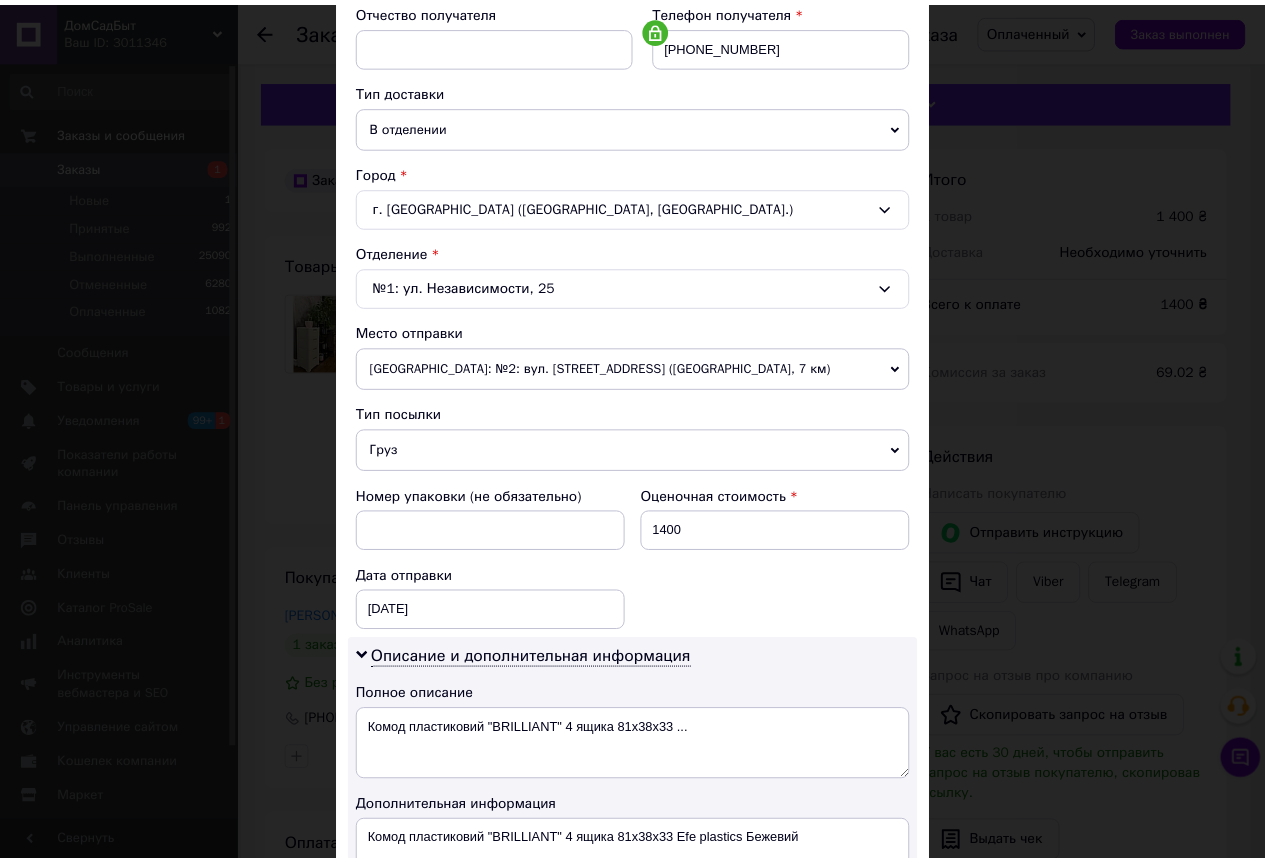 scroll, scrollTop: 689, scrollLeft: 0, axis: vertical 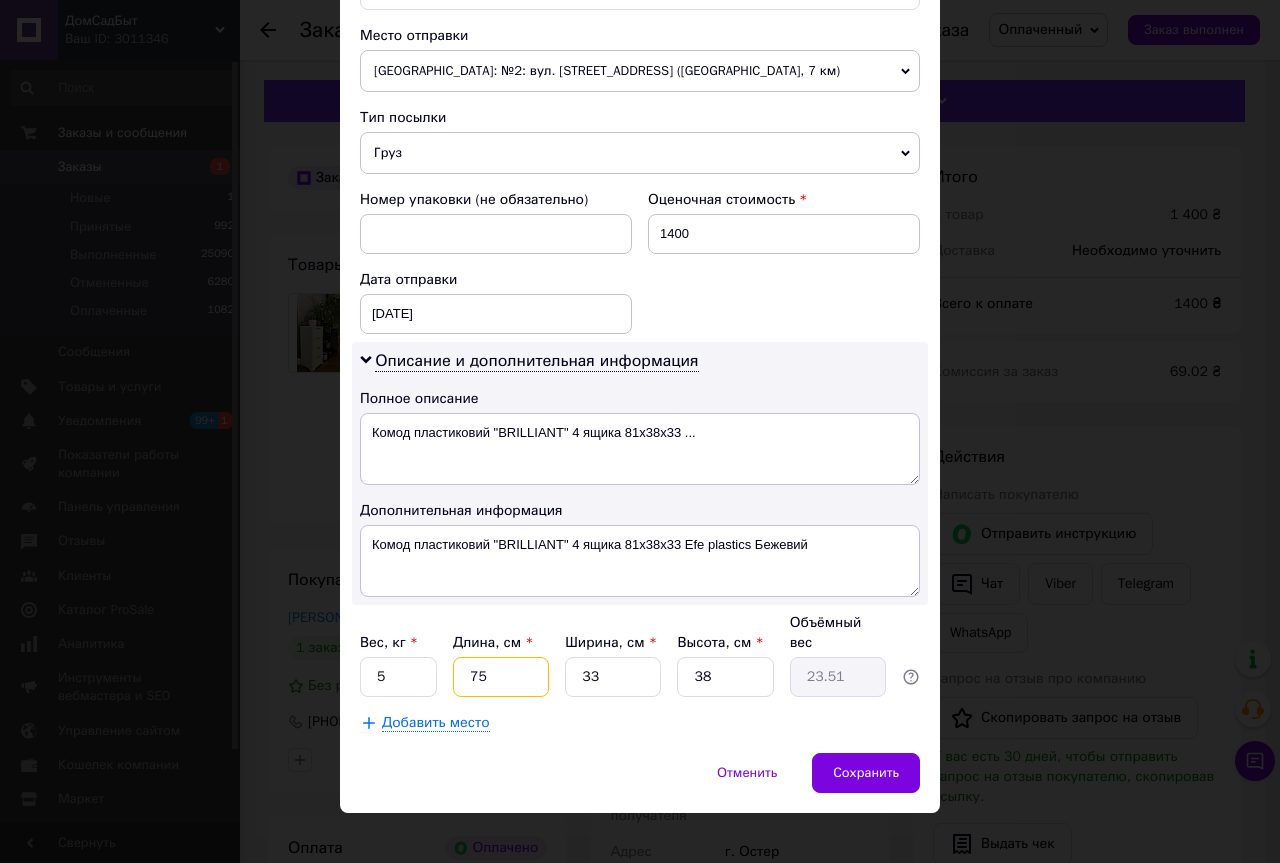 click on "75" at bounding box center [501, 677] 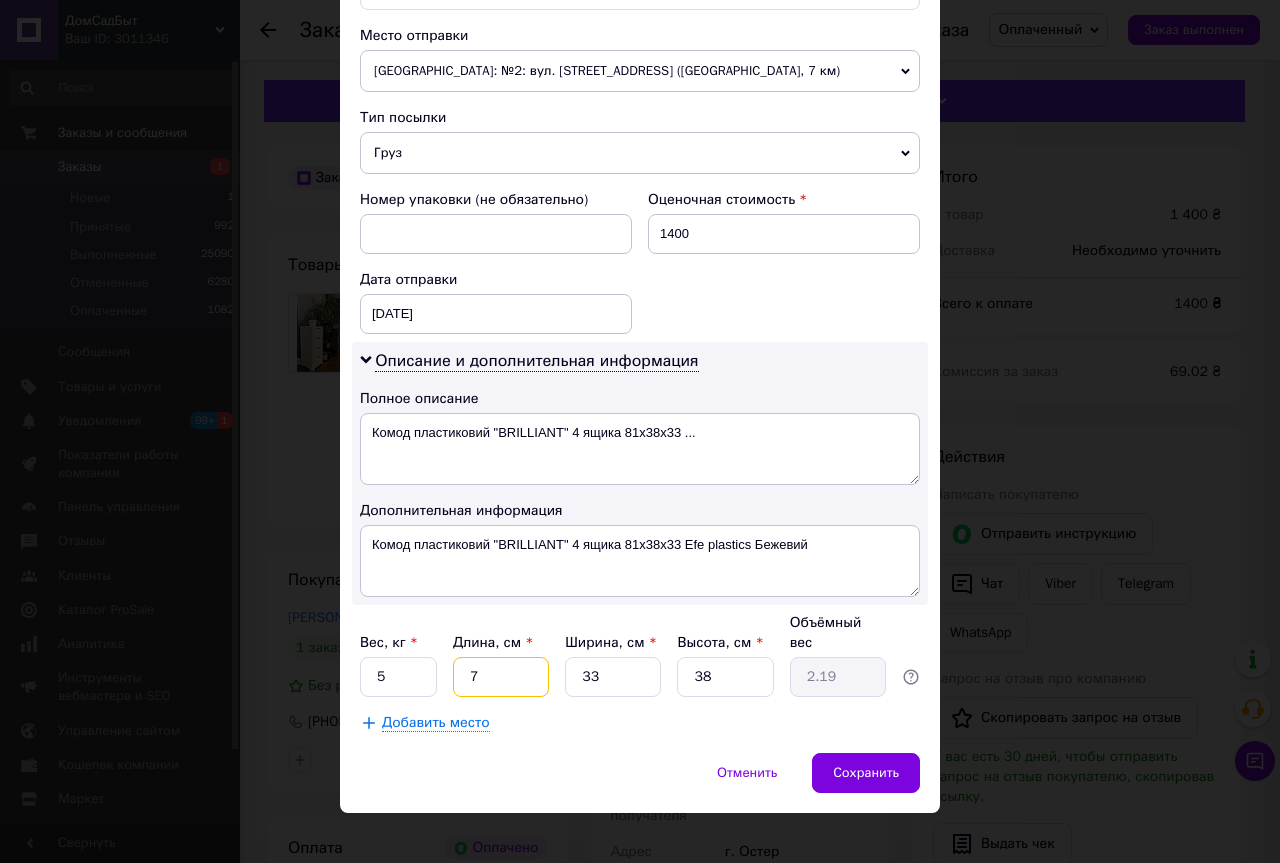 type 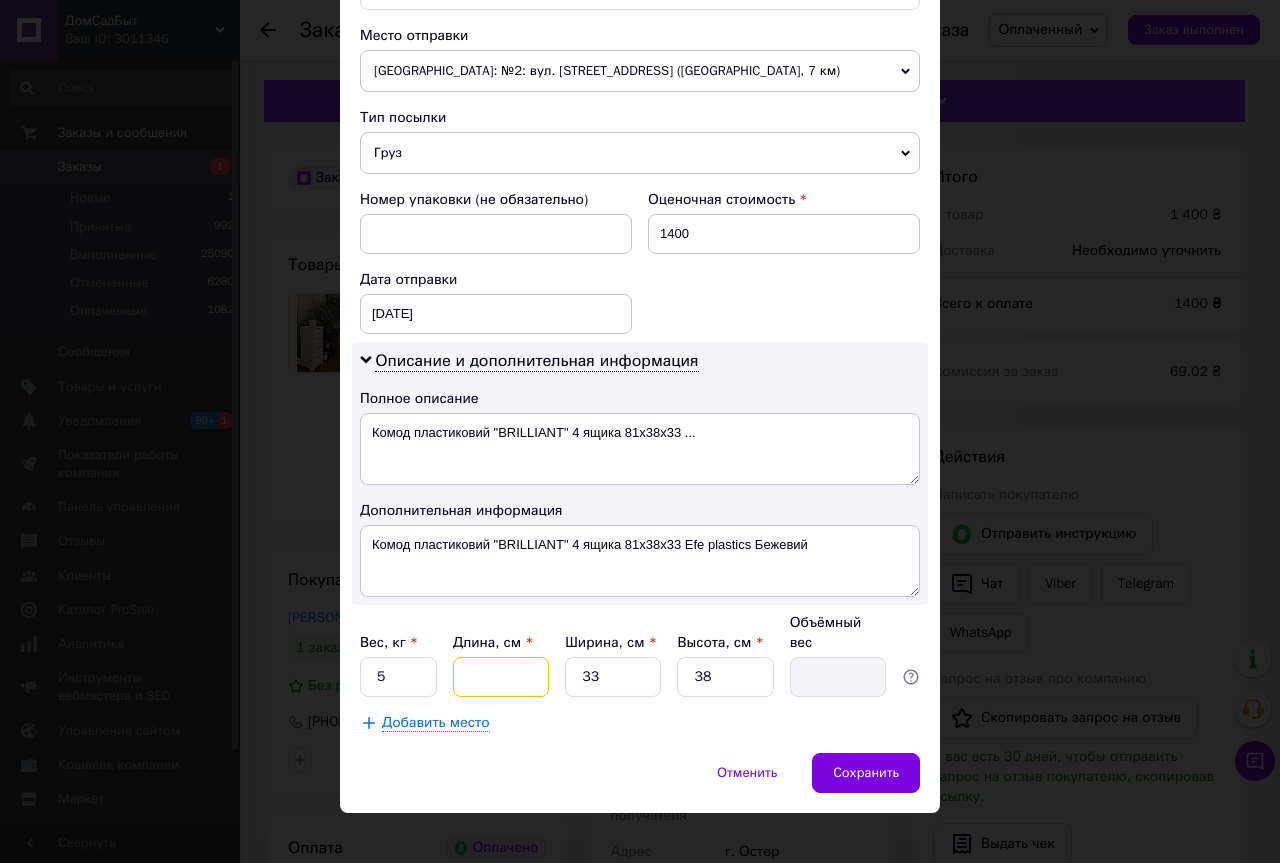 type on "8" 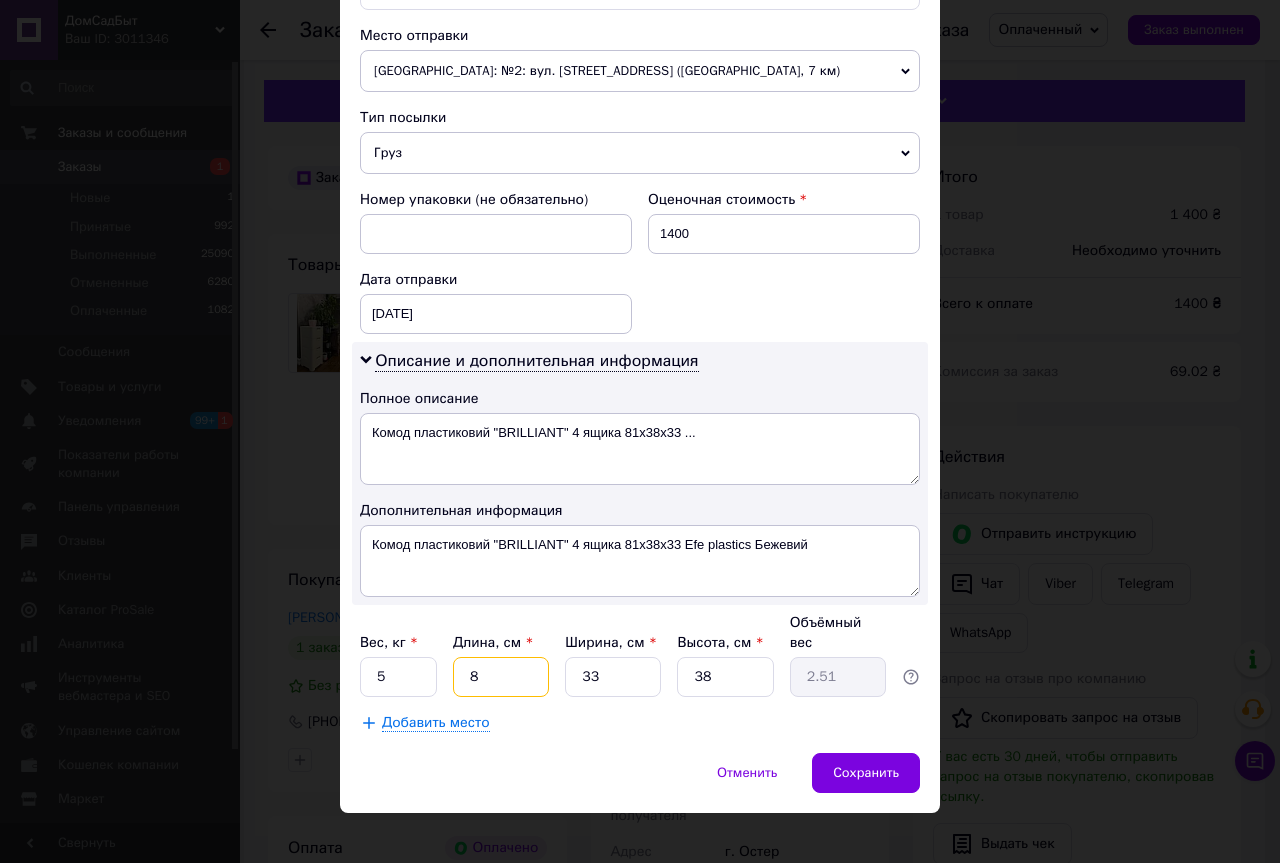 type on "80" 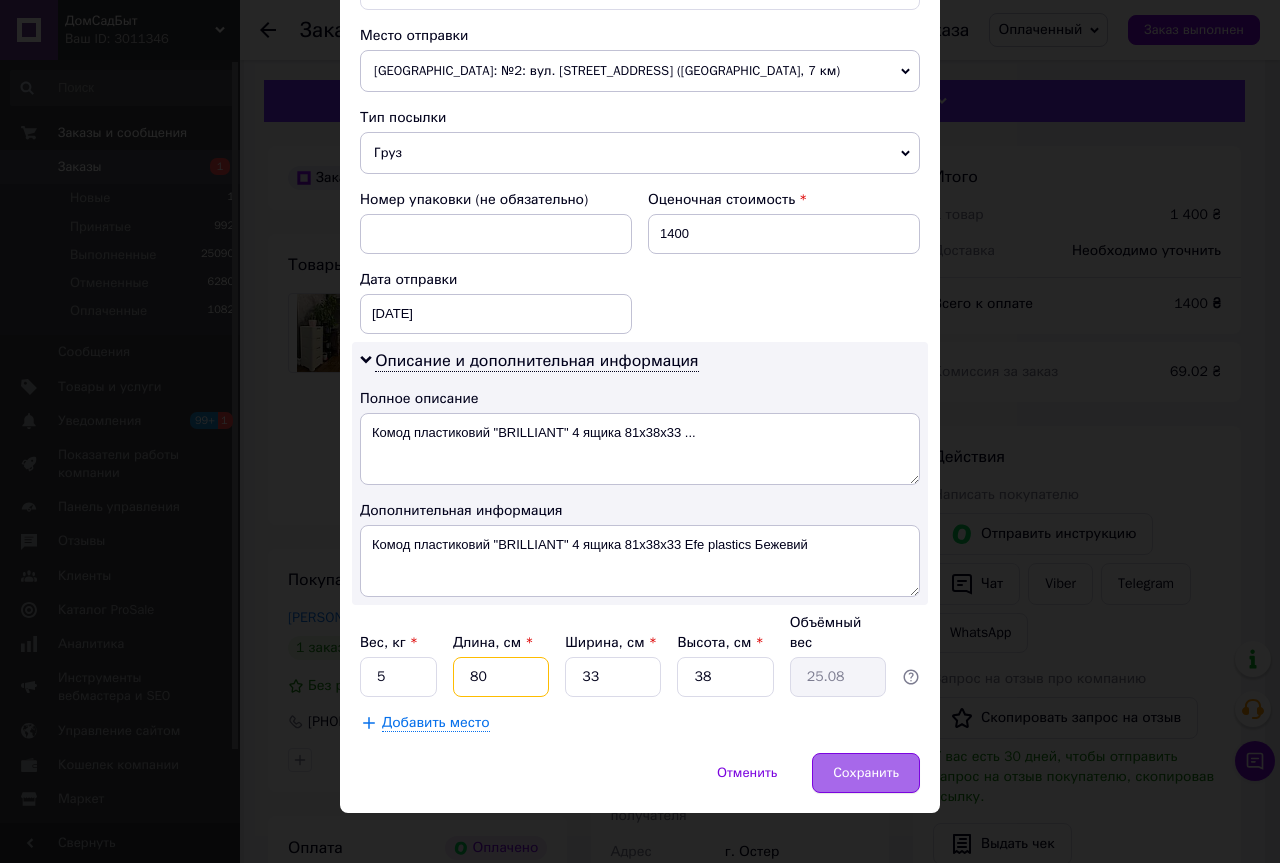 type on "80" 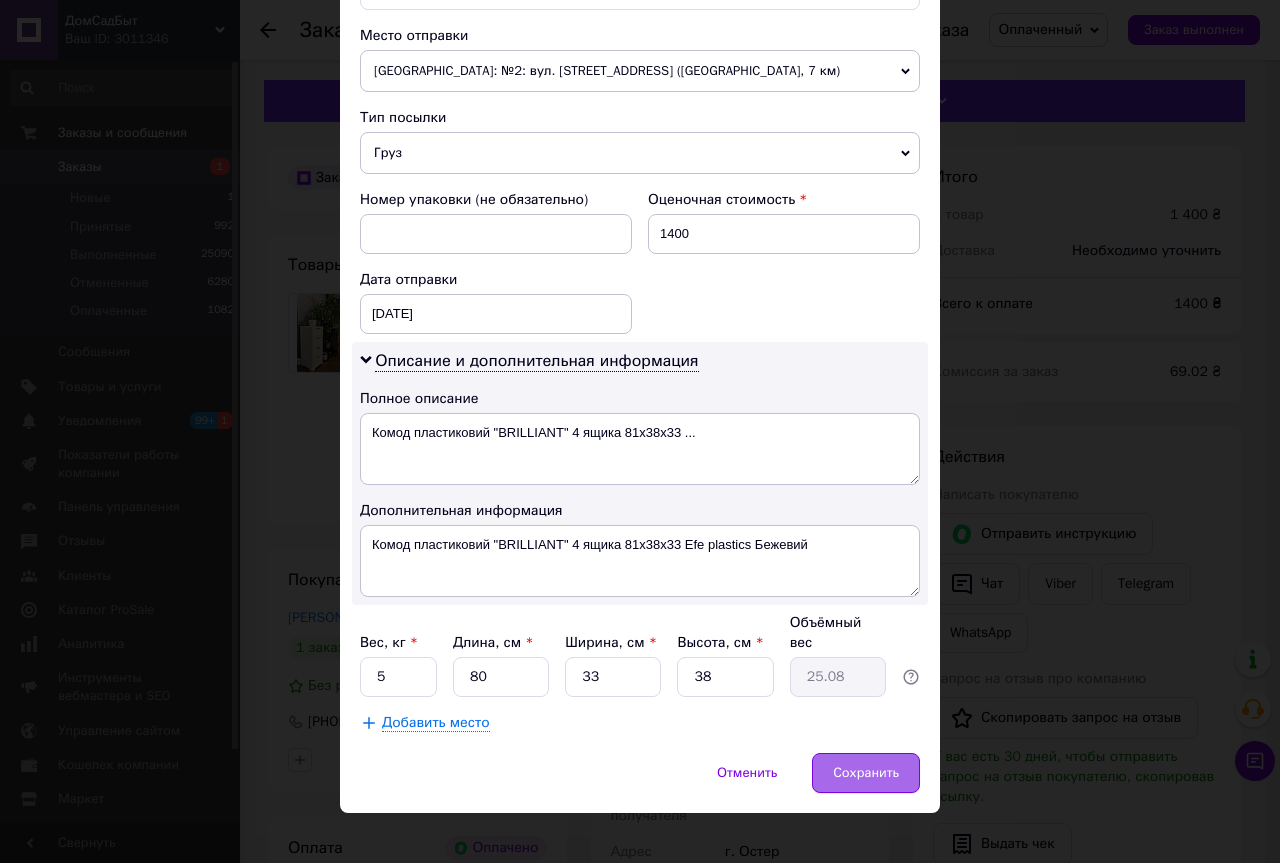 click on "Сохранить" at bounding box center (866, 773) 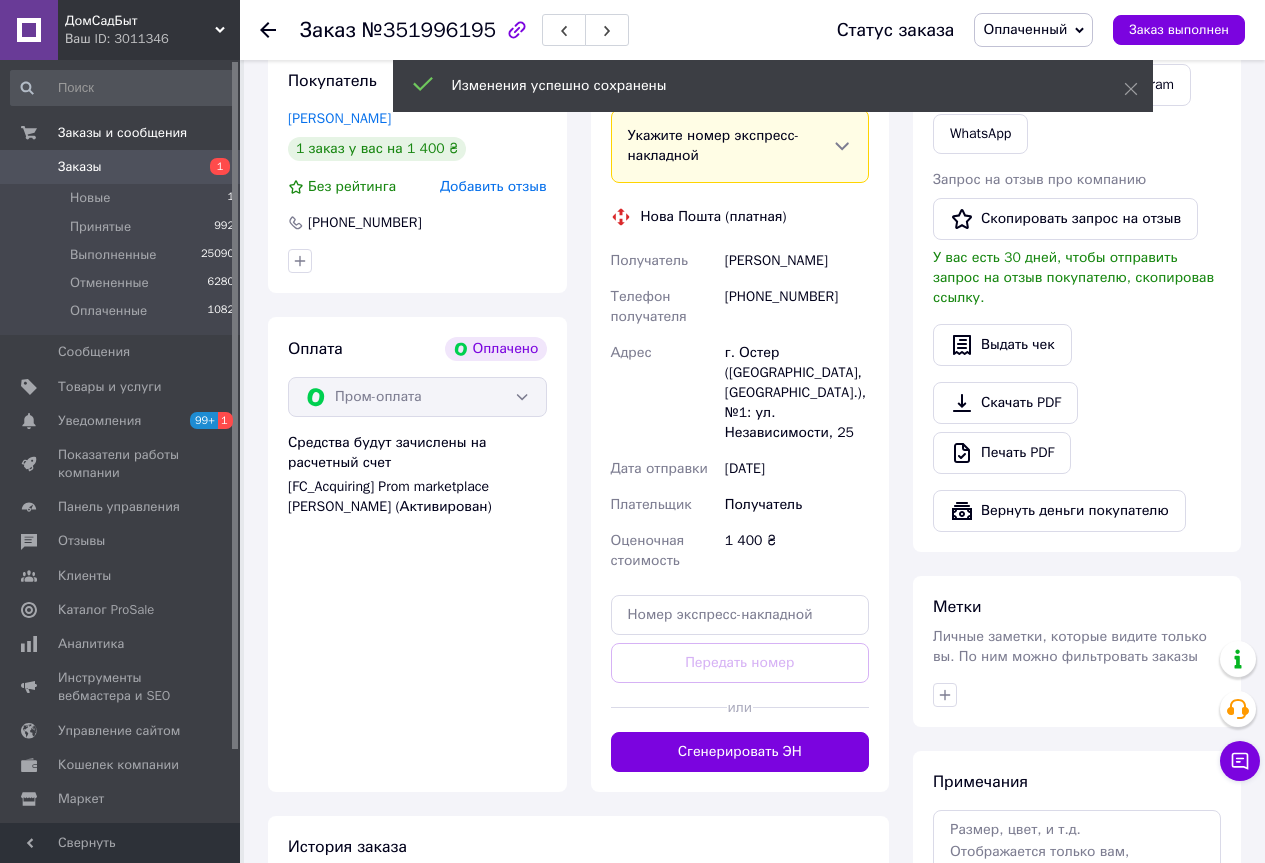 scroll, scrollTop: 500, scrollLeft: 0, axis: vertical 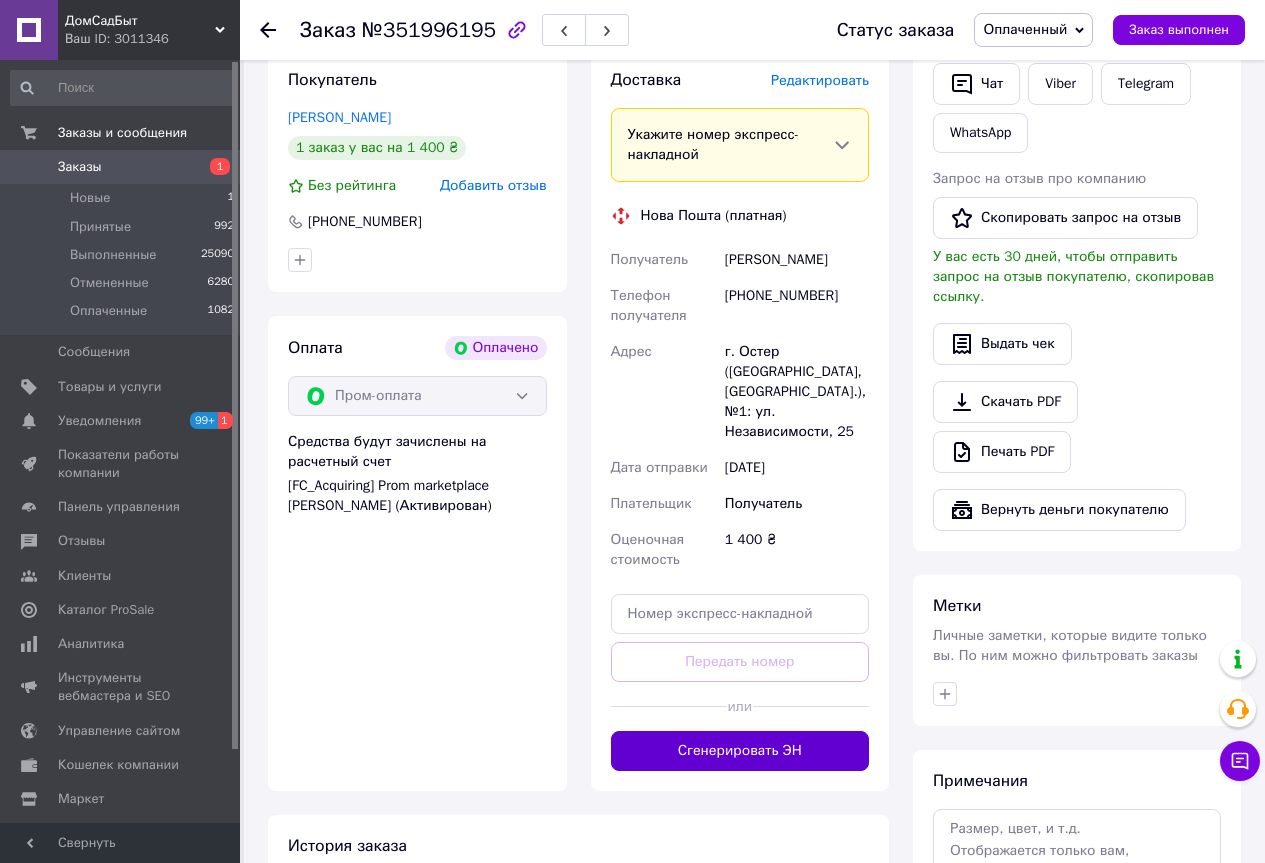 click on "Сгенерировать ЭН" at bounding box center (740, 751) 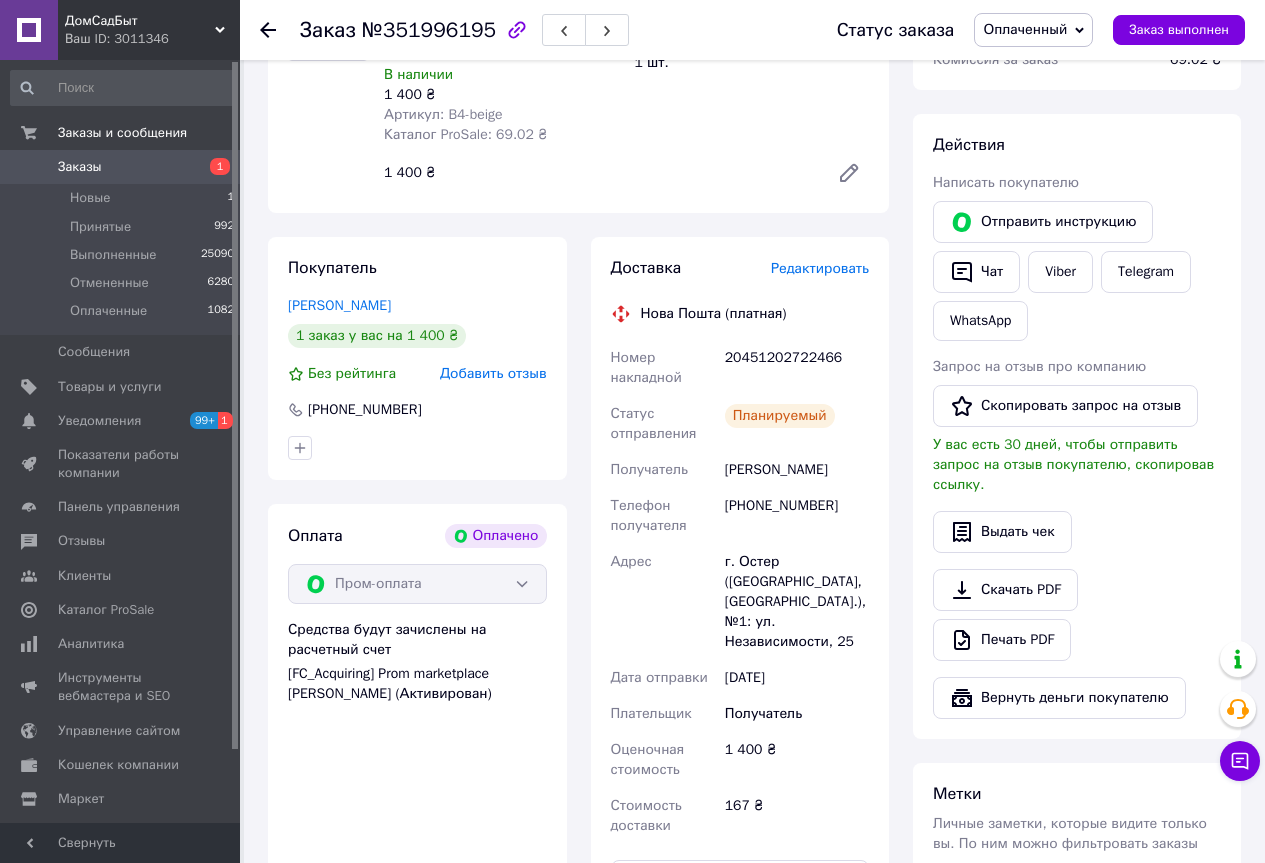 scroll, scrollTop: 0, scrollLeft: 0, axis: both 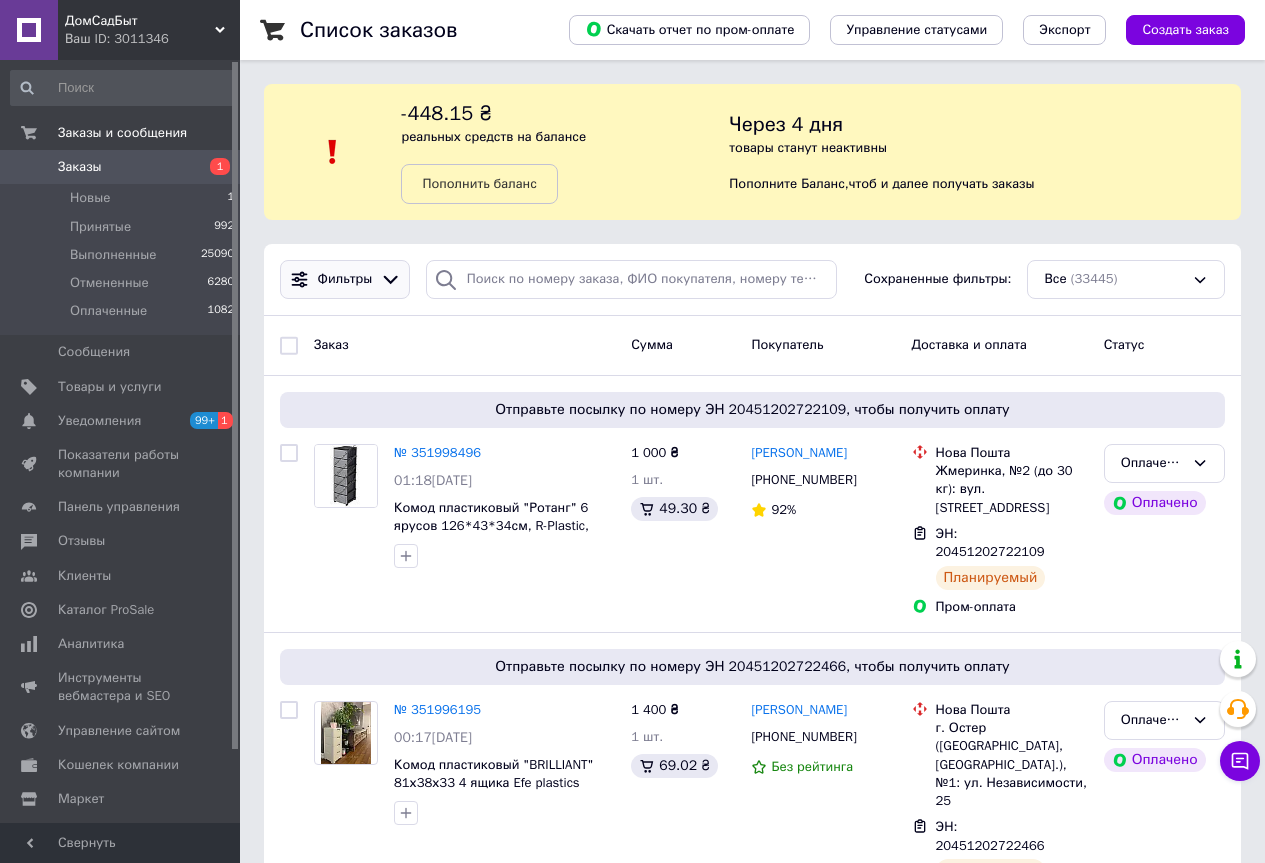 click on "Фильтры" at bounding box center (345, 279) 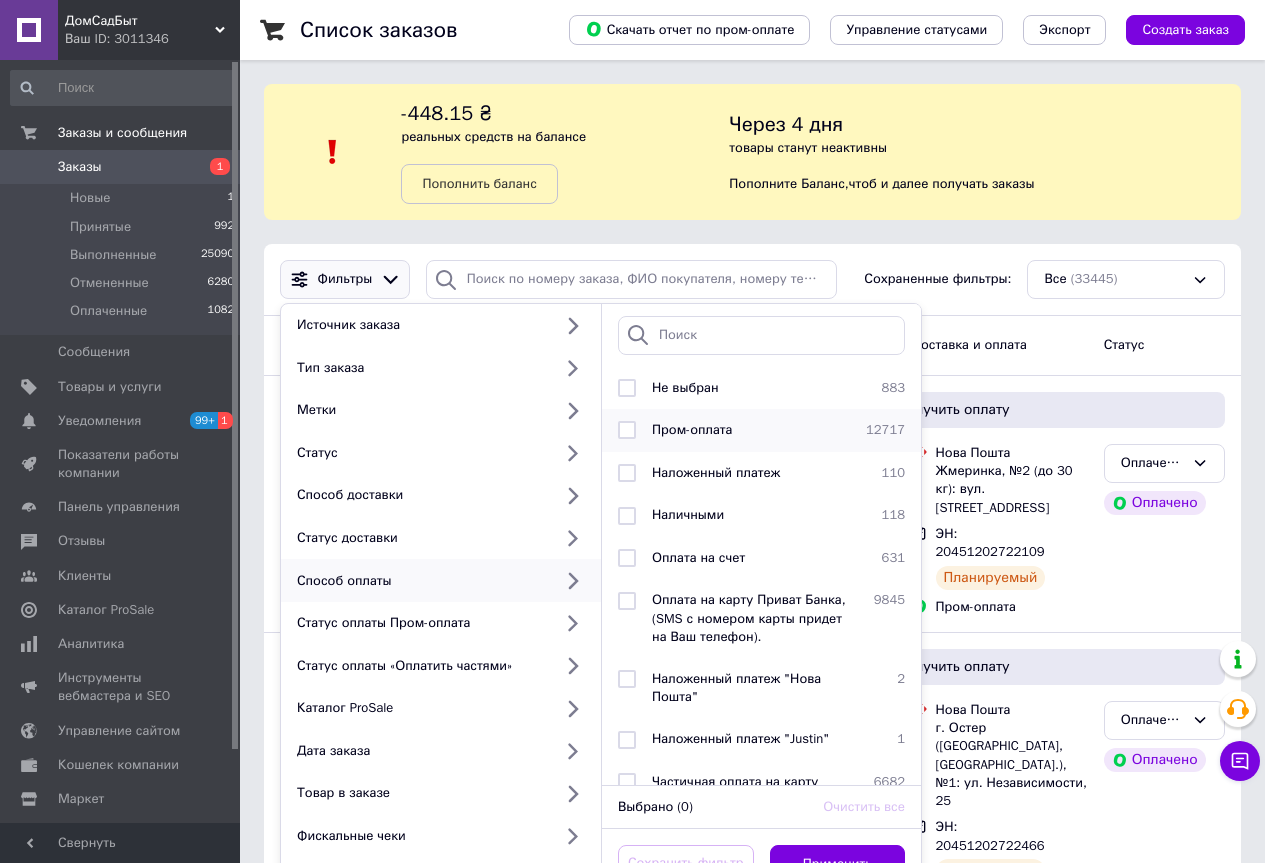 click at bounding box center [627, 430] 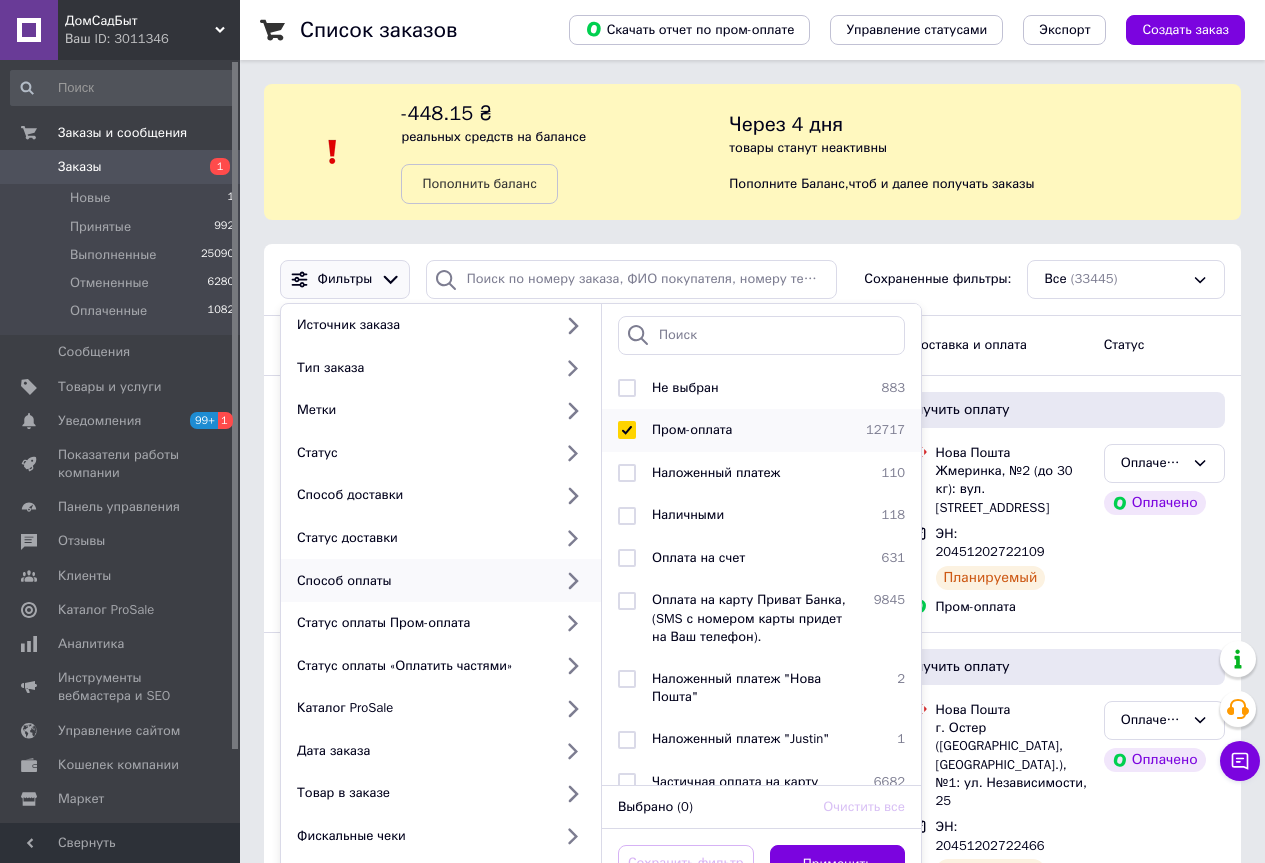checkbox on "true" 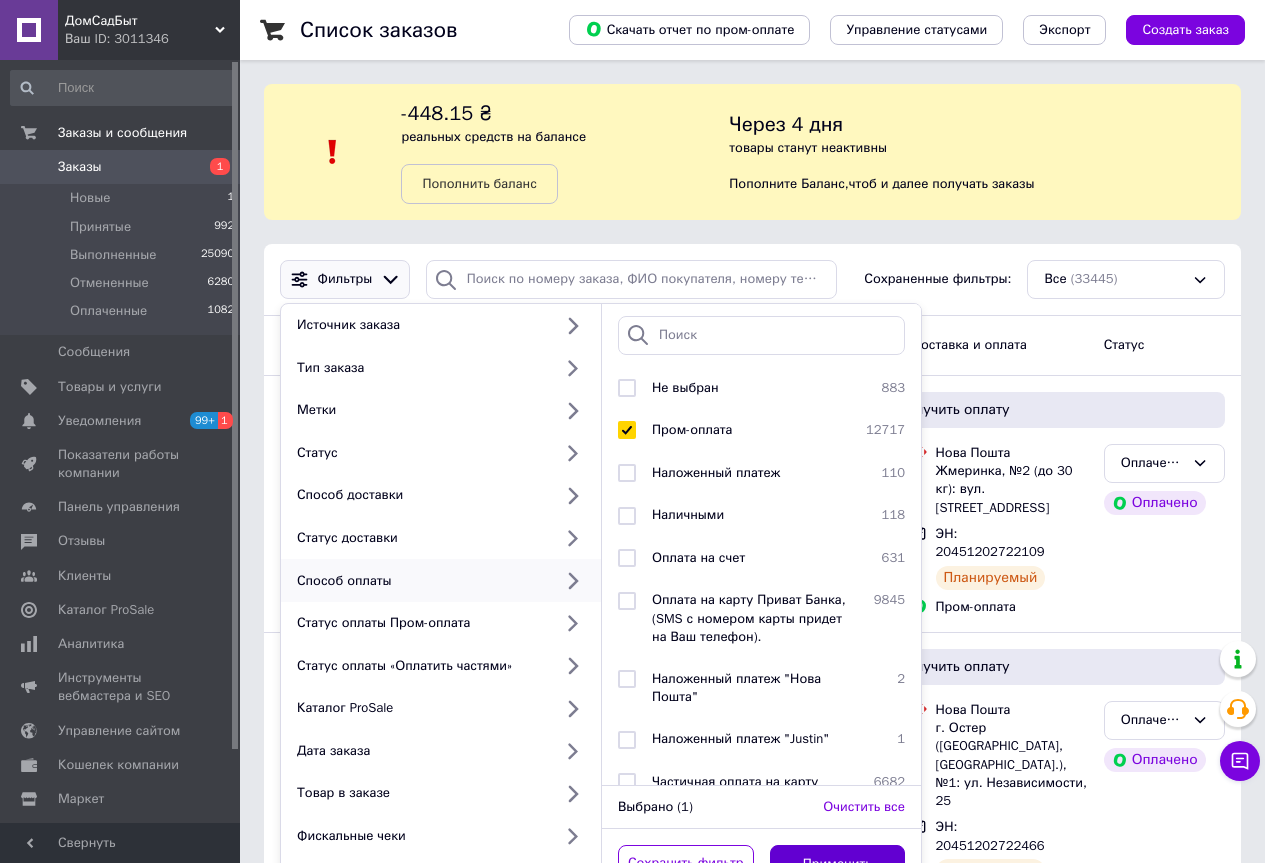 click on "Применить" at bounding box center [838, 864] 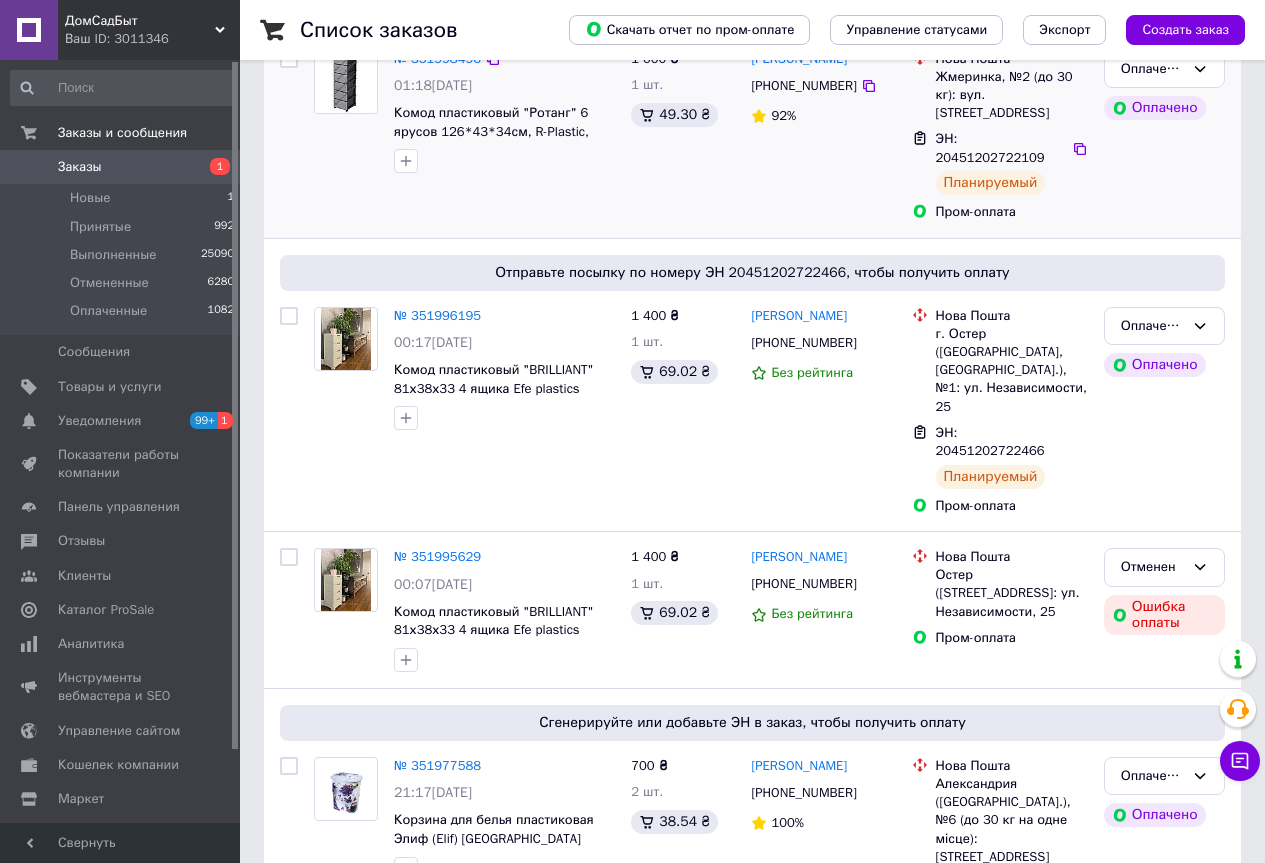 scroll, scrollTop: 600, scrollLeft: 0, axis: vertical 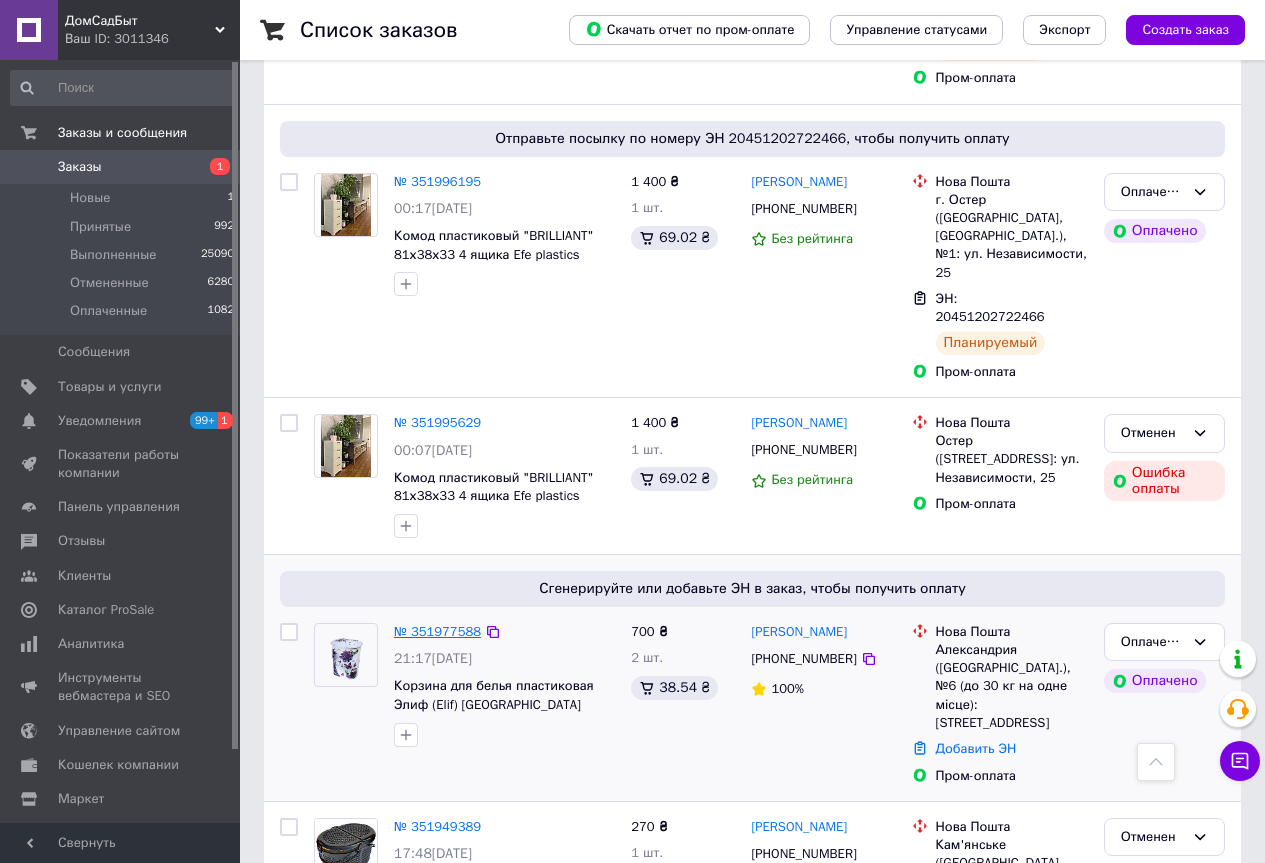 click on "№ 351977588" at bounding box center [437, 631] 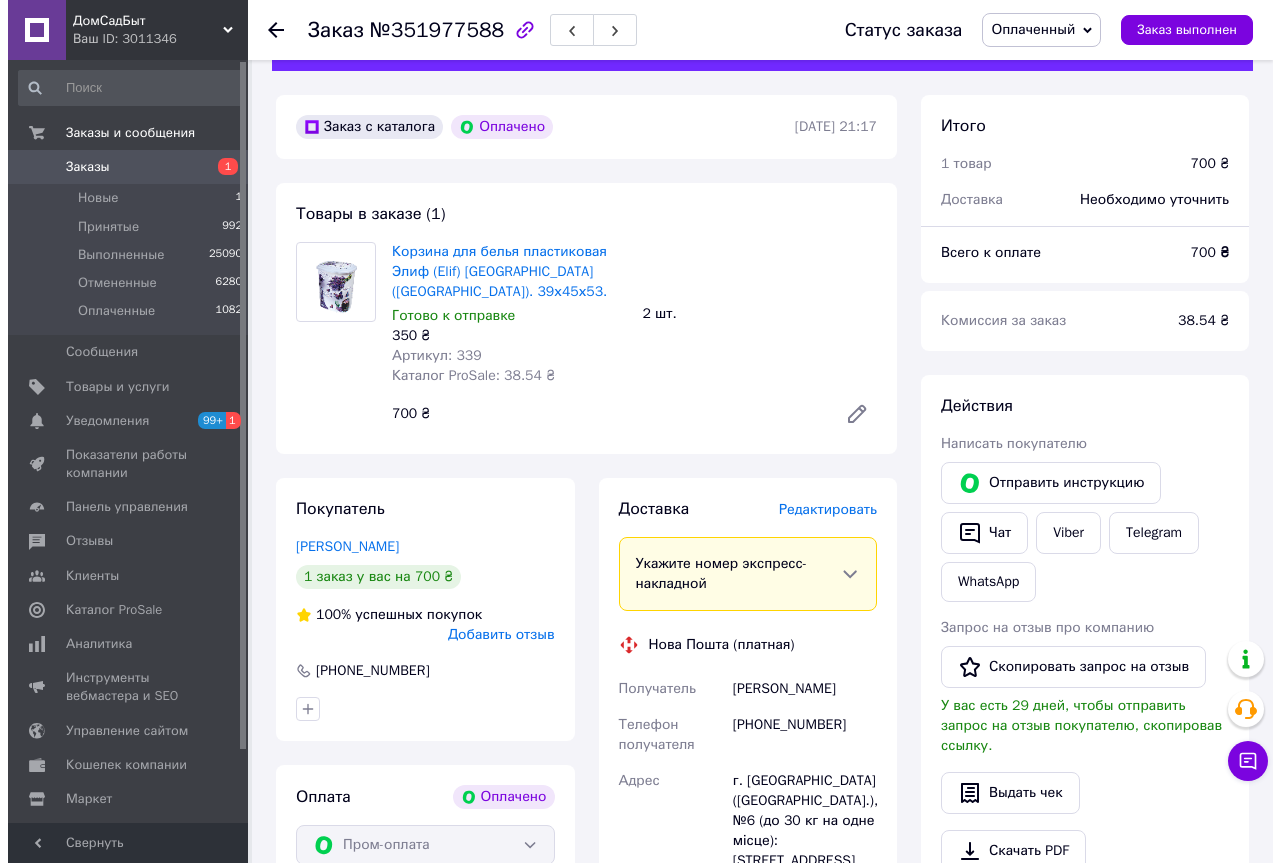 scroll, scrollTop: 0, scrollLeft: 0, axis: both 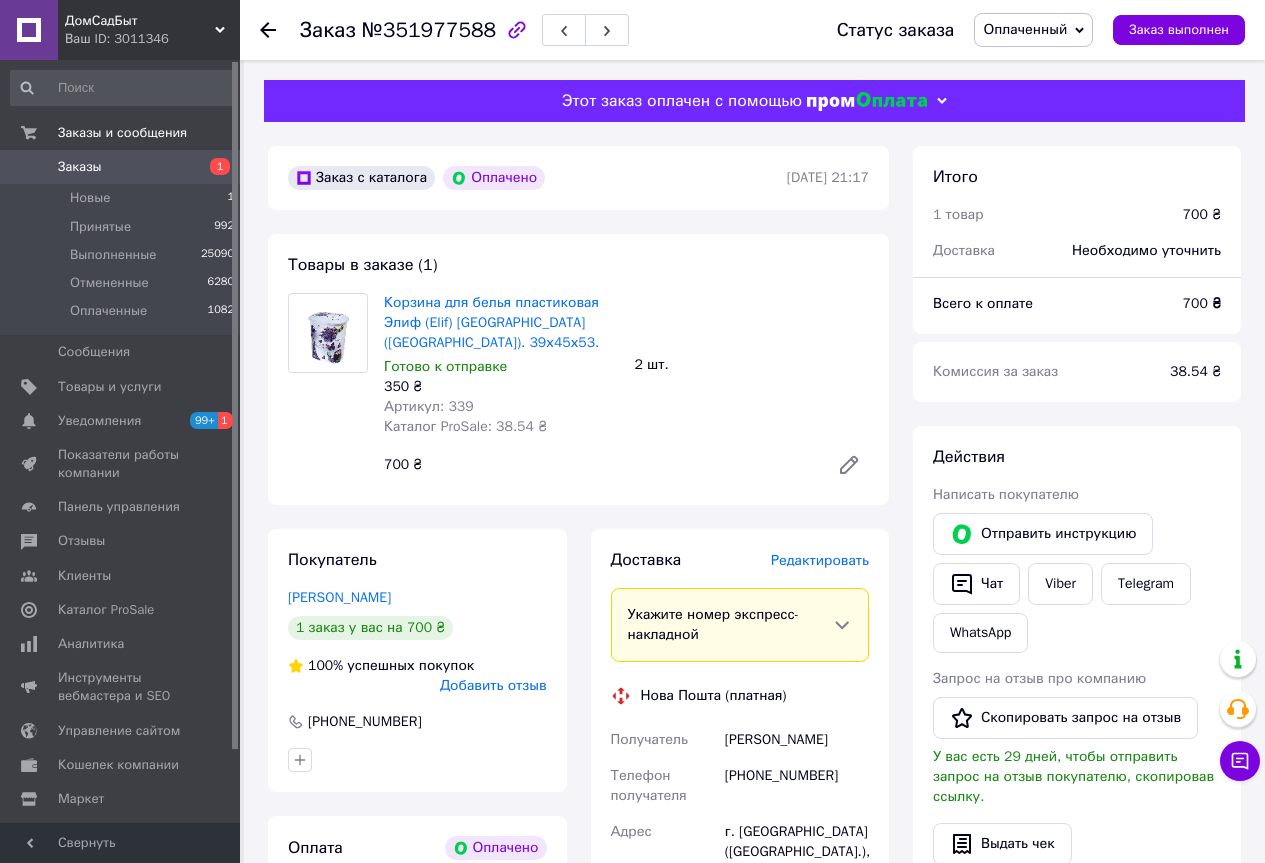 click on "Редактировать" at bounding box center (820, 560) 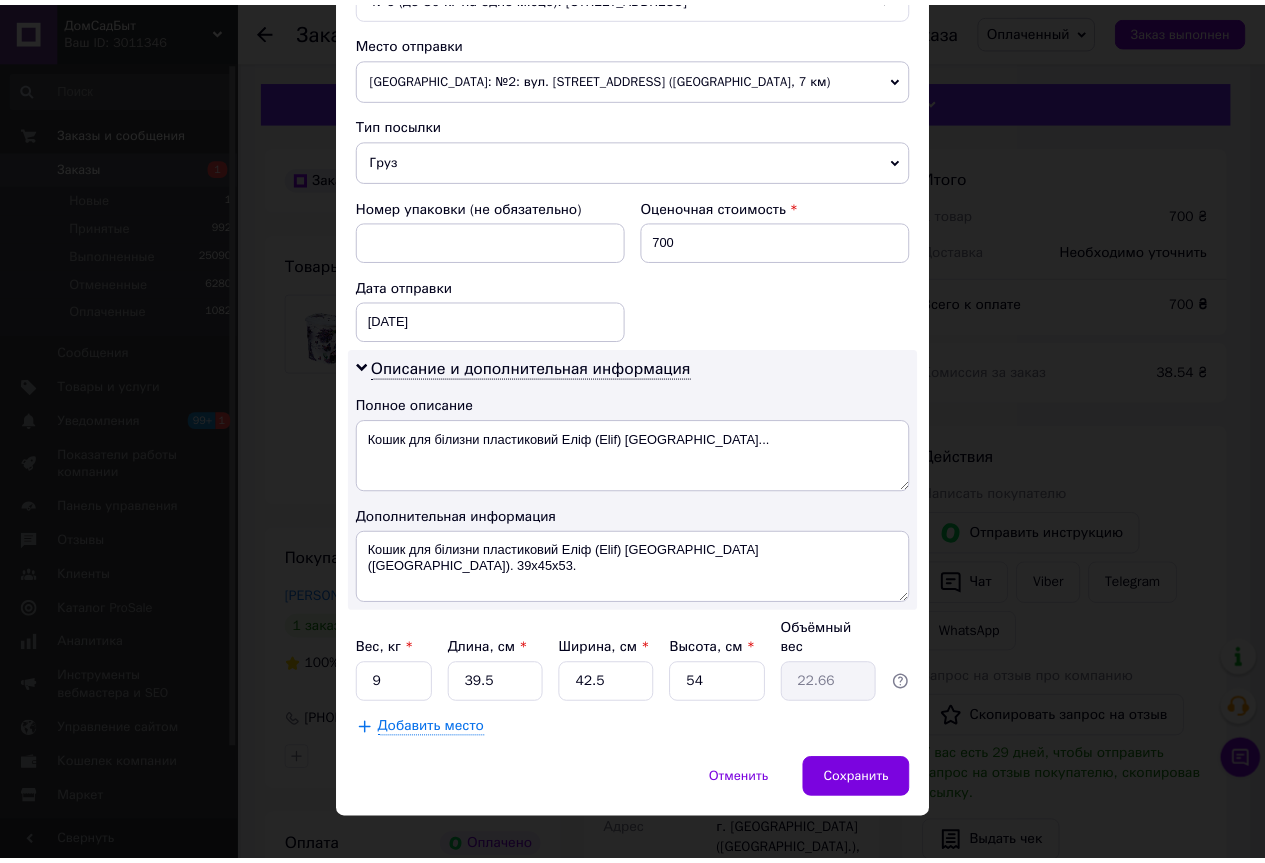 scroll, scrollTop: 689, scrollLeft: 0, axis: vertical 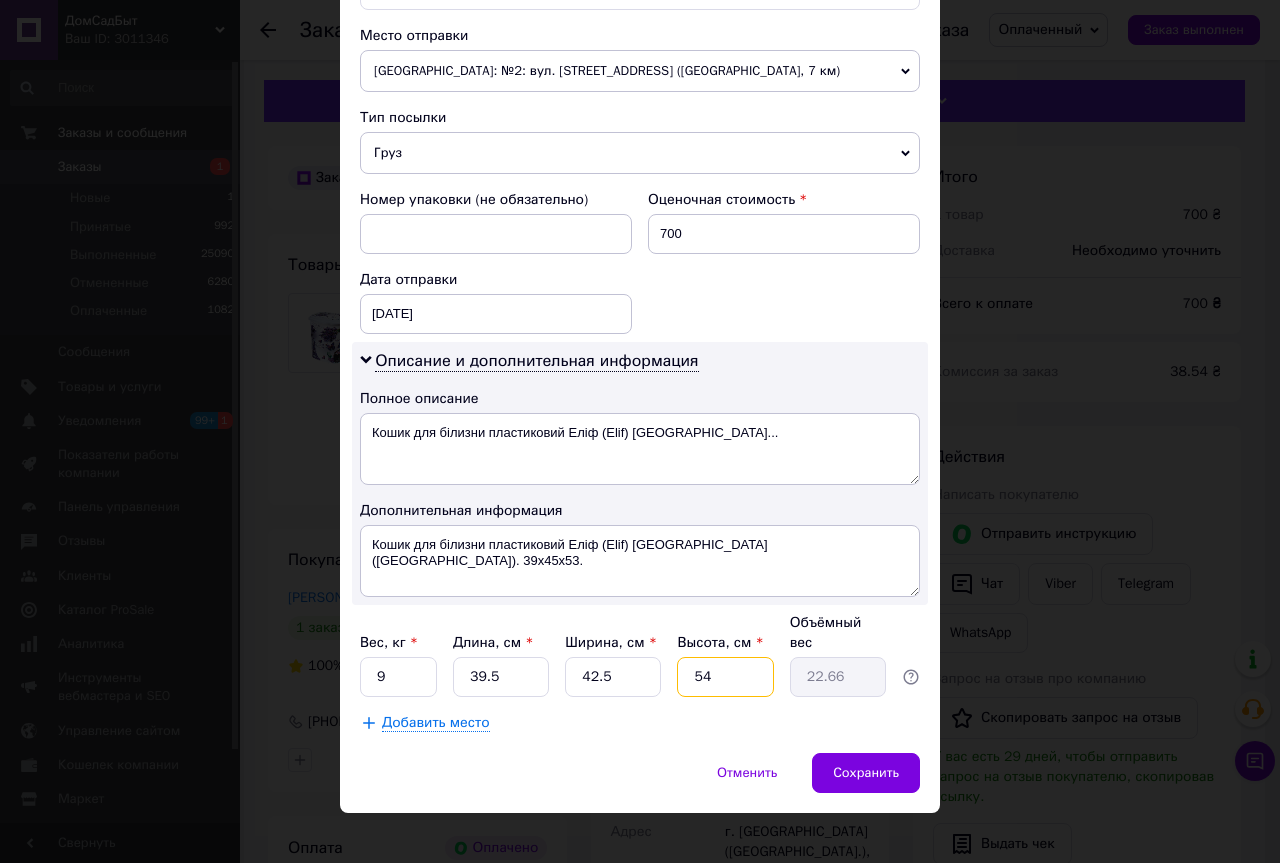 click on "54" at bounding box center (725, 677) 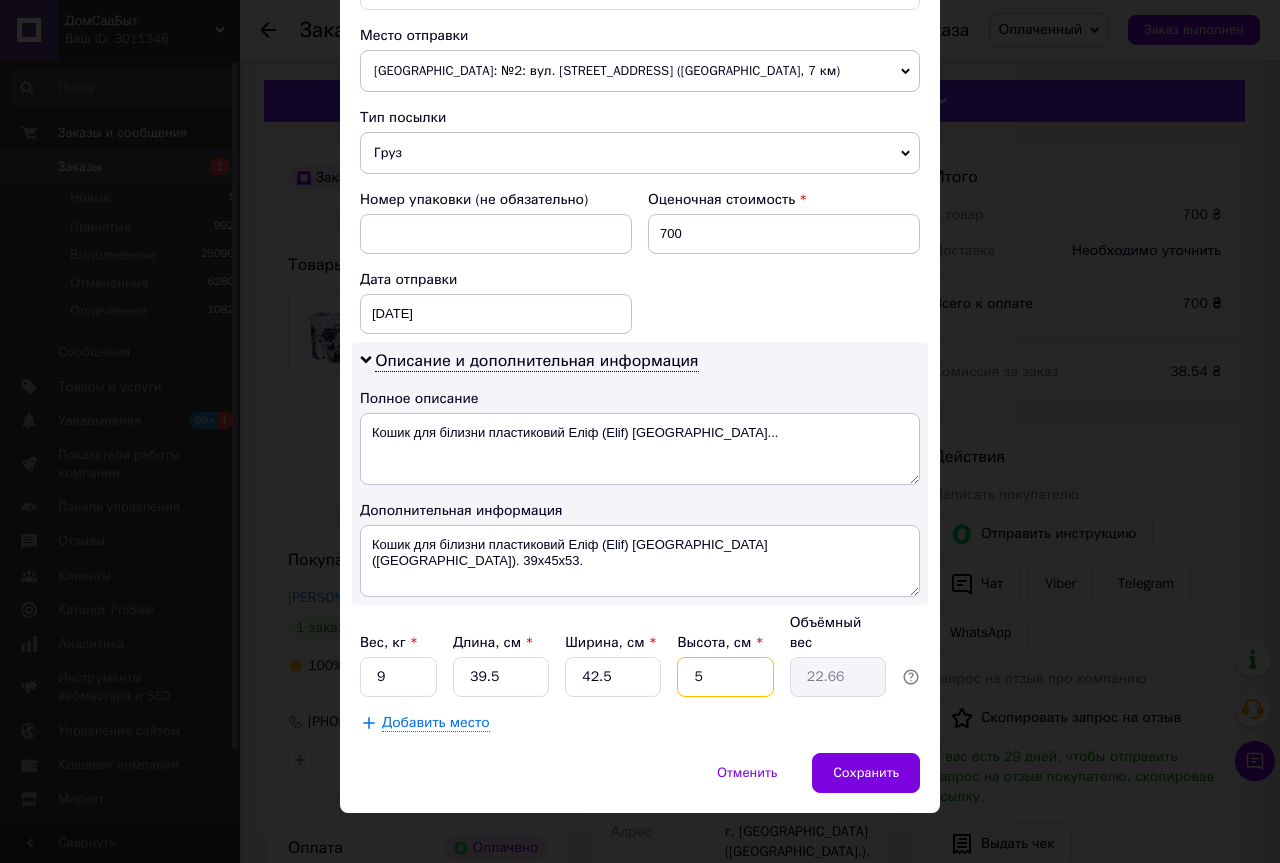 type on "2.1" 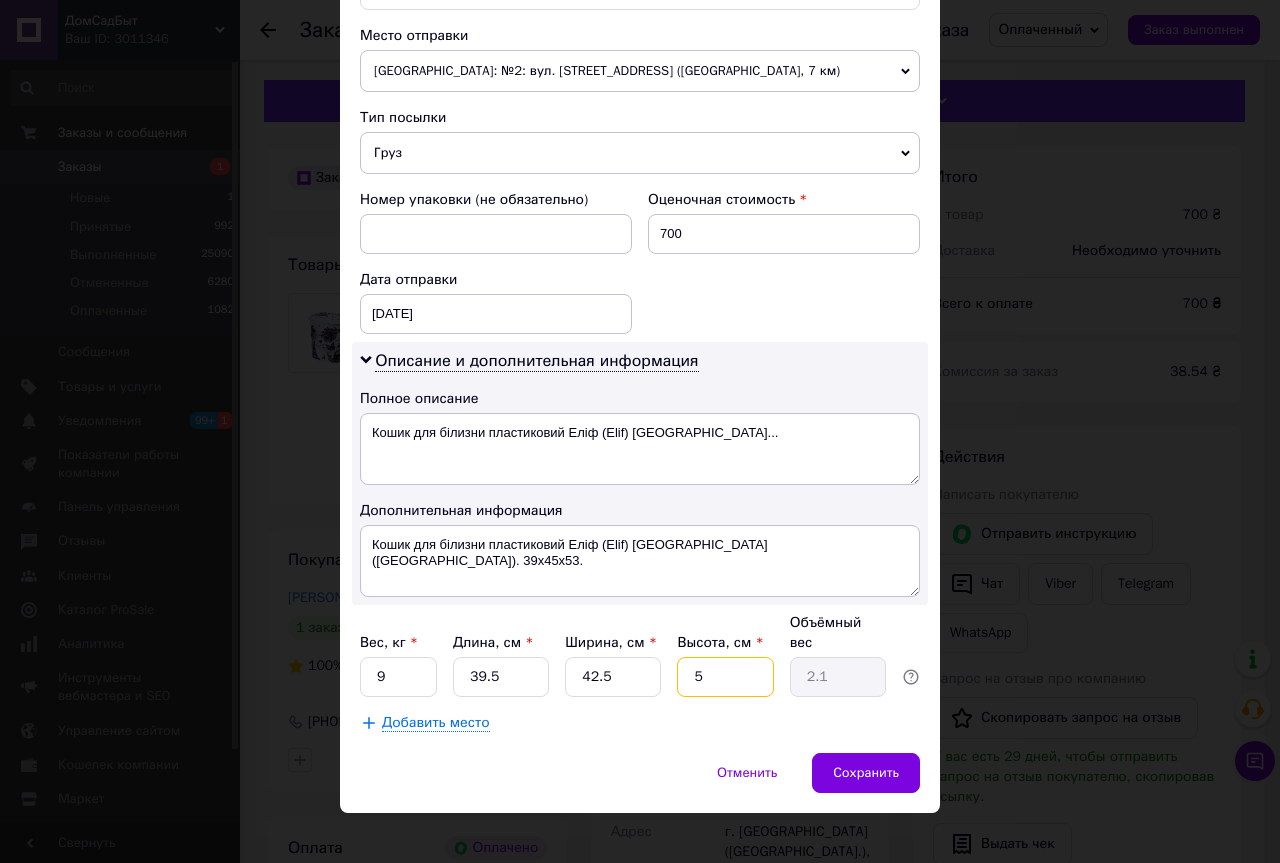 type 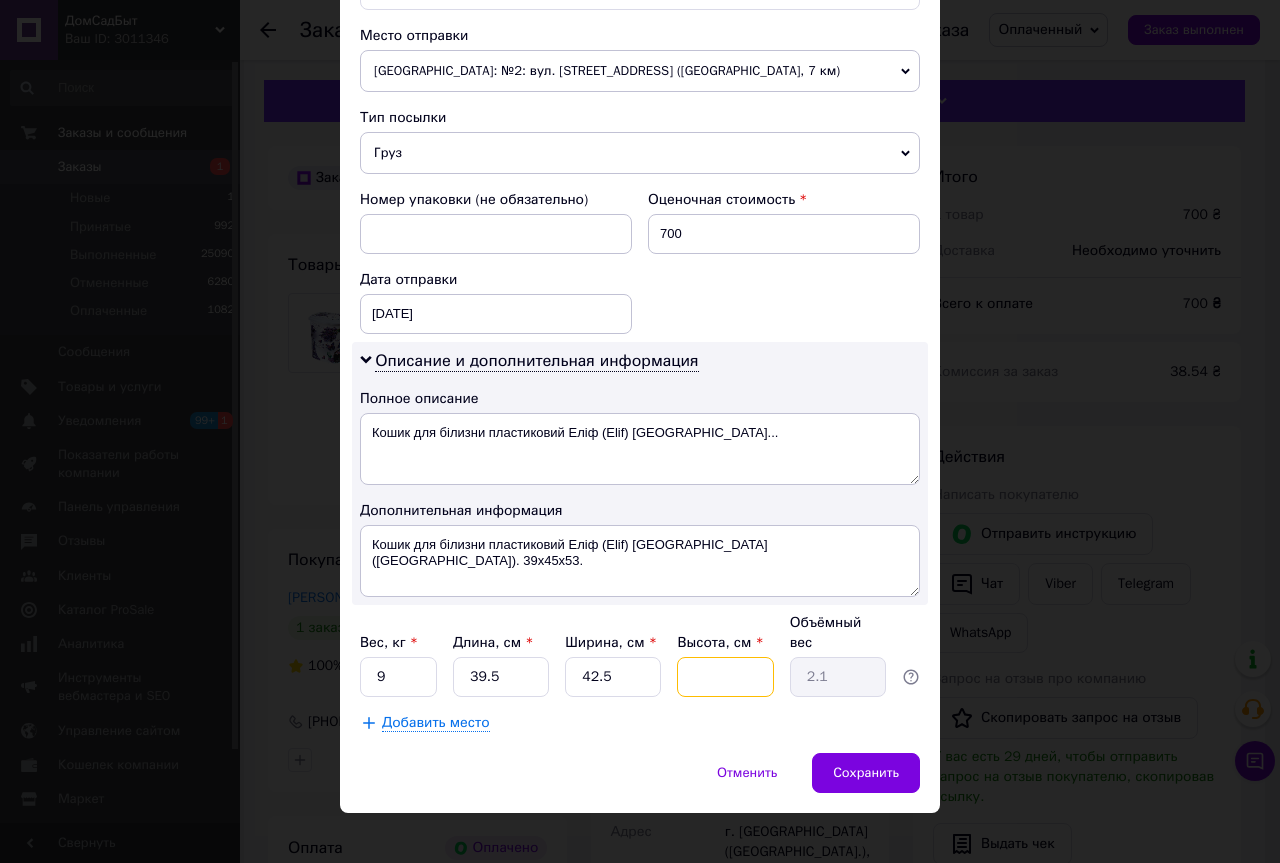 type 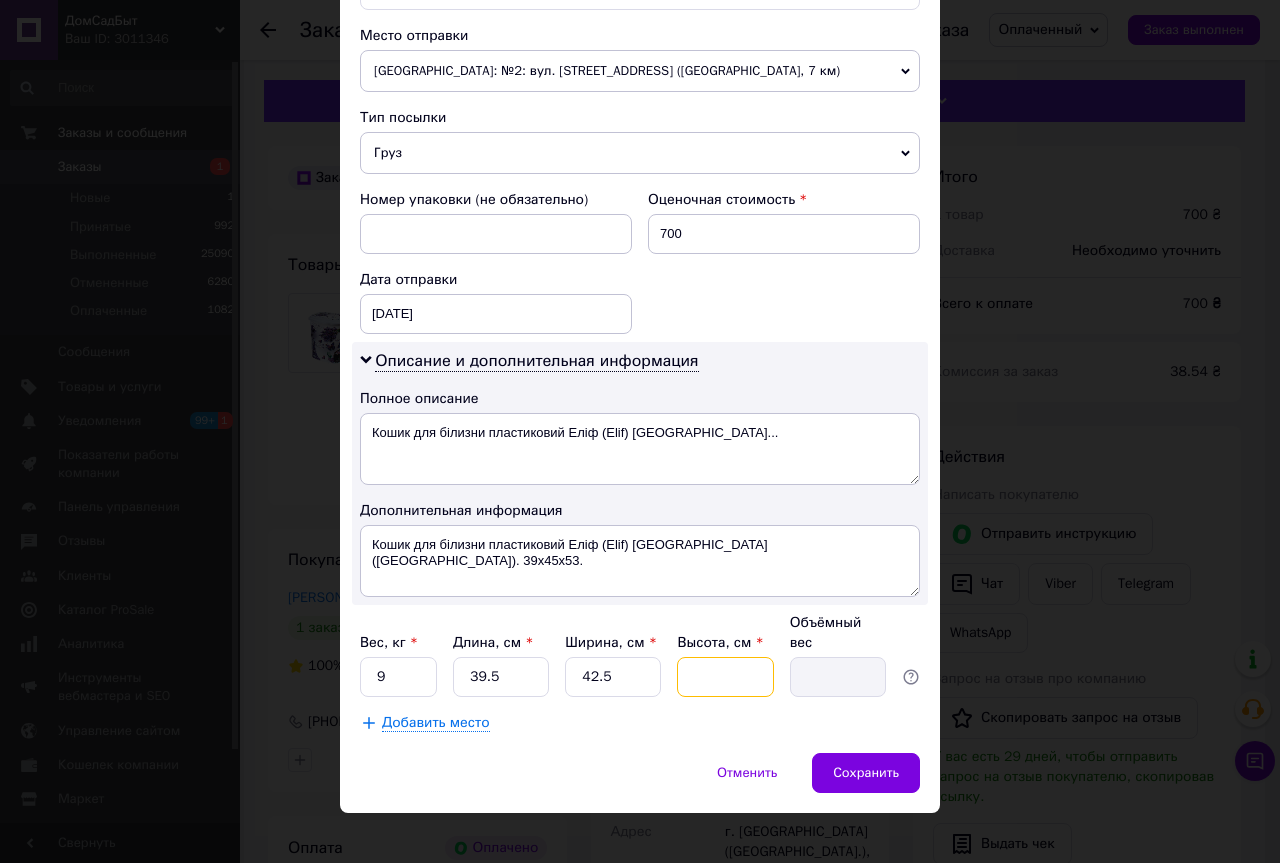 type on "6" 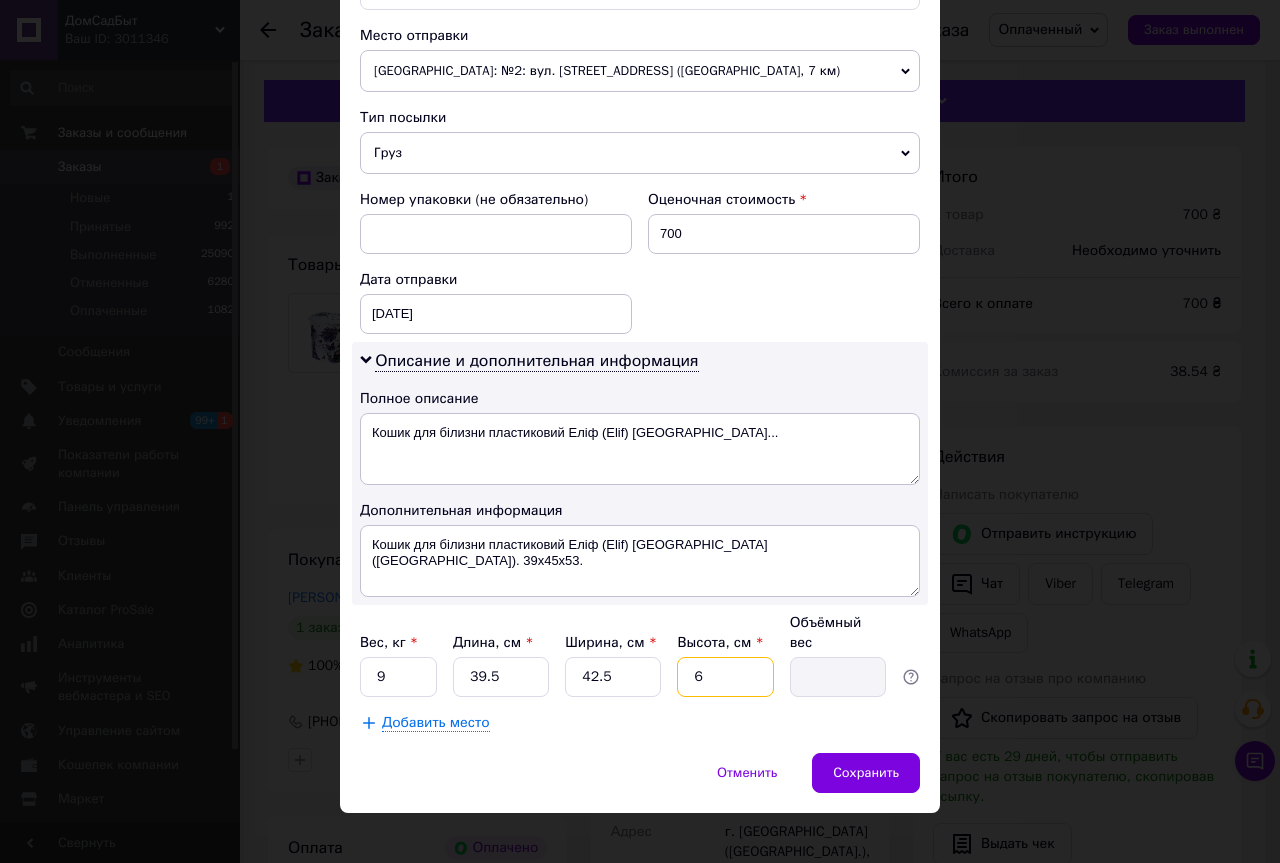 type on "2.52" 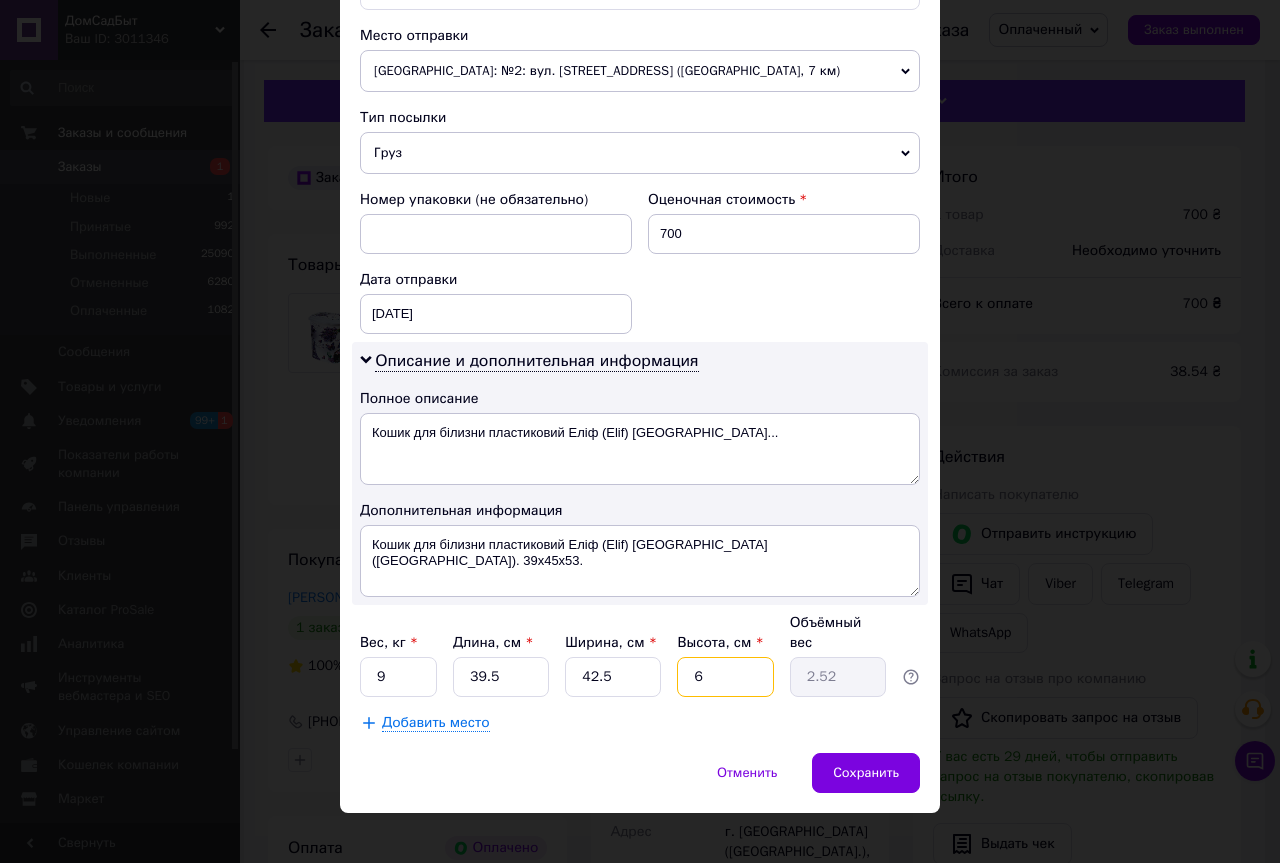 type on "60" 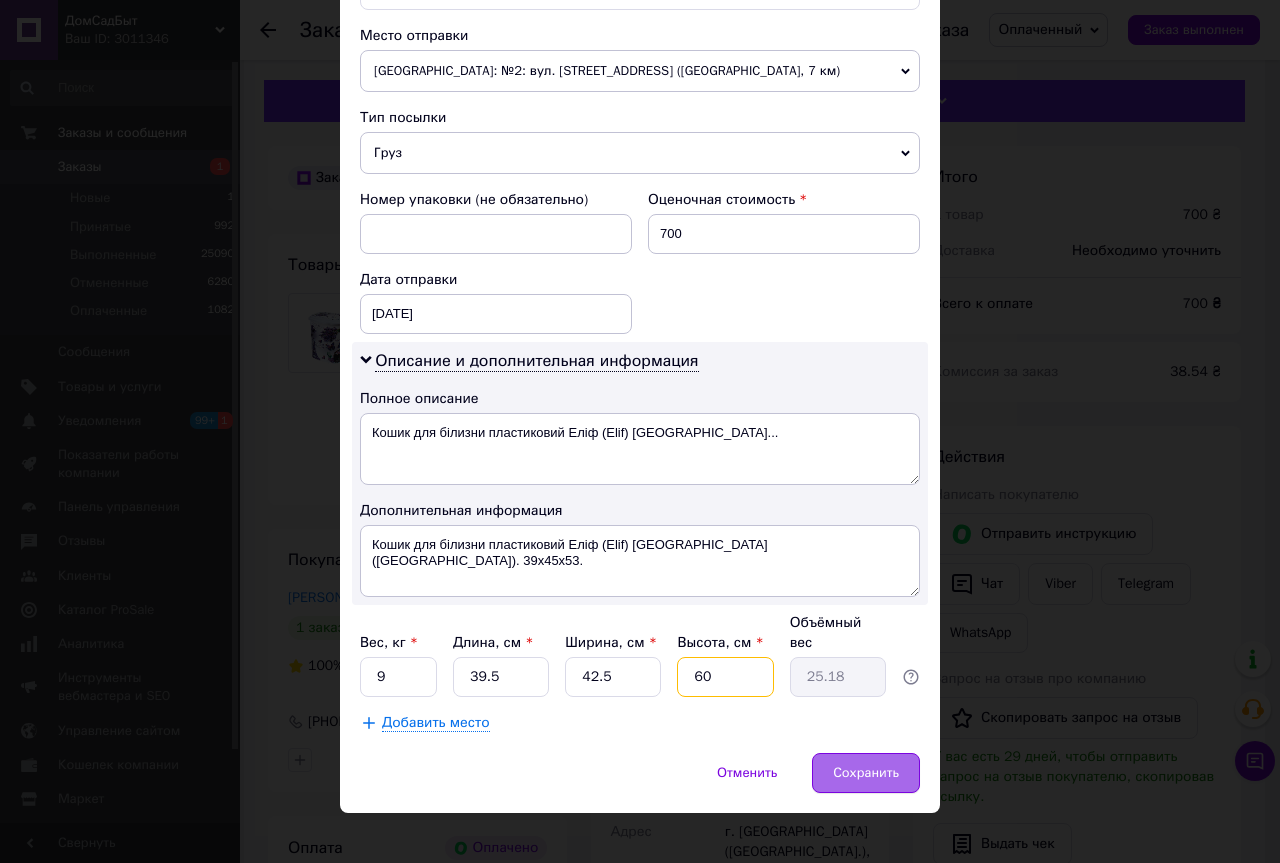 type on "60" 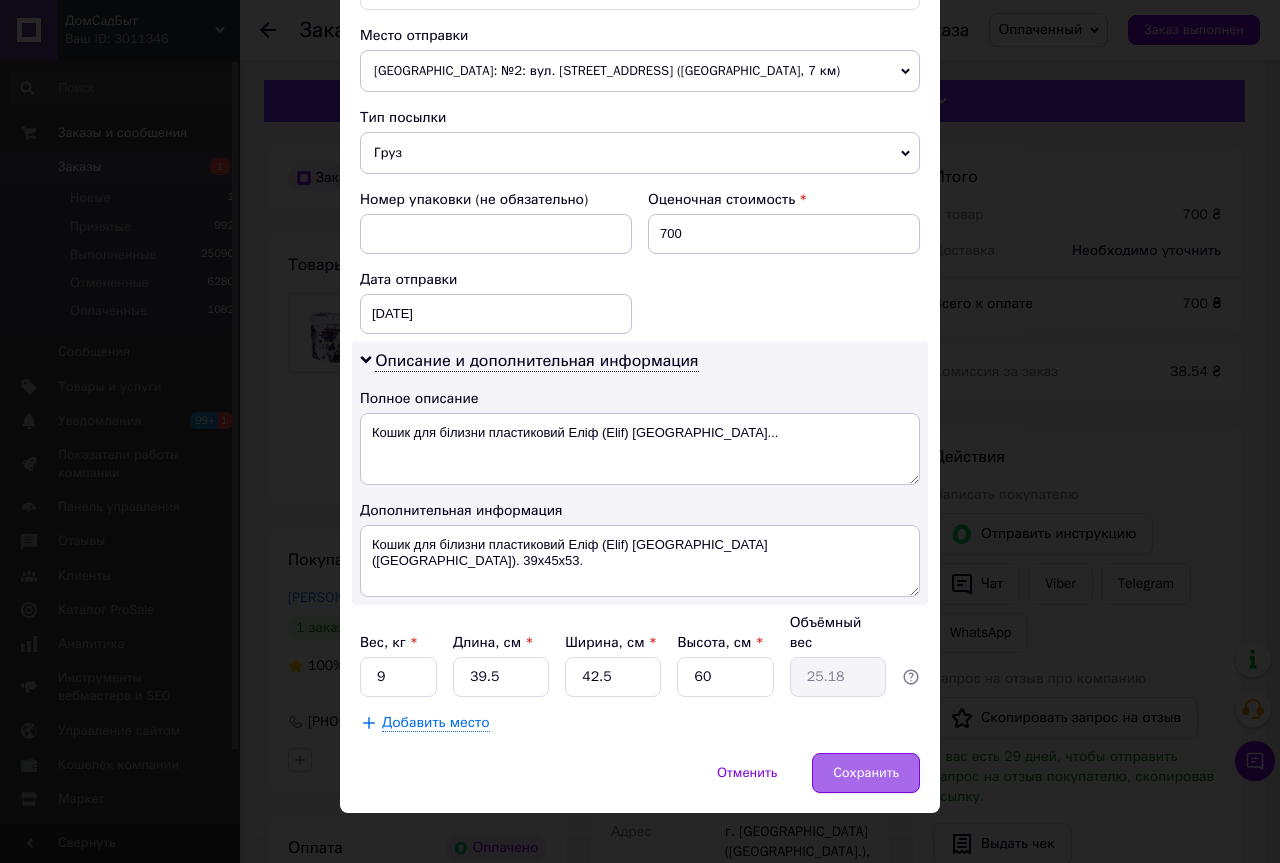 click on "Сохранить" at bounding box center (866, 773) 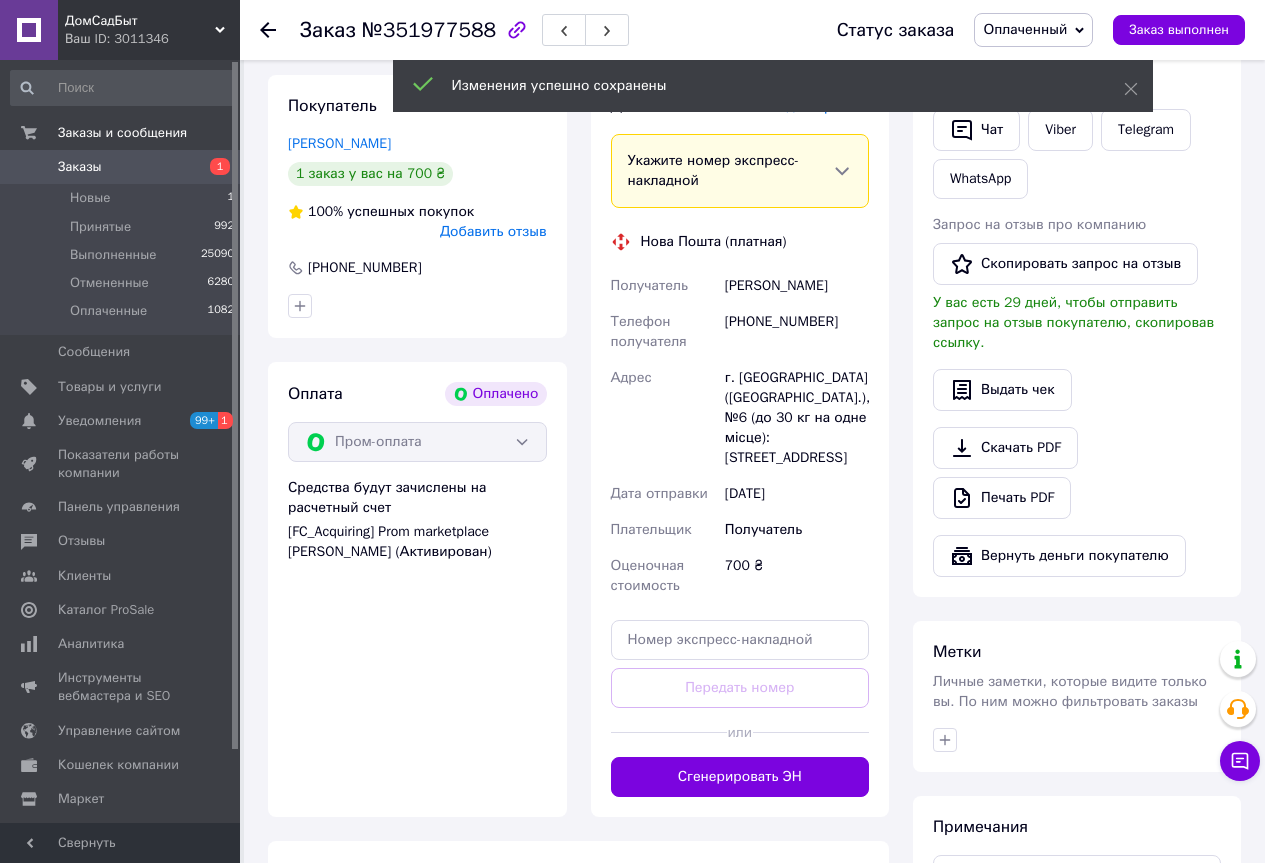 scroll, scrollTop: 500, scrollLeft: 0, axis: vertical 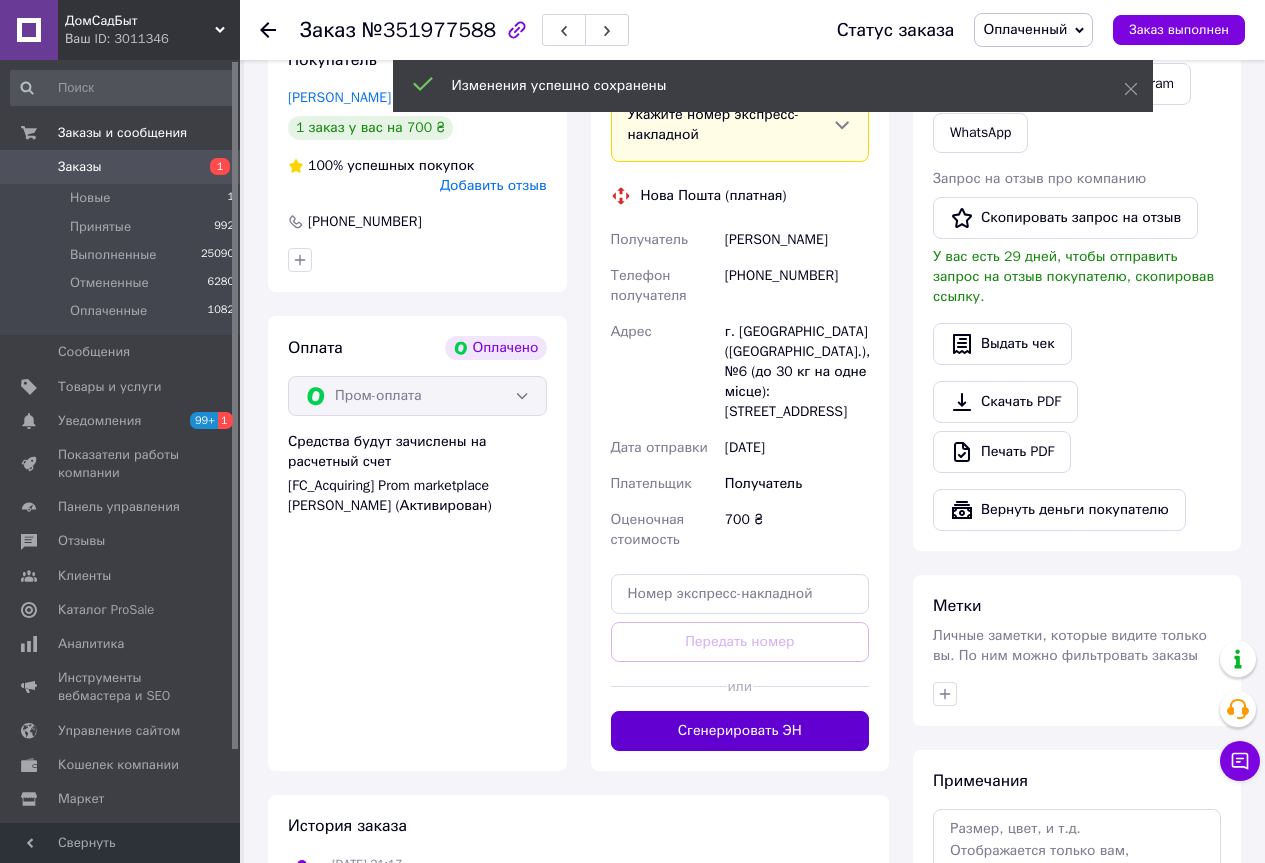 click on "Сгенерировать ЭН" at bounding box center (740, 731) 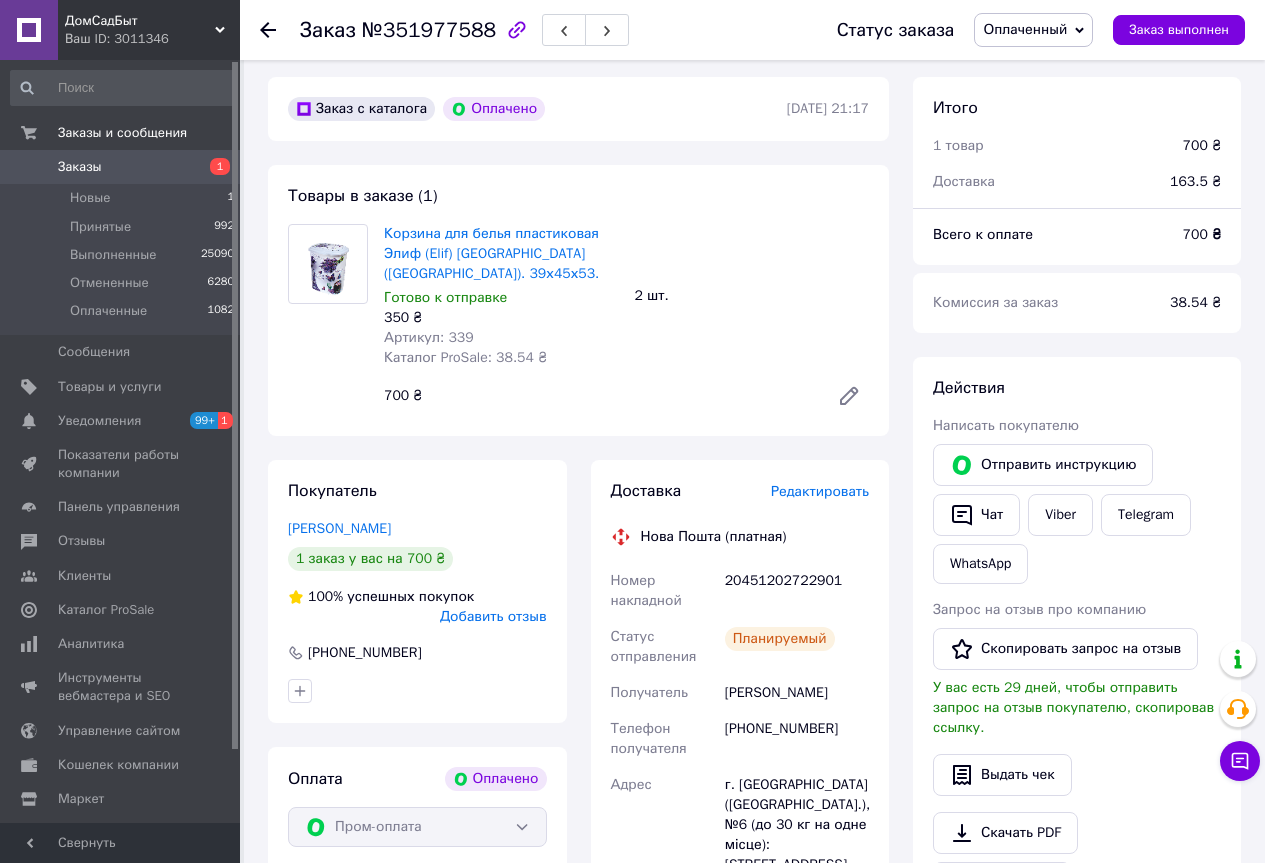 scroll, scrollTop: 0, scrollLeft: 0, axis: both 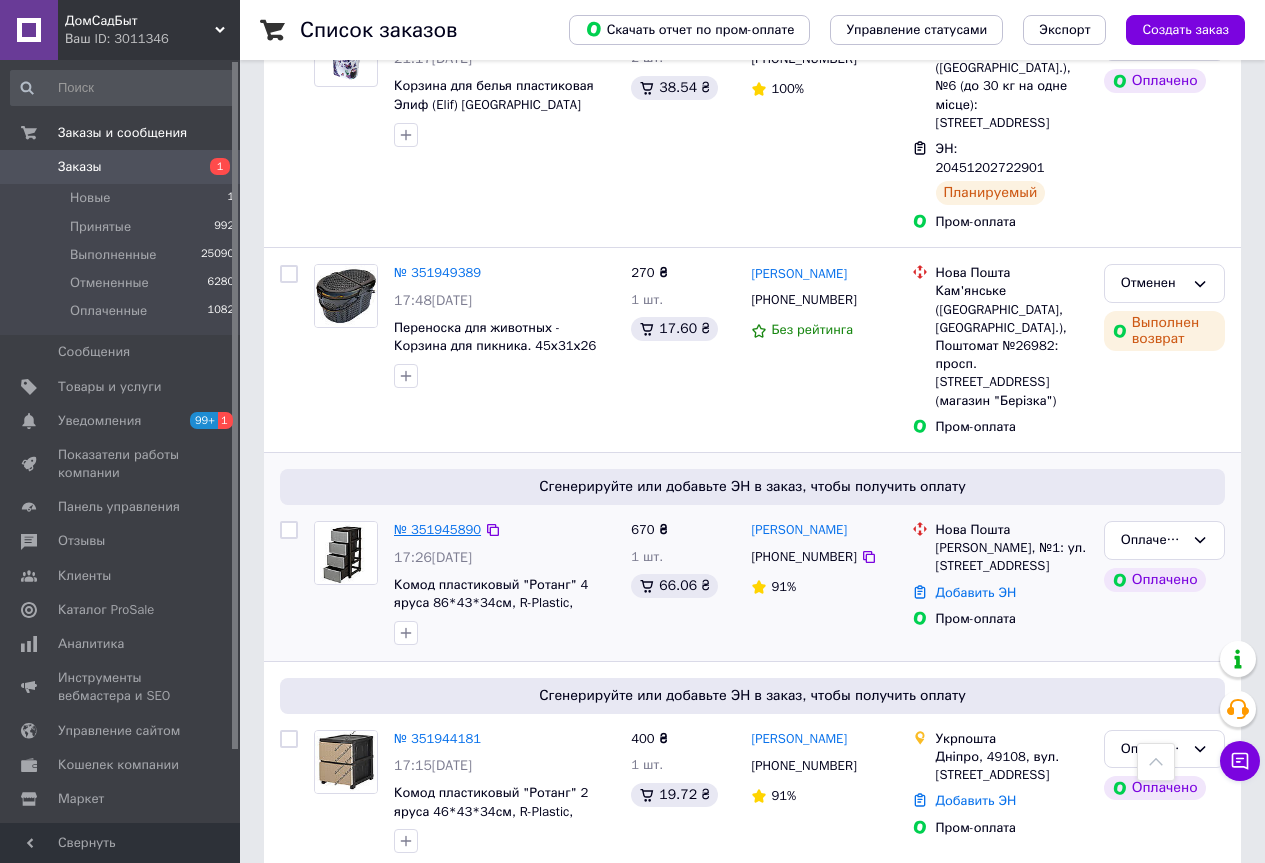 click on "№ 351945890" at bounding box center [437, 529] 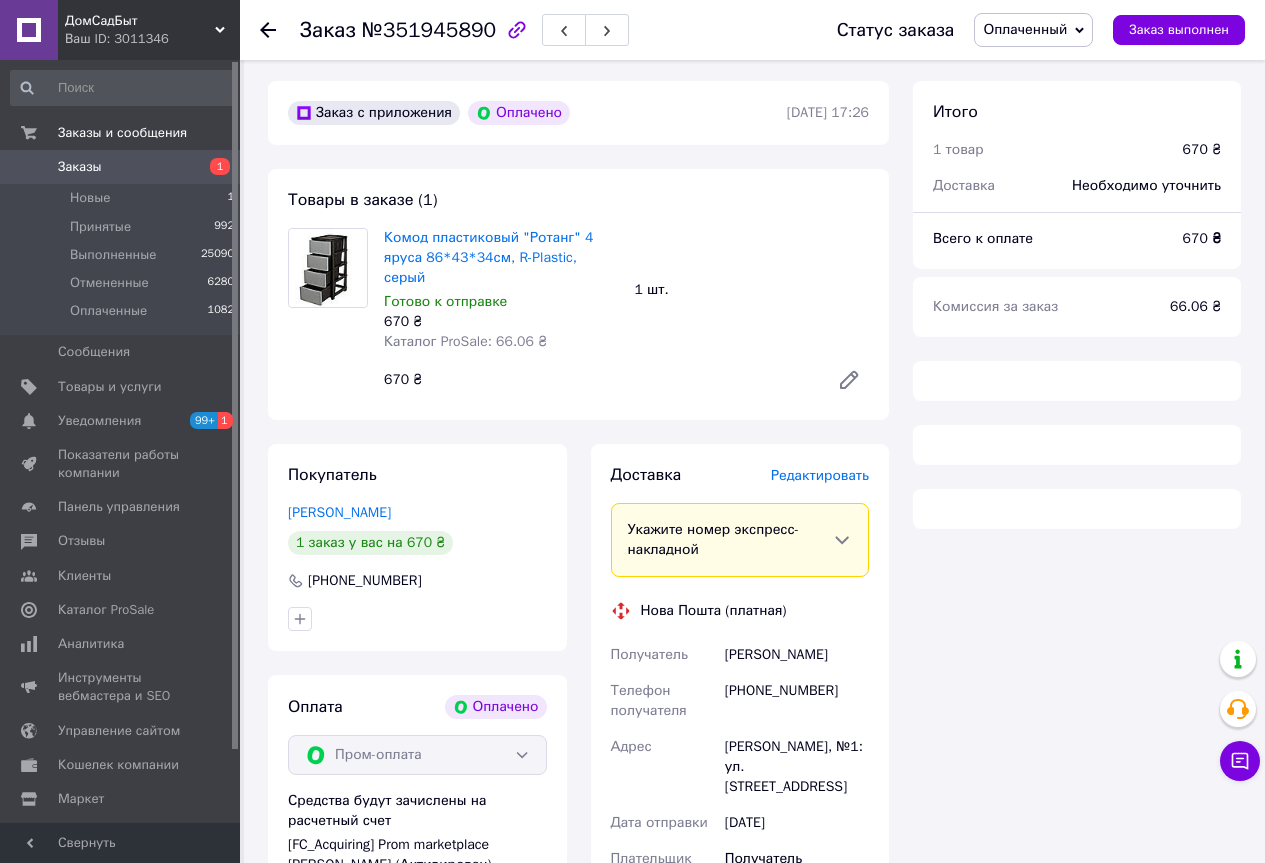 scroll, scrollTop: 656, scrollLeft: 0, axis: vertical 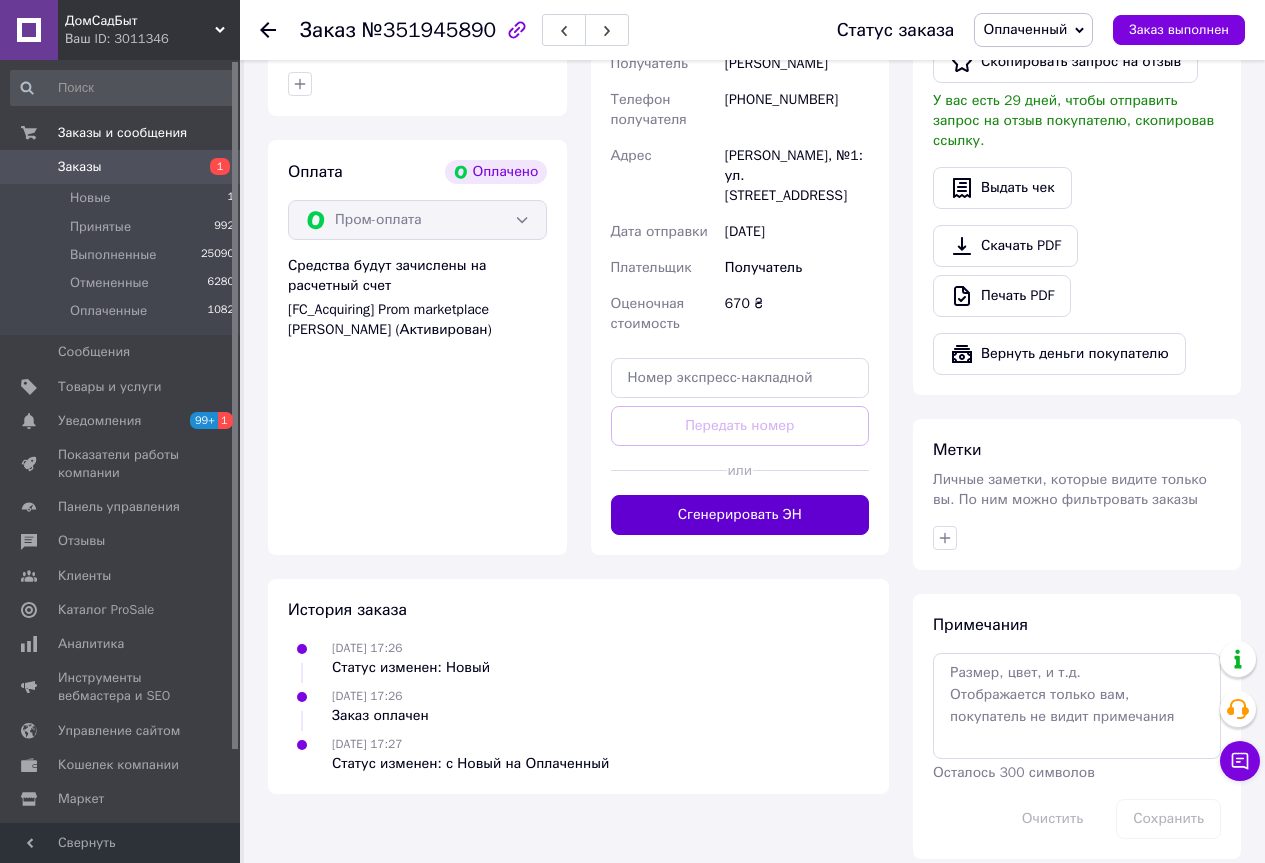click on "Сгенерировать ЭН" at bounding box center (740, 515) 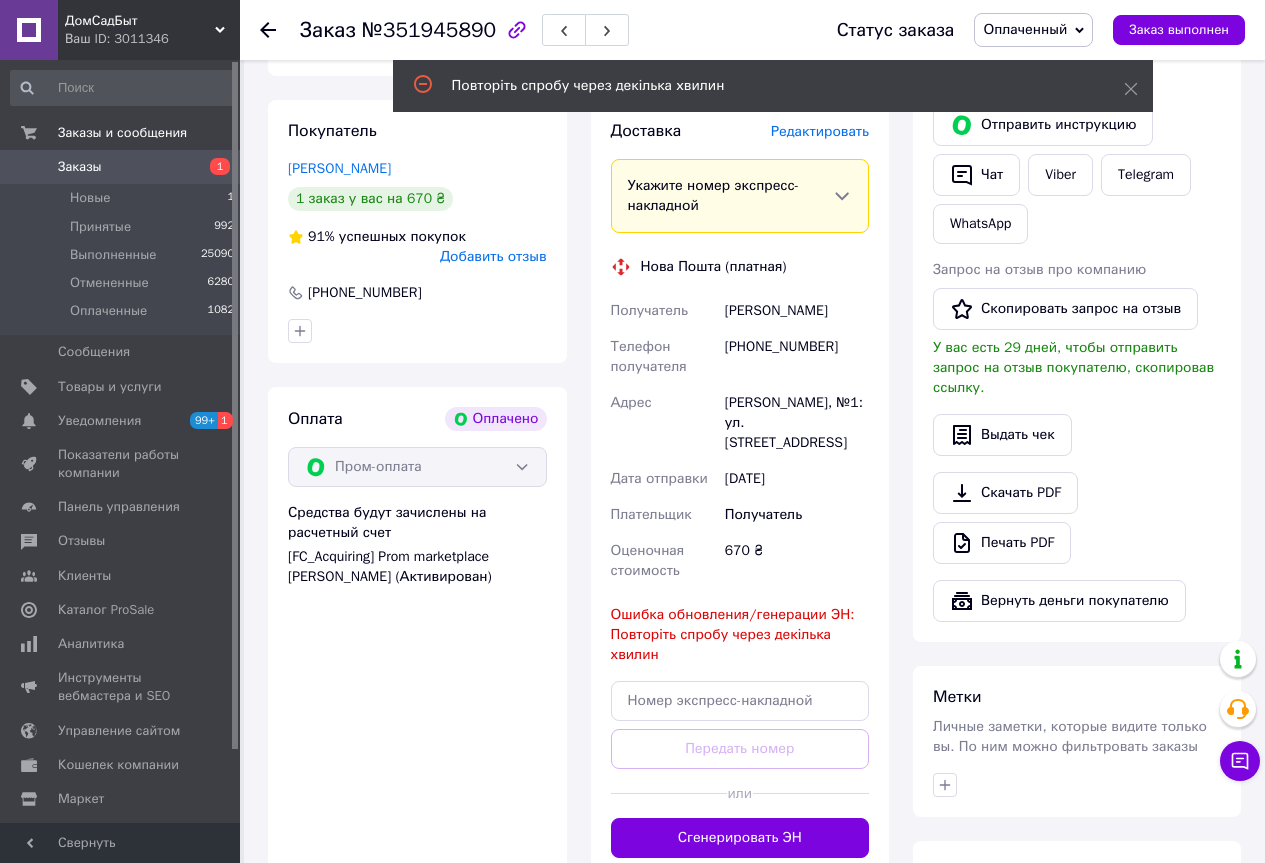 scroll, scrollTop: 456, scrollLeft: 0, axis: vertical 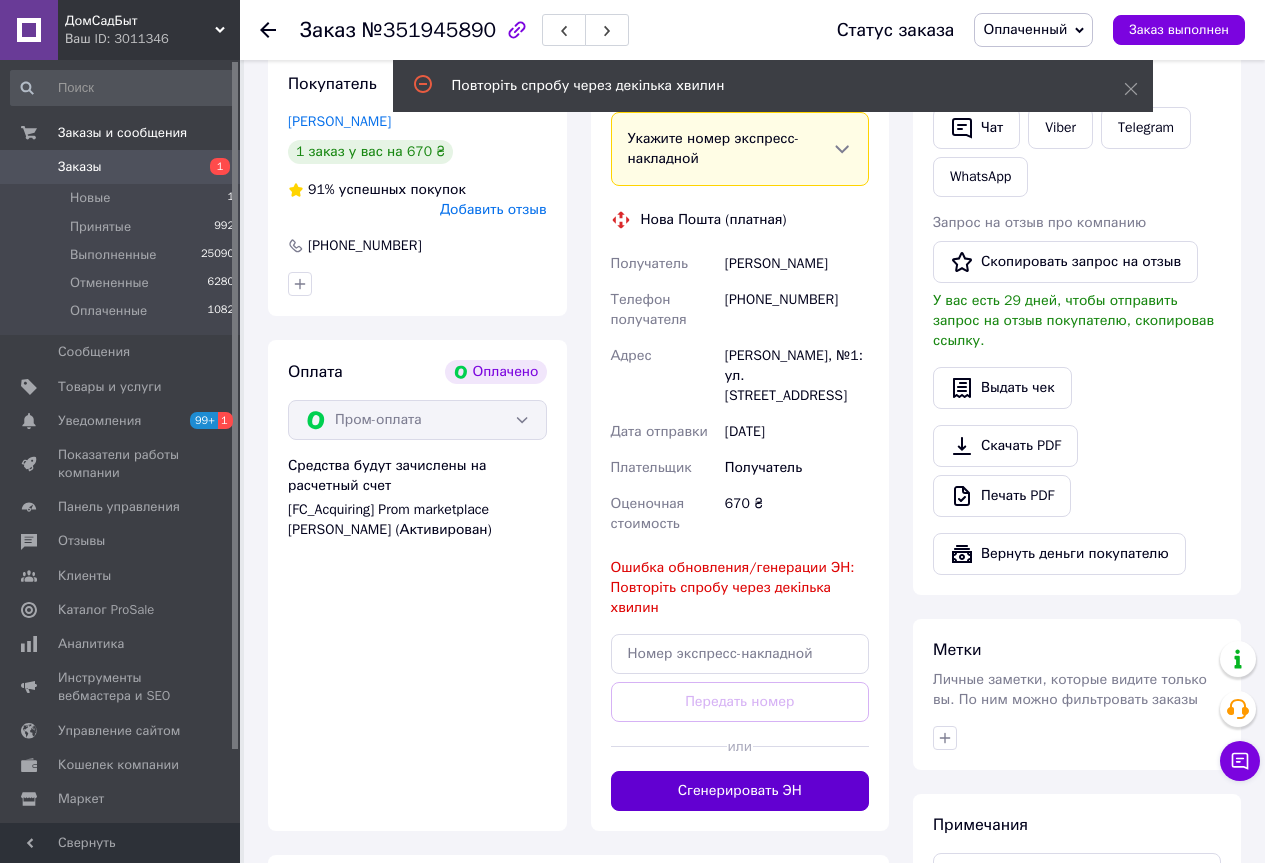 click on "Сгенерировать ЭН" at bounding box center (740, 791) 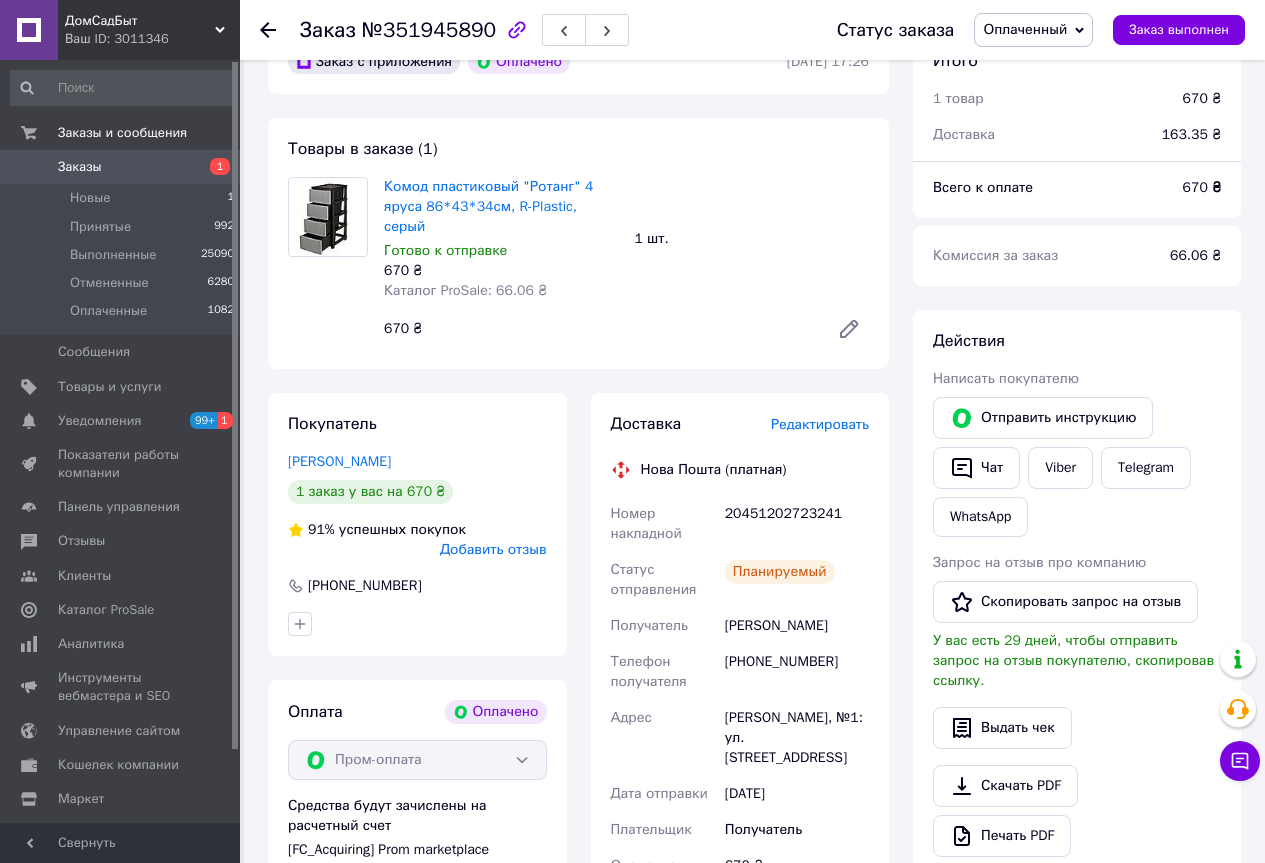 scroll, scrollTop: 56, scrollLeft: 0, axis: vertical 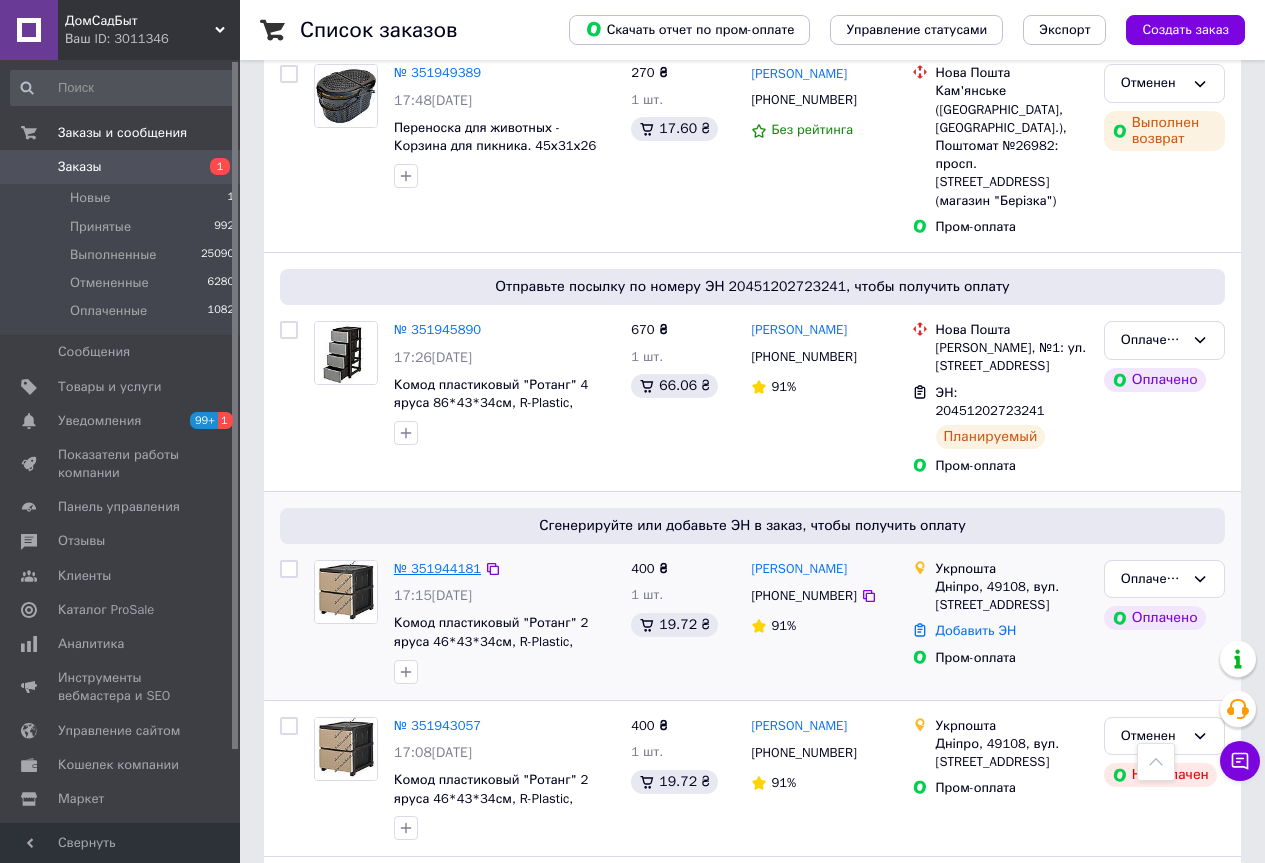 click on "№ 351944181" at bounding box center [437, 568] 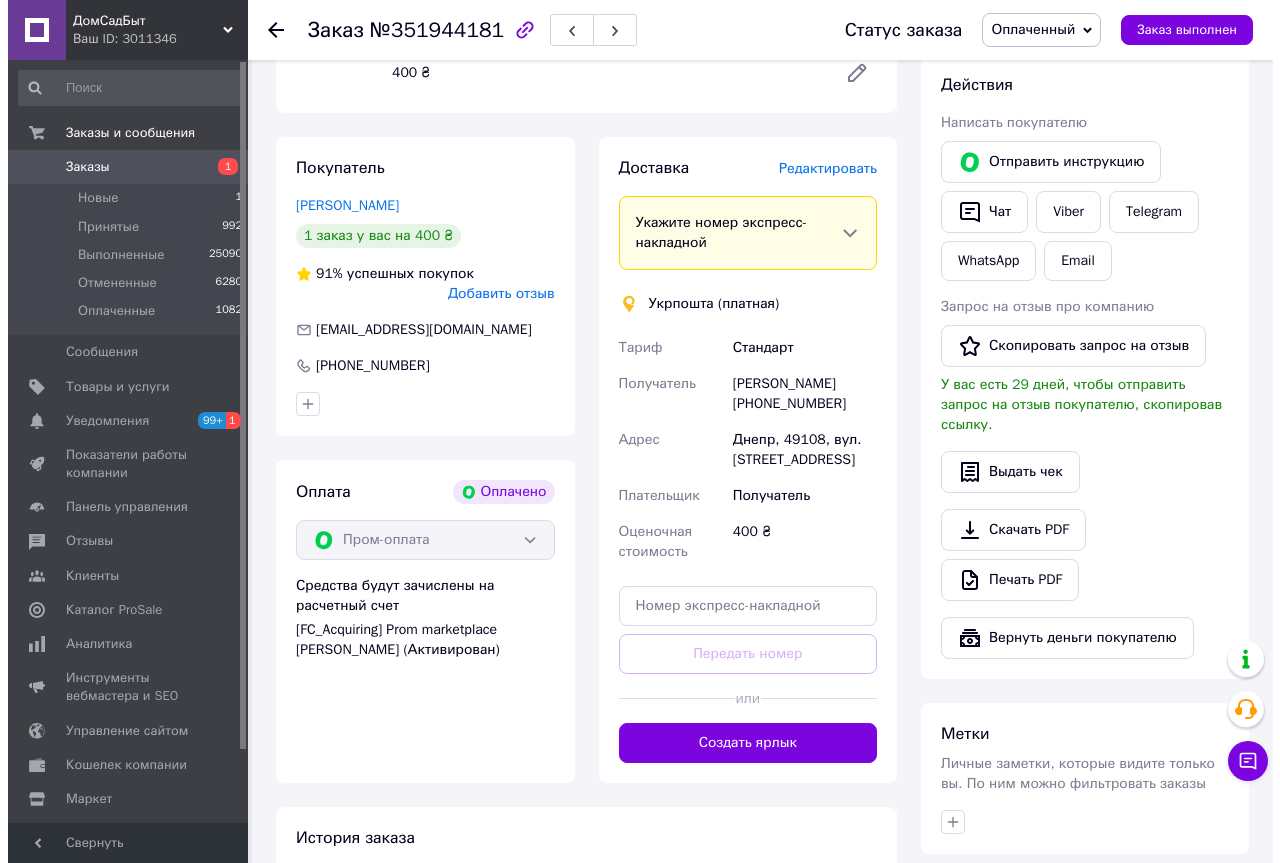 scroll, scrollTop: 56, scrollLeft: 0, axis: vertical 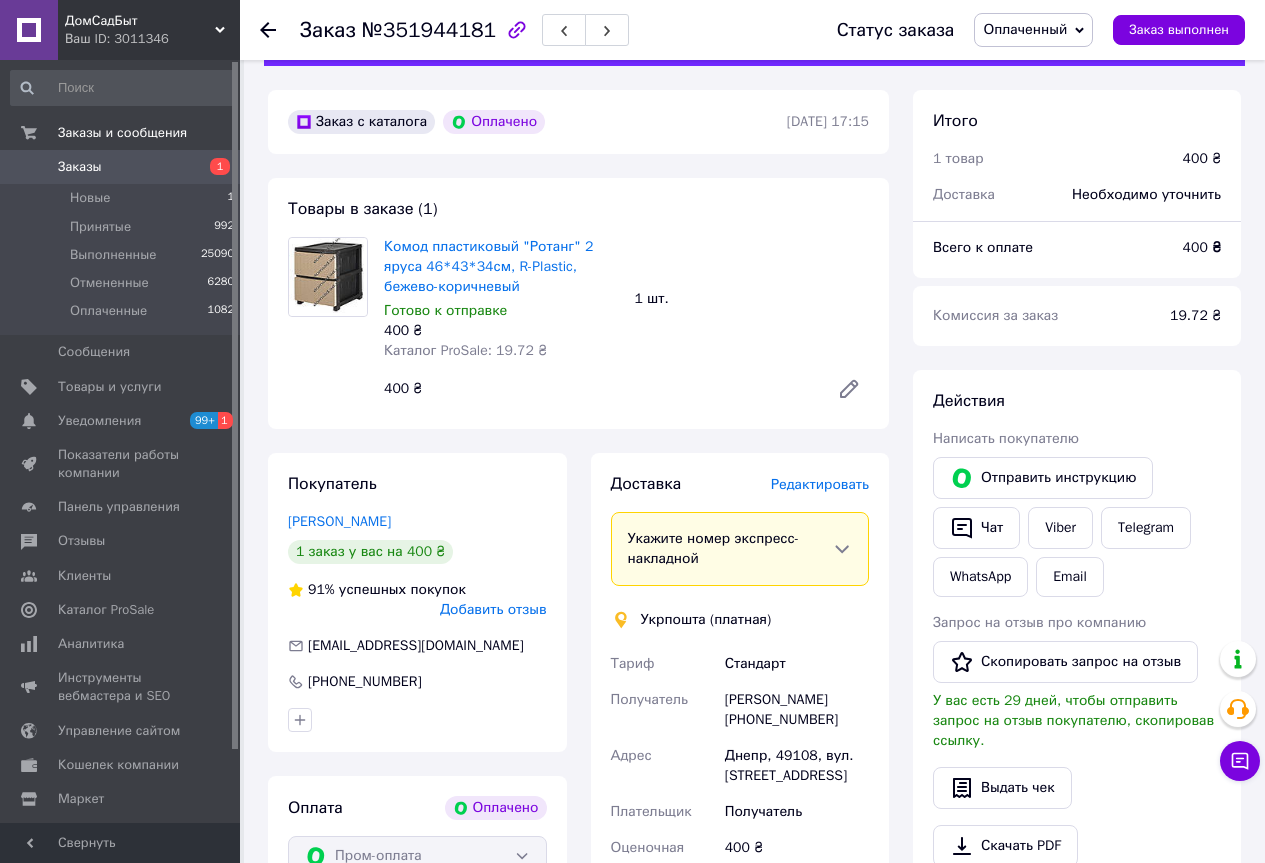 click on "Редактировать" at bounding box center [820, 484] 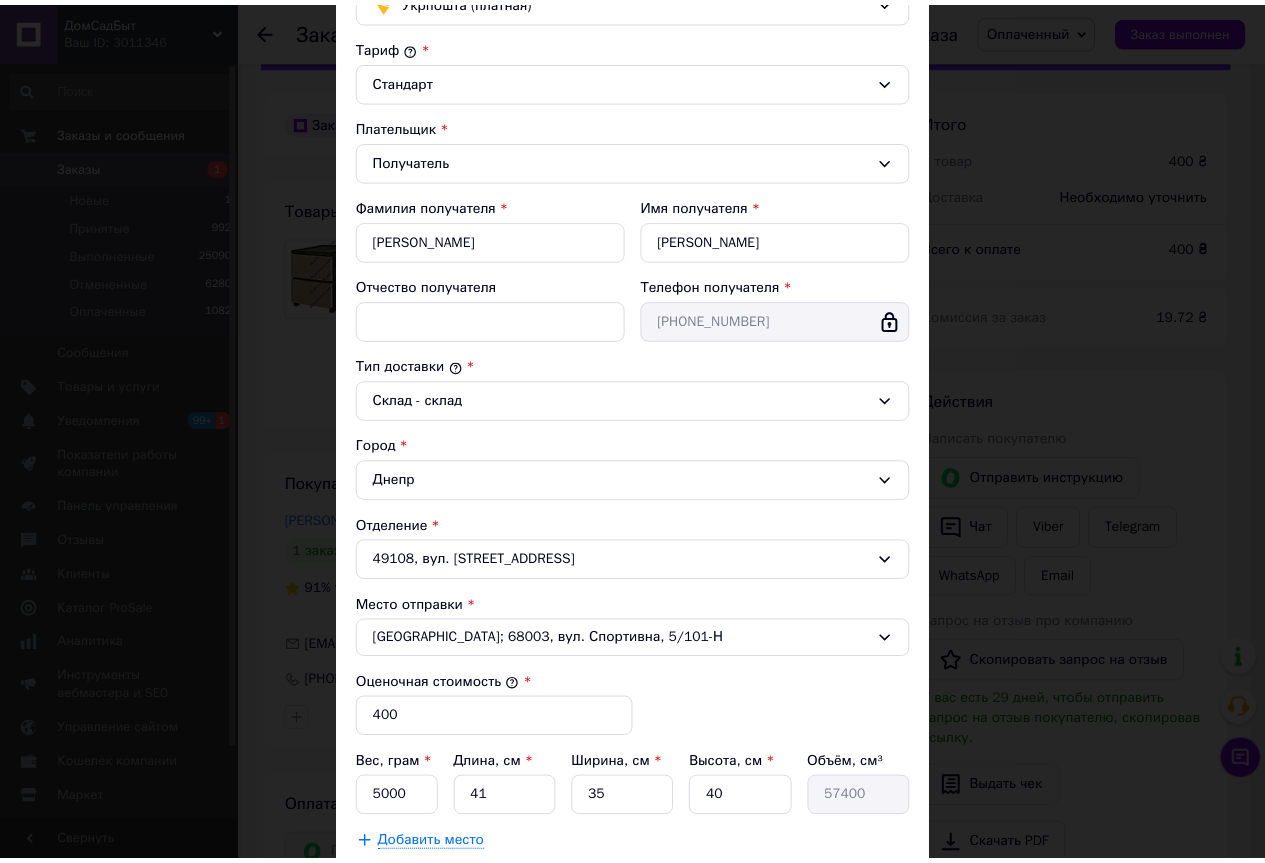 scroll, scrollTop: 388, scrollLeft: 0, axis: vertical 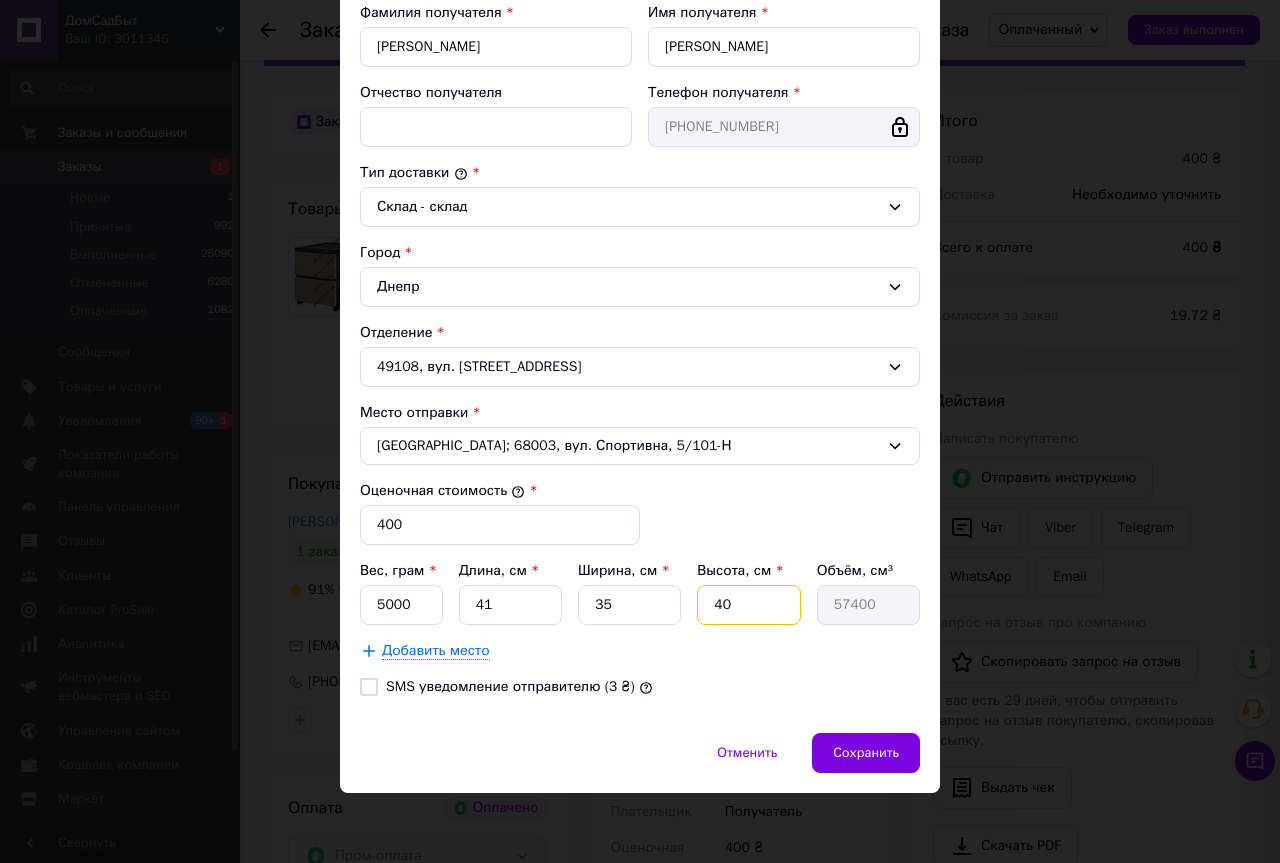 click on "40" at bounding box center [748, 605] 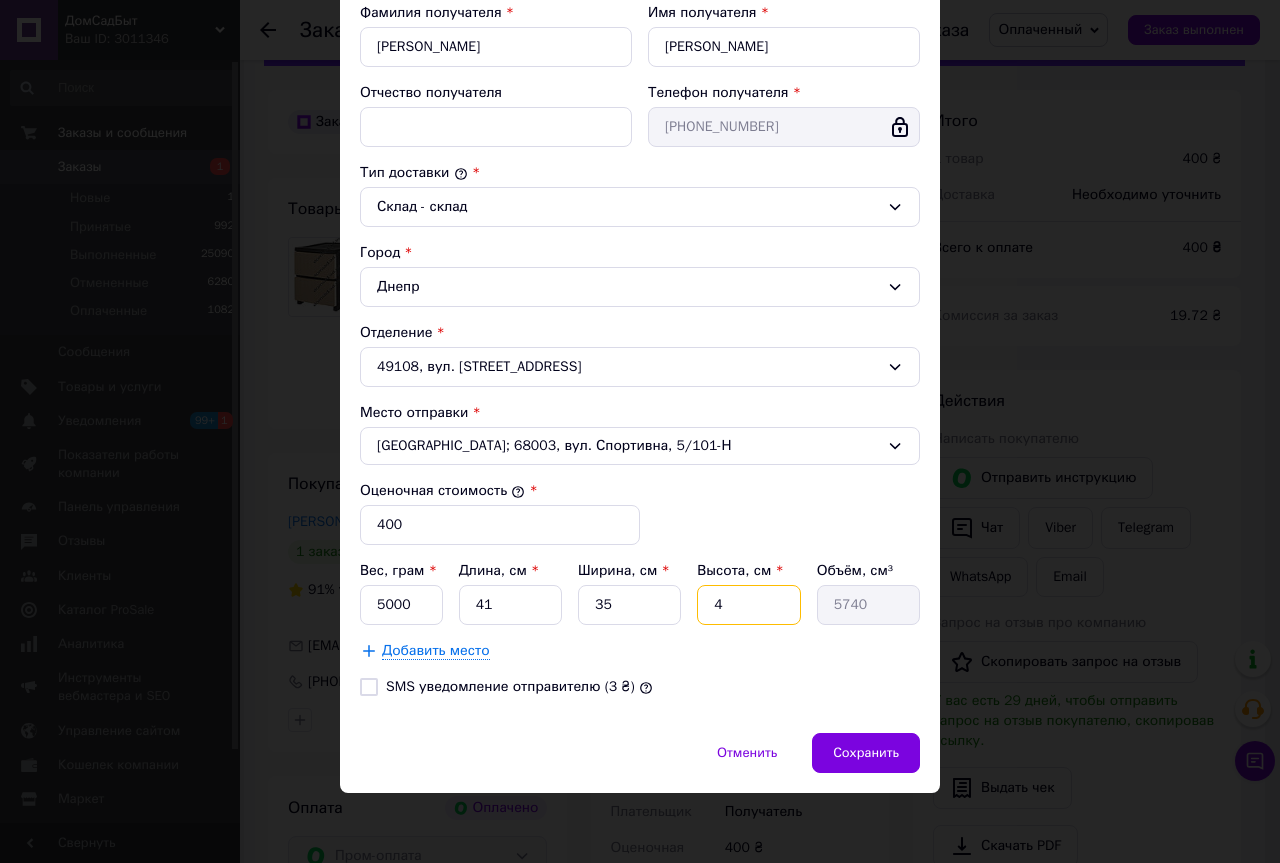 type 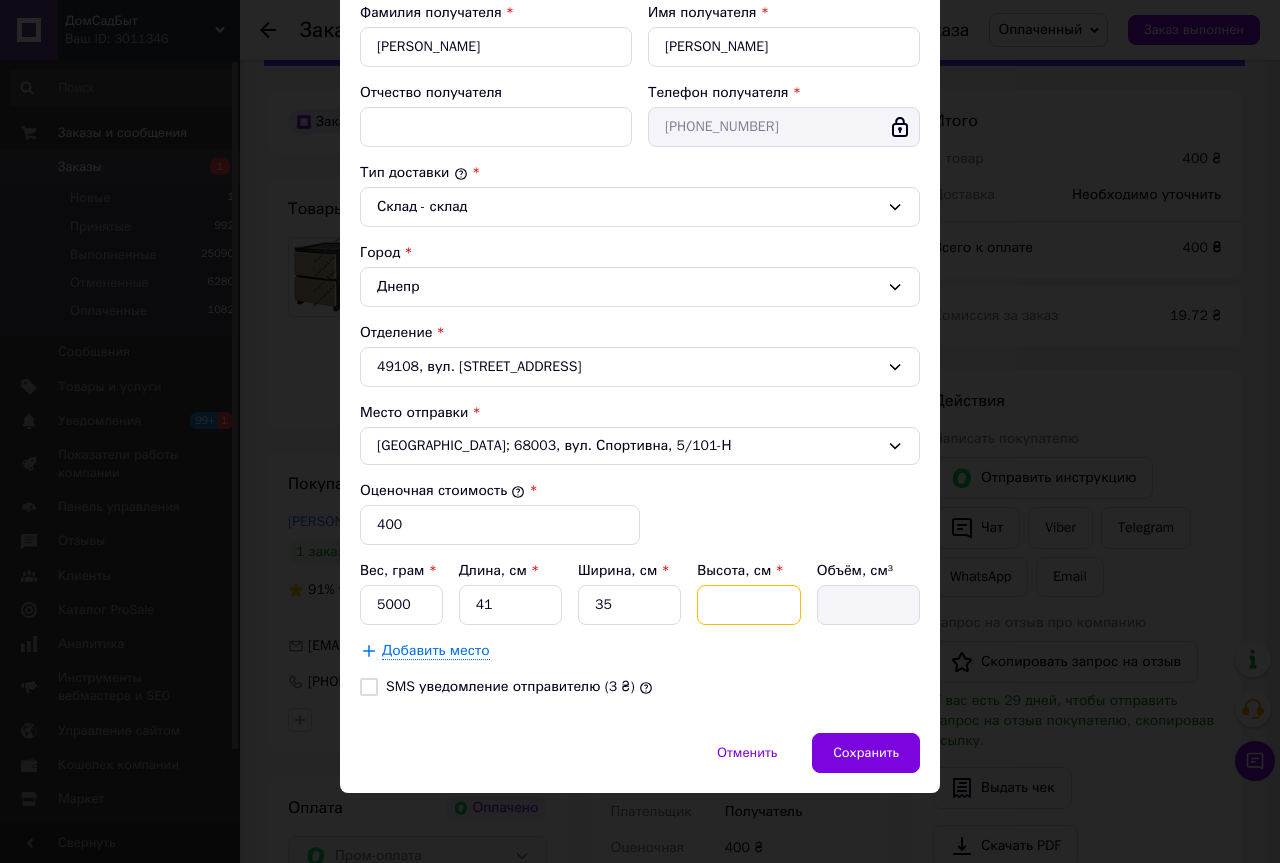 type on "3" 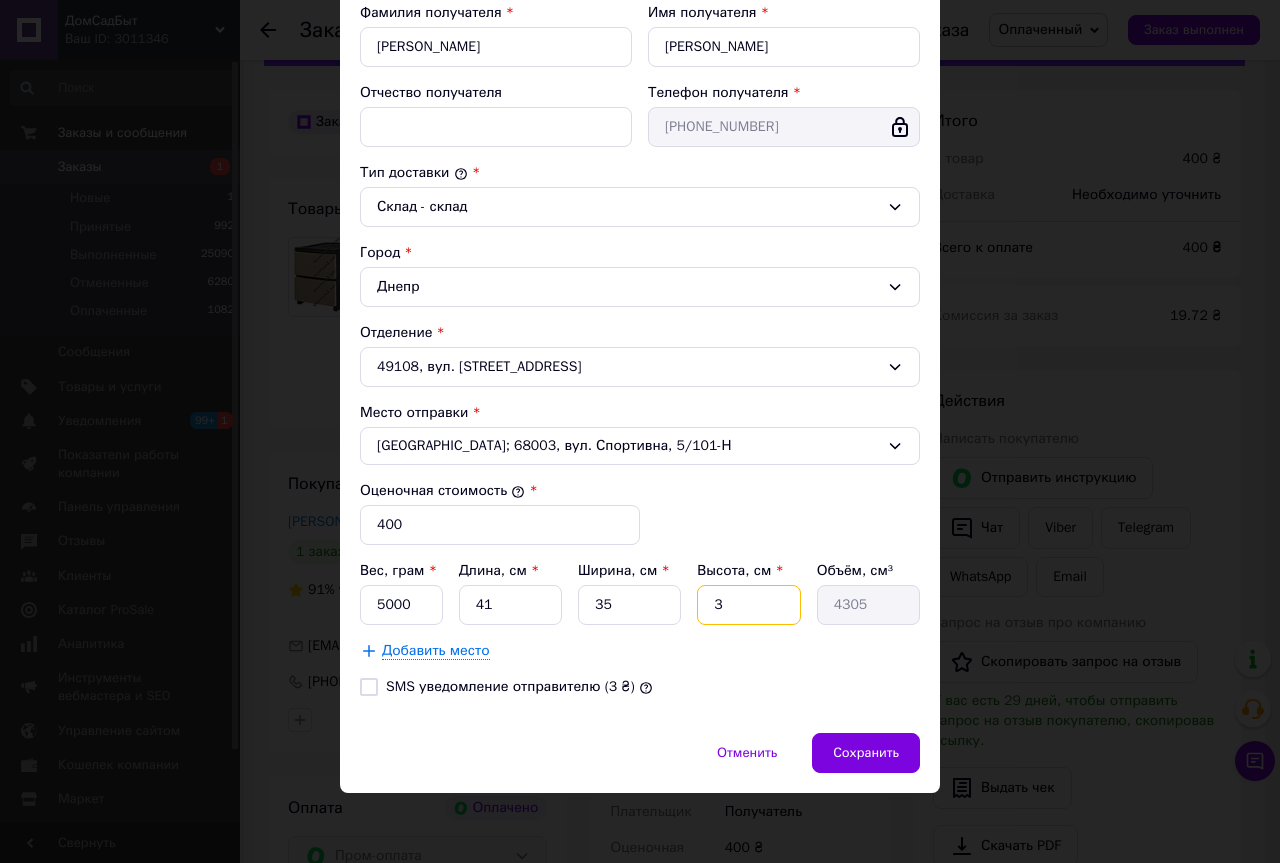 type on "35" 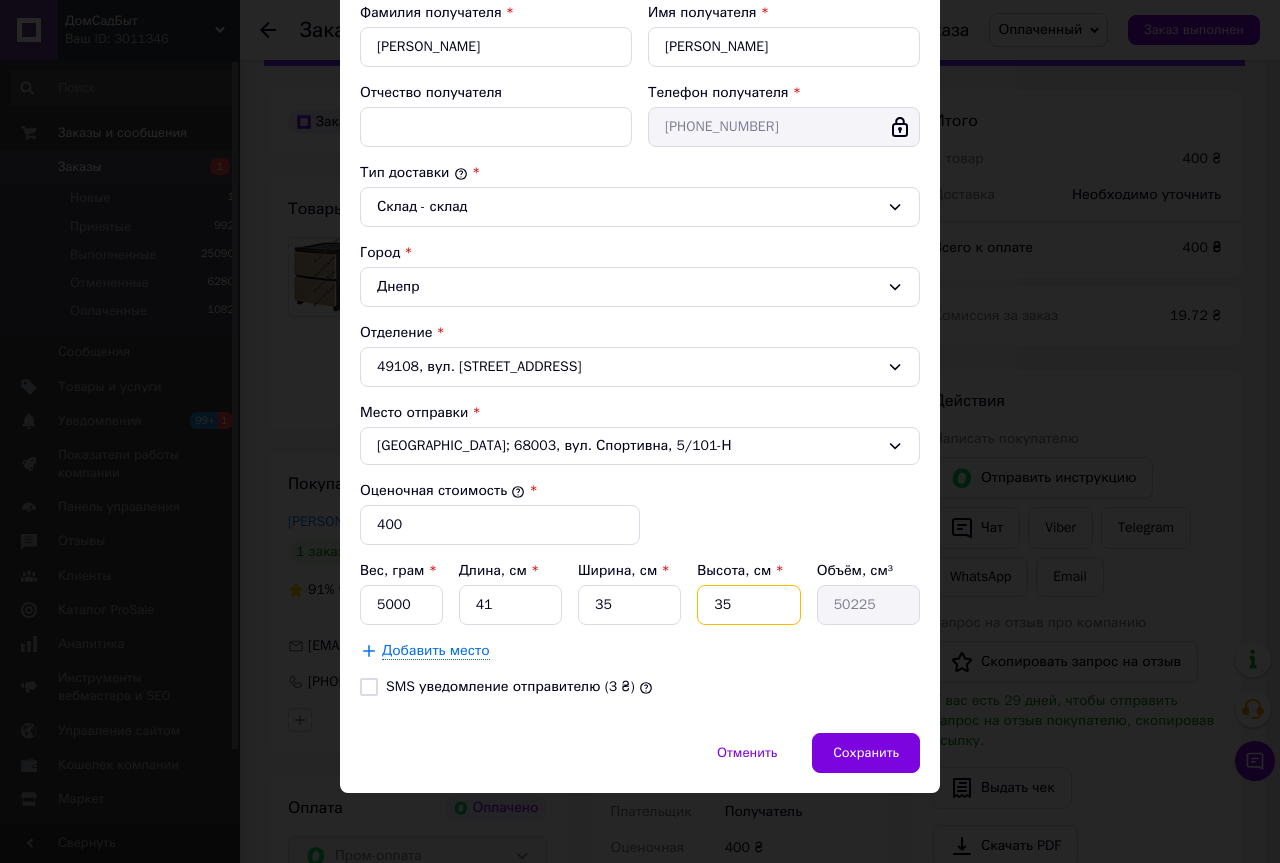 type on "35" 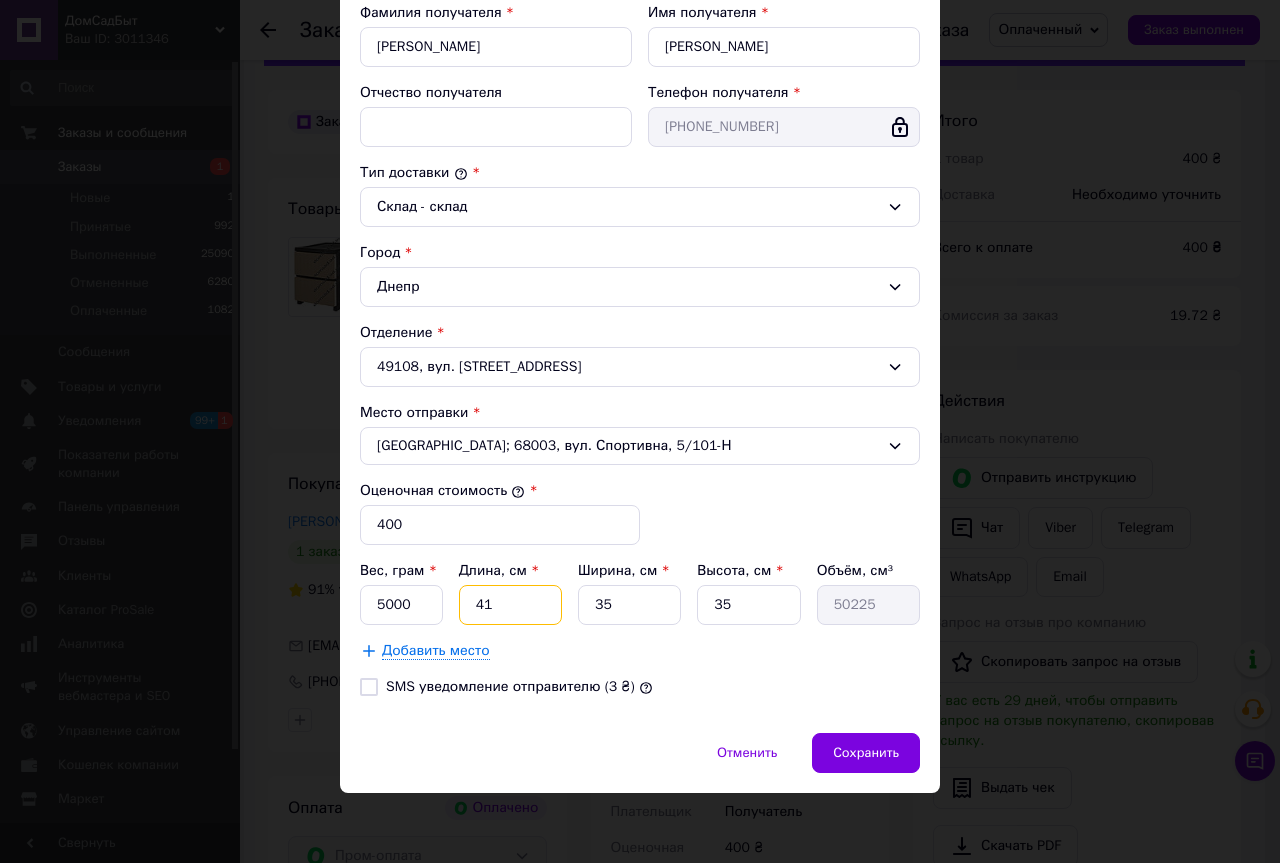 click on "41" at bounding box center [510, 605] 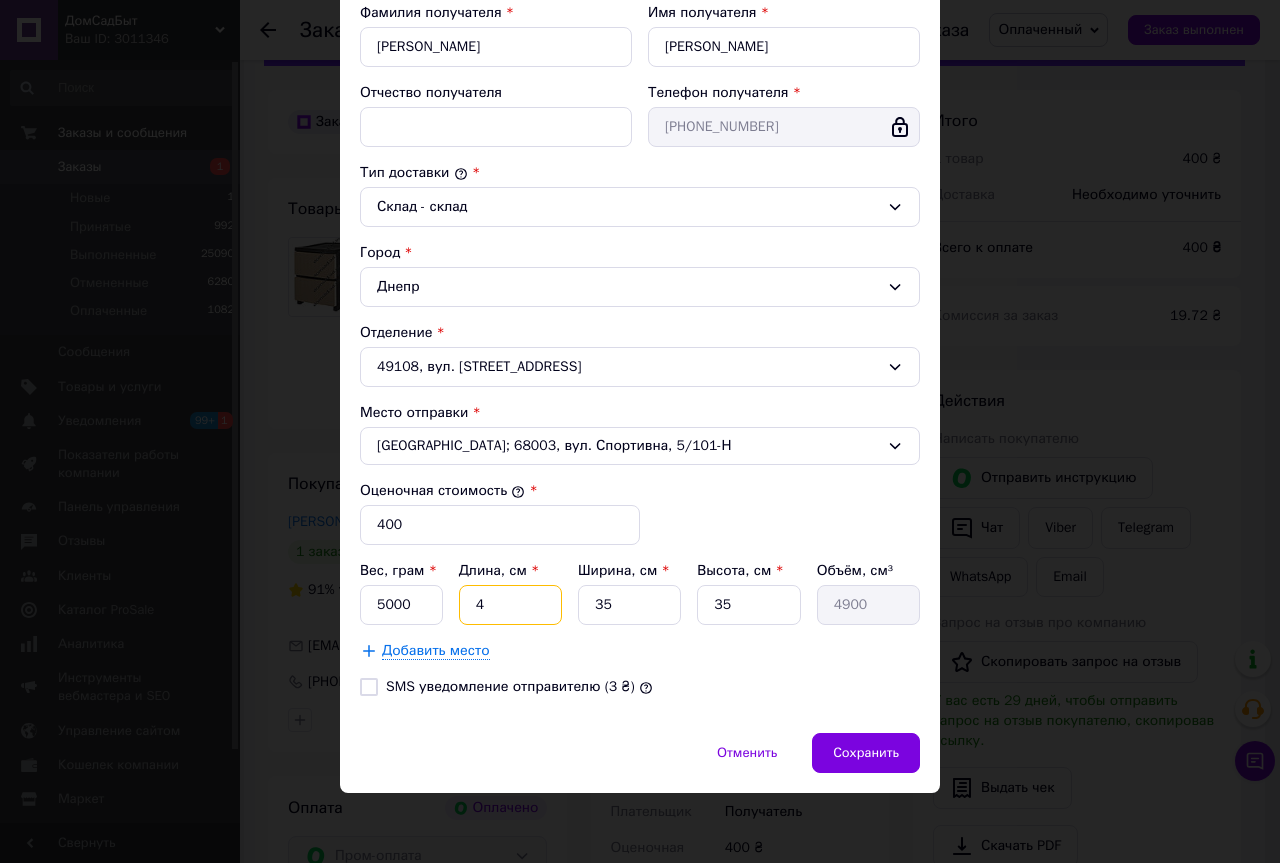 type on "45" 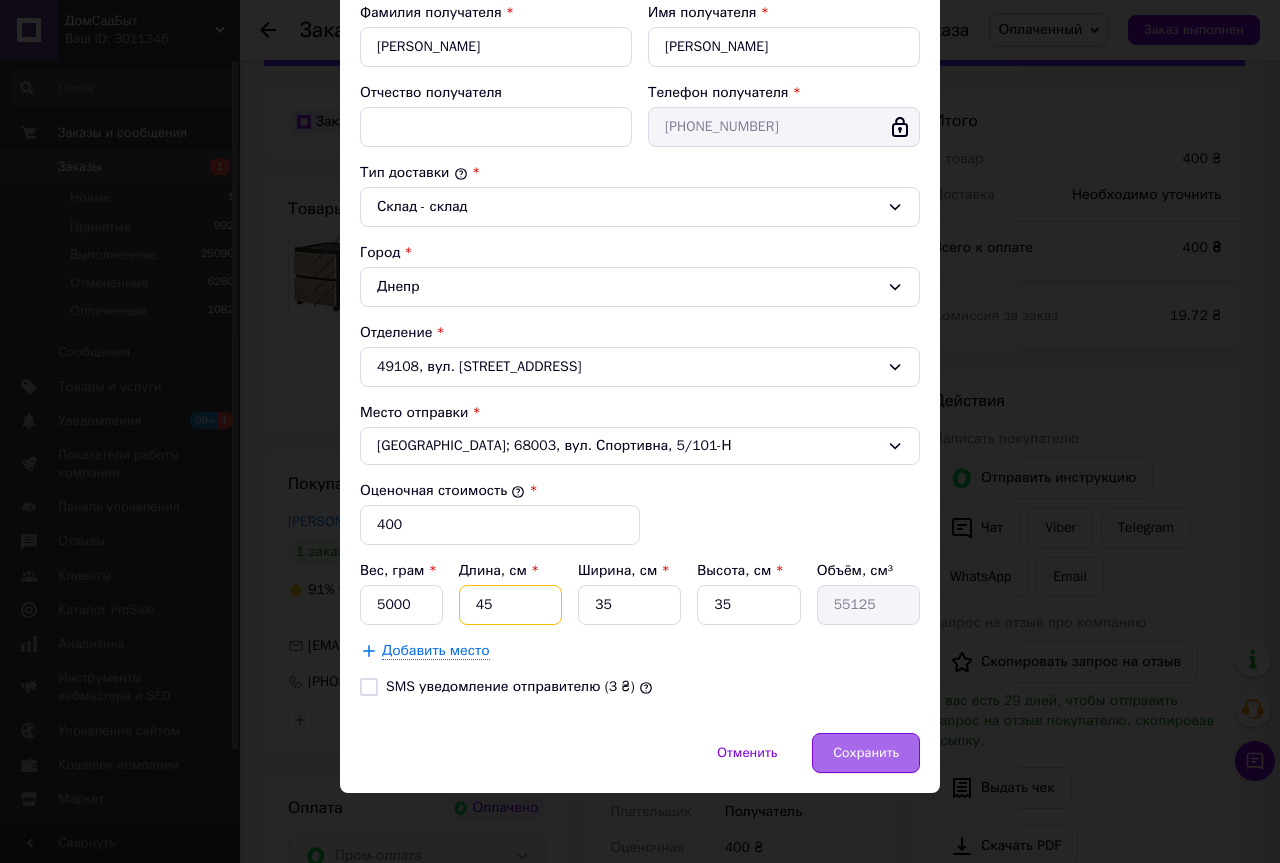 type on "45" 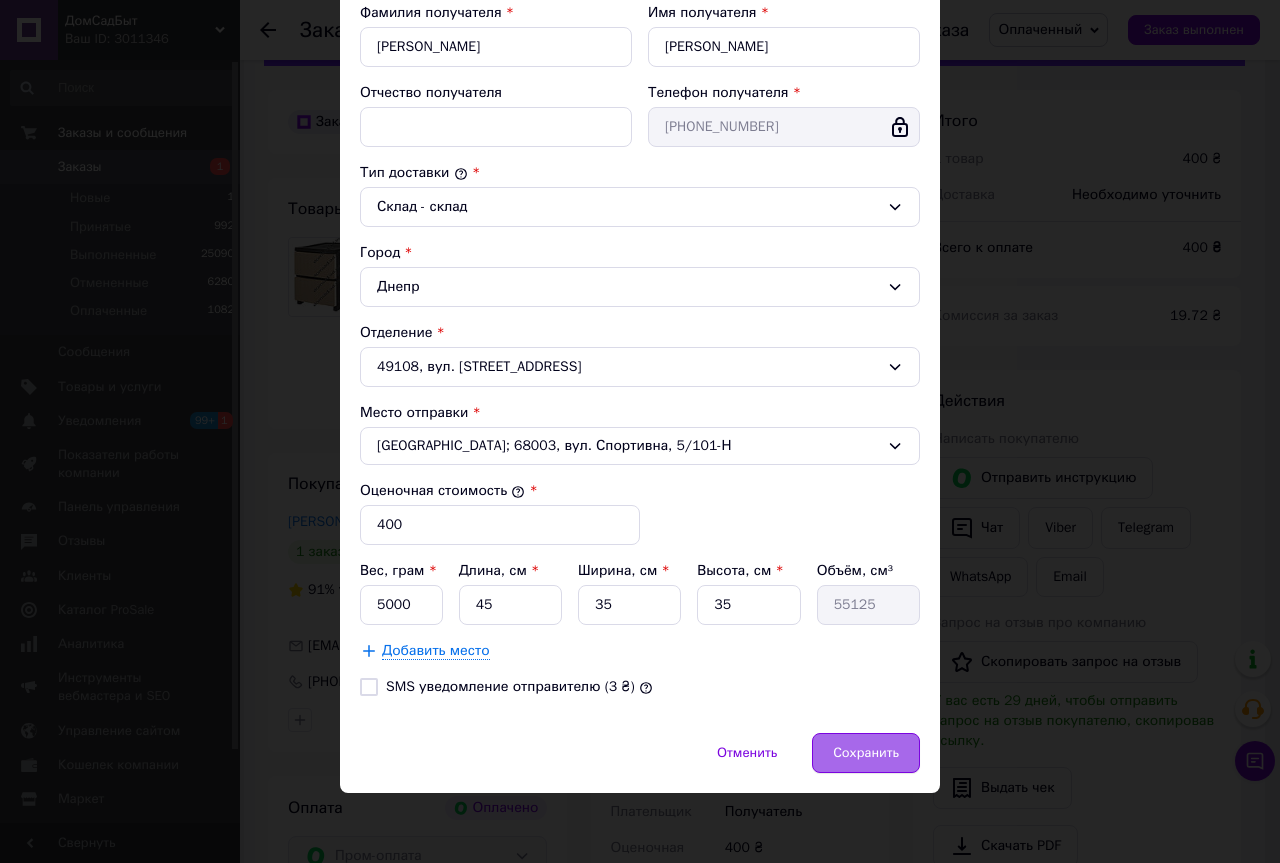 click on "Сохранить" at bounding box center [866, 753] 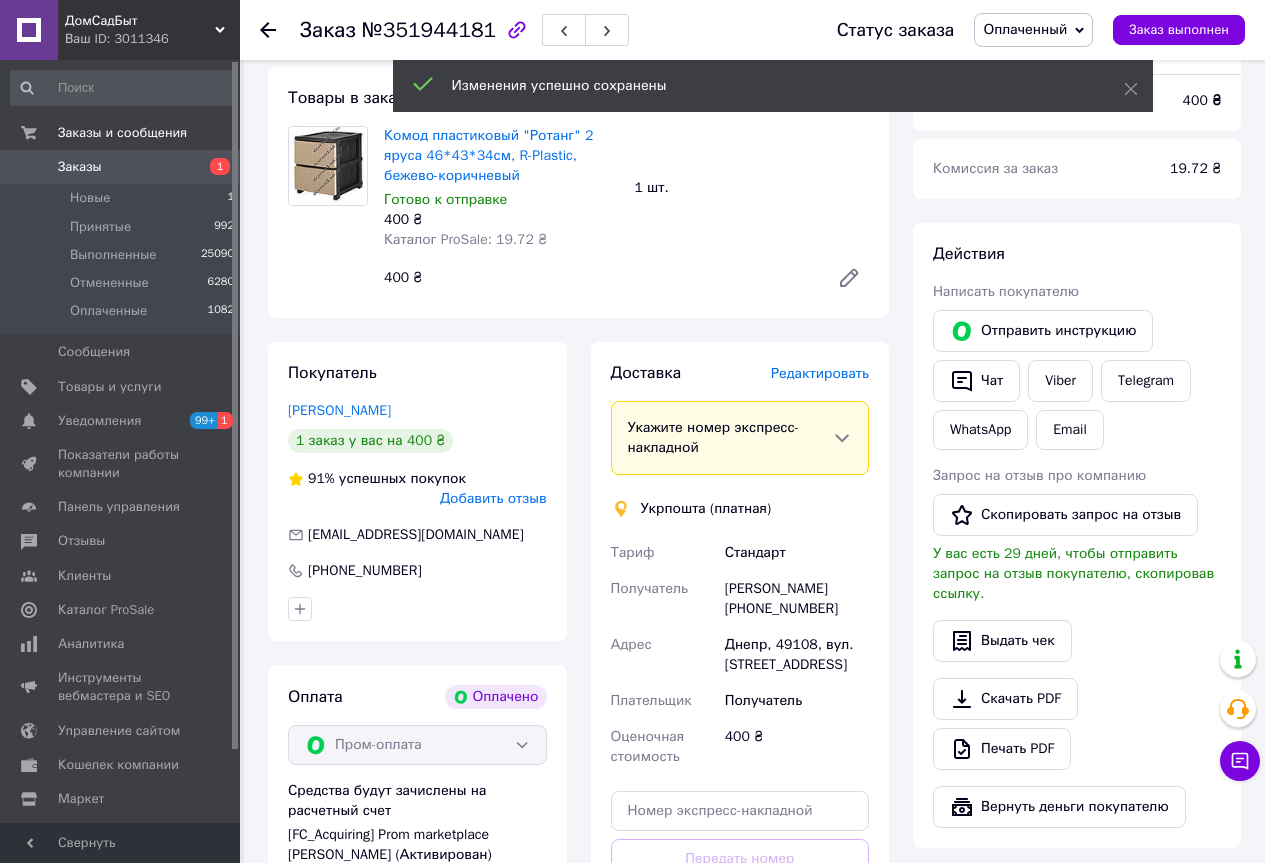 scroll, scrollTop: 456, scrollLeft: 0, axis: vertical 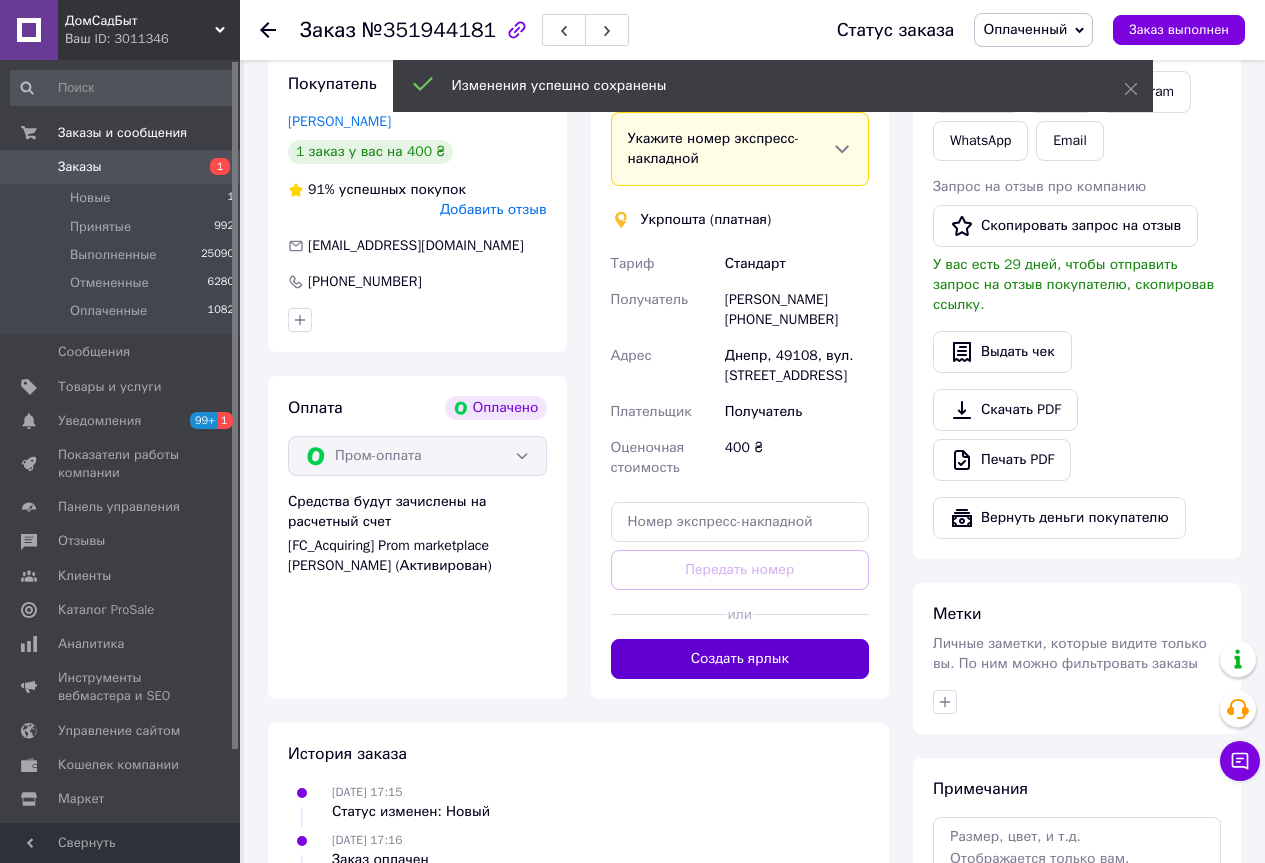 click on "Создать ярлык" at bounding box center (740, 659) 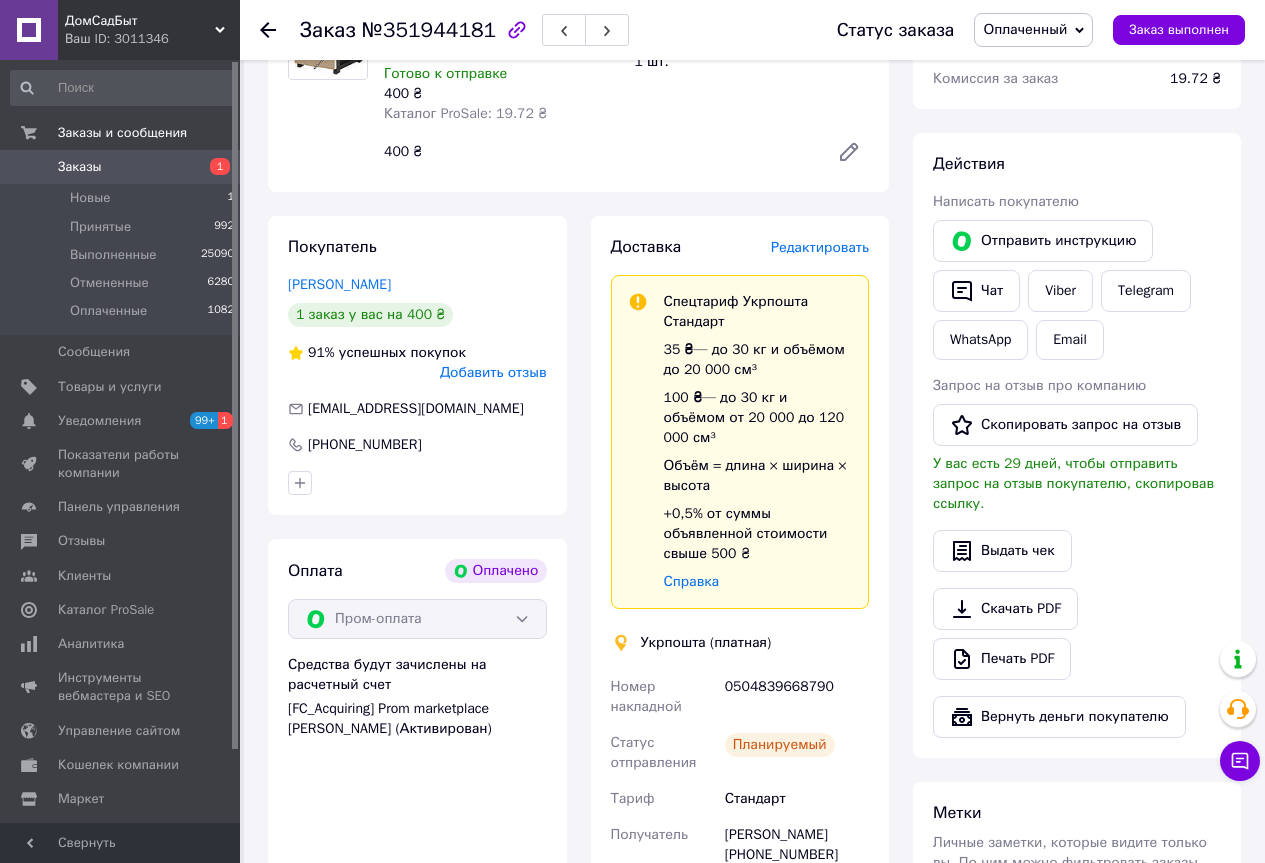 scroll, scrollTop: 0, scrollLeft: 0, axis: both 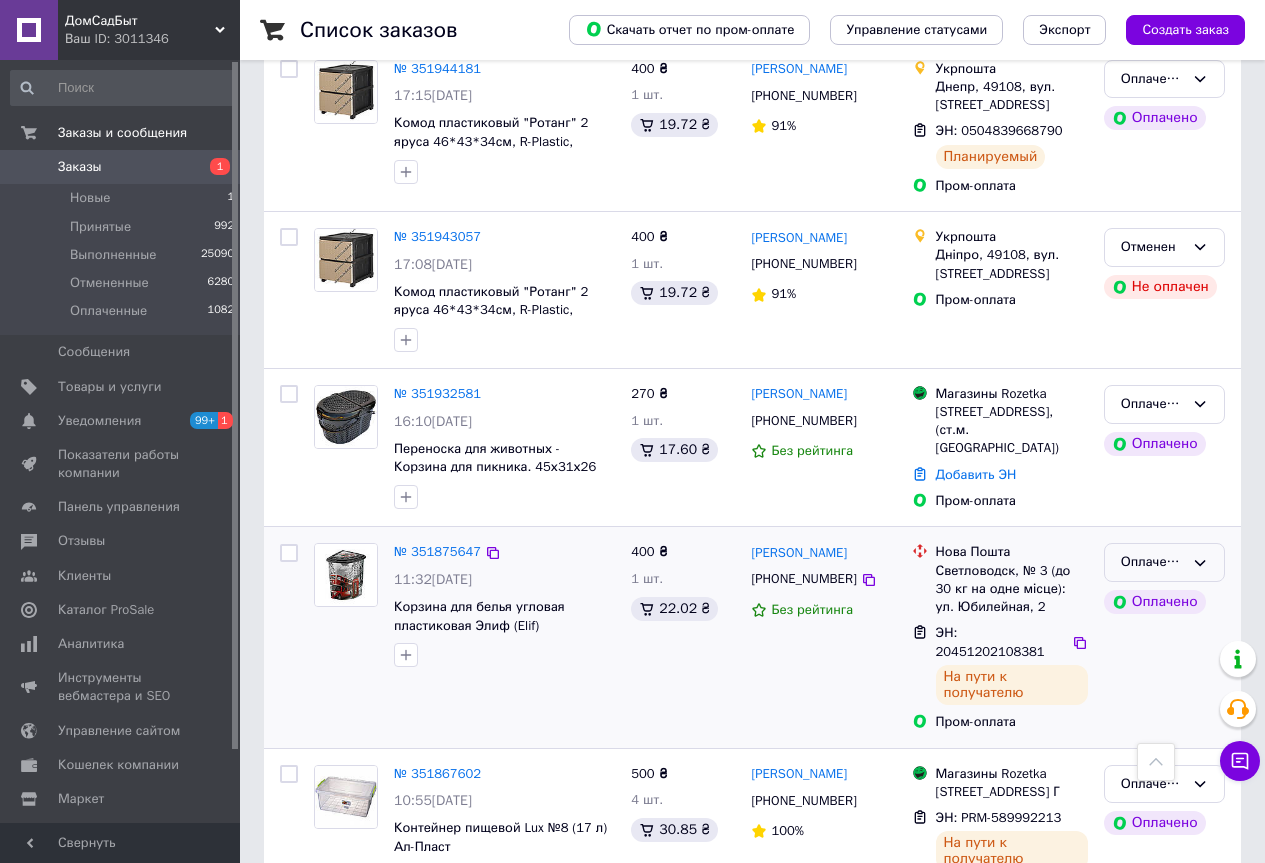 click 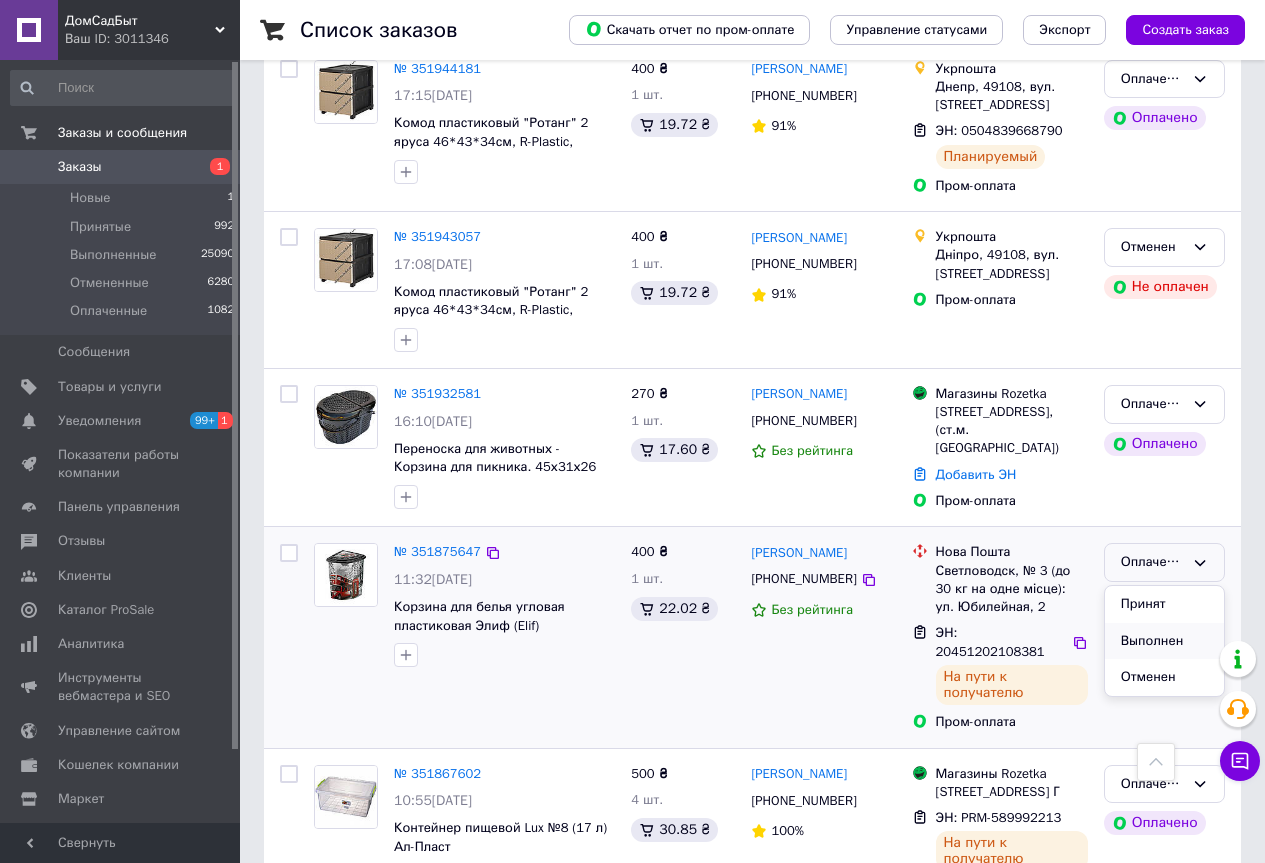 click on "Выполнен" at bounding box center [1164, 641] 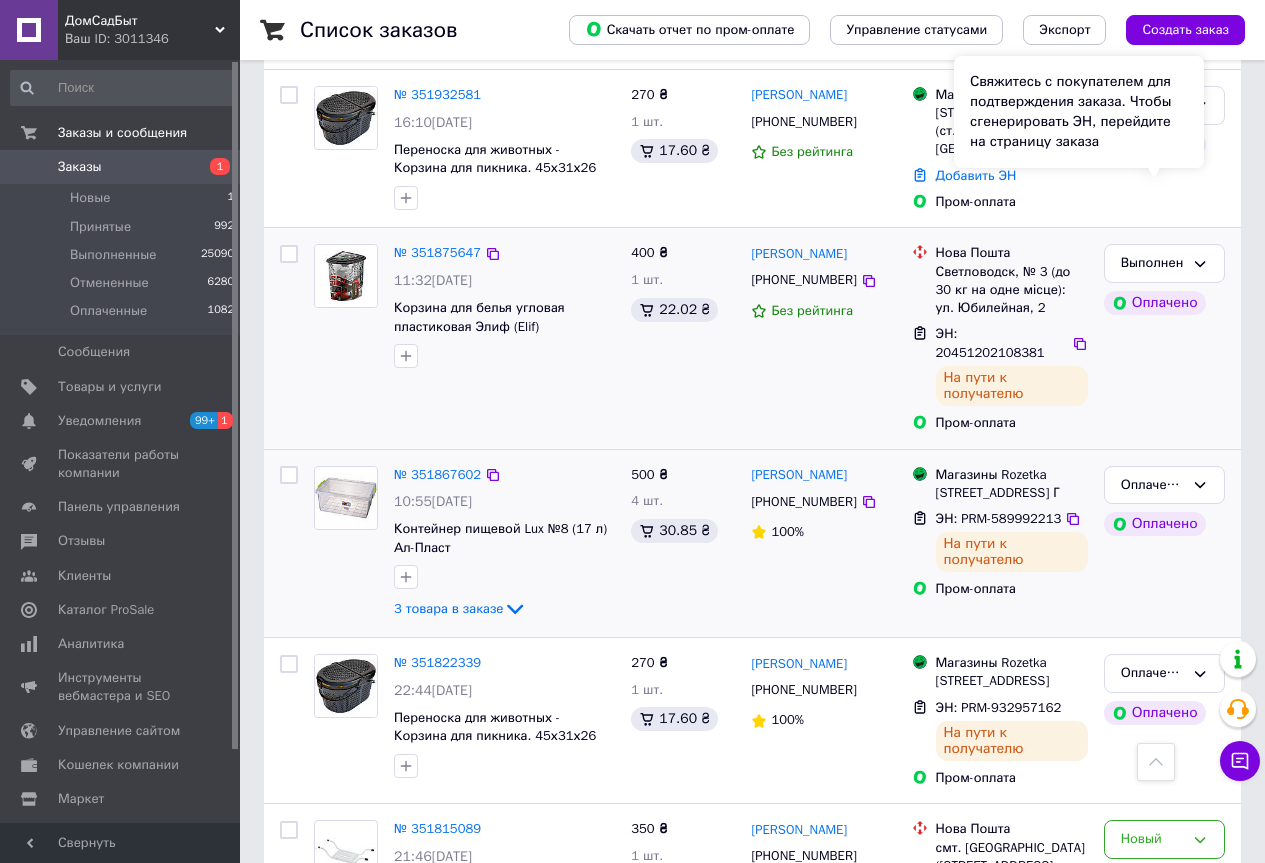scroll, scrollTop: 2200, scrollLeft: 0, axis: vertical 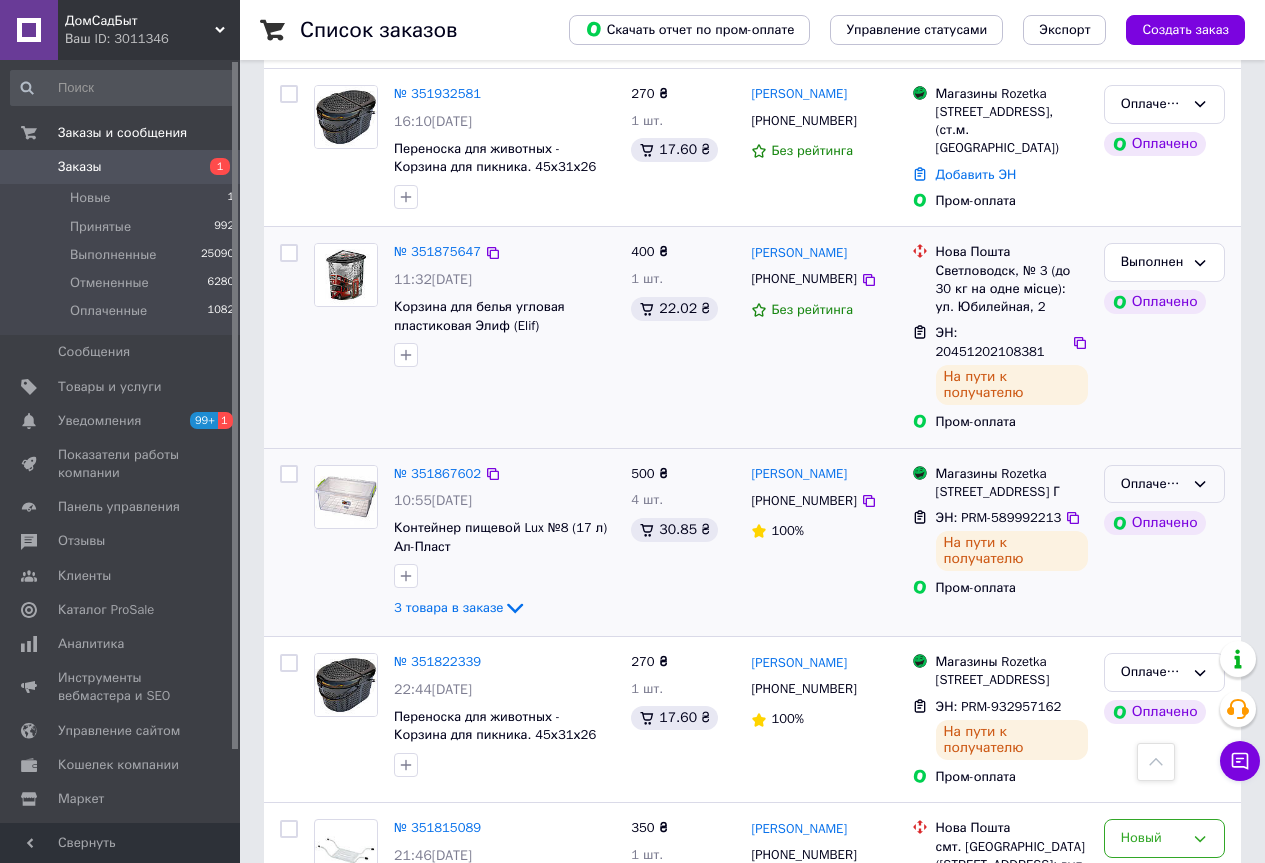 click 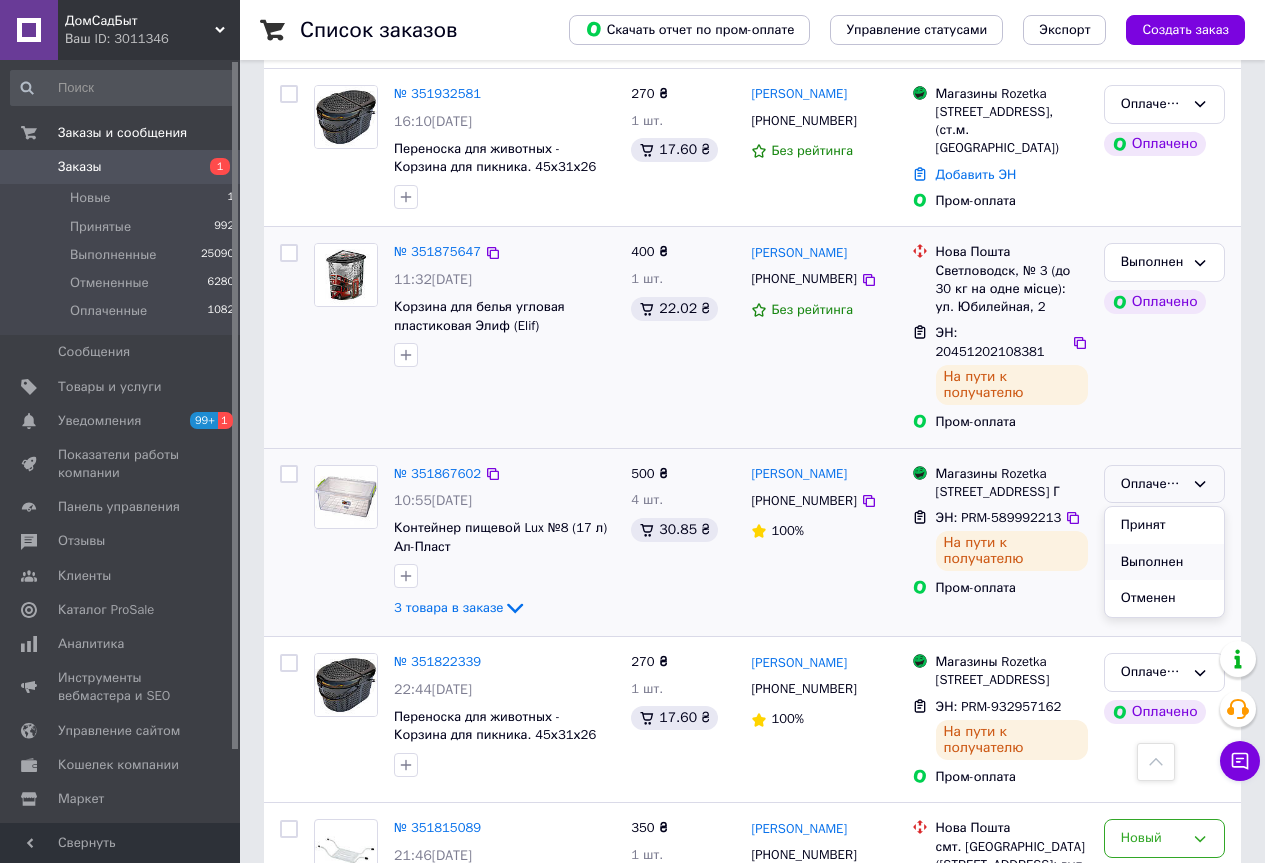 click on "Выполнен" at bounding box center [1164, 562] 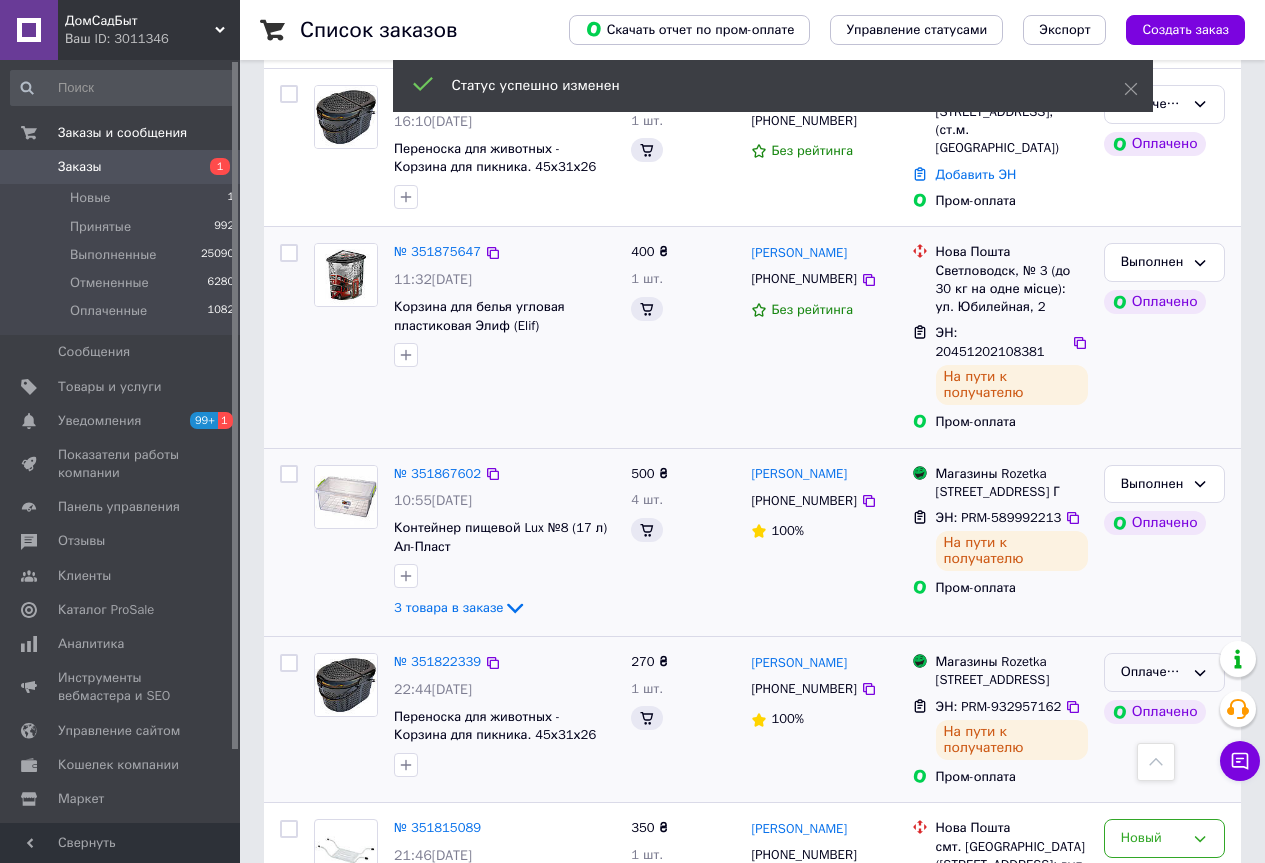 click on "Оплаченный" at bounding box center (1164, 672) 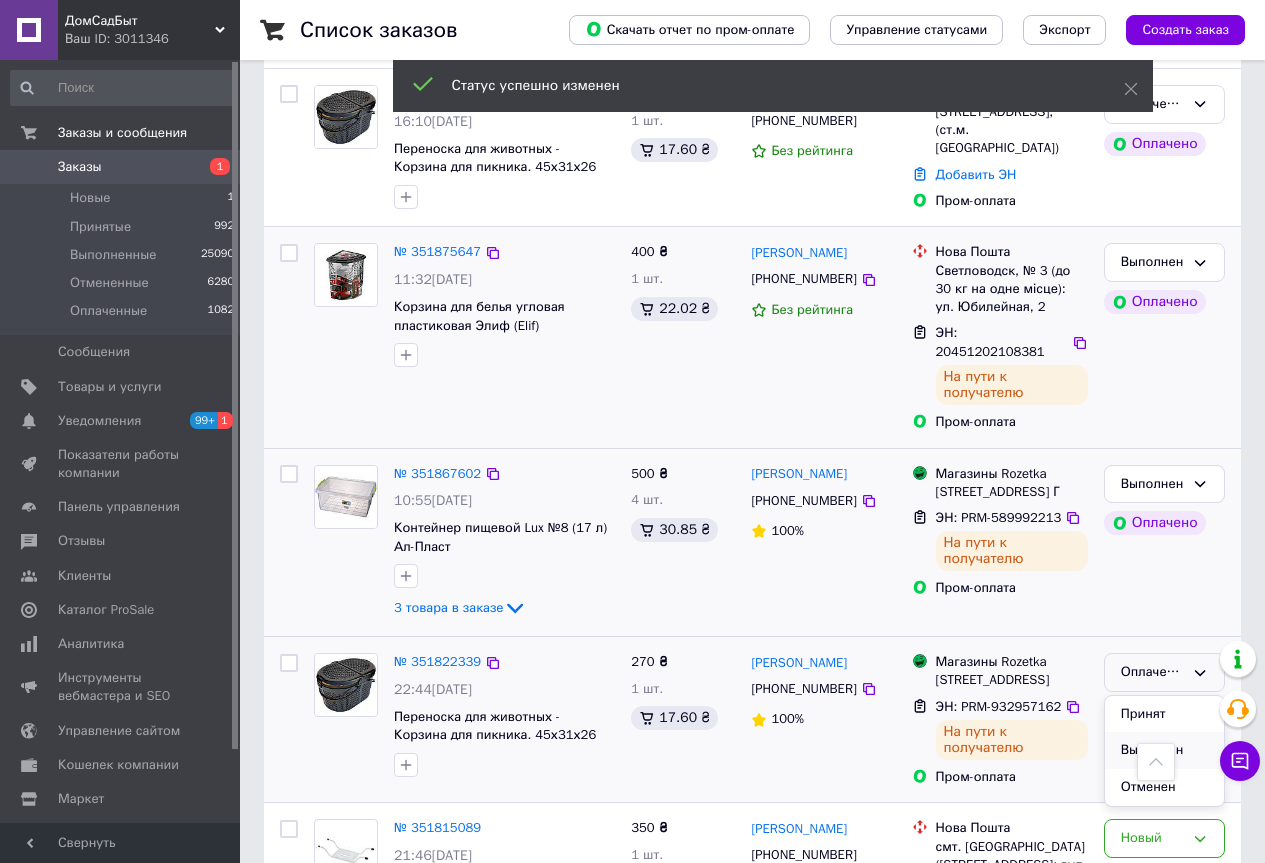 click on "Выполнен" at bounding box center (1164, 750) 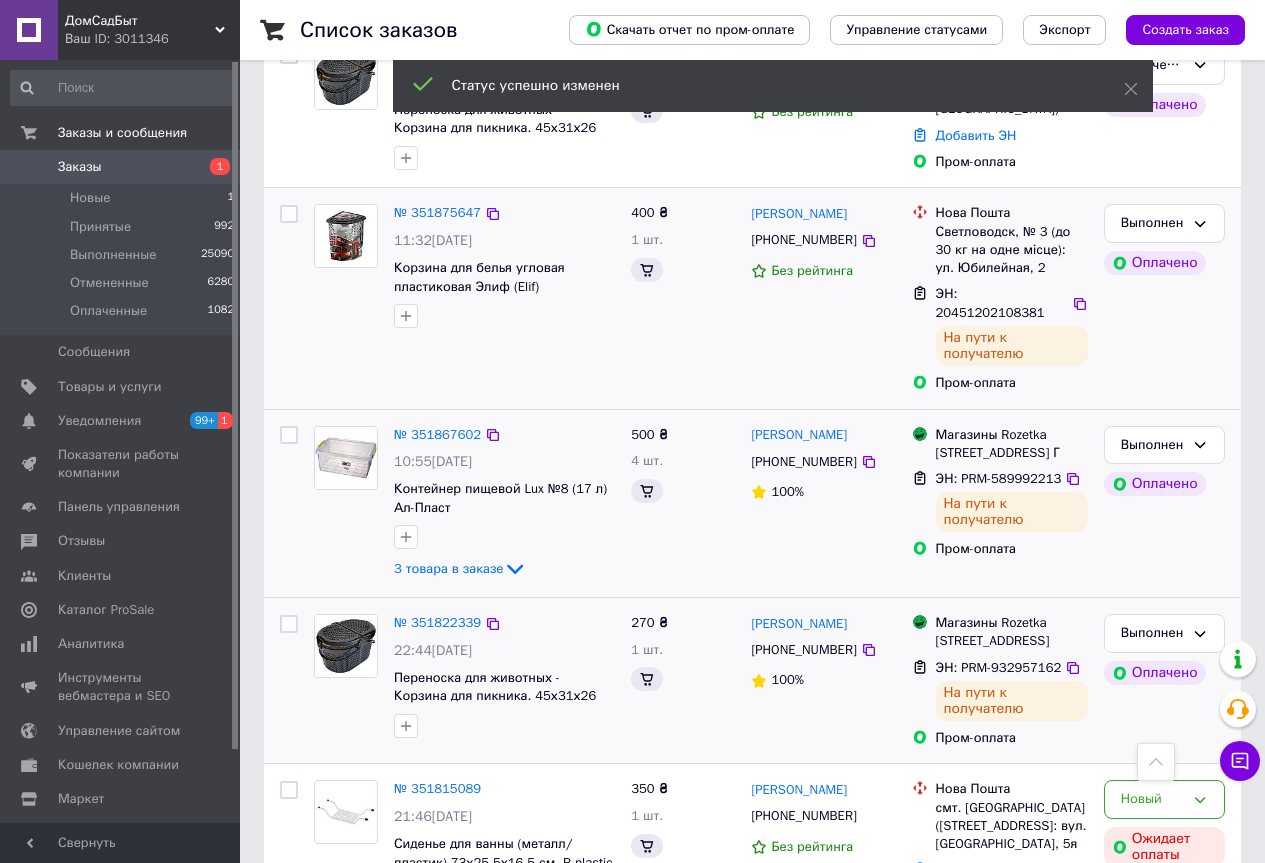 scroll, scrollTop: 2500, scrollLeft: 0, axis: vertical 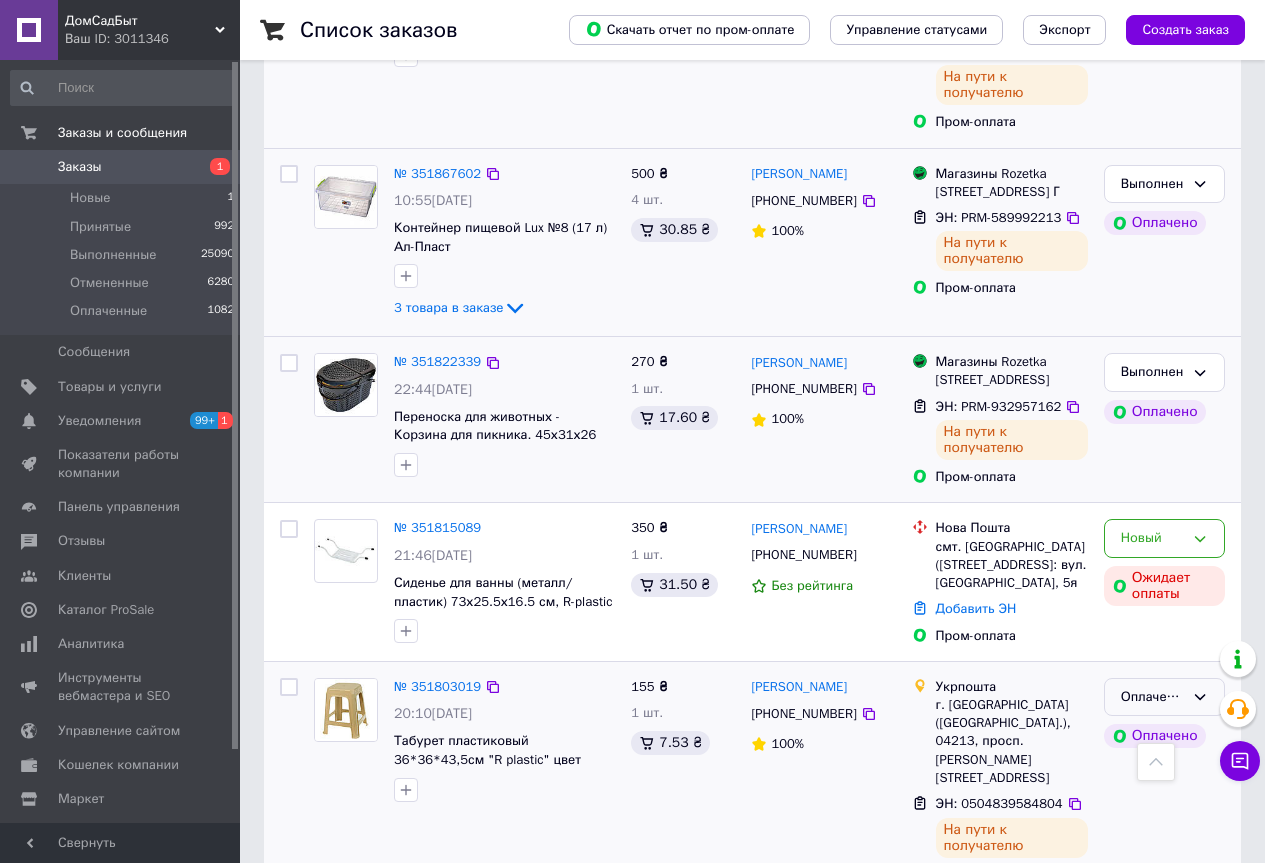 click 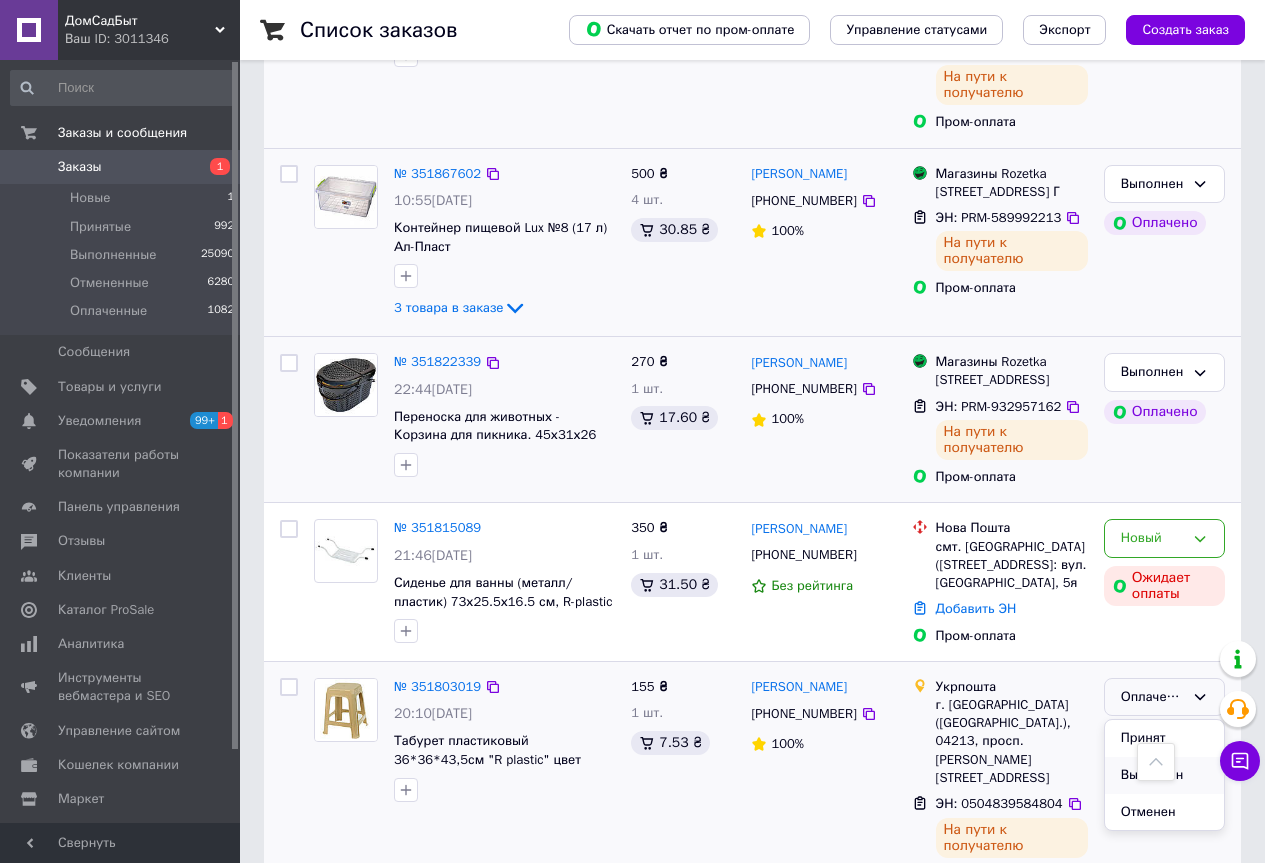 click on "Выполнен" at bounding box center (1164, 775) 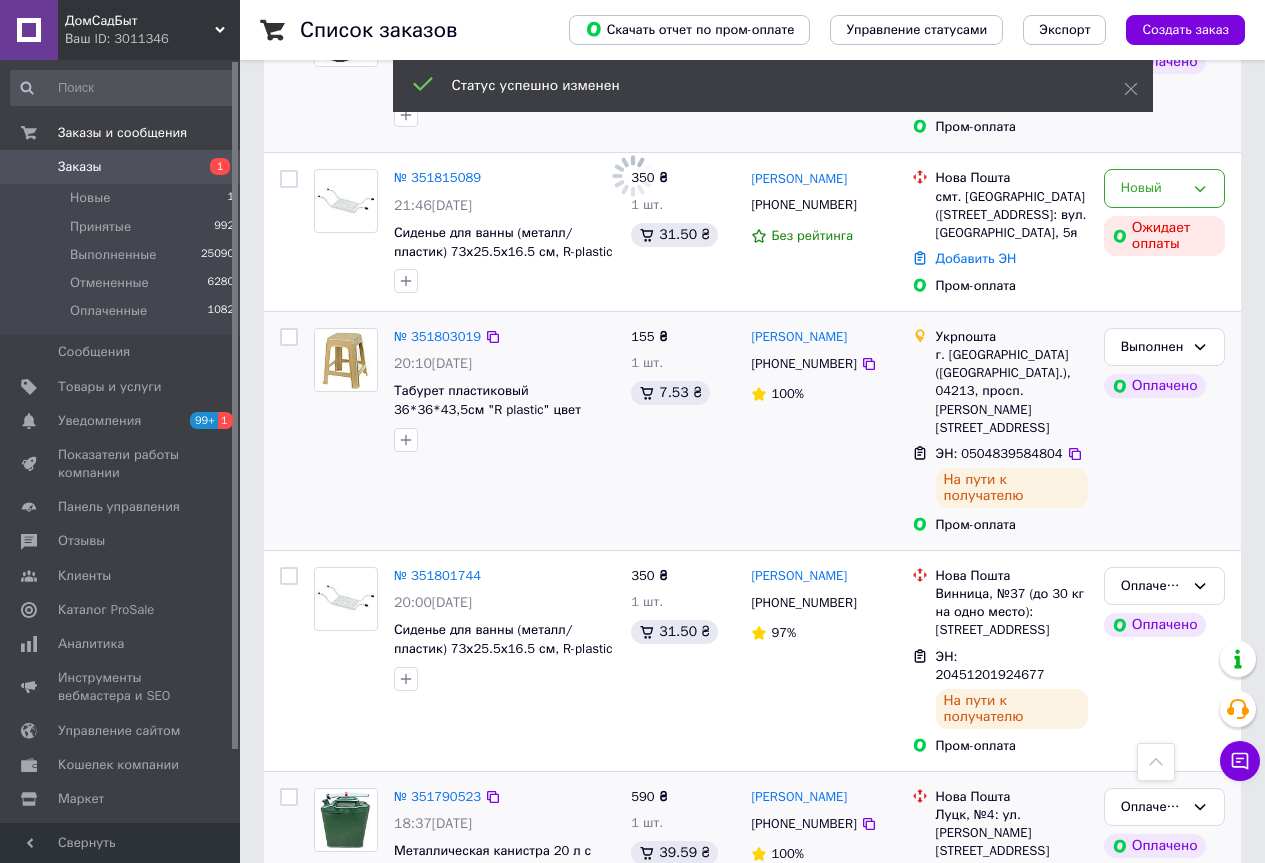 scroll, scrollTop: 3000, scrollLeft: 0, axis: vertical 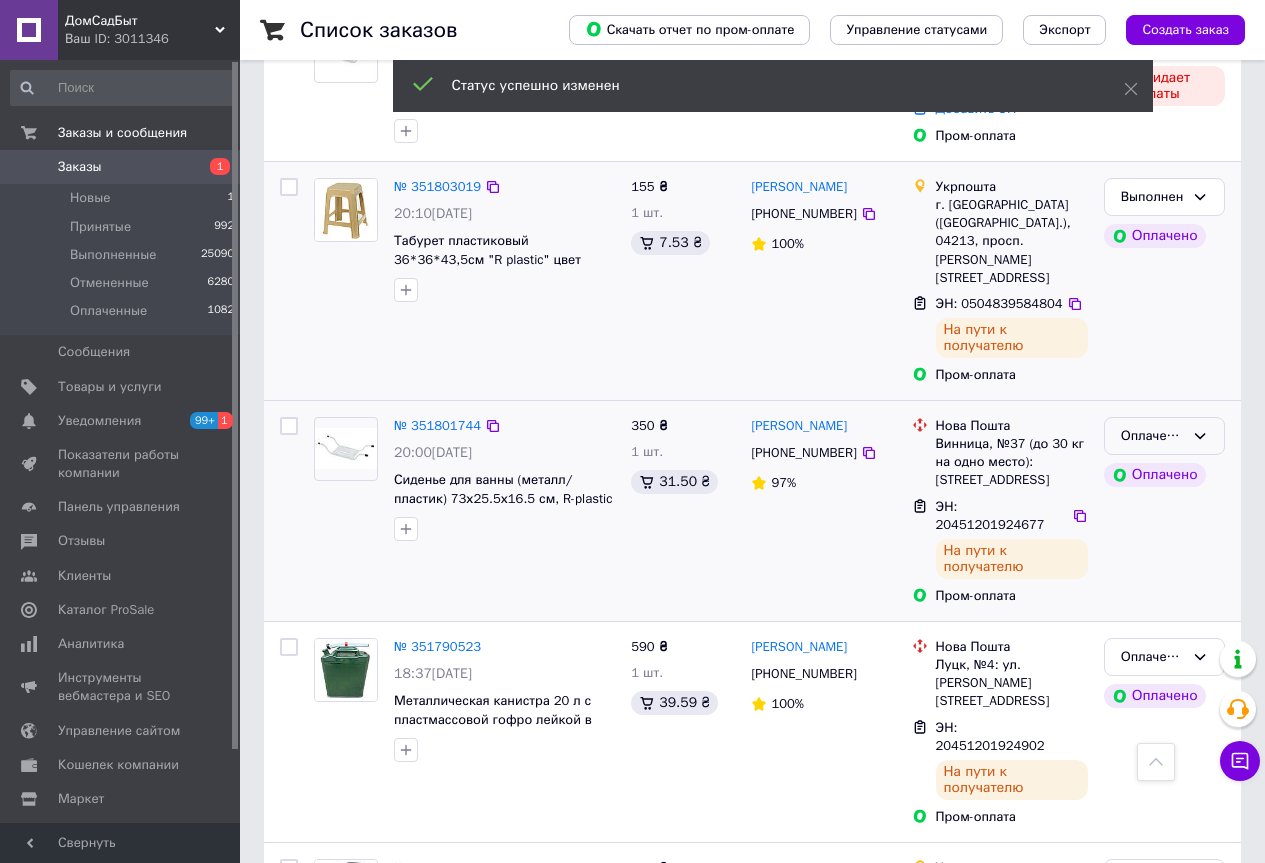drag, startPoint x: 1209, startPoint y: 297, endPoint x: 1198, endPoint y: 310, distance: 17.029387 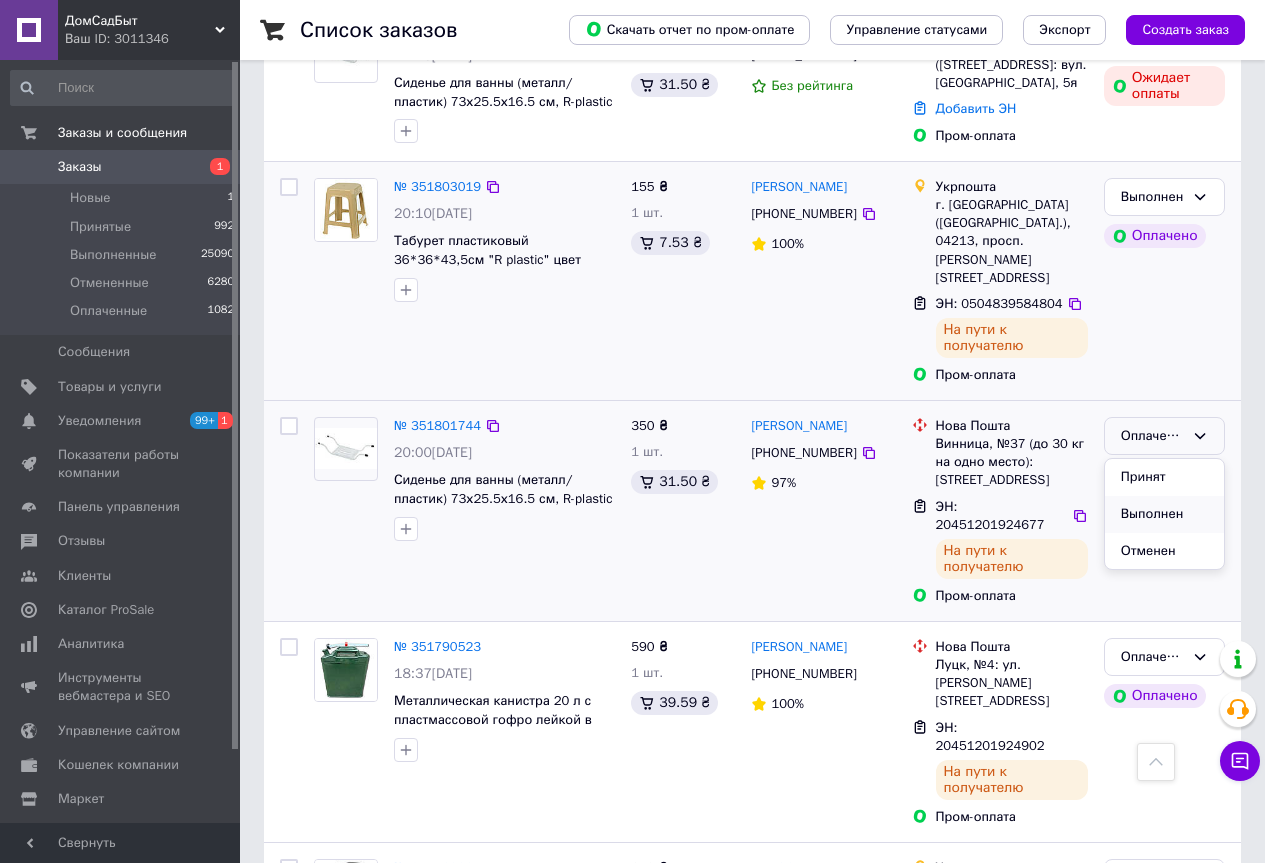 click on "Выполнен" at bounding box center (1164, 514) 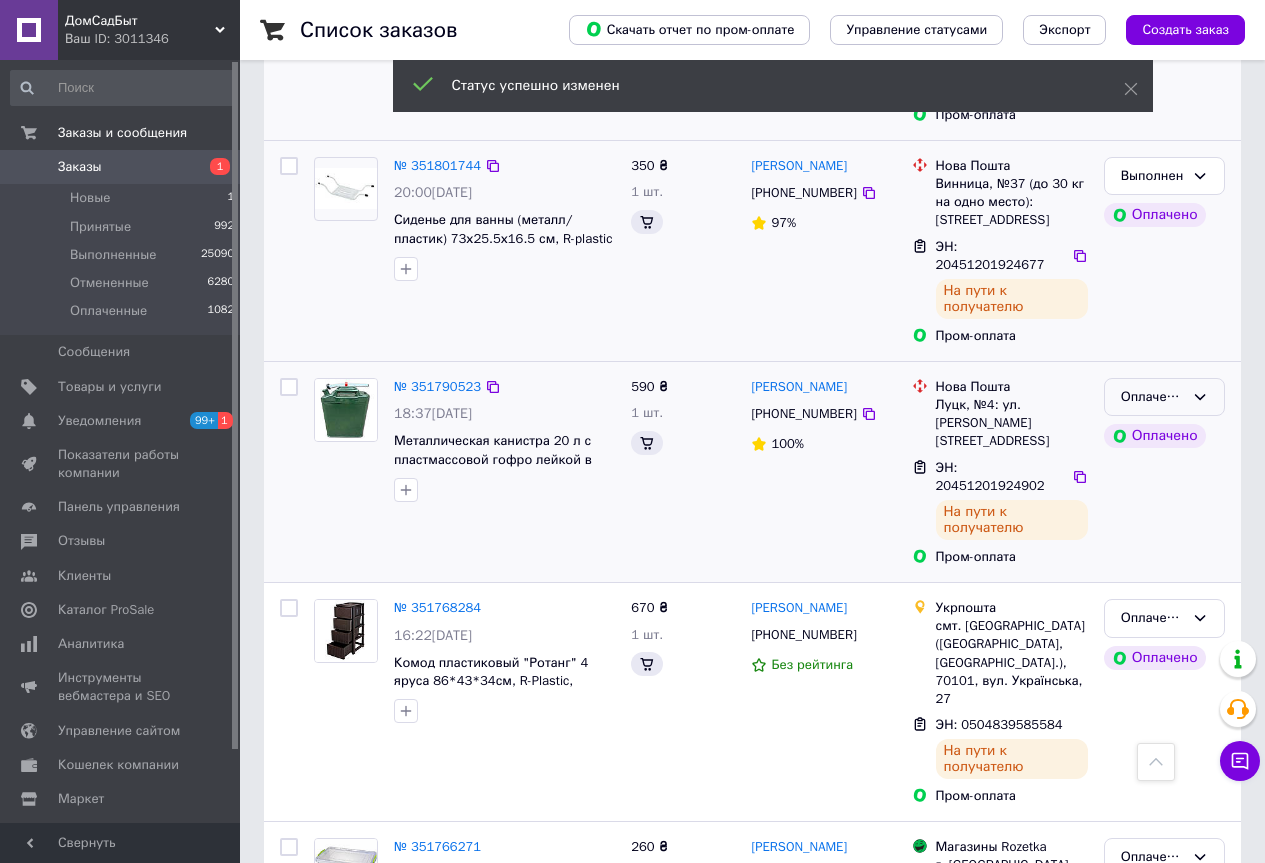 scroll, scrollTop: 3000, scrollLeft: 0, axis: vertical 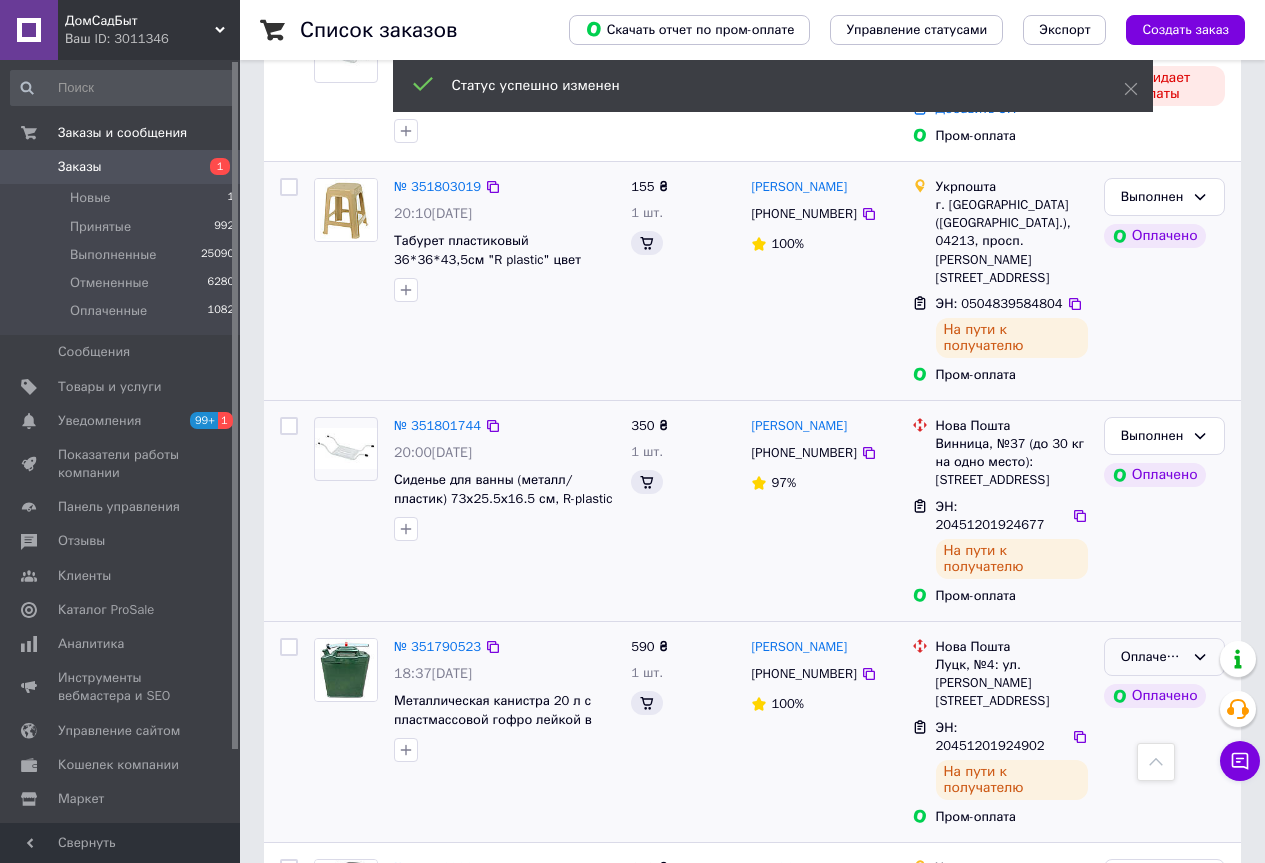 click on "Оплаченный" at bounding box center (1152, 657) 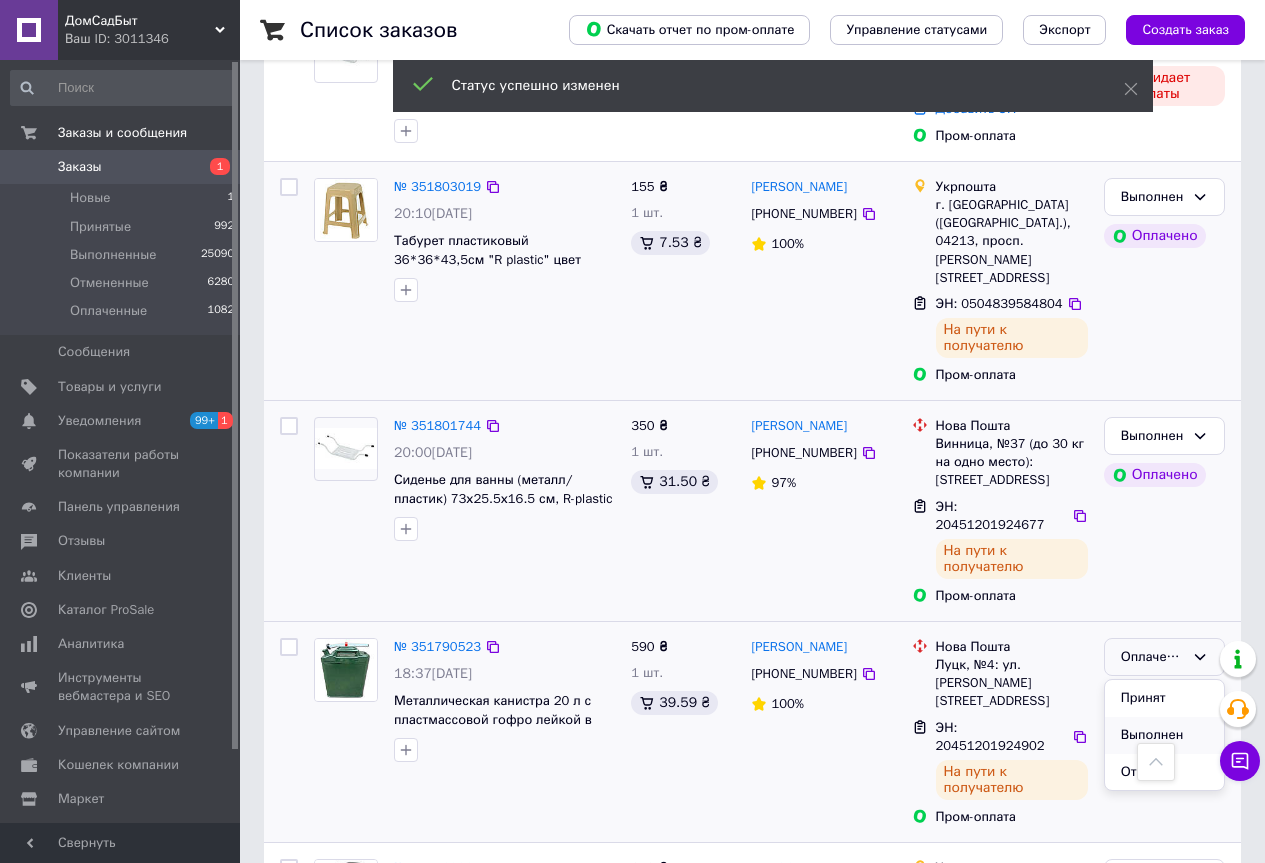 click on "Выполнен" at bounding box center [1164, 735] 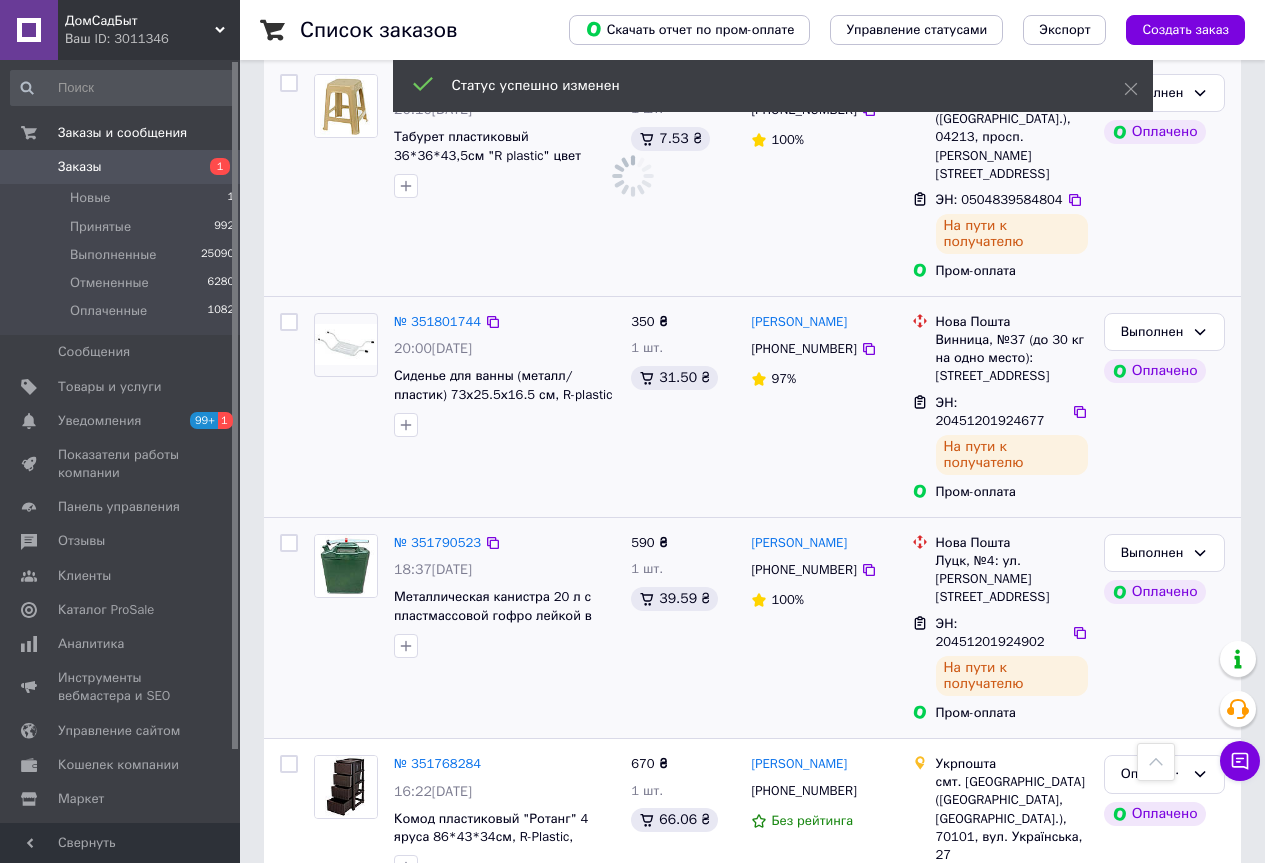 scroll, scrollTop: 3200, scrollLeft: 0, axis: vertical 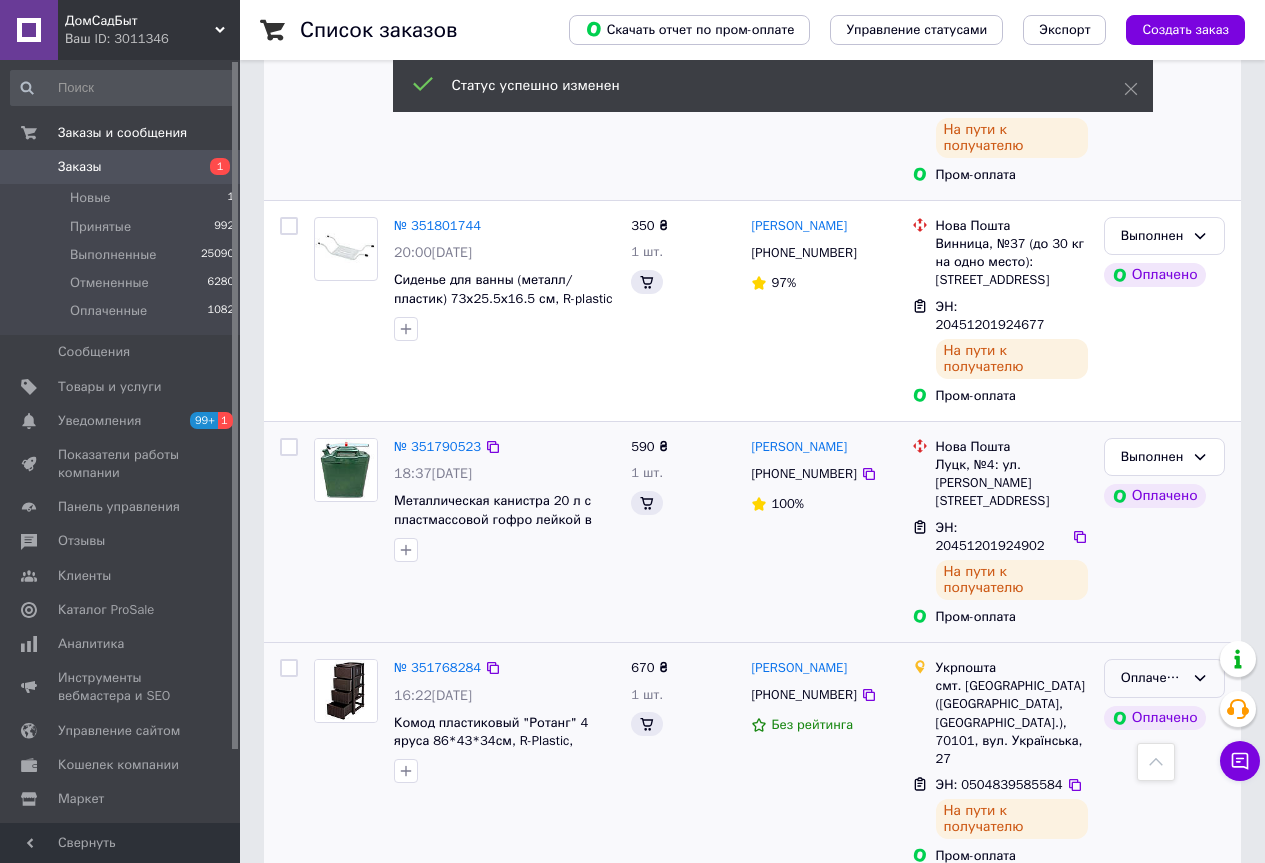 click 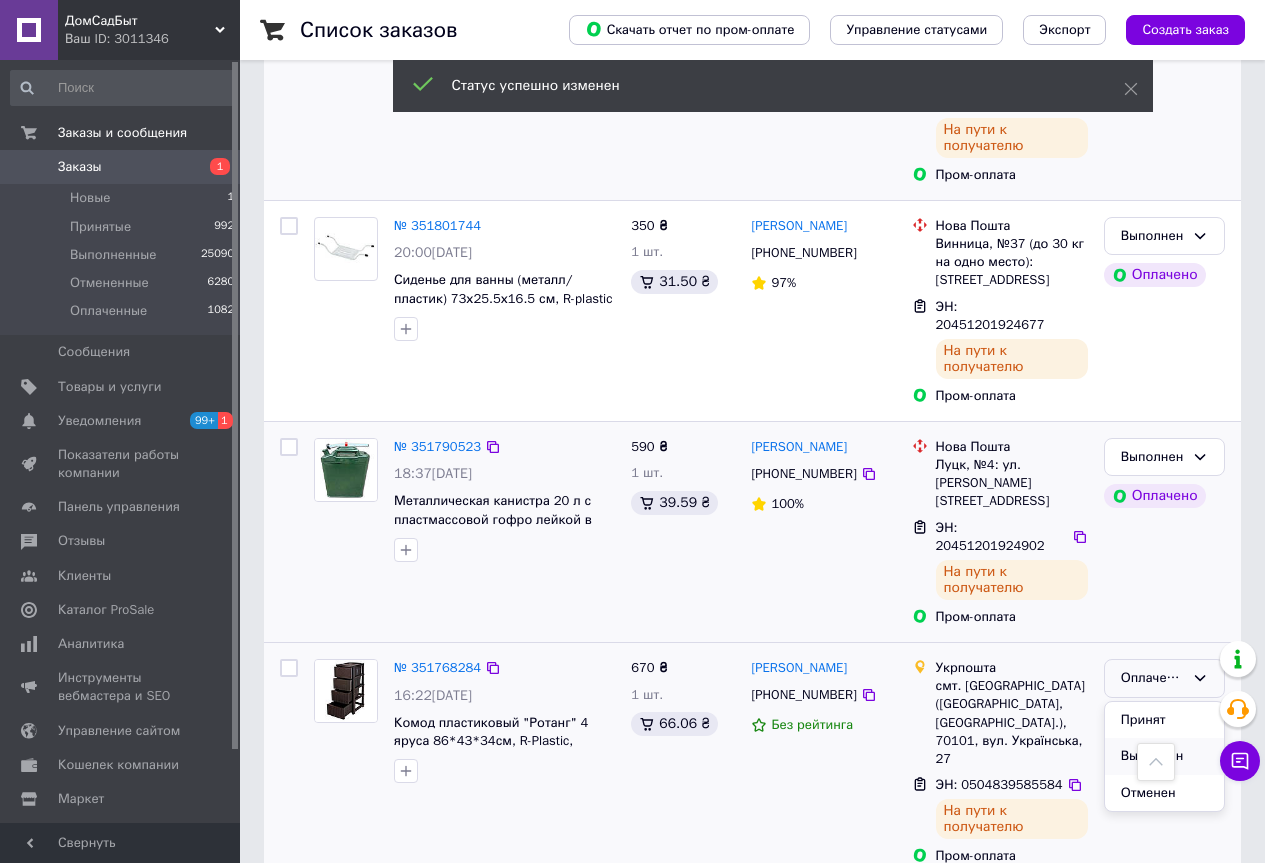 click on "Выполнен" at bounding box center (1164, 756) 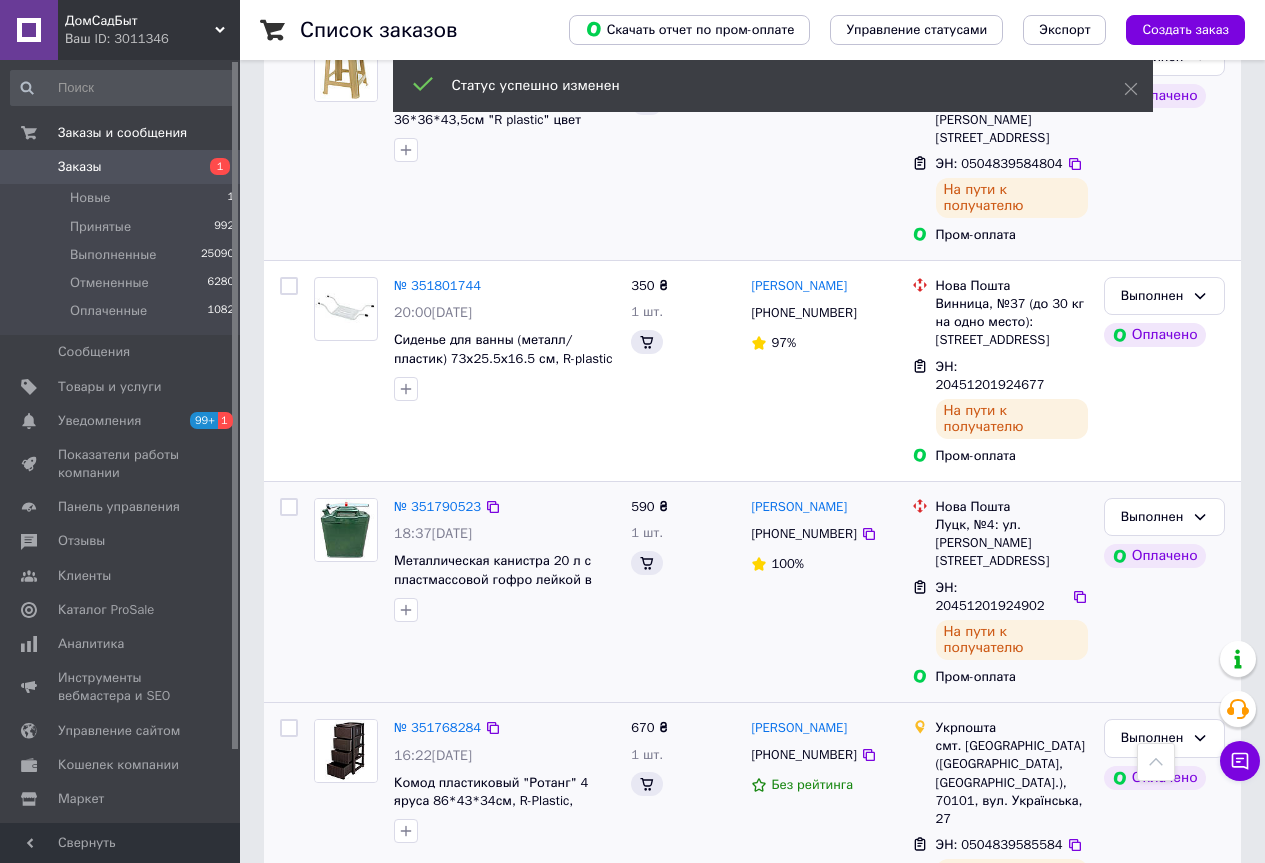 scroll, scrollTop: 3400, scrollLeft: 0, axis: vertical 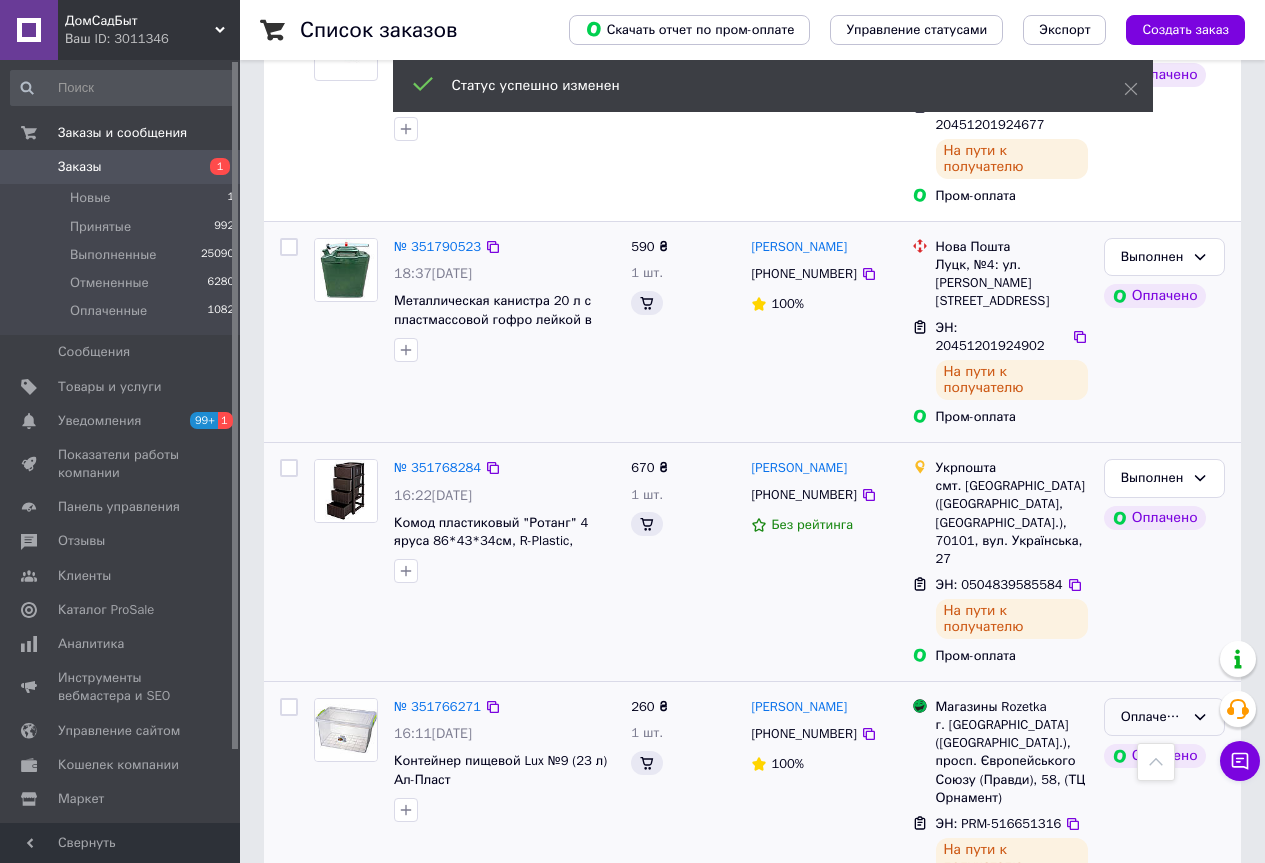 click 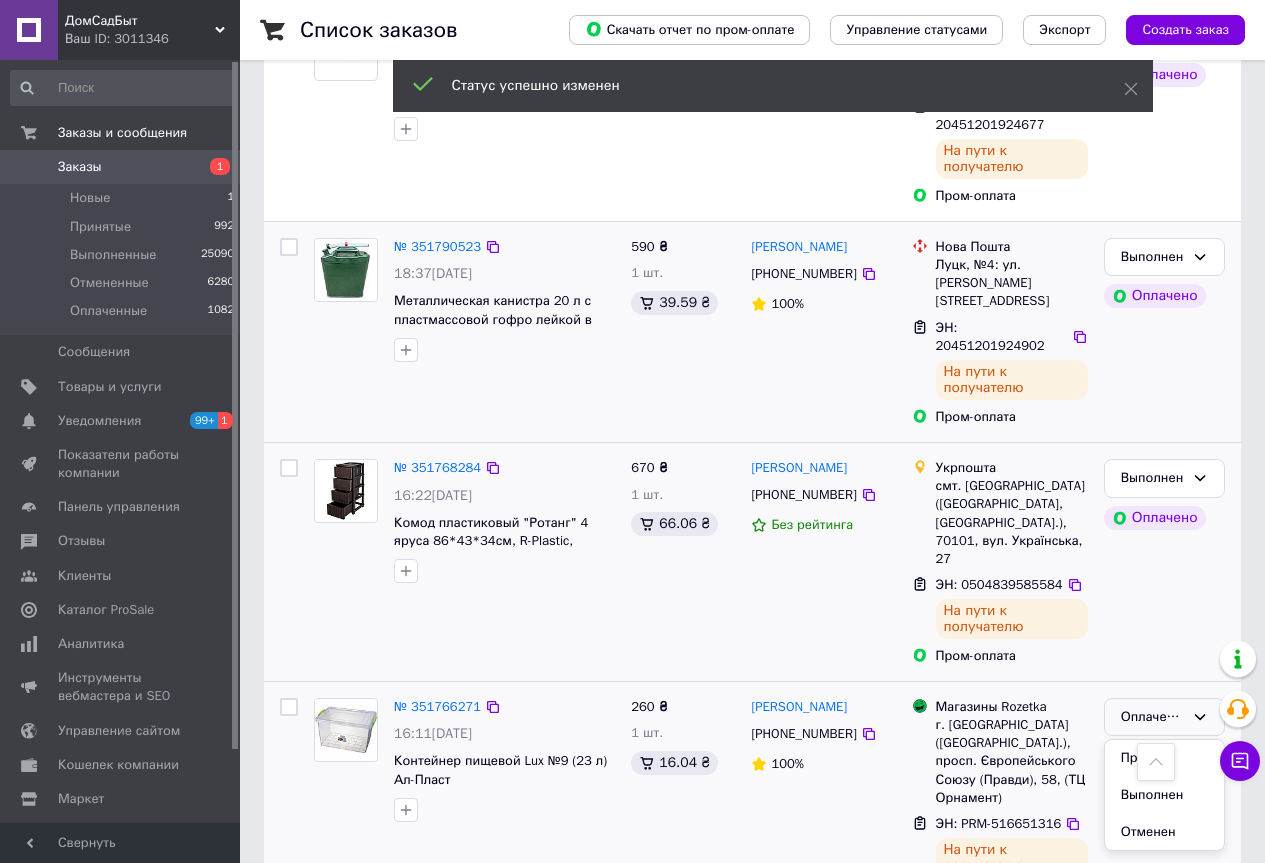 click on "Выполнен" at bounding box center [1164, 795] 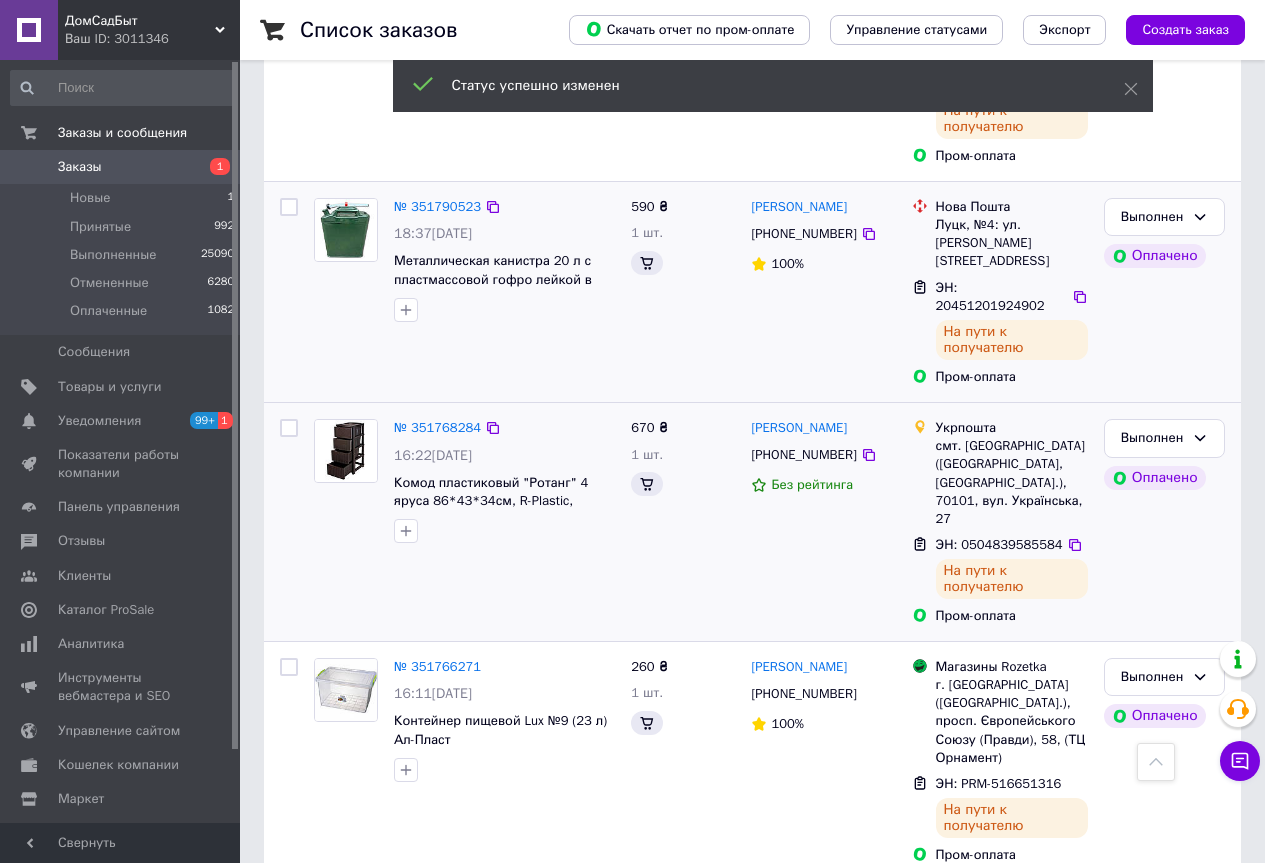 scroll, scrollTop: 3700, scrollLeft: 0, axis: vertical 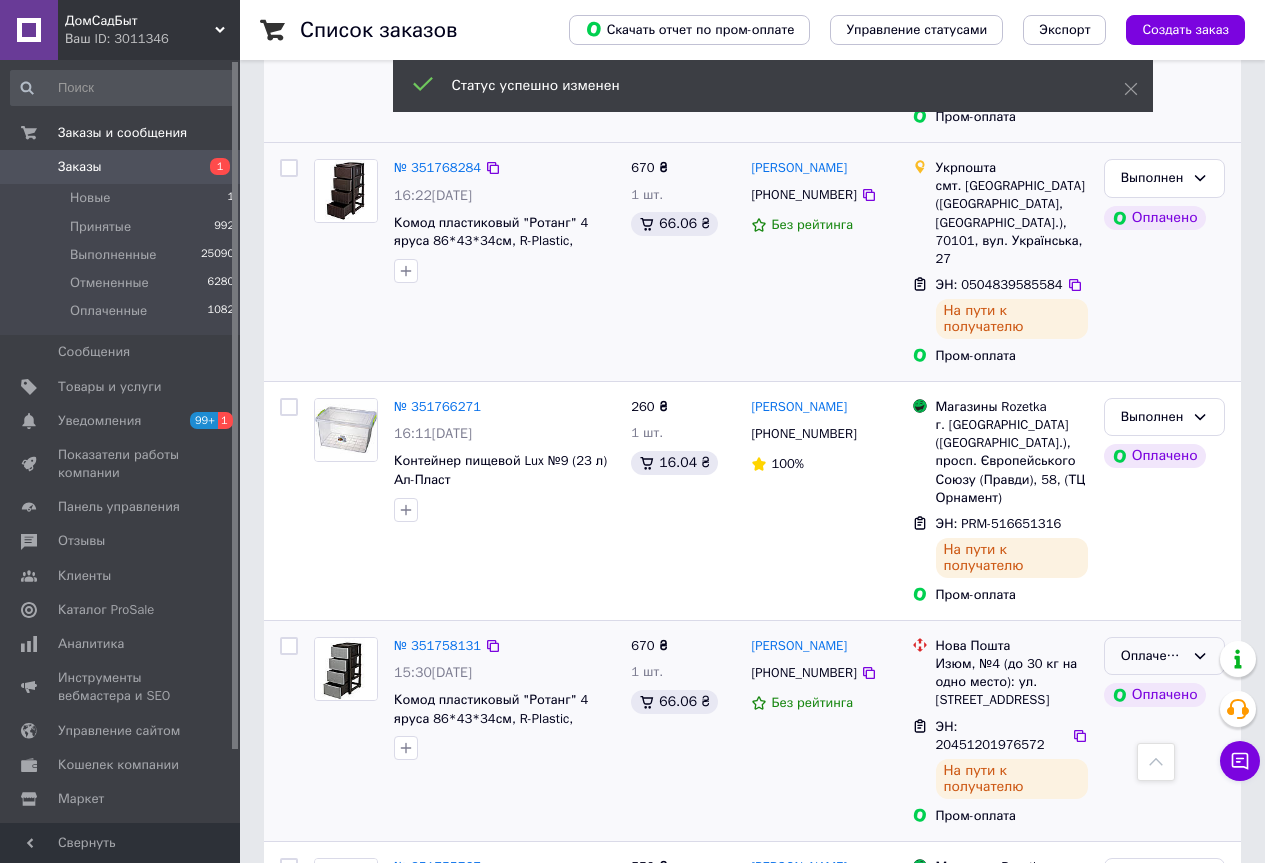 click 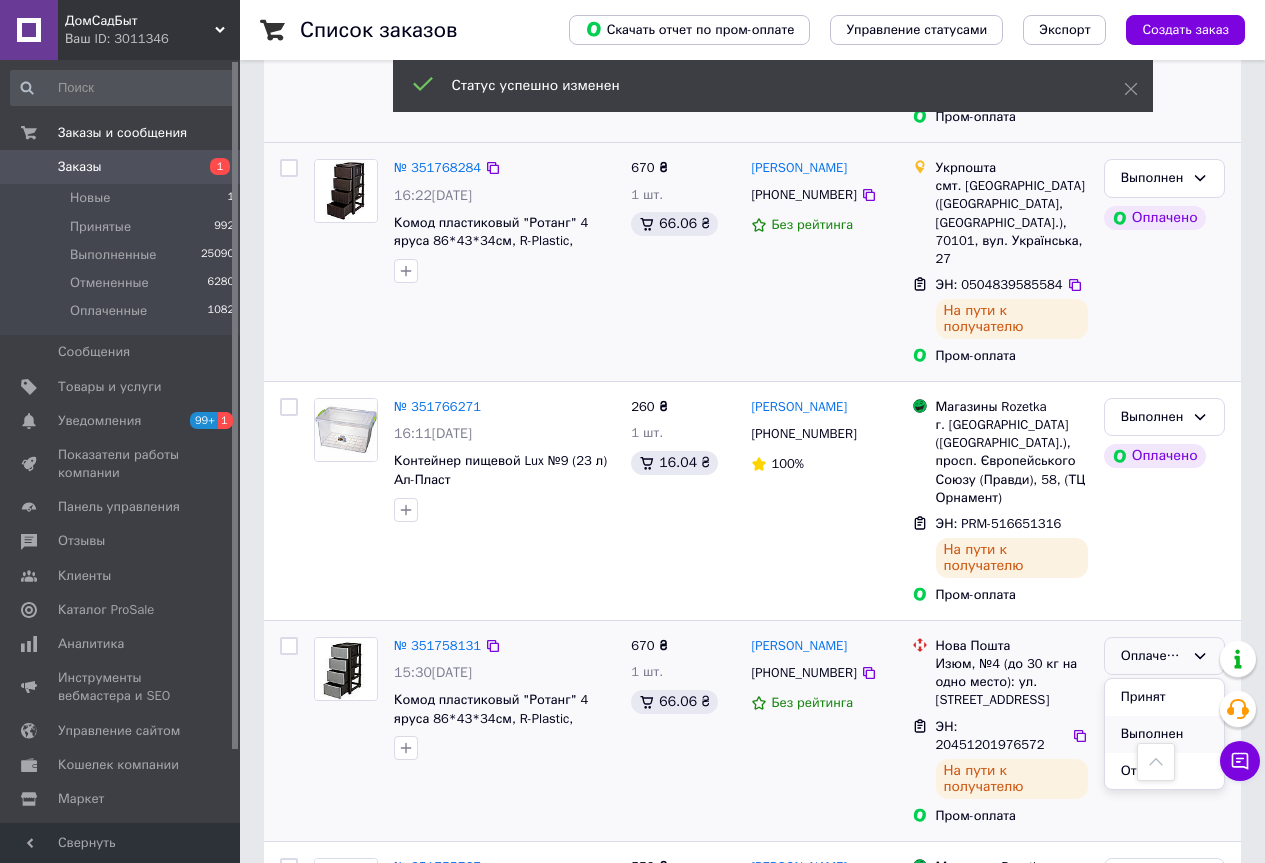 click on "Выполнен" at bounding box center [1164, 734] 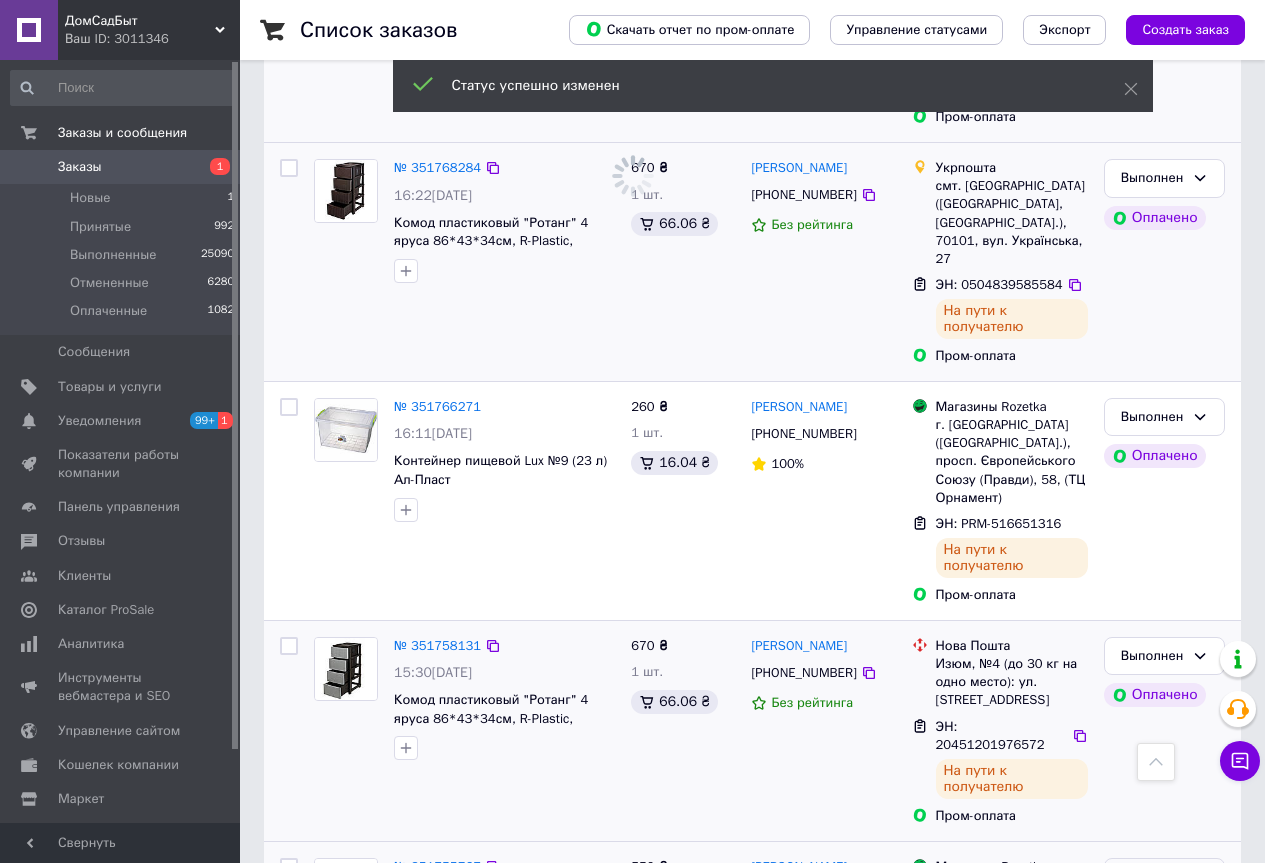 click on "Оплаченный" at bounding box center (1152, 877) 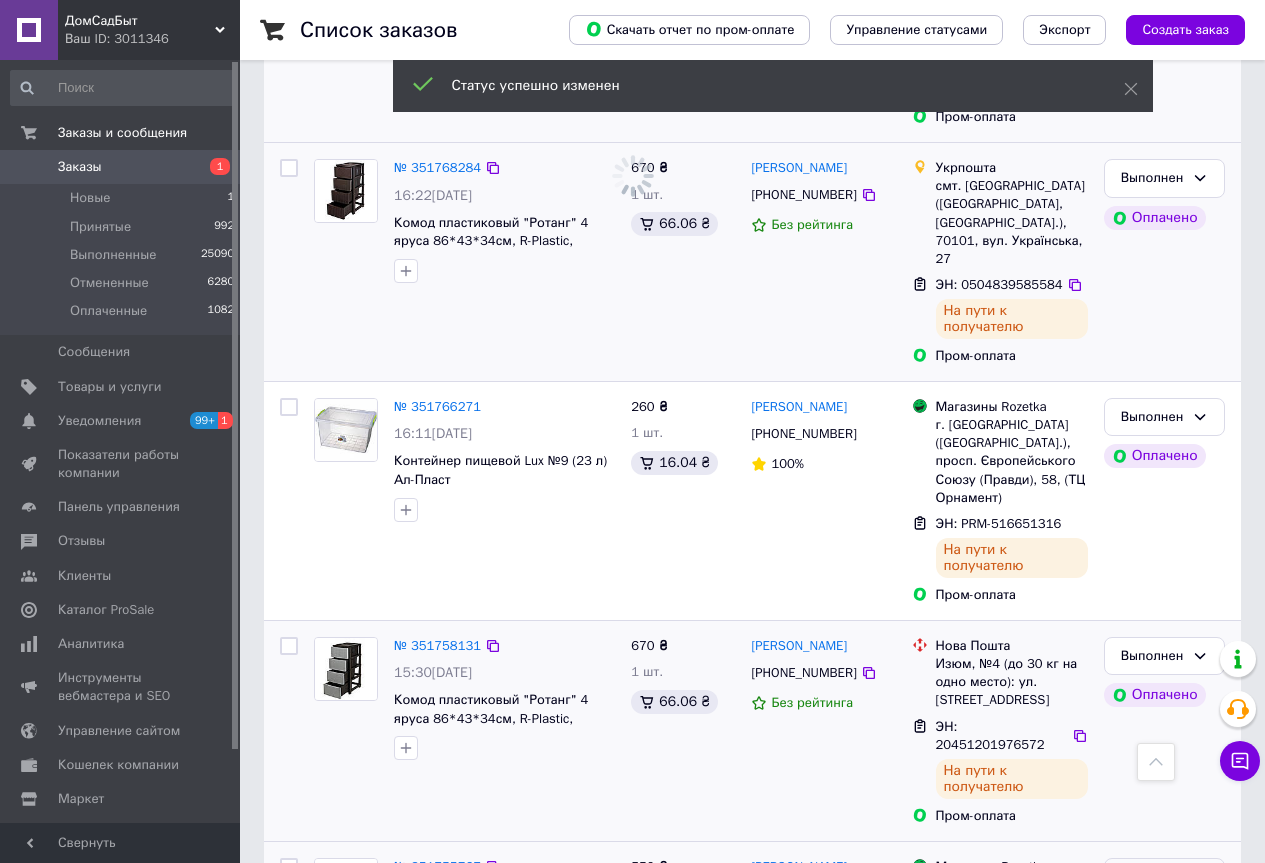 scroll, scrollTop: 3700, scrollLeft: 0, axis: vertical 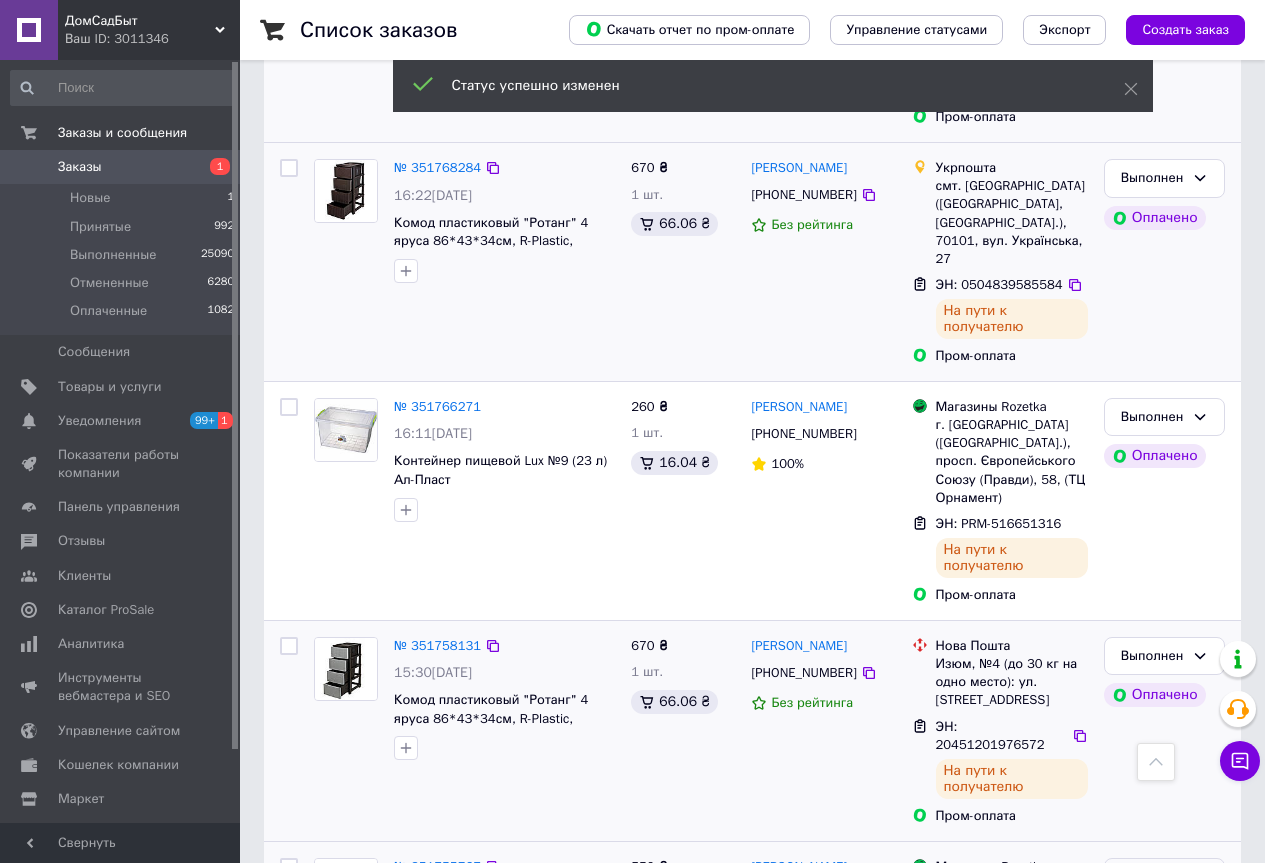 click on "Выполнен" at bounding box center (1164, 955) 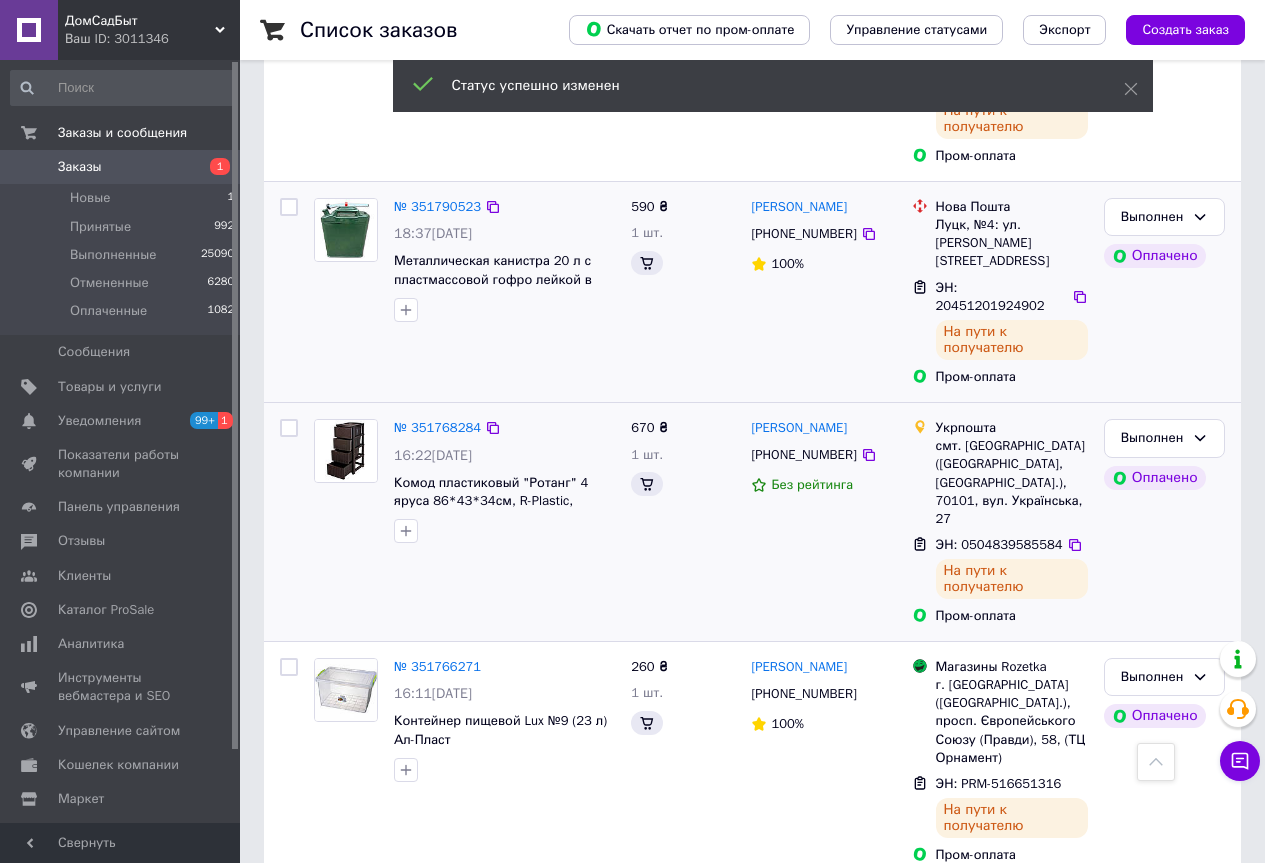 scroll, scrollTop: 3700, scrollLeft: 0, axis: vertical 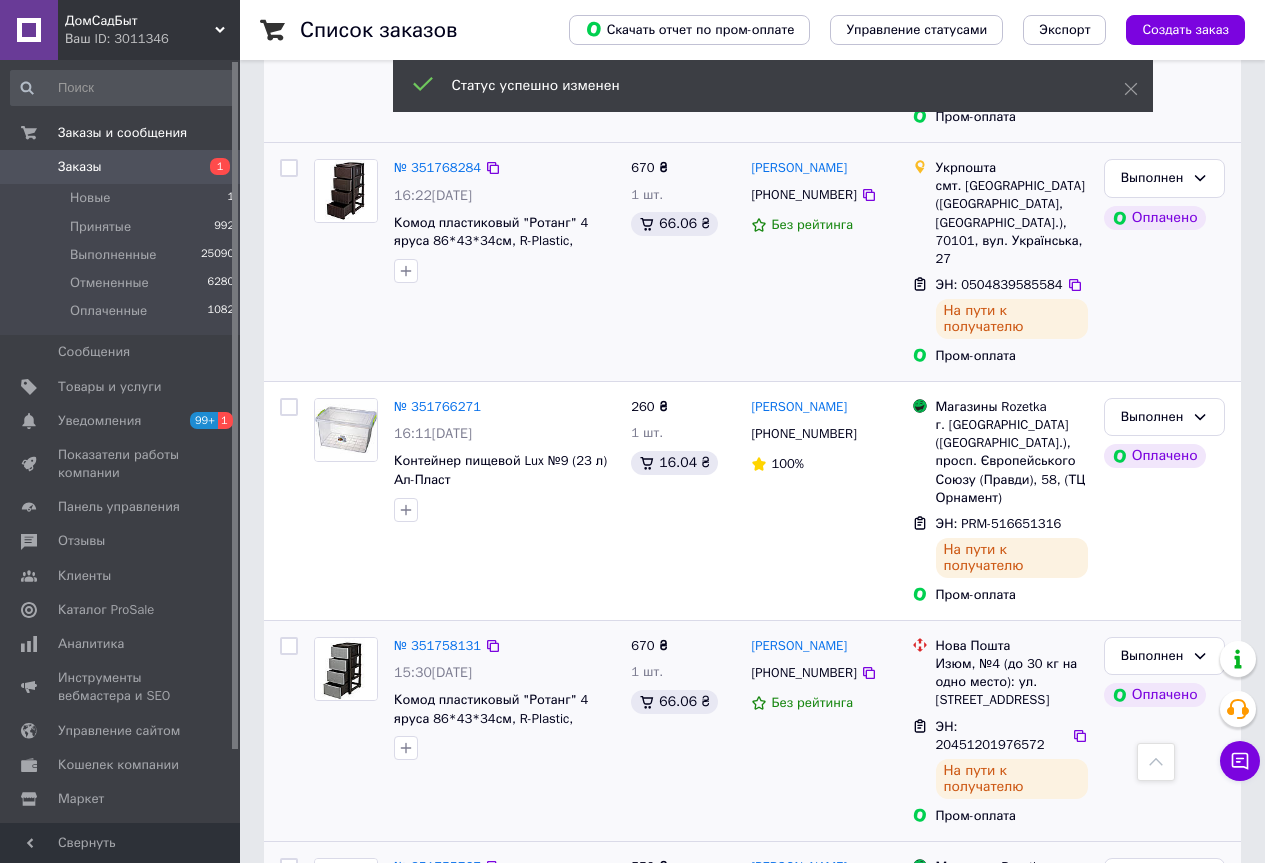 click on "Следующая" at bounding box center (550, 1088) 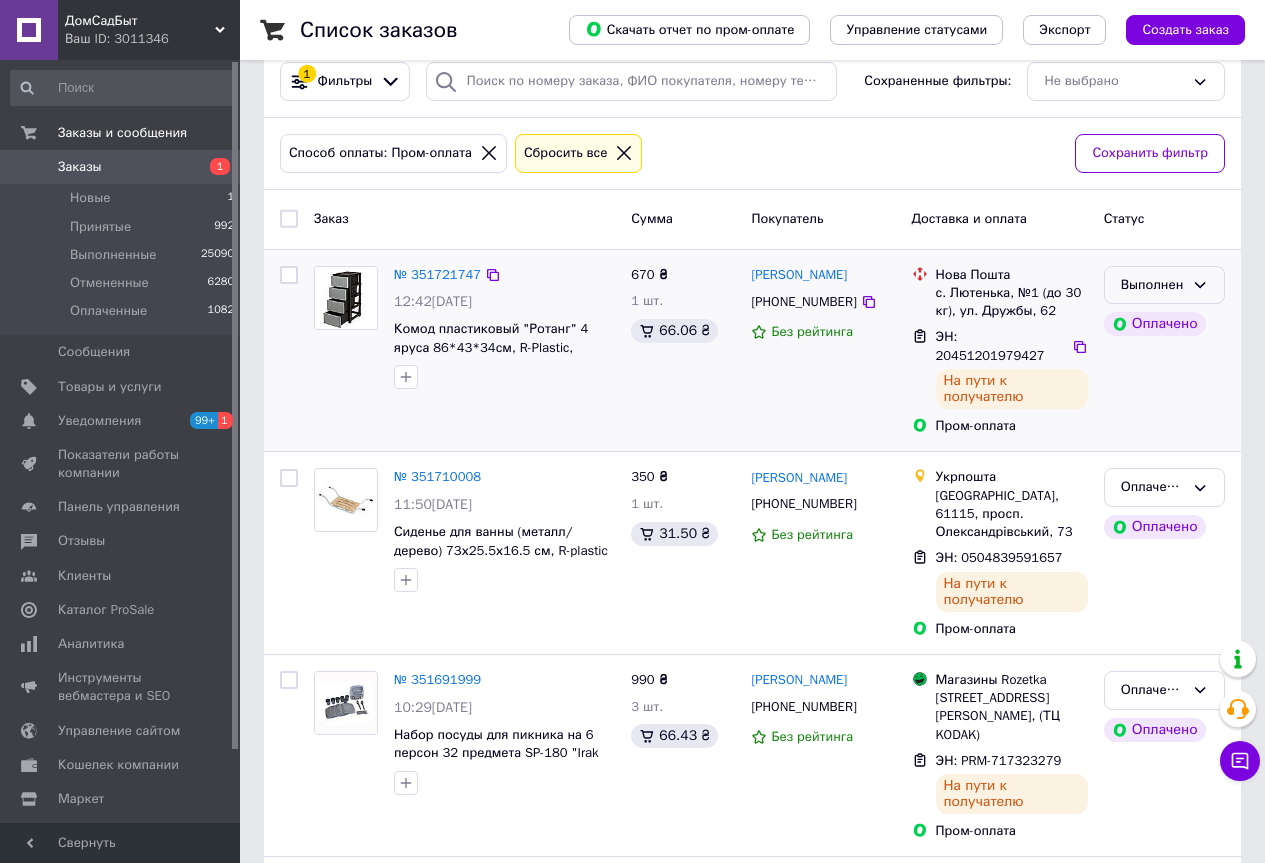 scroll, scrollTop: 200, scrollLeft: 0, axis: vertical 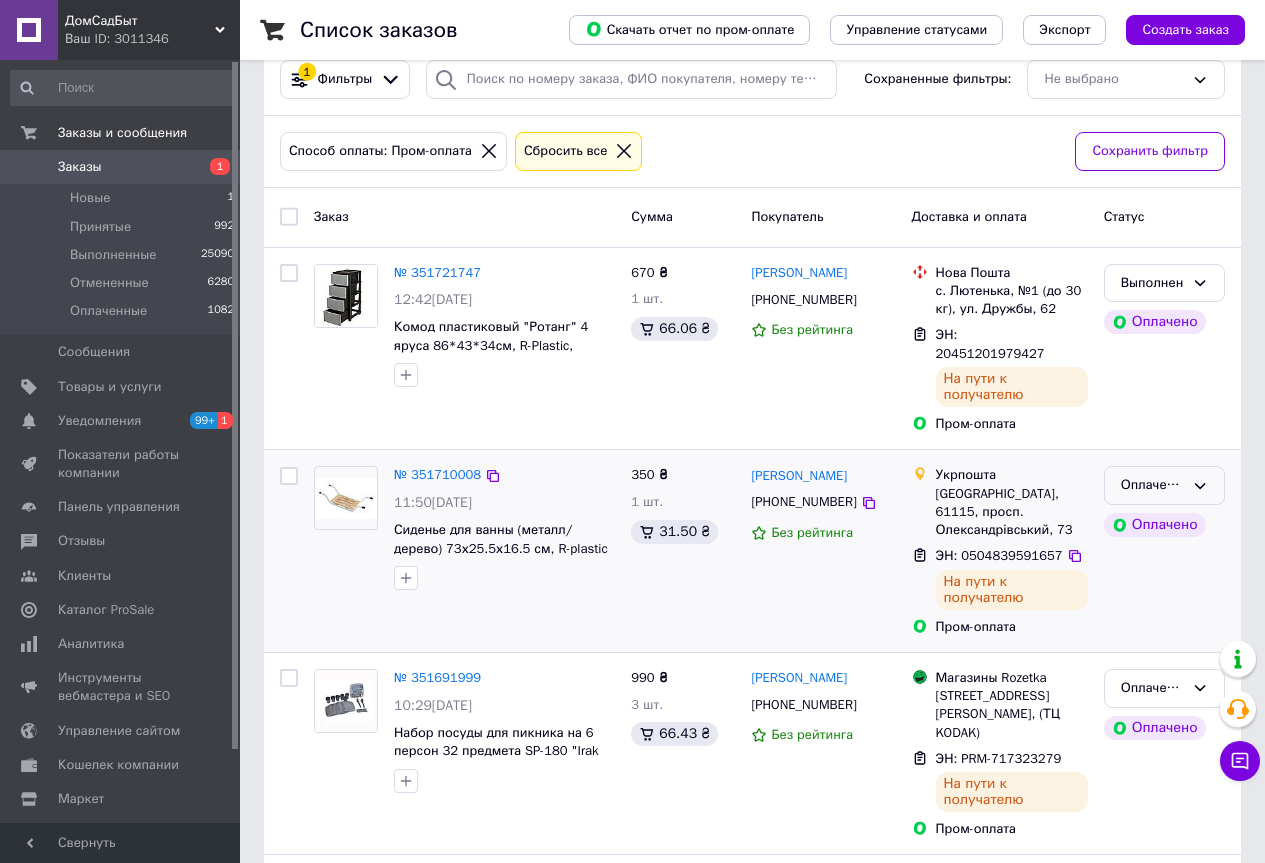 click on "Оплаченный" at bounding box center [1164, 485] 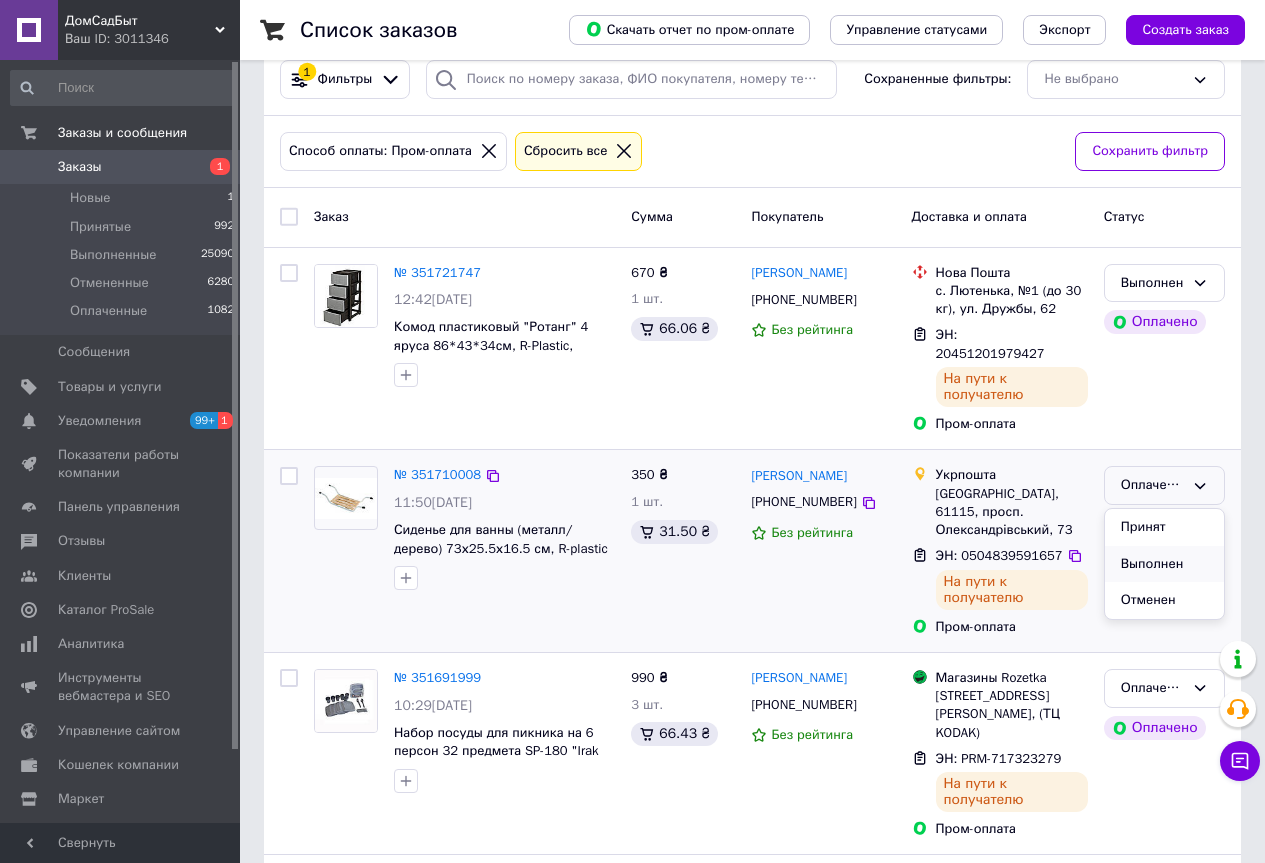 click on "Выполнен" at bounding box center [1164, 564] 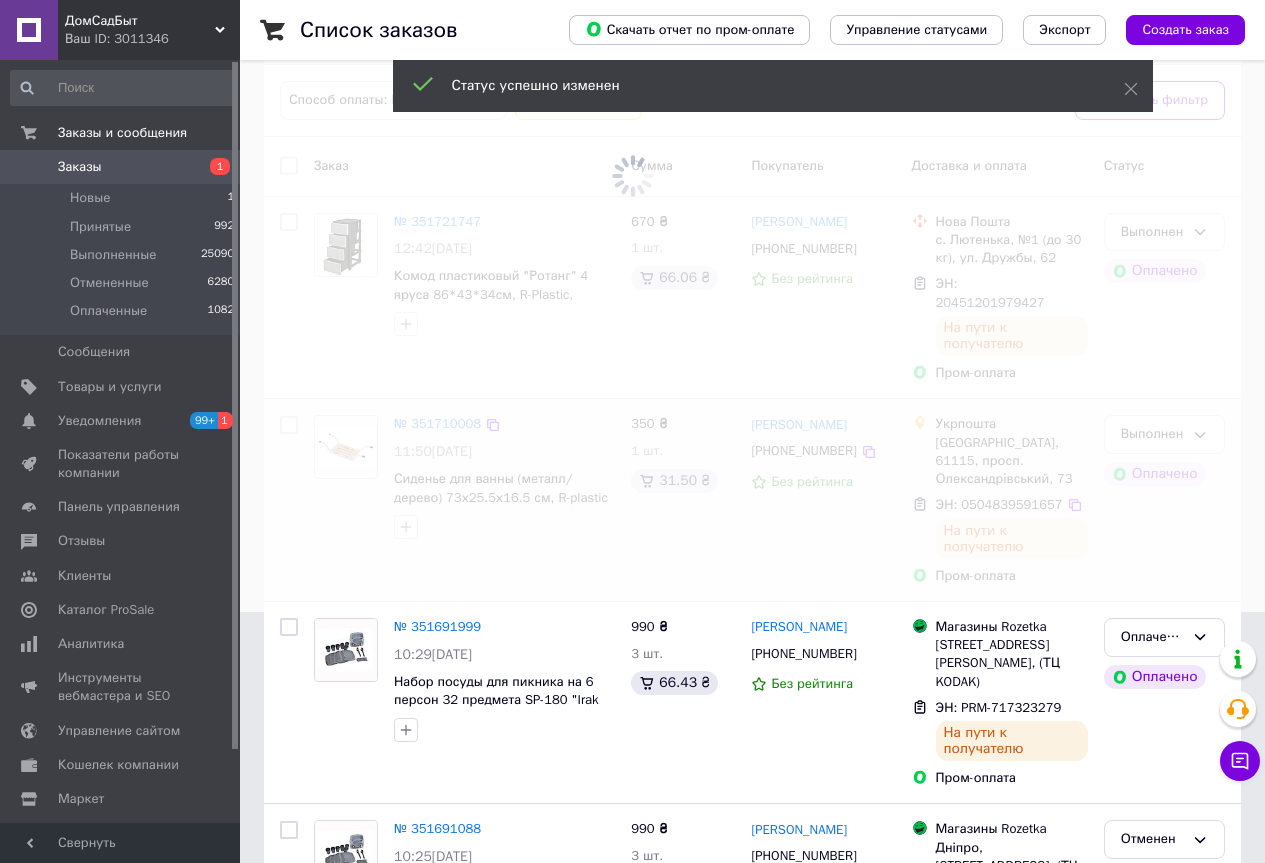 scroll, scrollTop: 300, scrollLeft: 0, axis: vertical 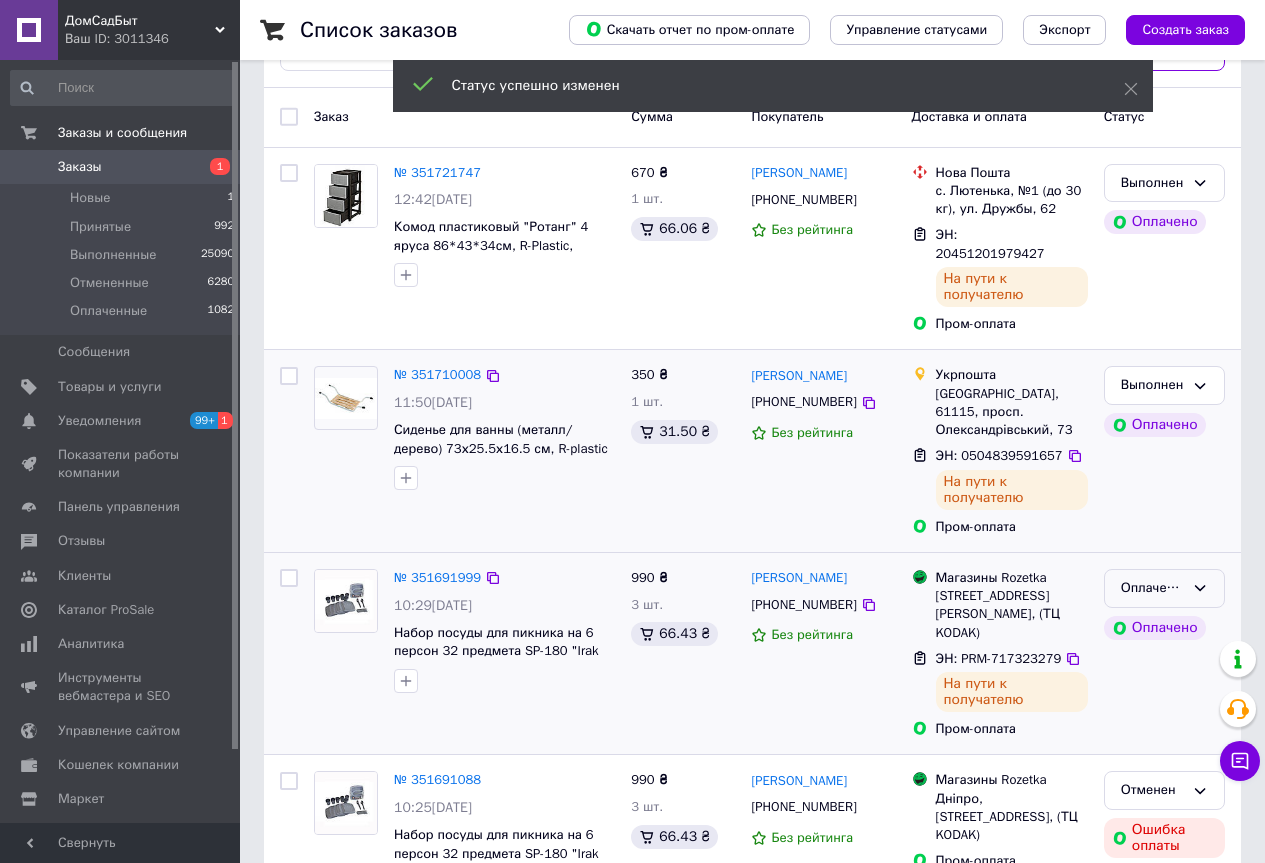 click on "Оплаченный" at bounding box center (1152, 588) 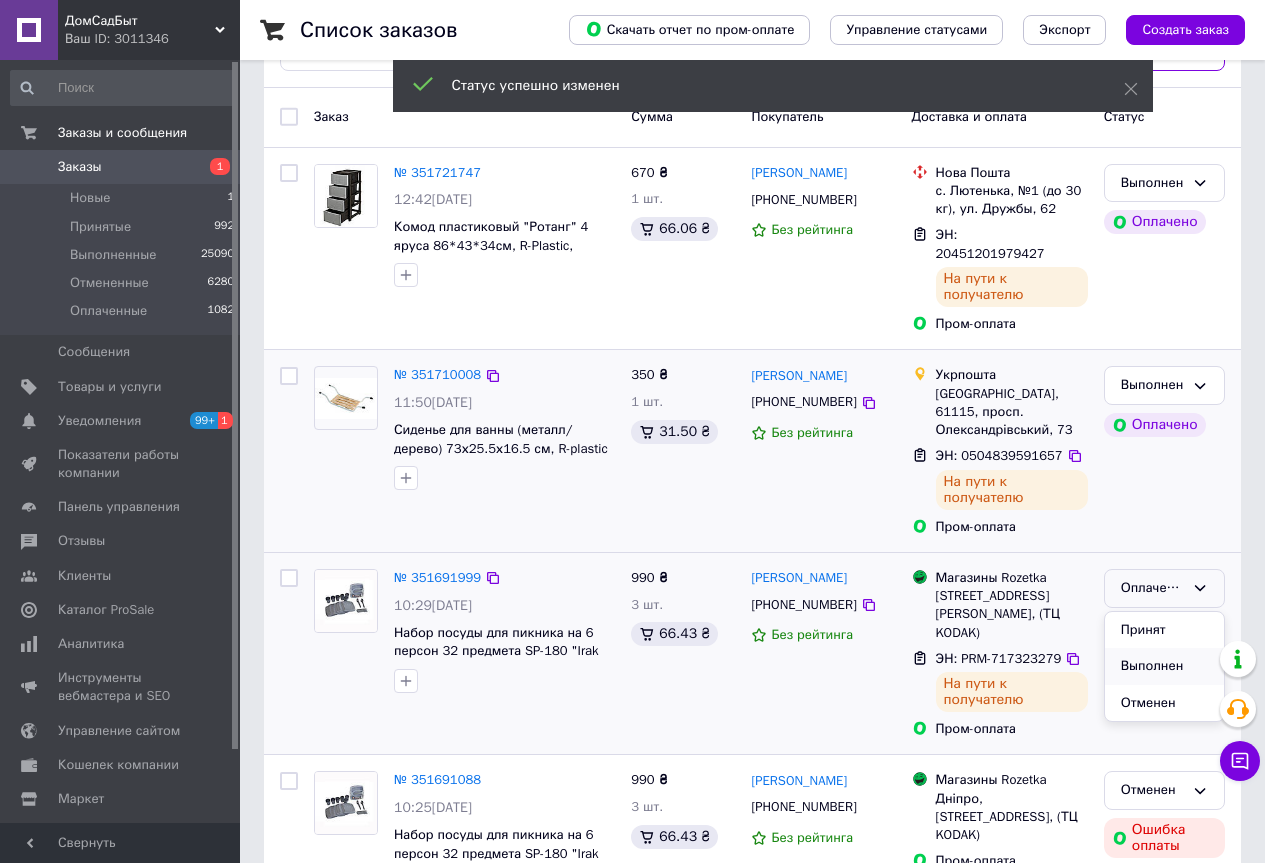 click on "Выполнен" at bounding box center [1164, 666] 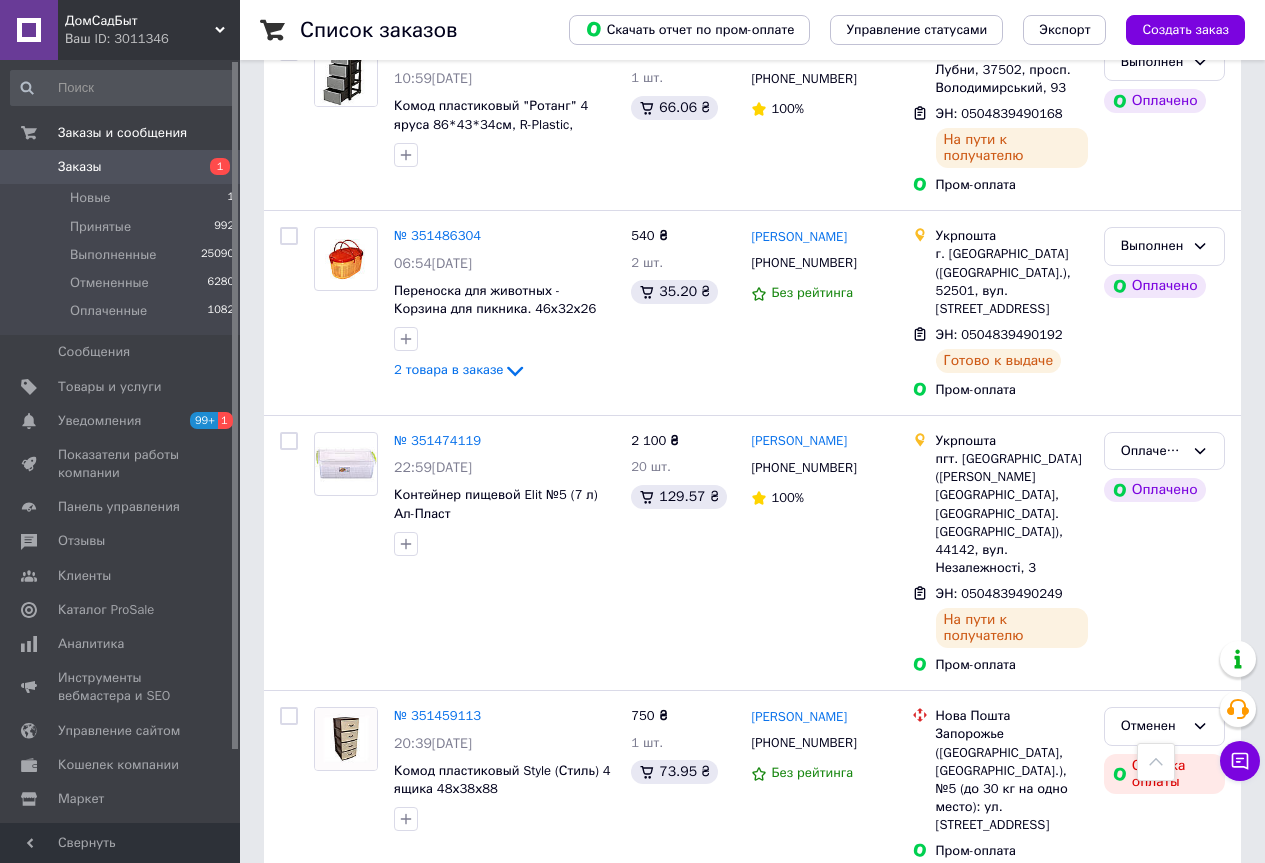 scroll, scrollTop: 2700, scrollLeft: 0, axis: vertical 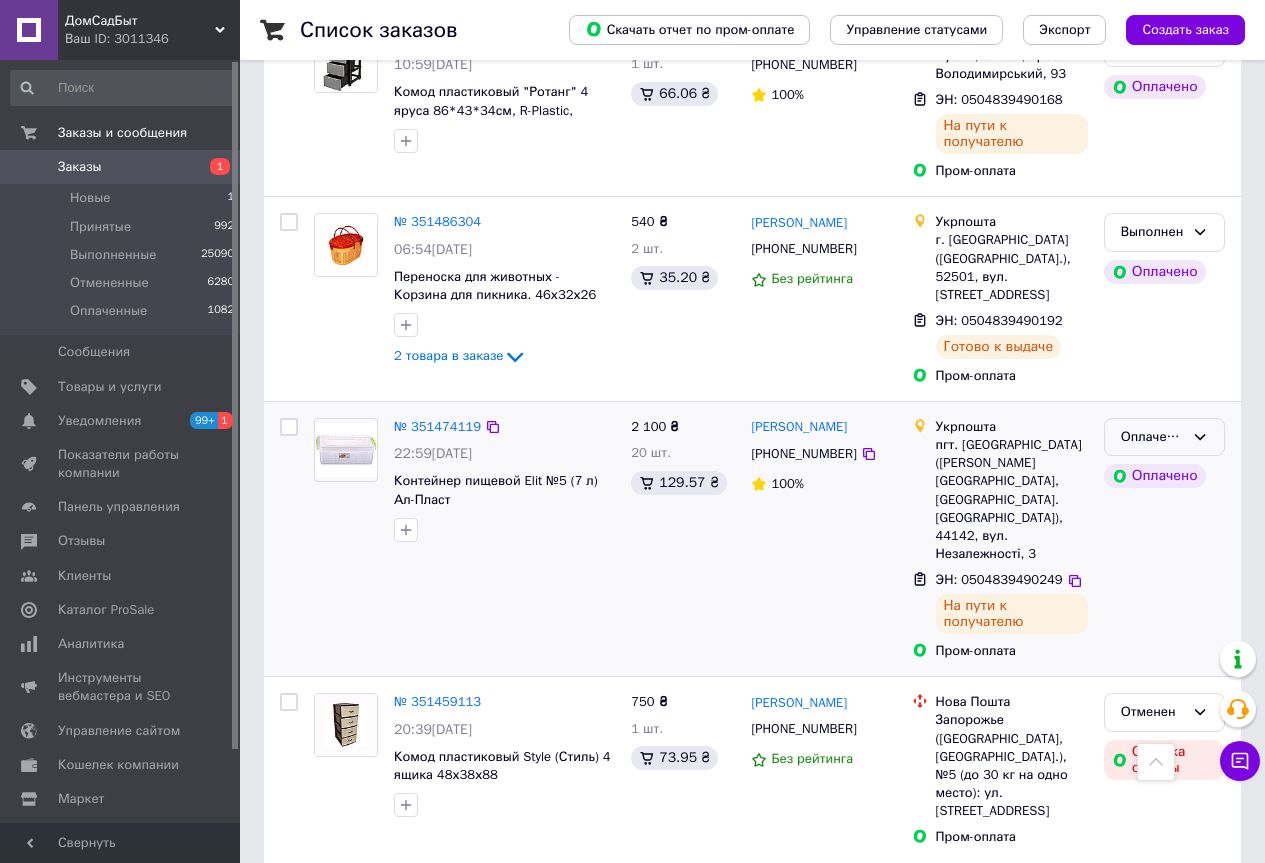 click 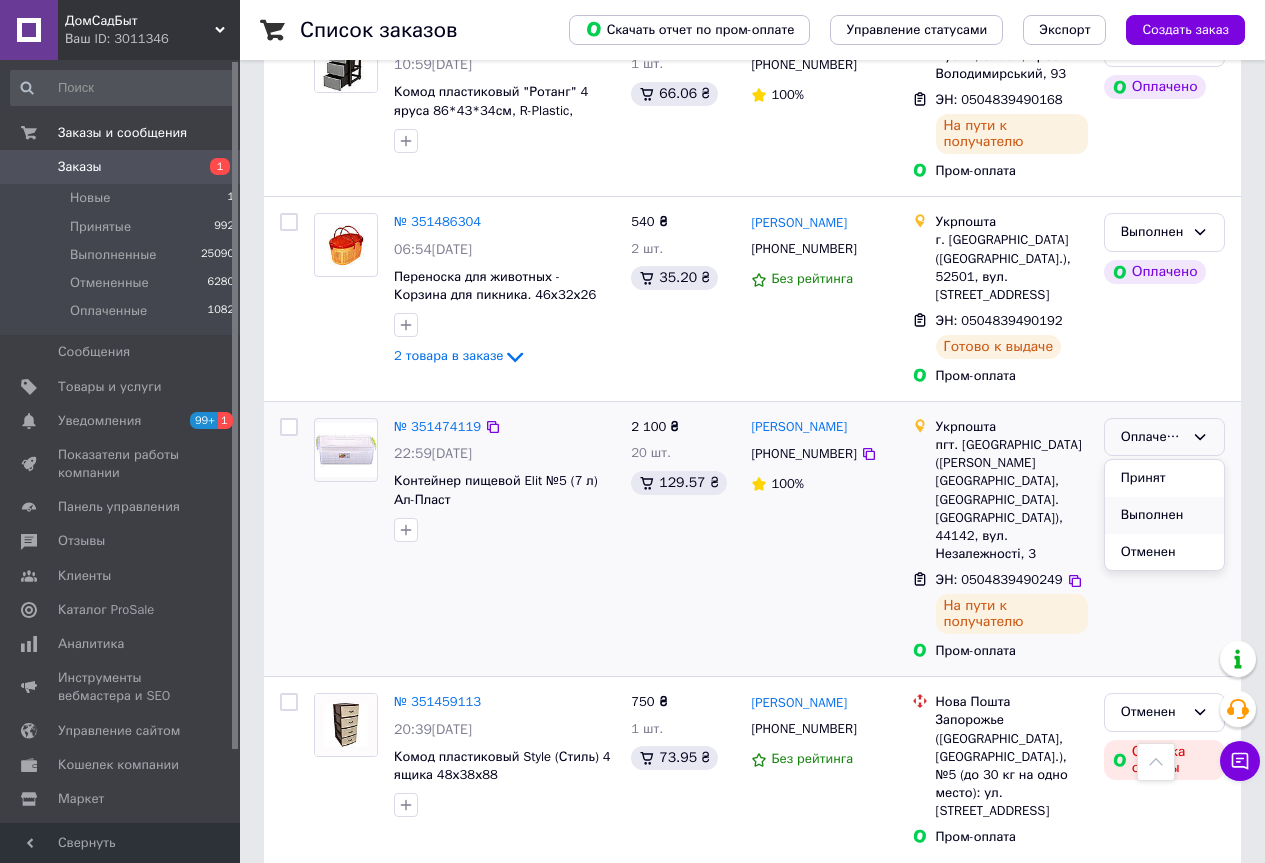 click on "Выполнен" at bounding box center (1164, 515) 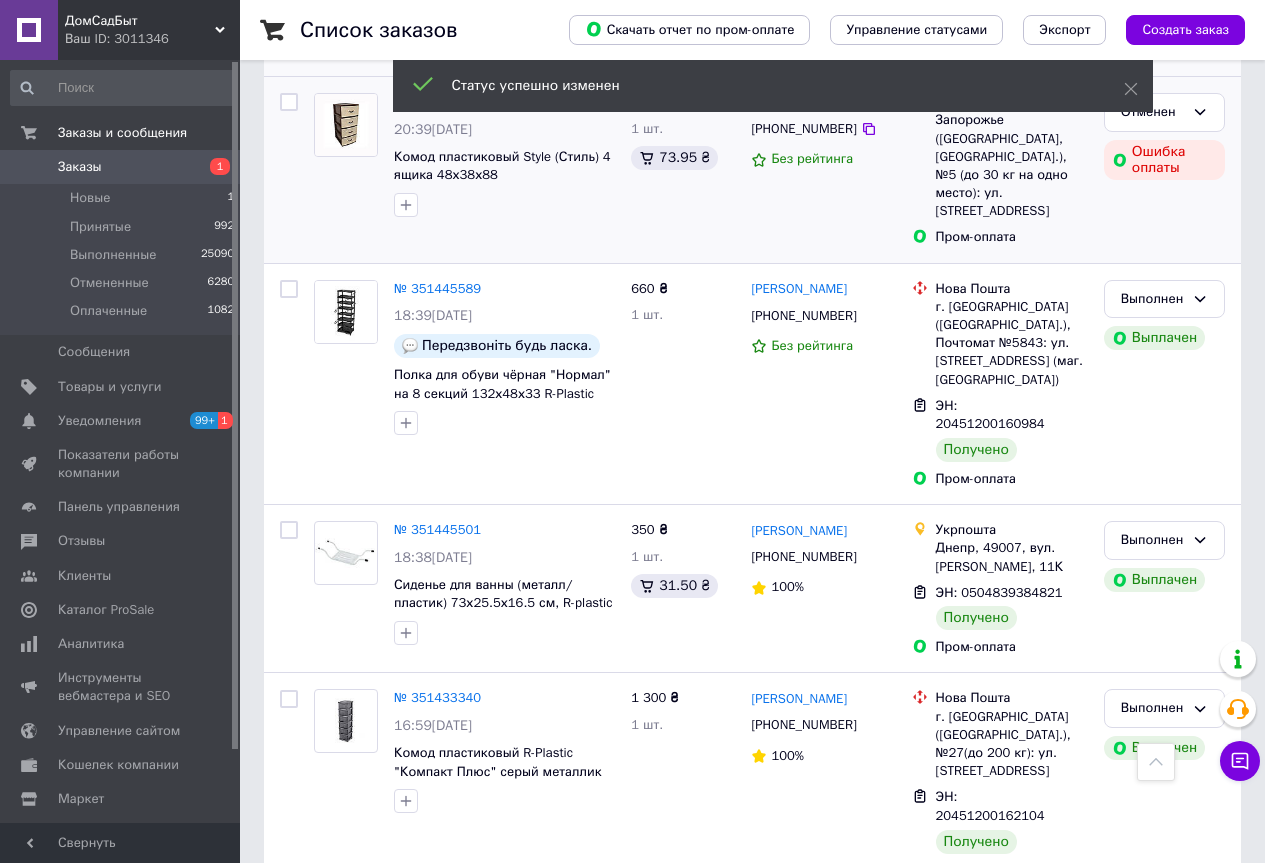 scroll, scrollTop: 3610, scrollLeft: 0, axis: vertical 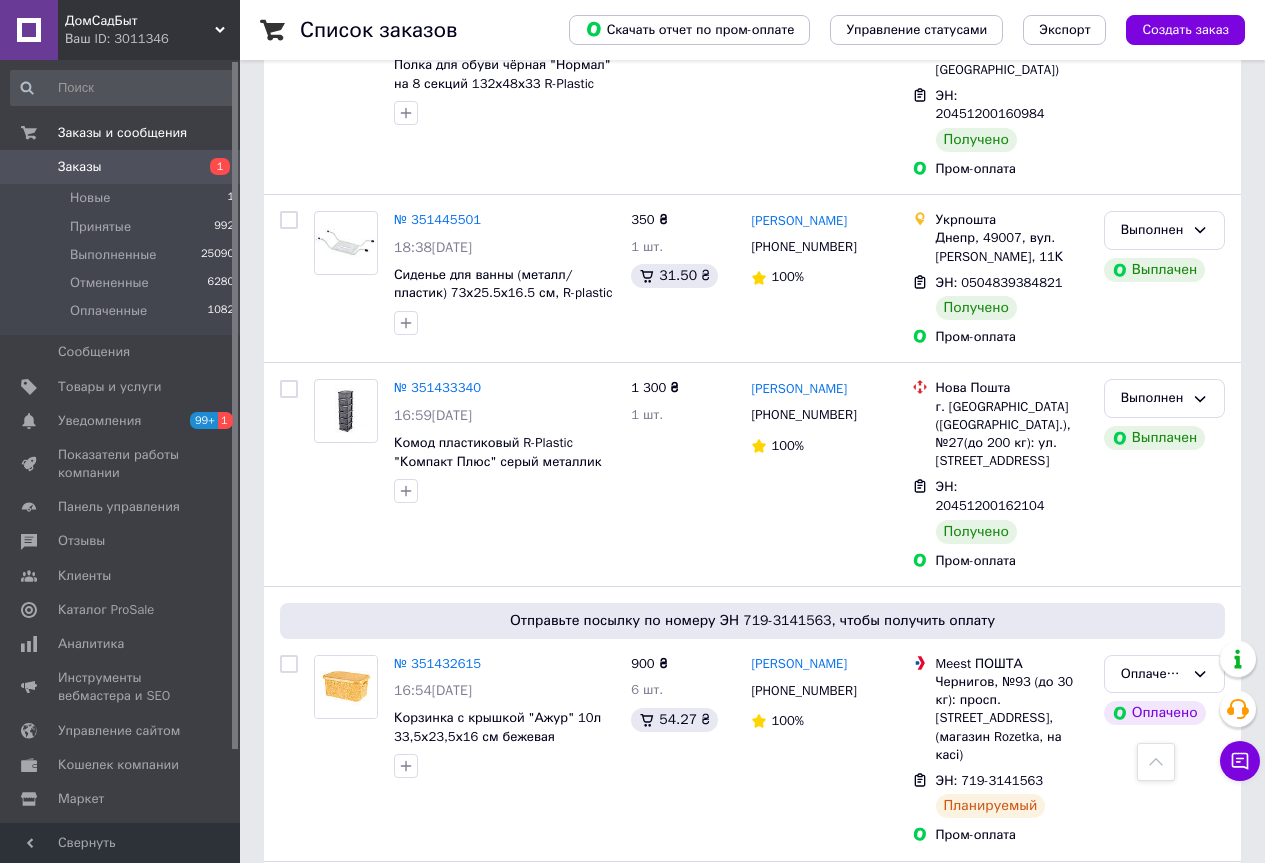 click on "1" at bounding box center [415, 1147] 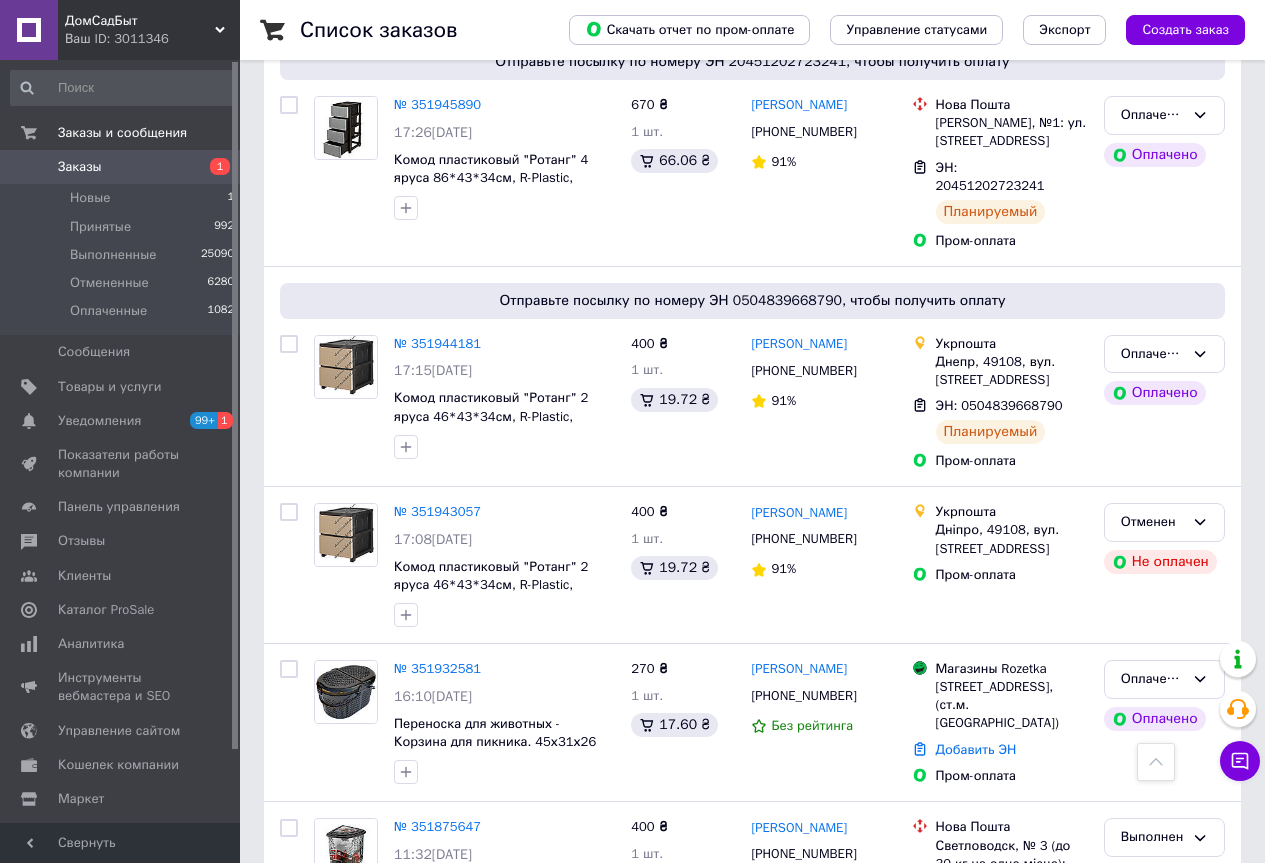 scroll, scrollTop: 1700, scrollLeft: 0, axis: vertical 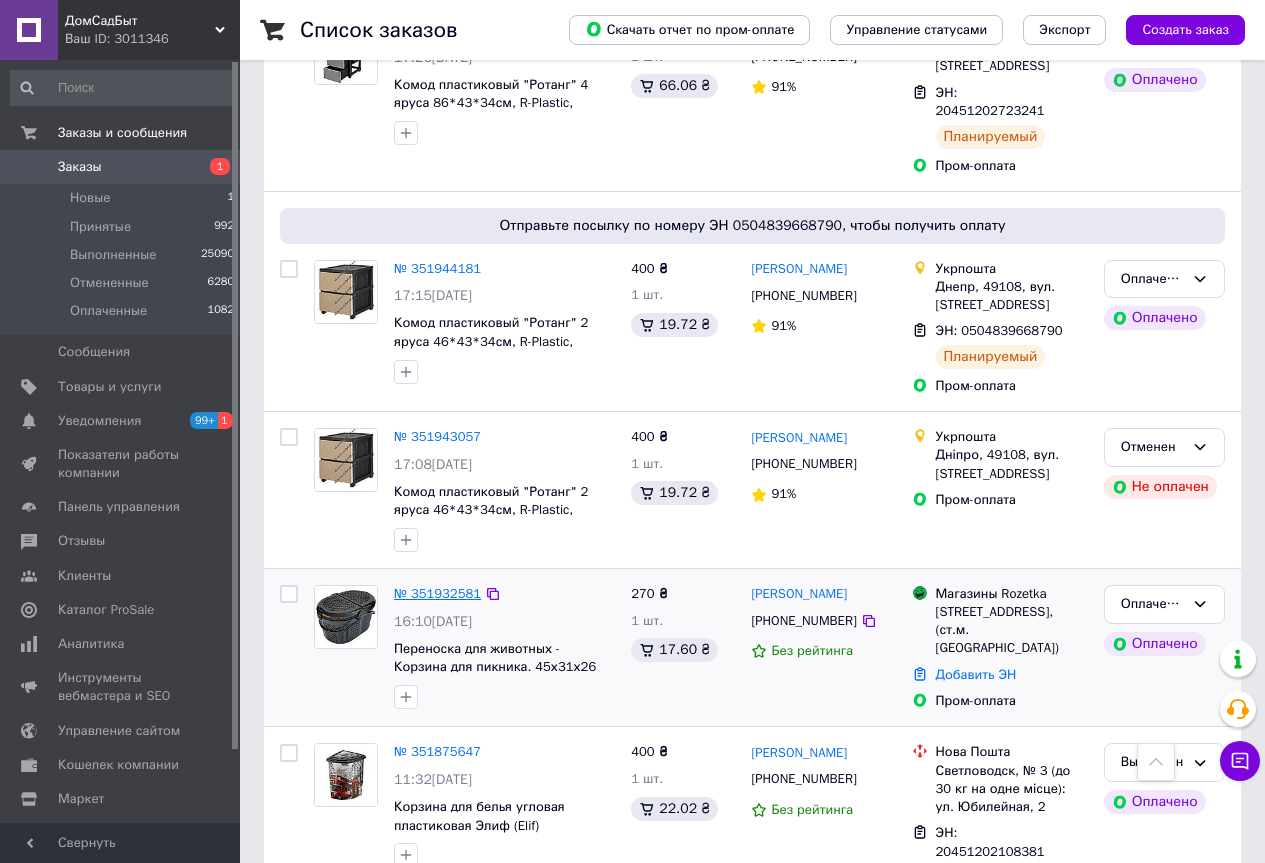 click on "№ 351932581" at bounding box center [437, 593] 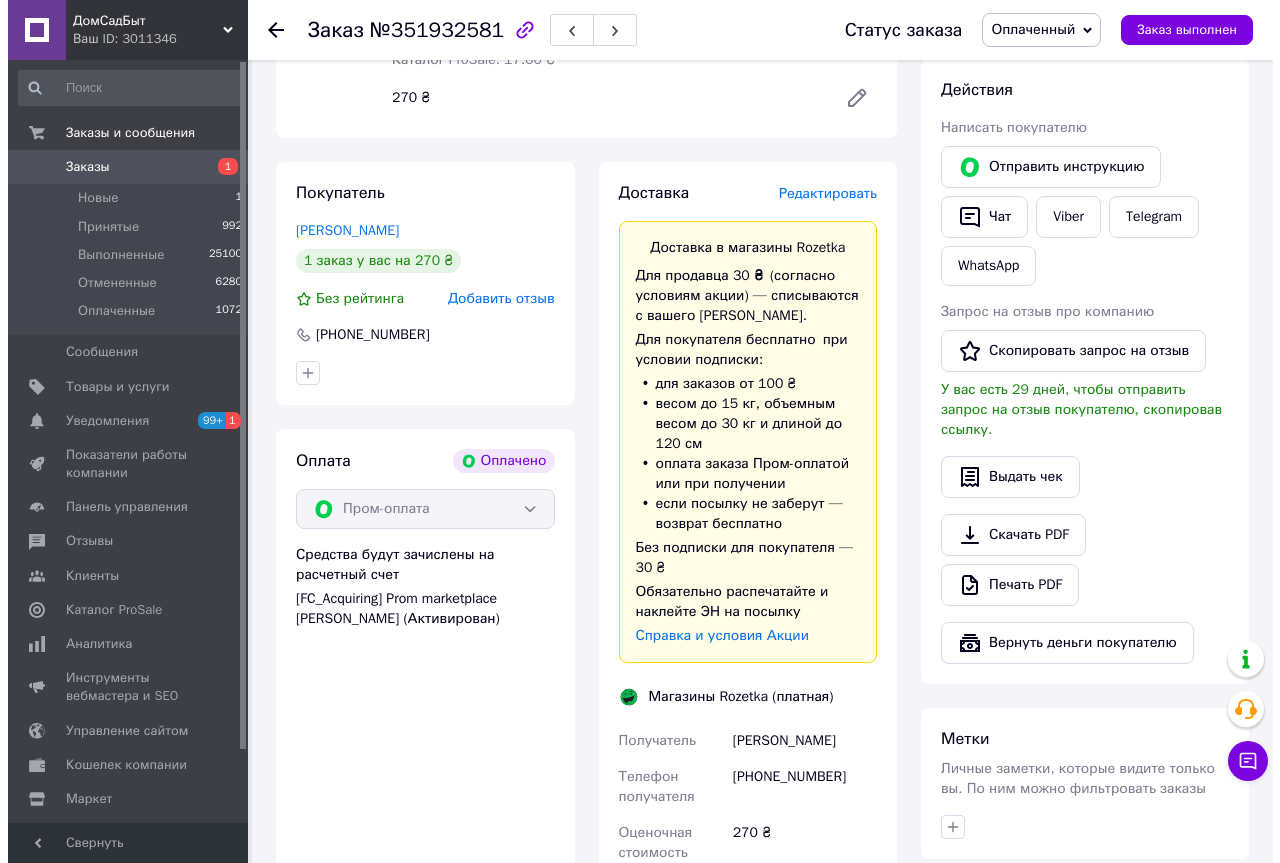 scroll, scrollTop: 279, scrollLeft: 0, axis: vertical 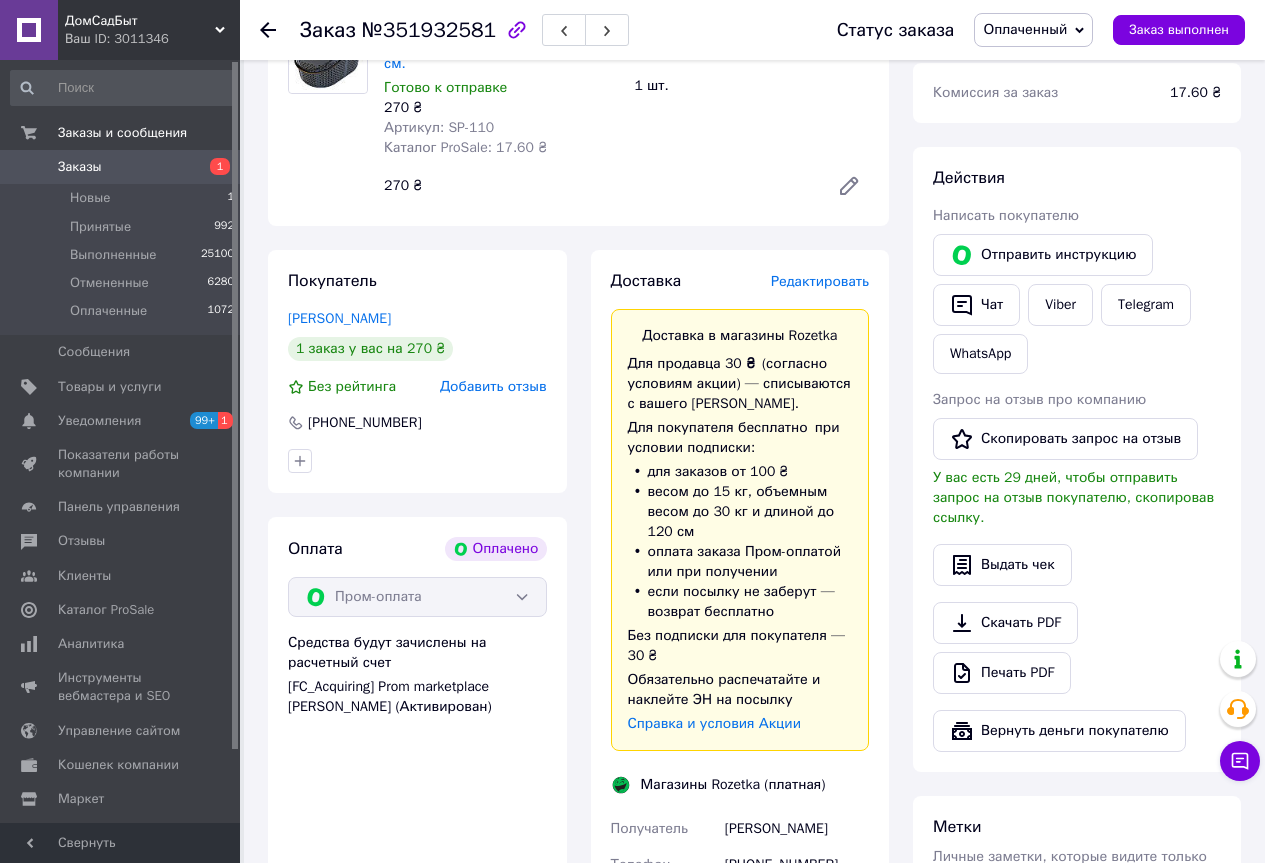 click on "Редактировать" at bounding box center [820, 281] 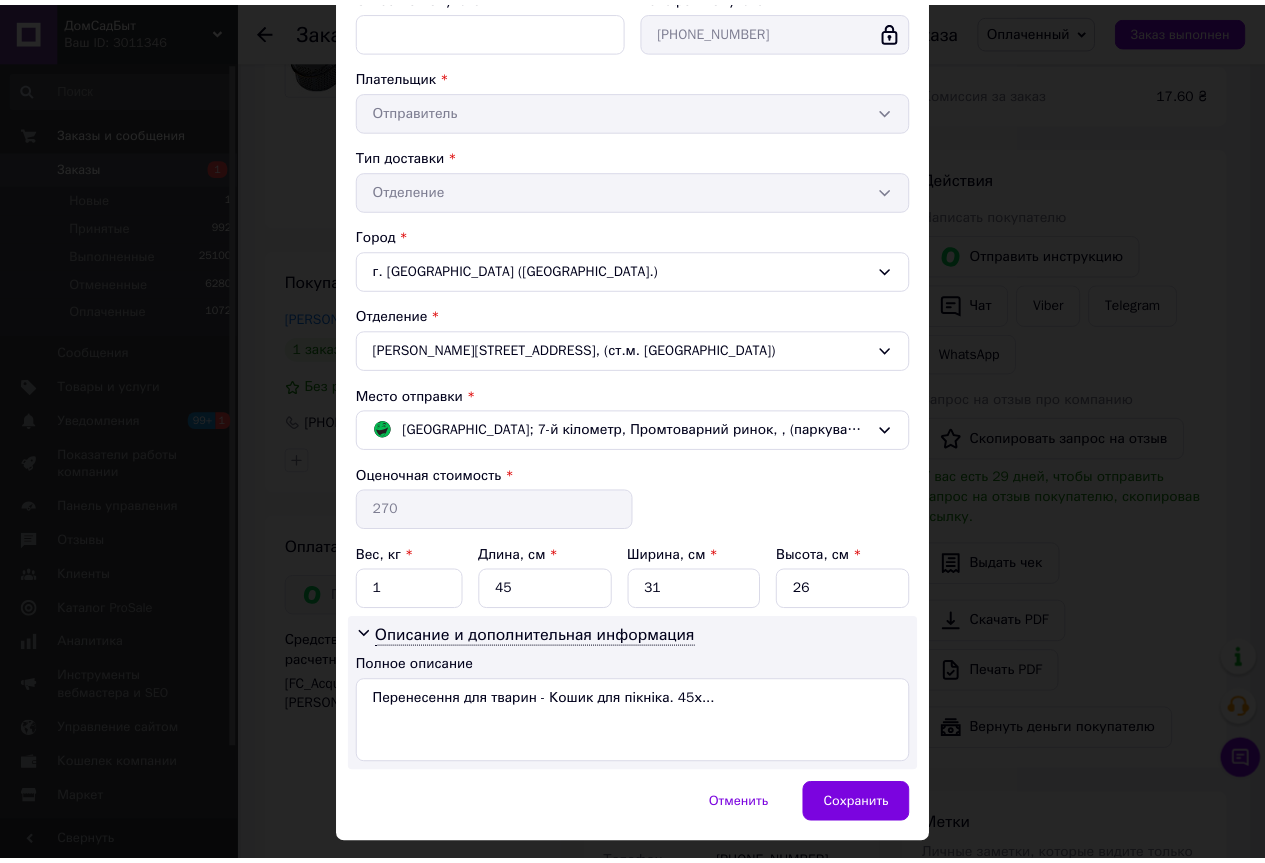 scroll, scrollTop: 377, scrollLeft: 0, axis: vertical 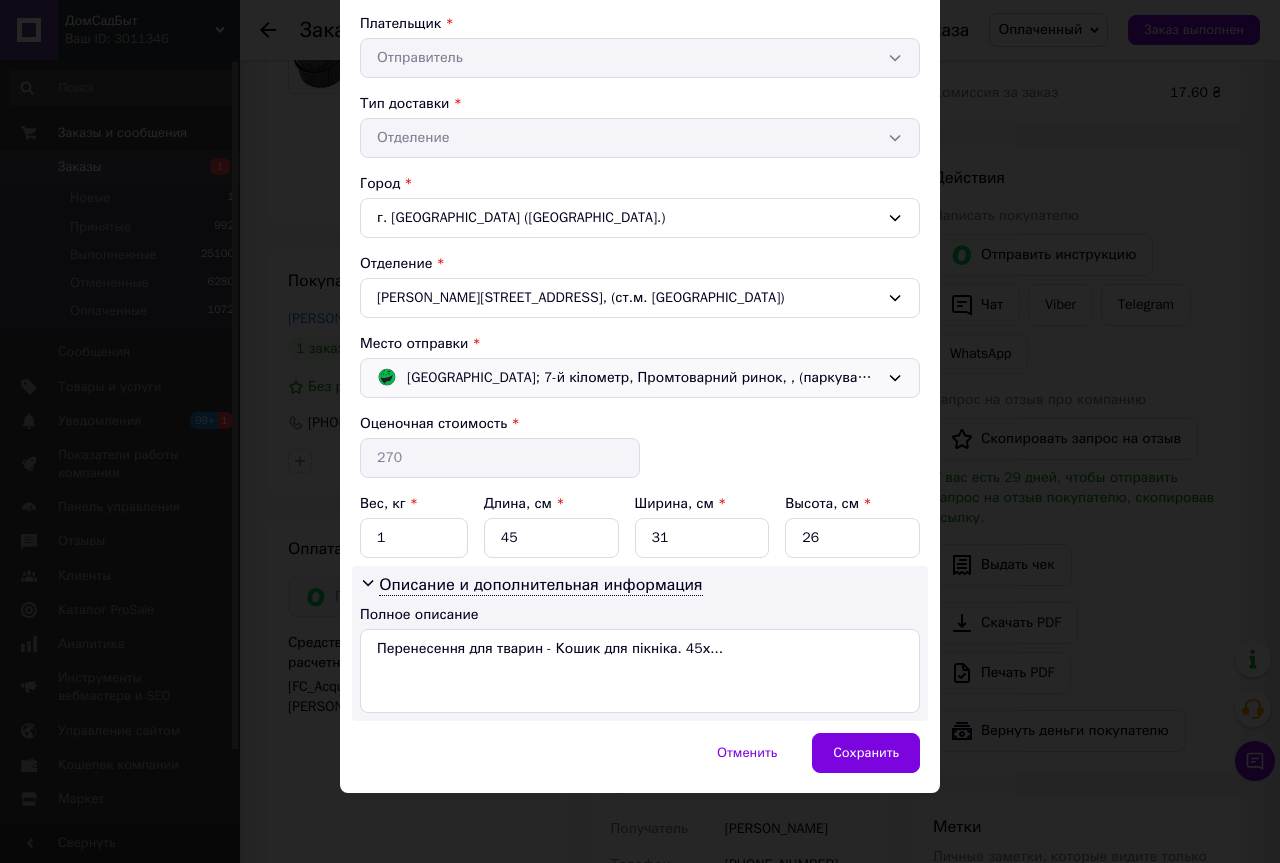 click on "Одесса; 7-й кілометр, Промтоварний ринок, , (паркувальний майданчик)" at bounding box center (643, 378) 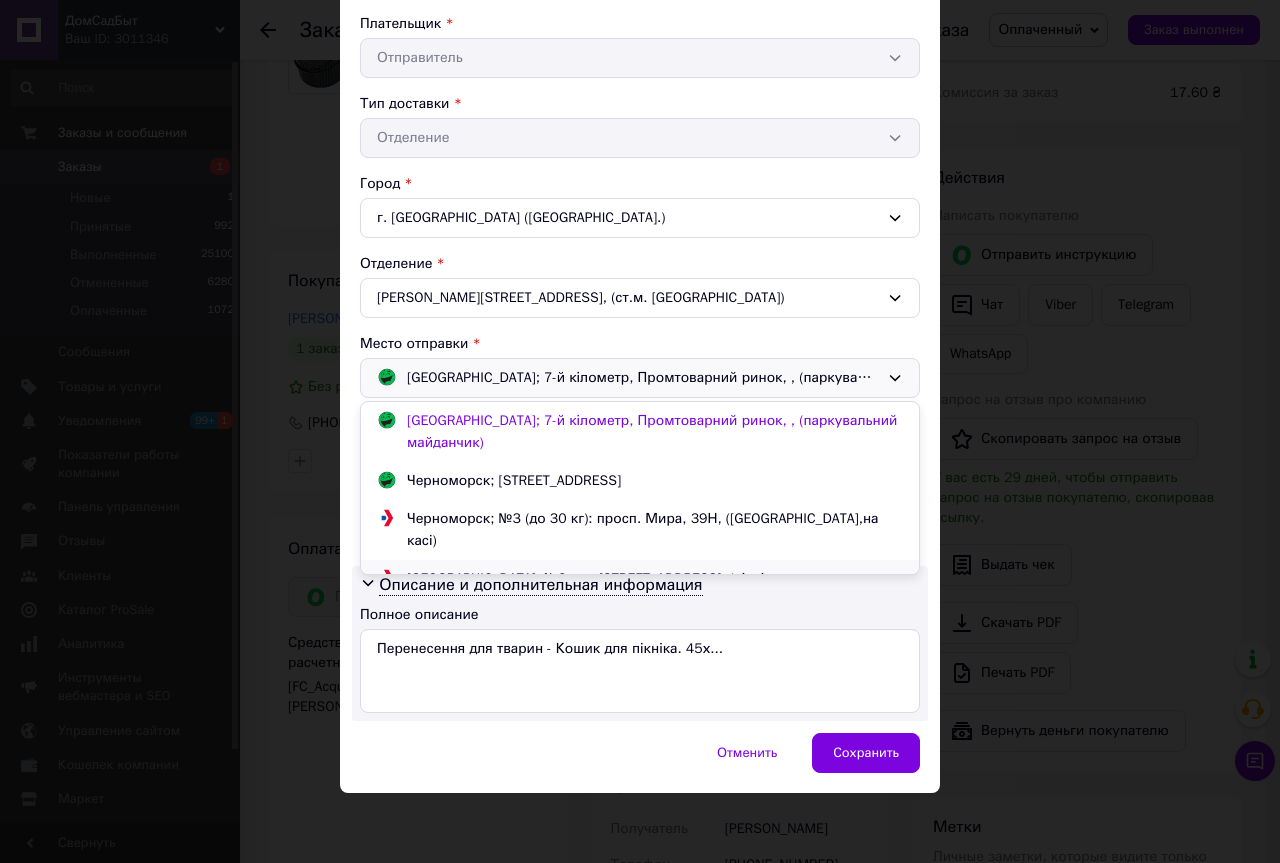 click on "Одесса; №2: ул. Базовая, 11, (відділення MeestПОШТА, 7-й км)" at bounding box center [655, 590] 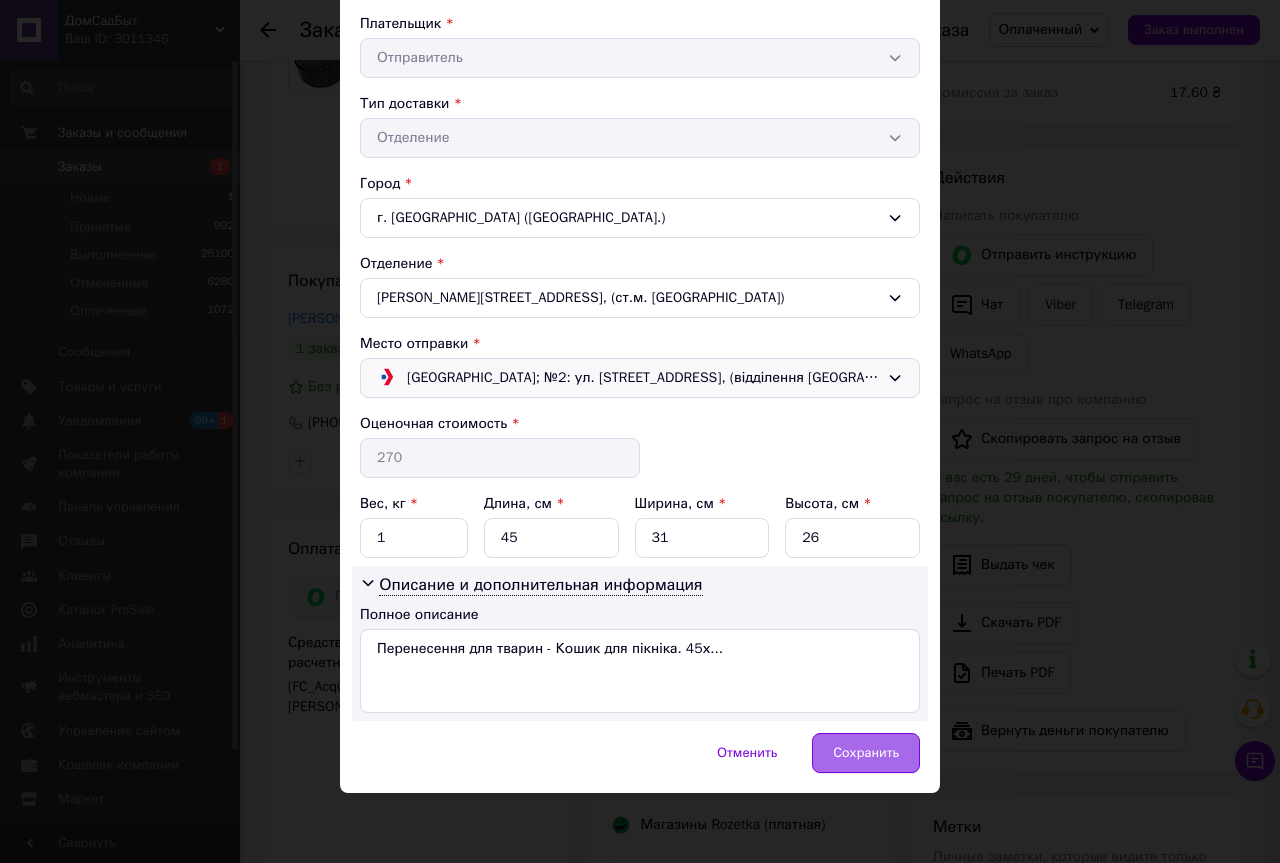 click on "Сохранить" at bounding box center (866, 753) 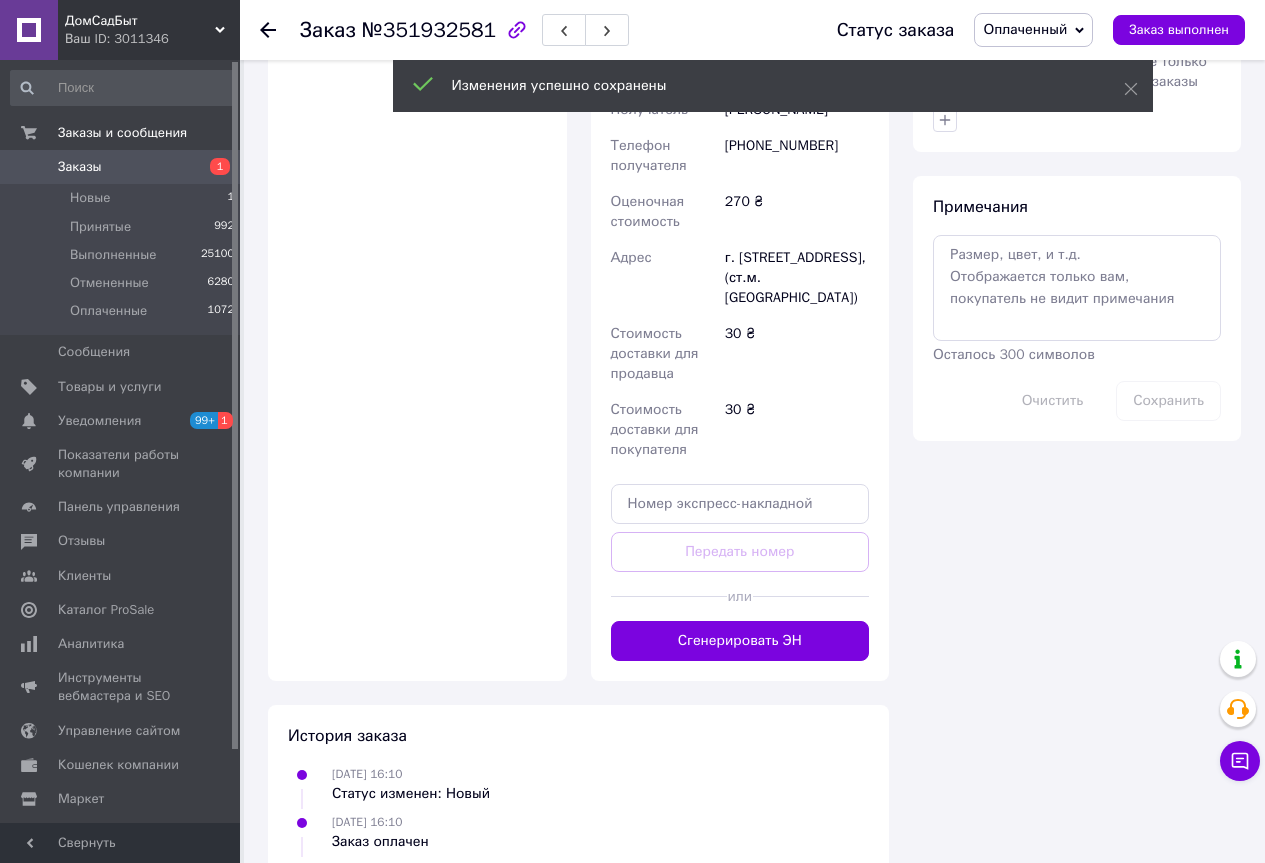 scroll, scrollTop: 1079, scrollLeft: 0, axis: vertical 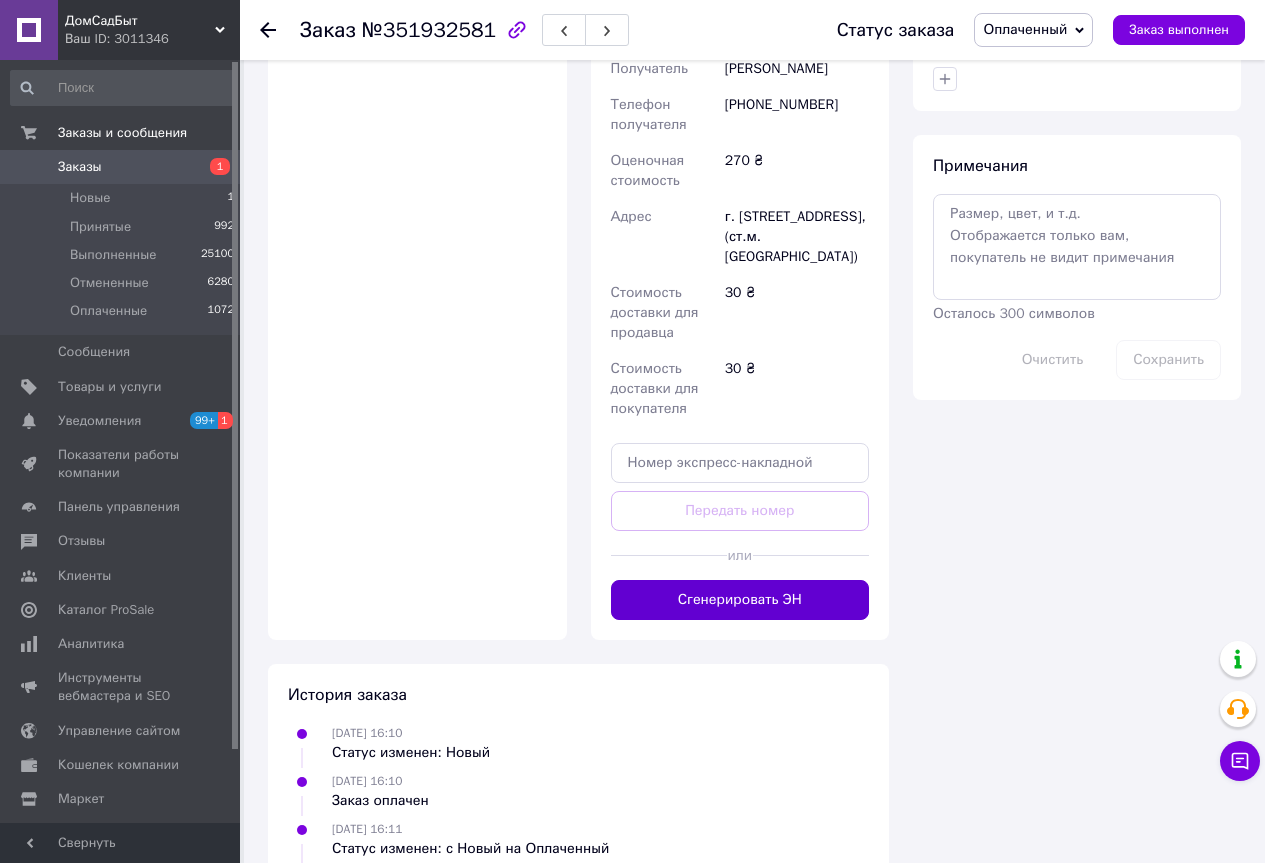 click on "Сгенерировать ЭН" at bounding box center [740, 600] 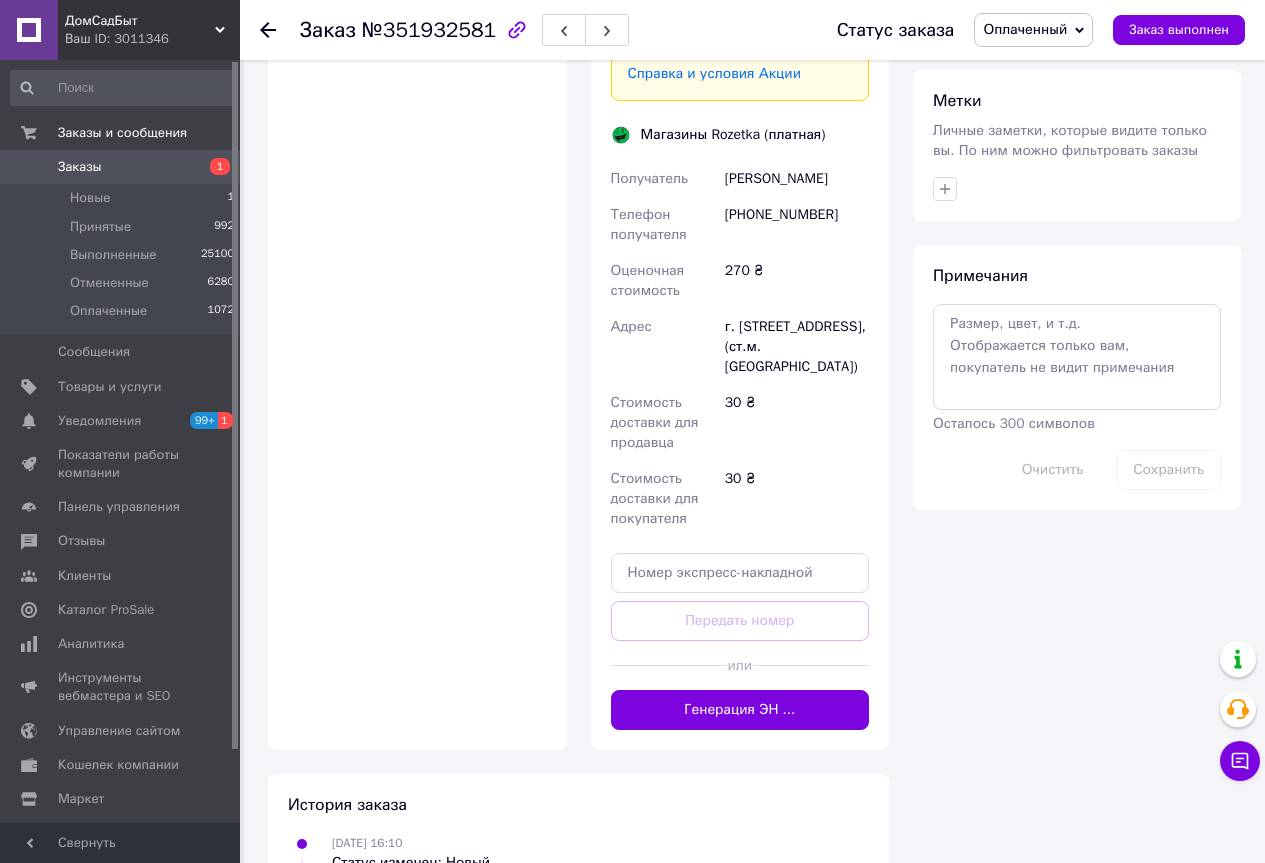 scroll, scrollTop: 679, scrollLeft: 0, axis: vertical 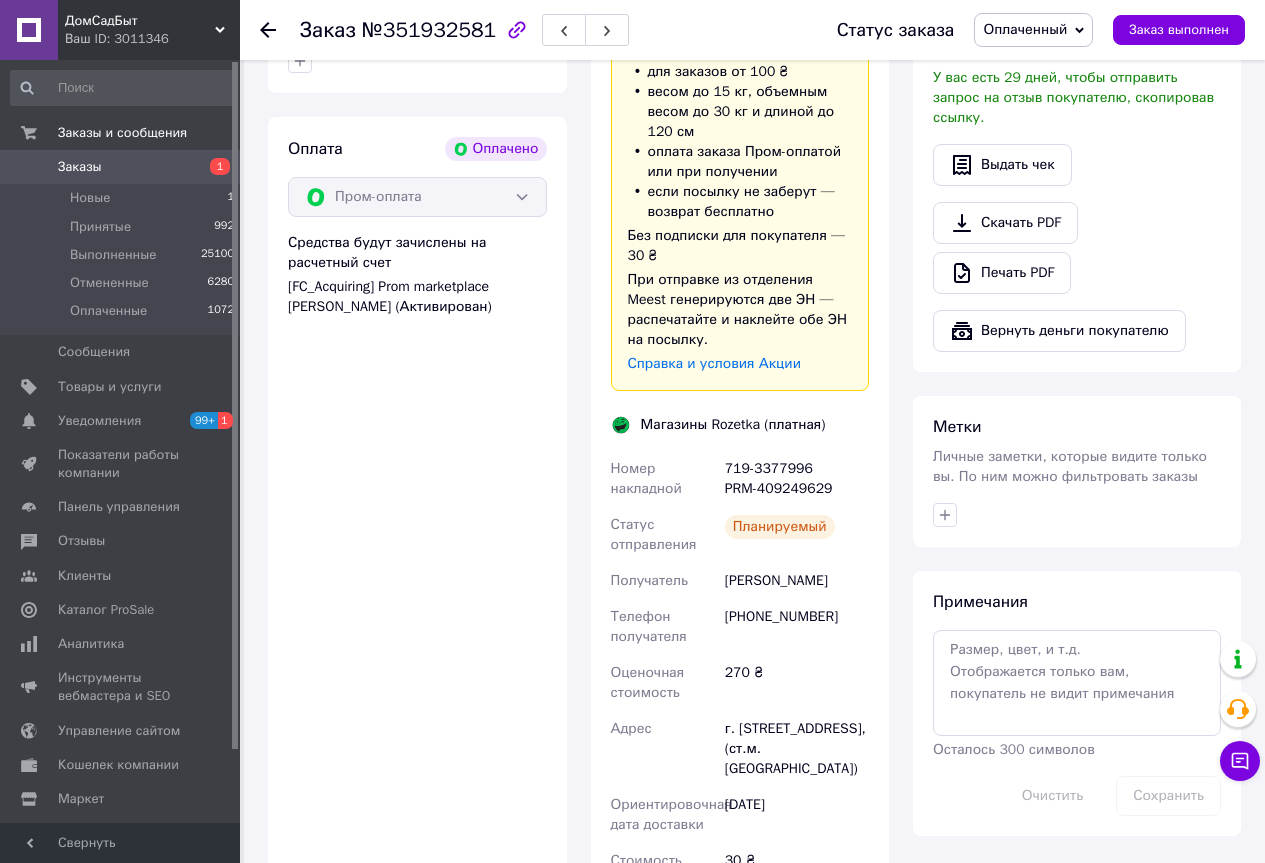 click on "Оплата Оплачено Пром-оплата Средства будут зачислены на расчетный счет [FC_Acquiring] Prom marketplace Саєд Інна Іванівна (Активирован)" at bounding box center [417, 594] 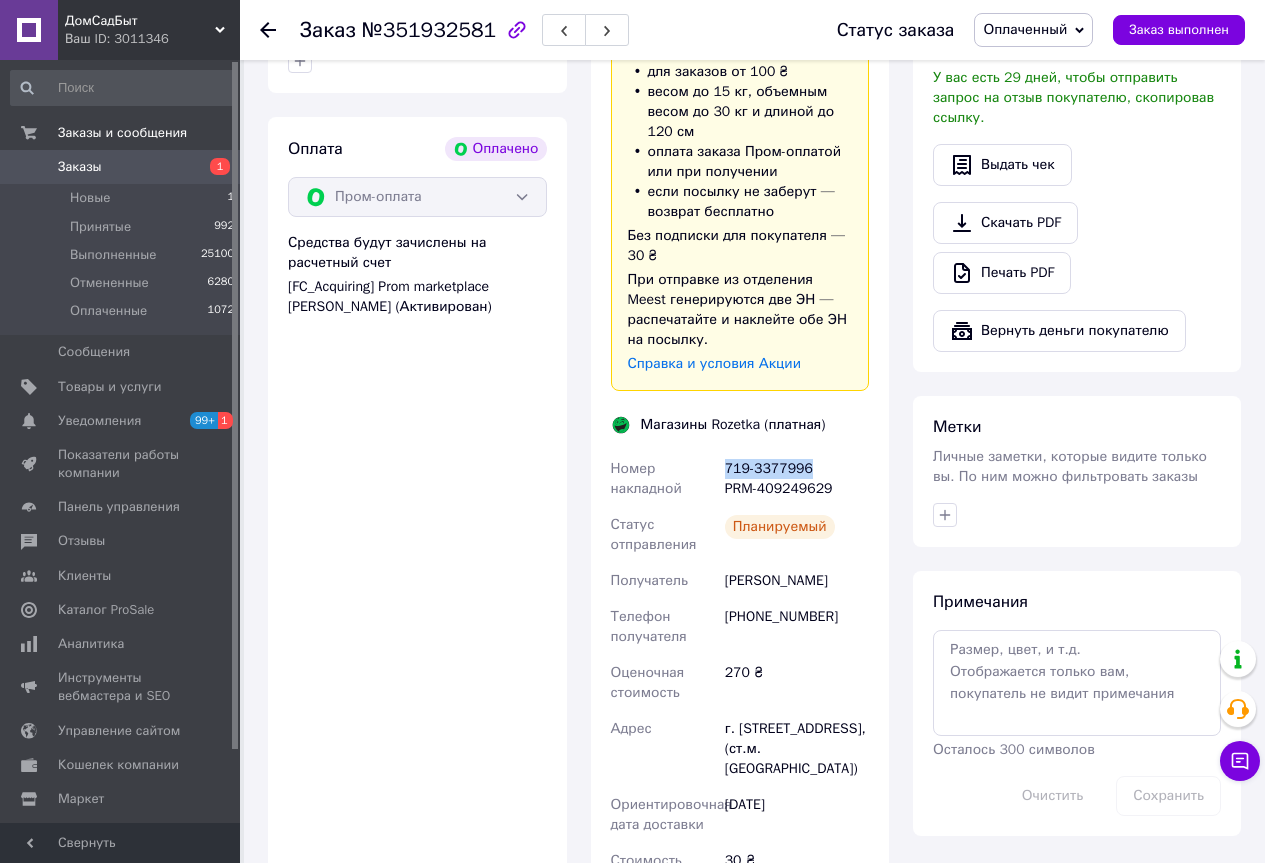 drag, startPoint x: 725, startPoint y: 446, endPoint x: 811, endPoint y: 442, distance: 86.09297 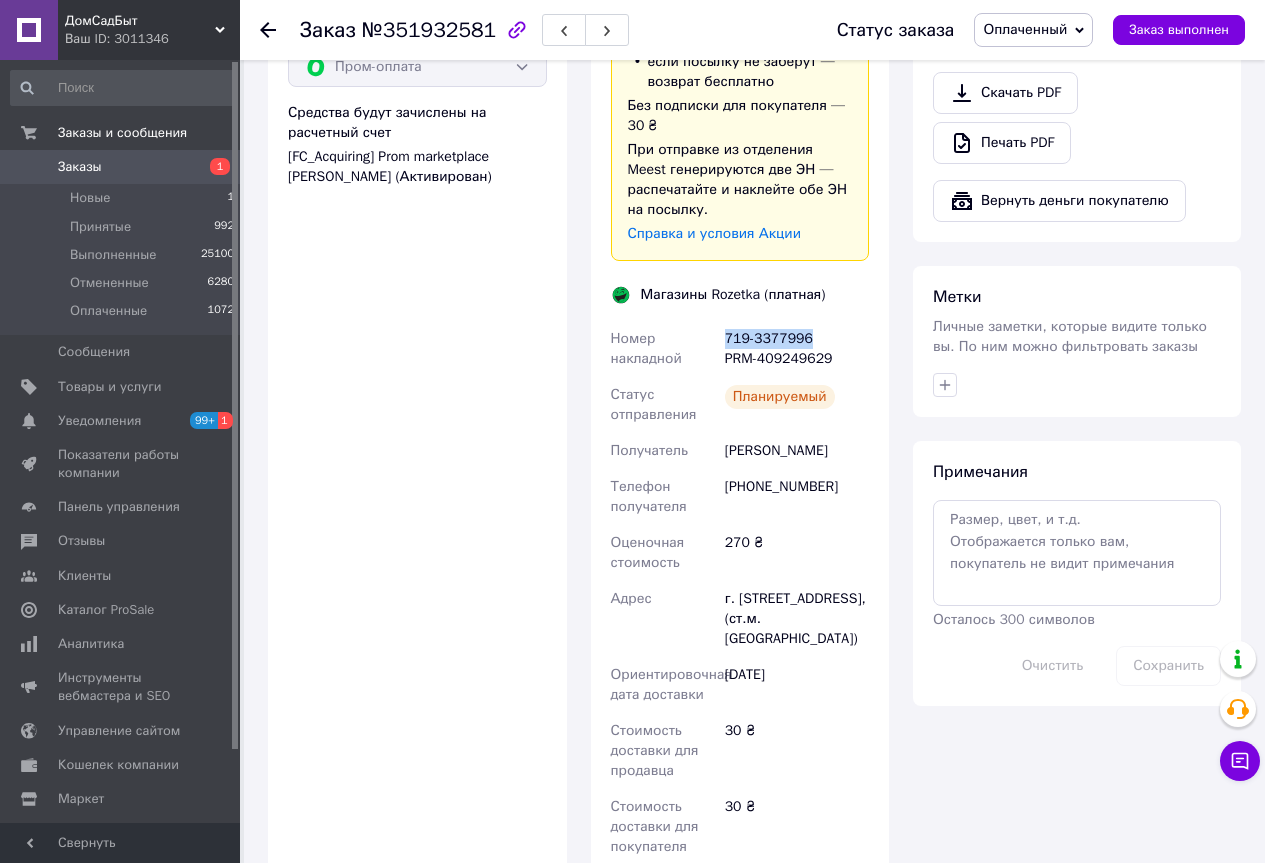 scroll, scrollTop: 979, scrollLeft: 0, axis: vertical 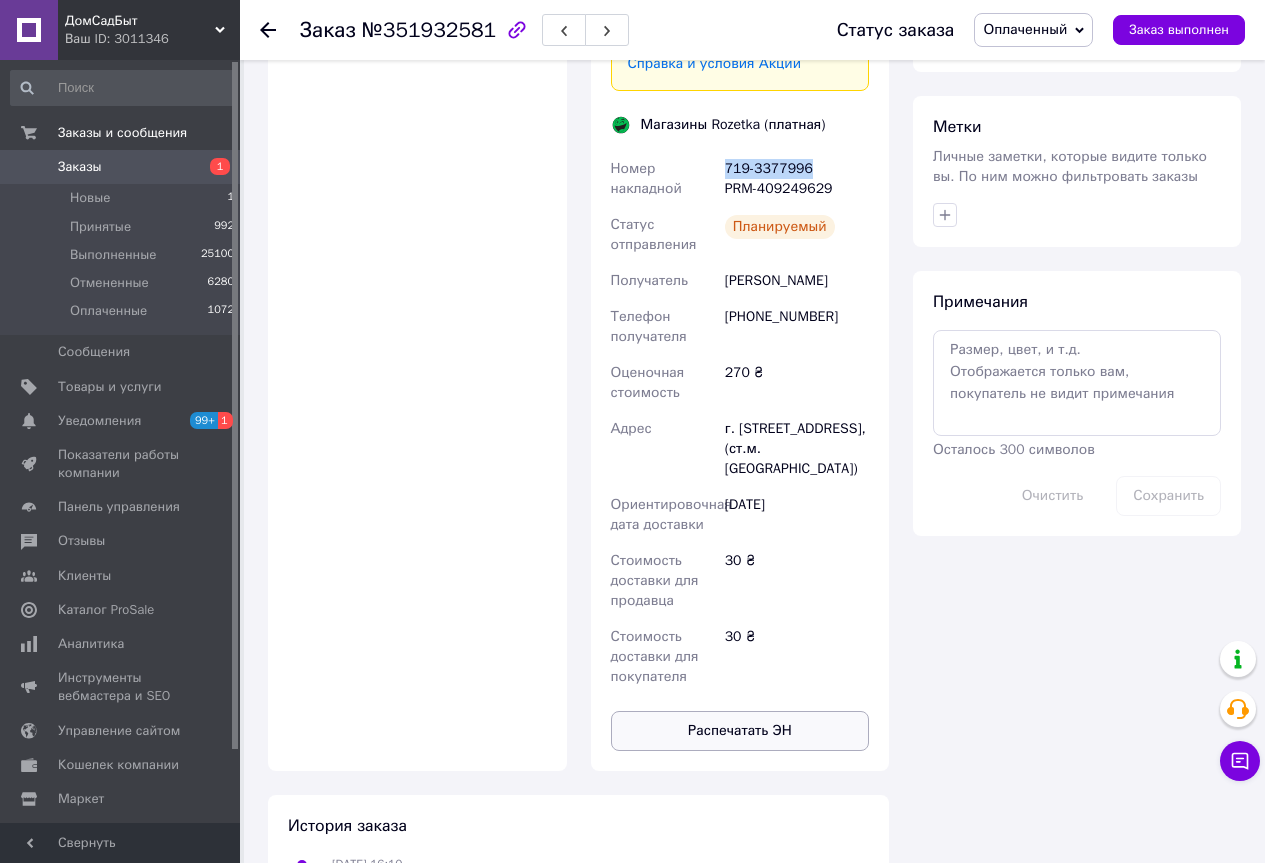 click on "Распечатать ЭН" at bounding box center [740, 731] 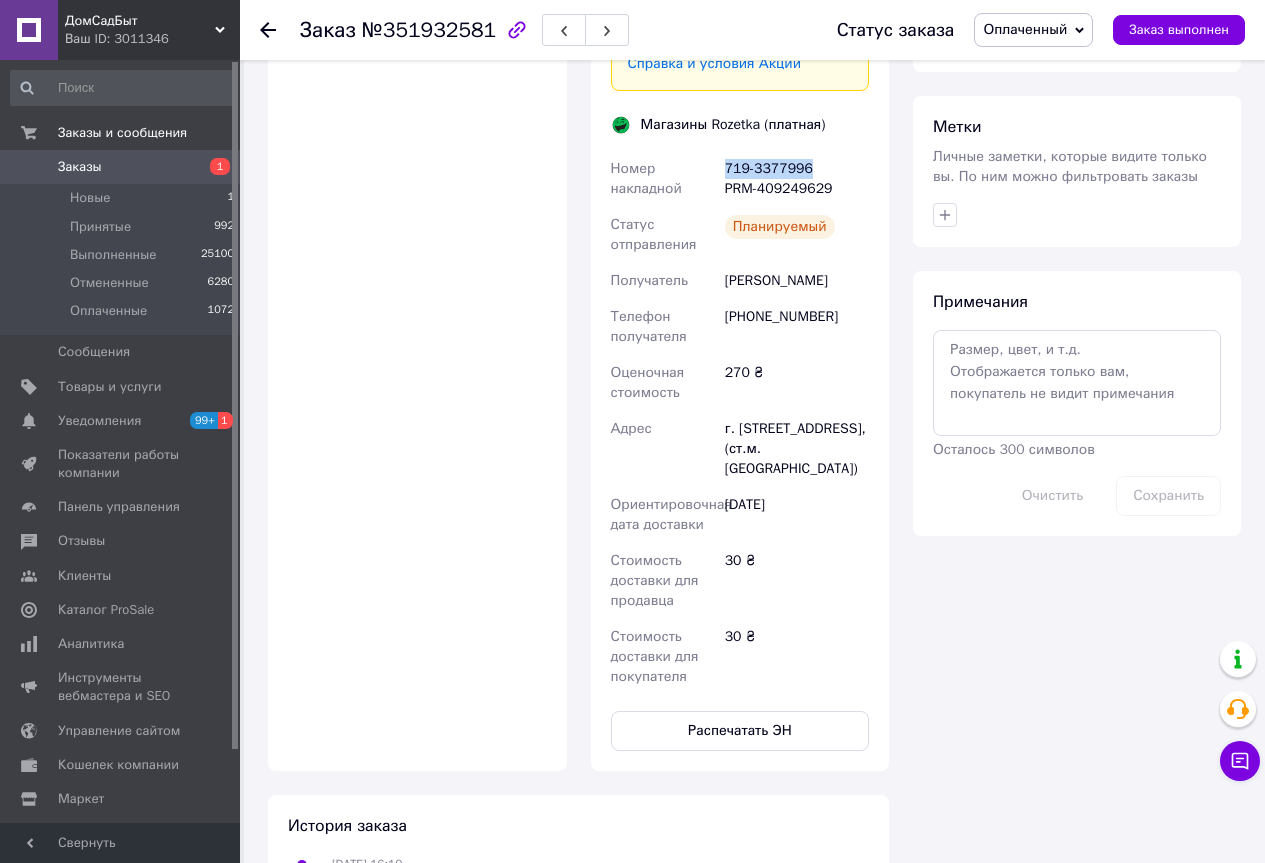 click on "Заказы" at bounding box center (80, 167) 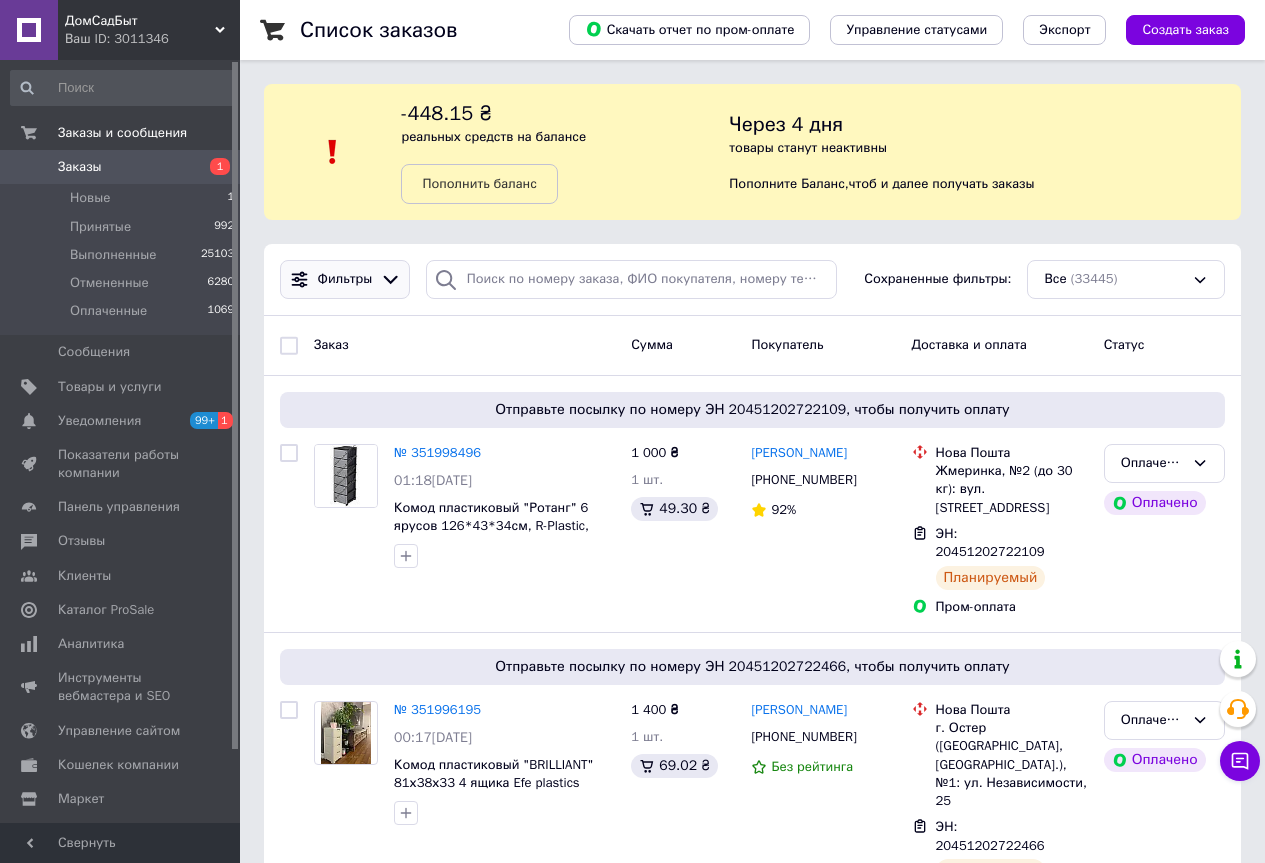 click 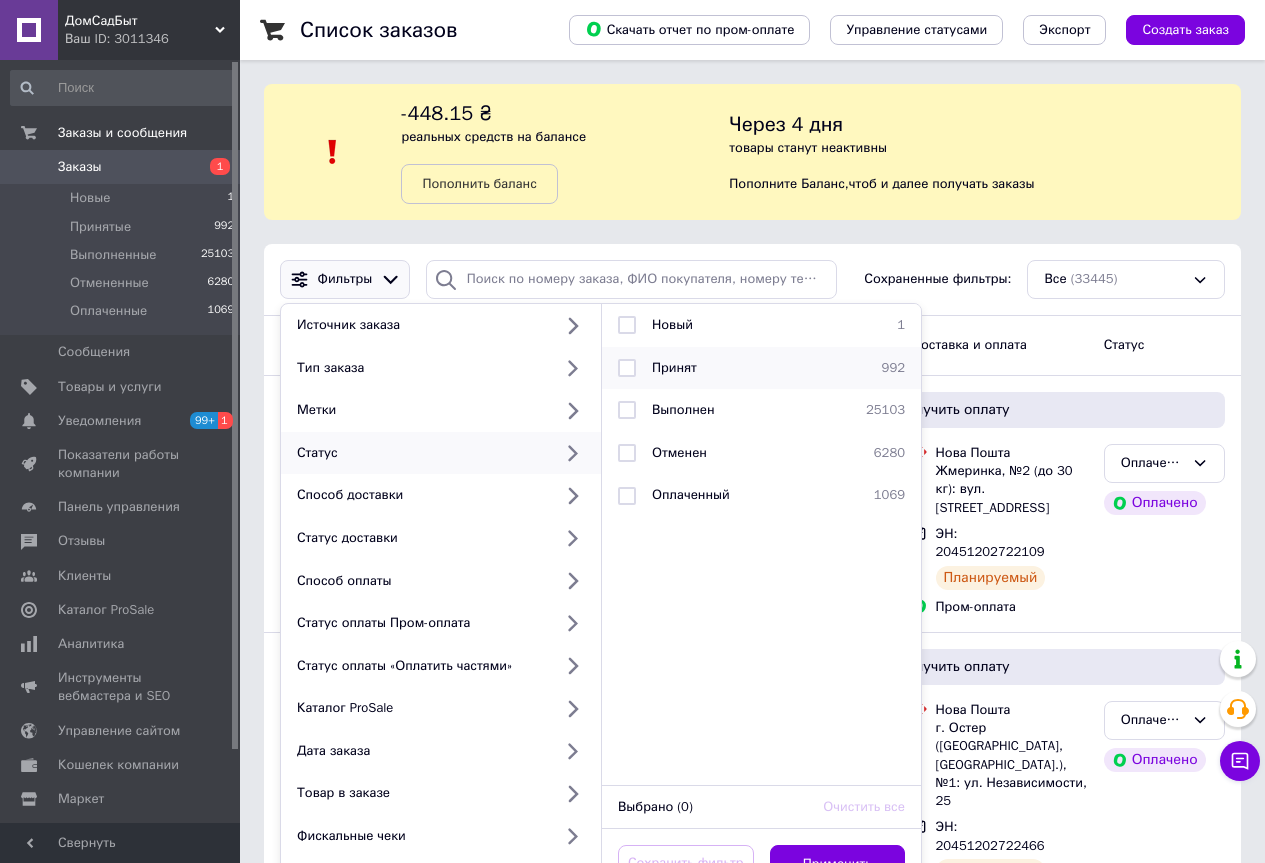 click at bounding box center (627, 368) 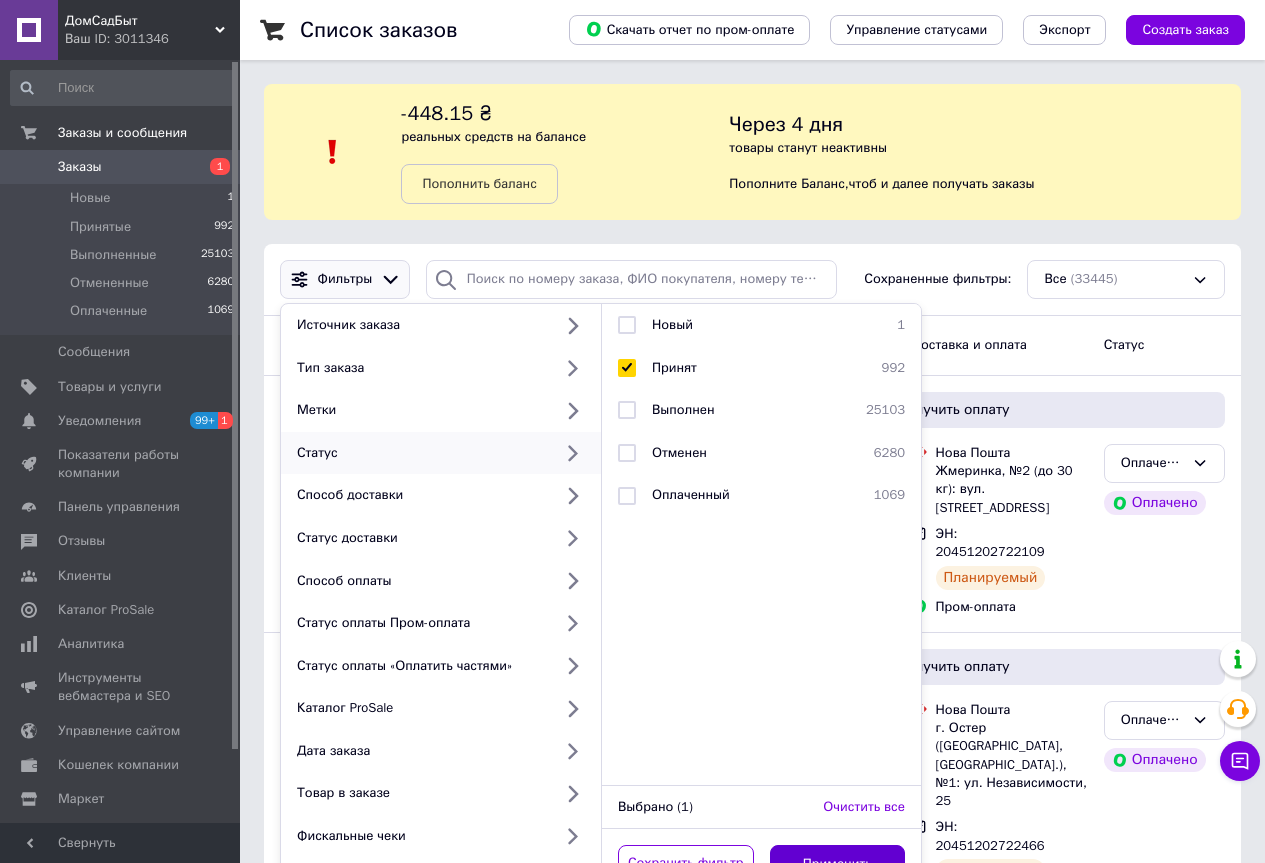 click on "Применить" at bounding box center [838, 864] 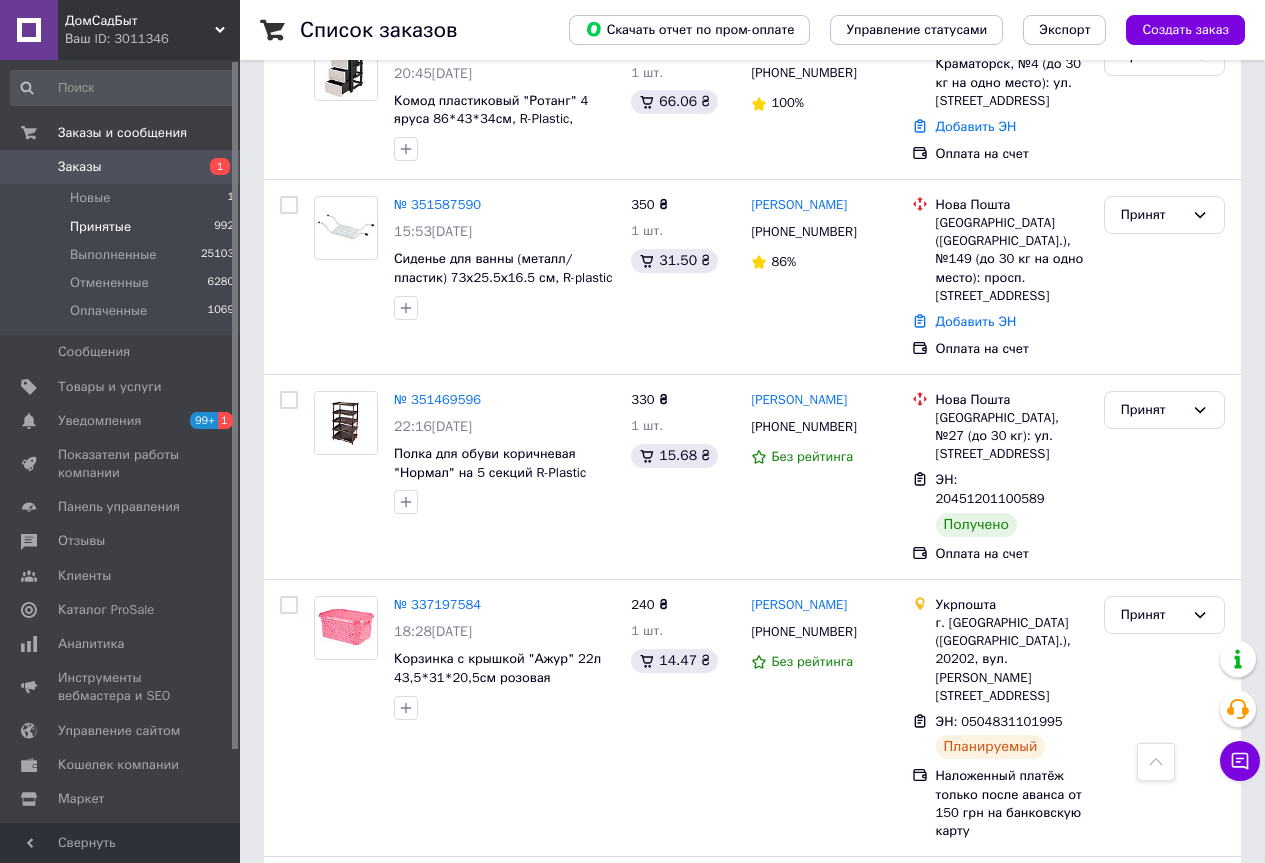 scroll, scrollTop: 1000, scrollLeft: 0, axis: vertical 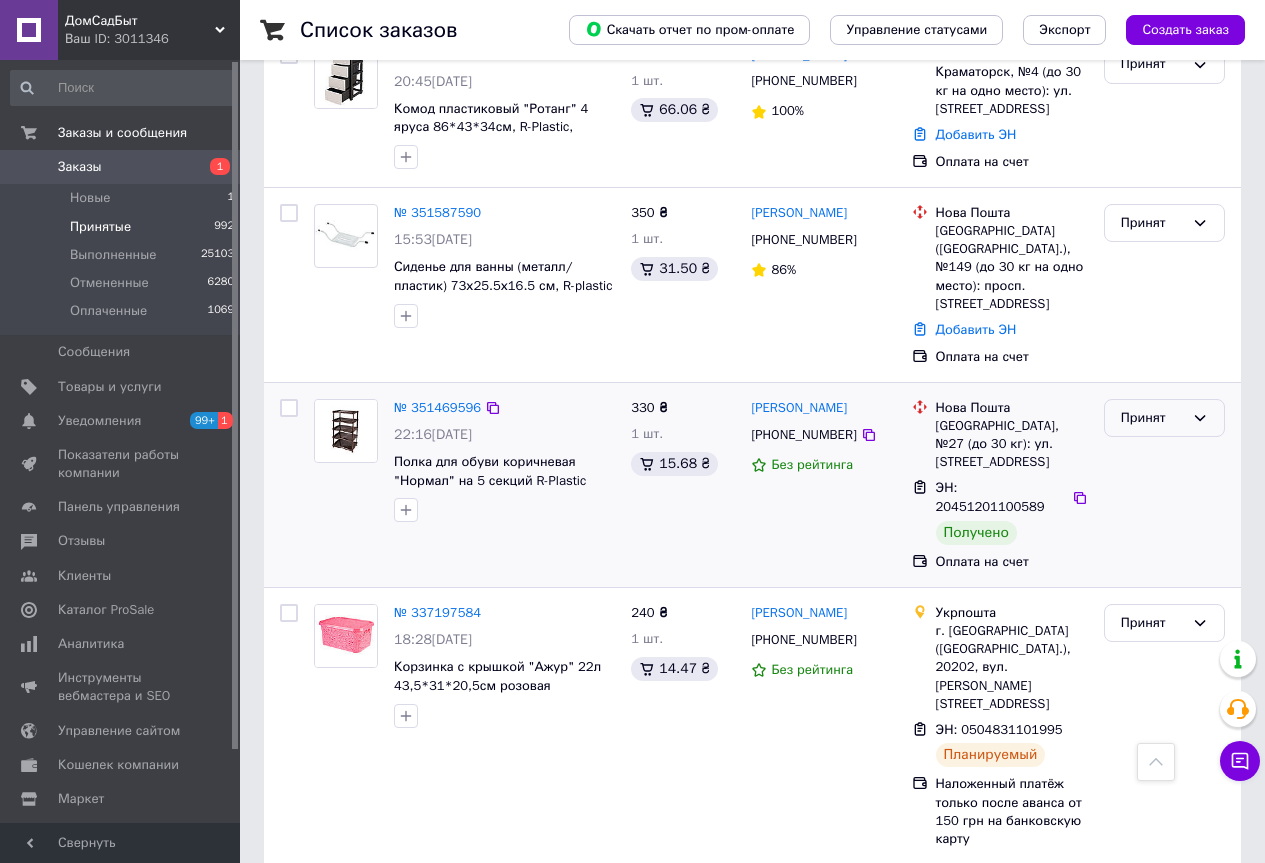 click 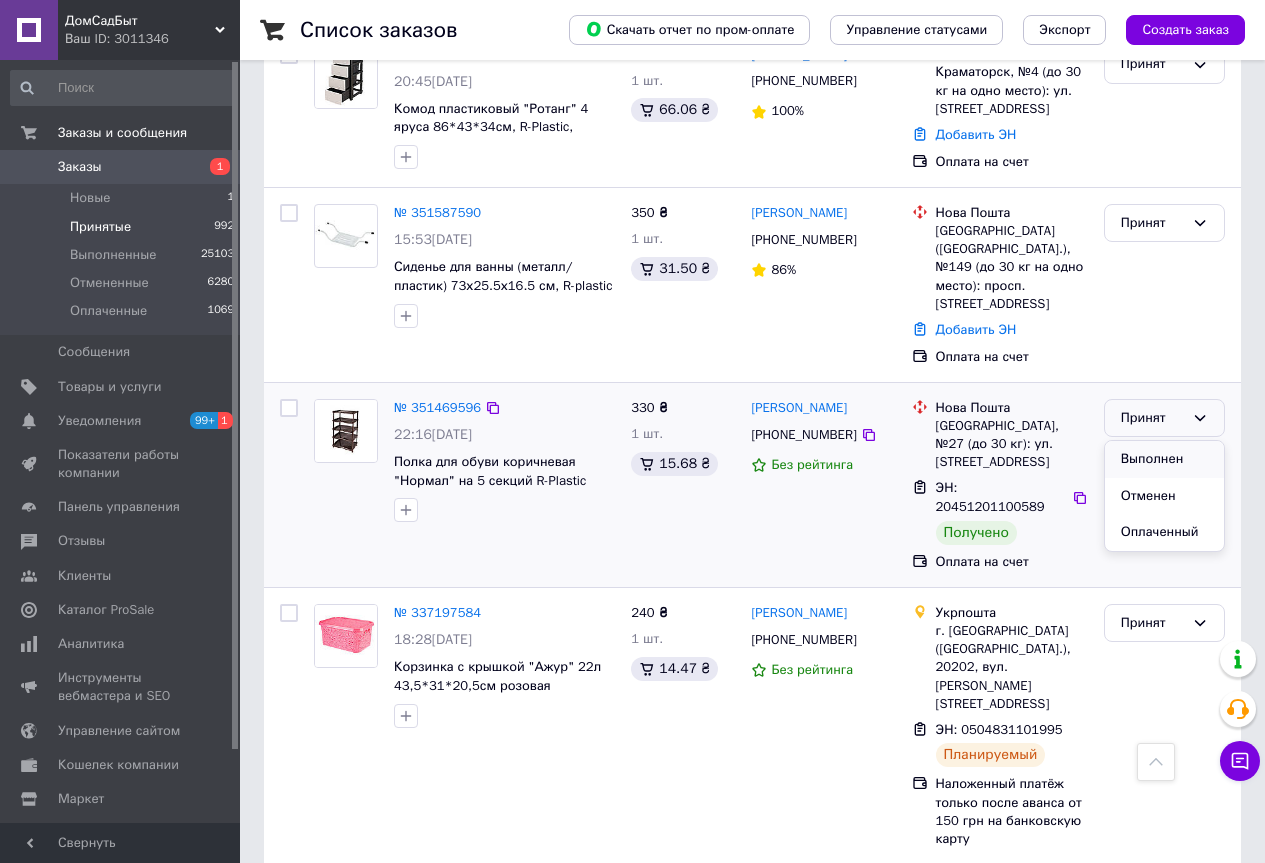 click on "Выполнен" at bounding box center [1164, 459] 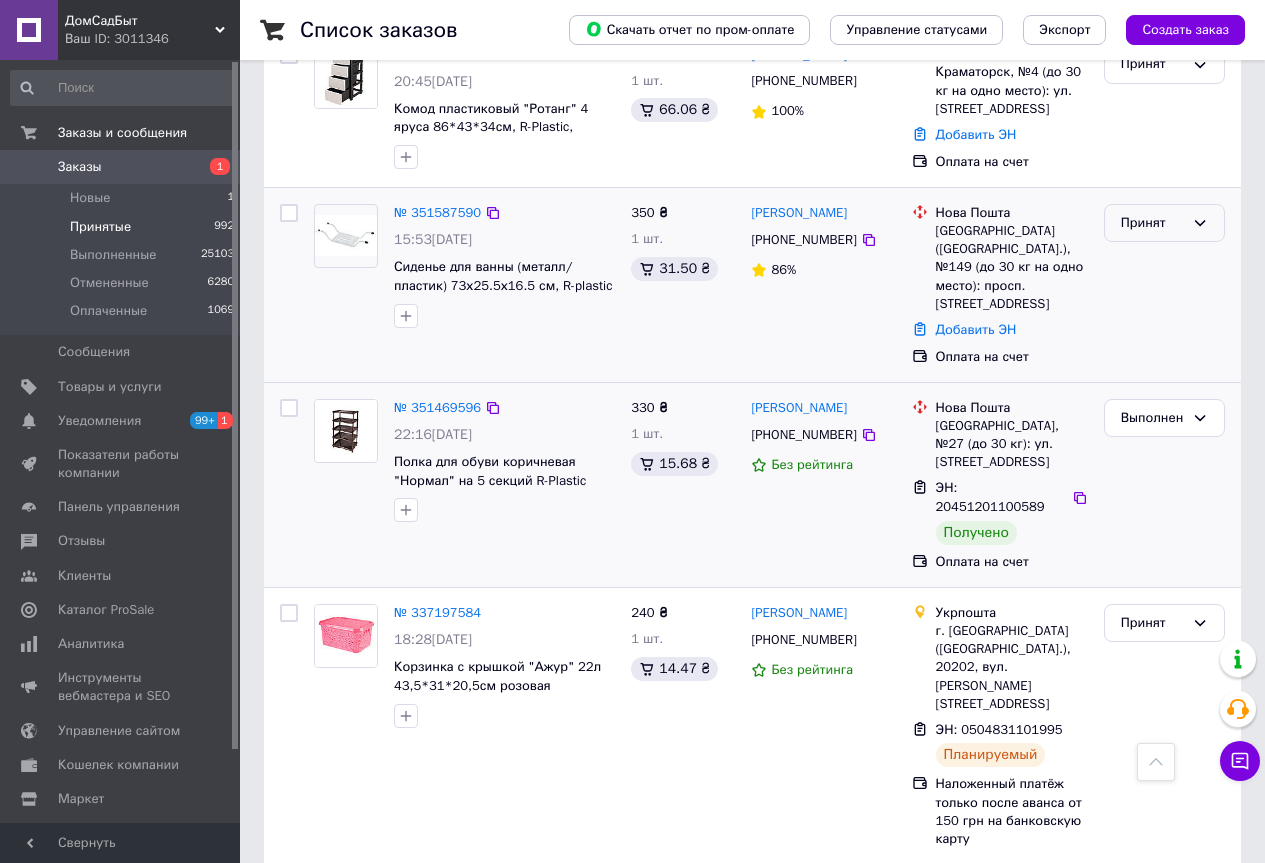 click on "Принят" at bounding box center [1164, 223] 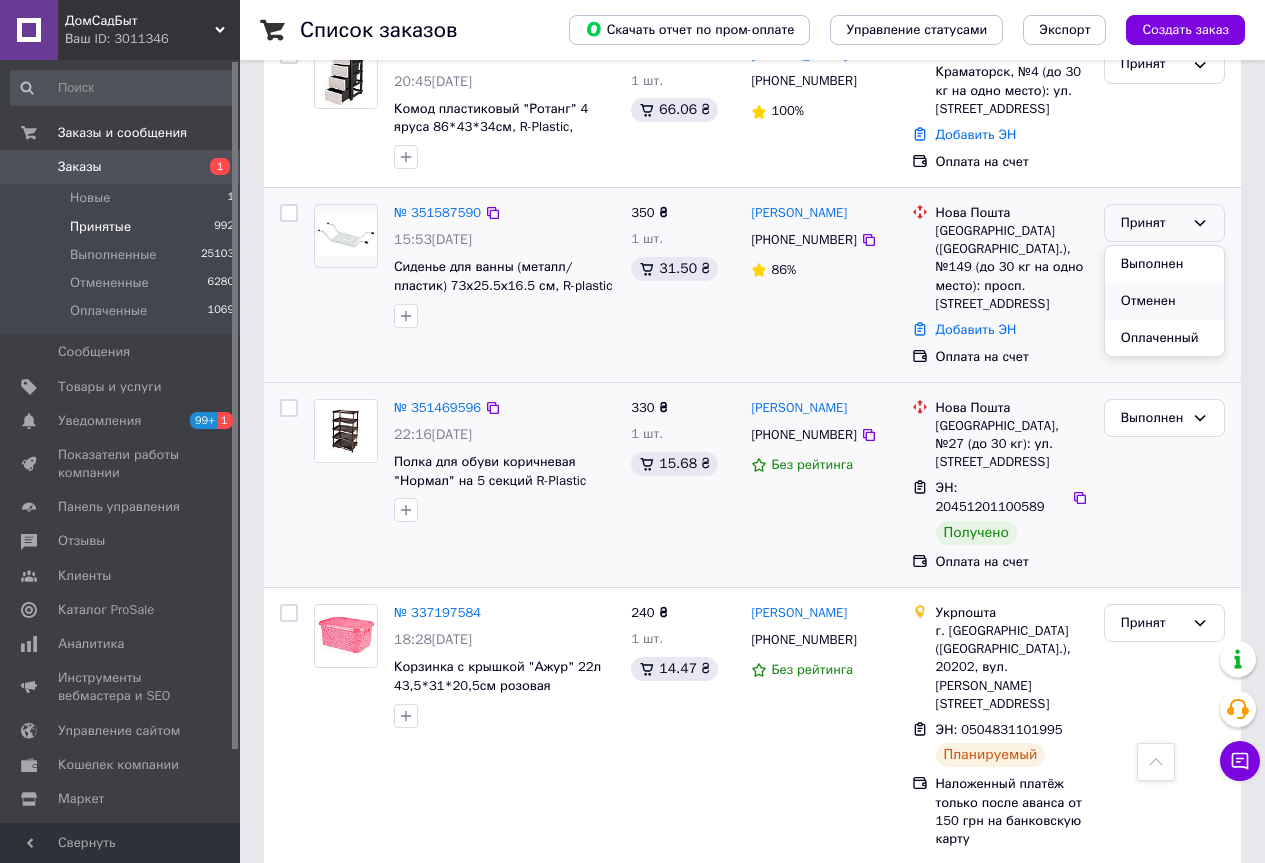 click on "Отменен" at bounding box center (1164, 301) 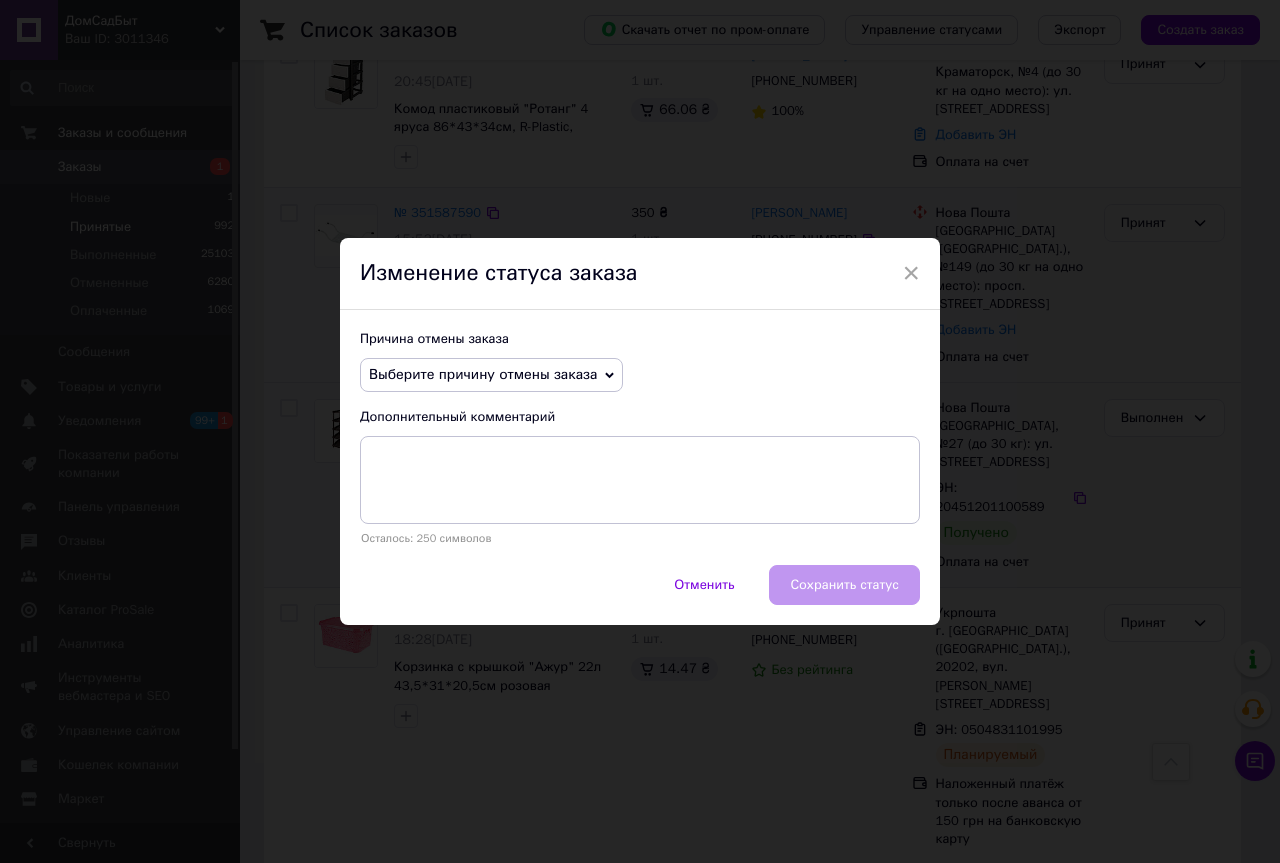 click on "Выберите причину отмены заказа" at bounding box center [491, 375] 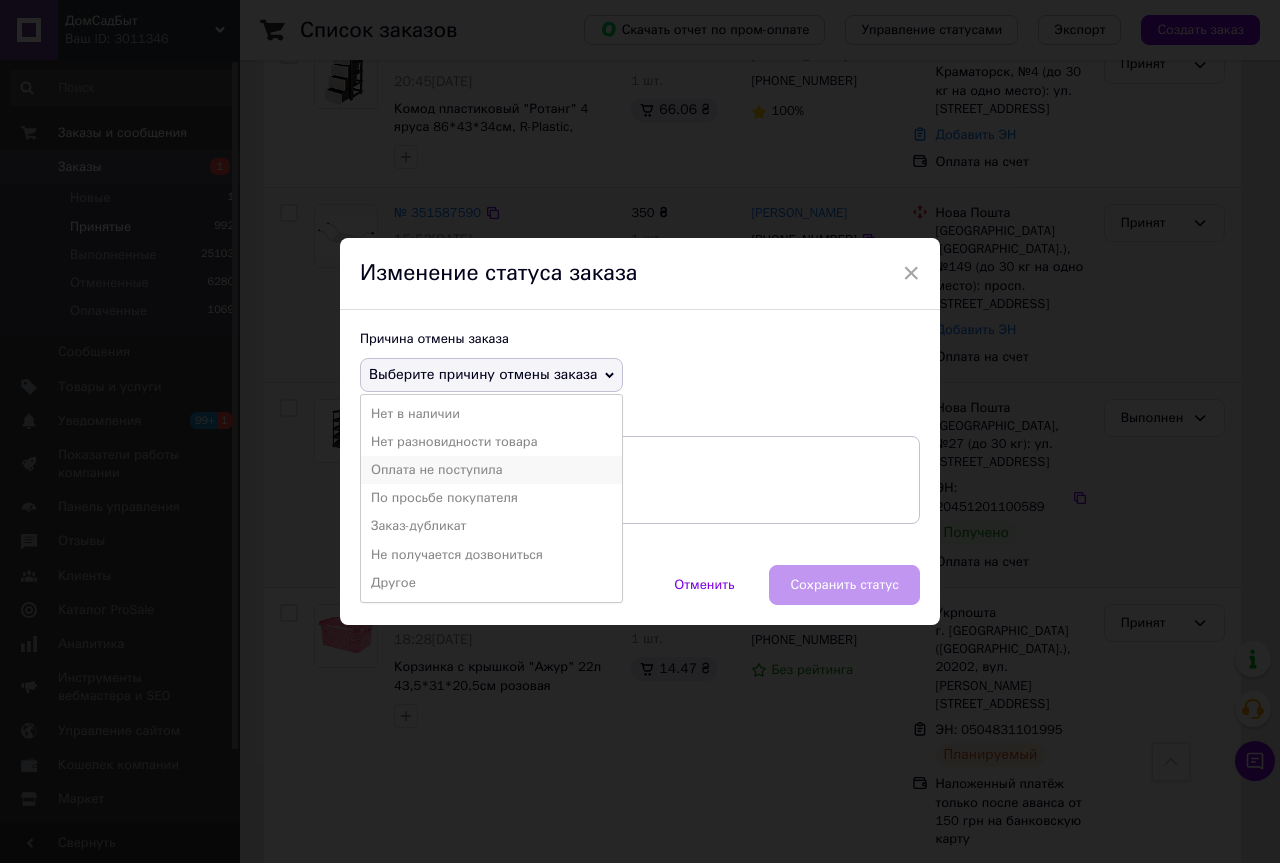 click on "Оплата не поступила" at bounding box center (491, 470) 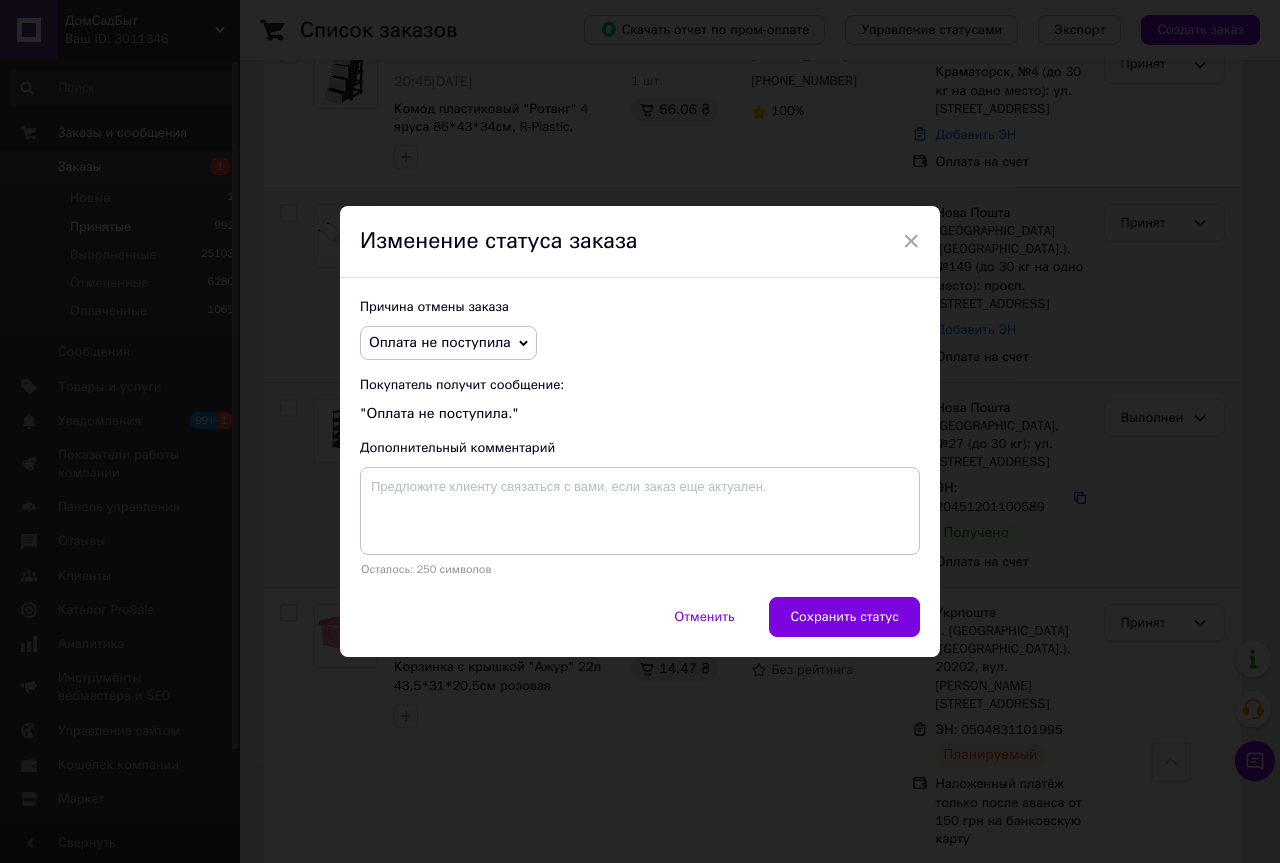 click on "Сохранить статус" at bounding box center [844, 617] 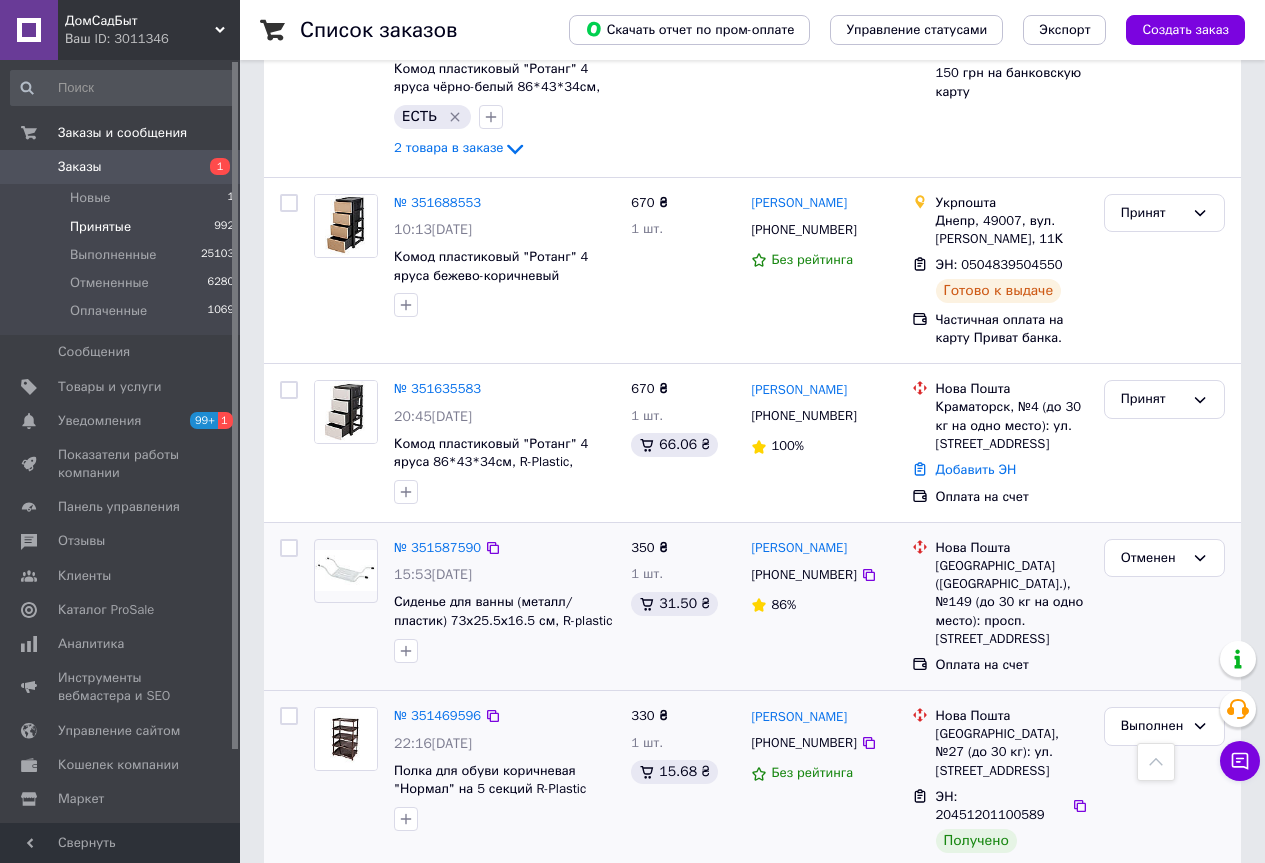 scroll, scrollTop: 600, scrollLeft: 0, axis: vertical 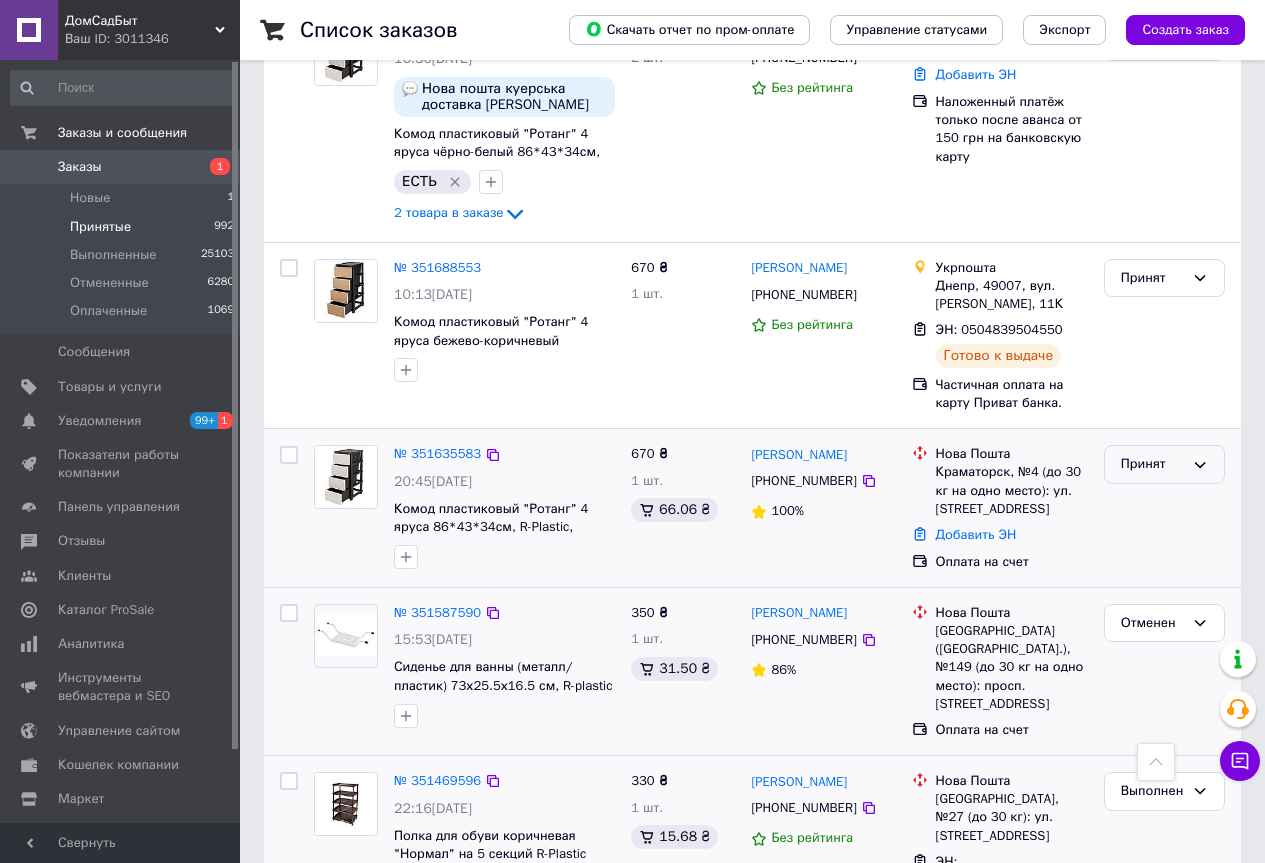 click on "Принят" at bounding box center (1152, 464) 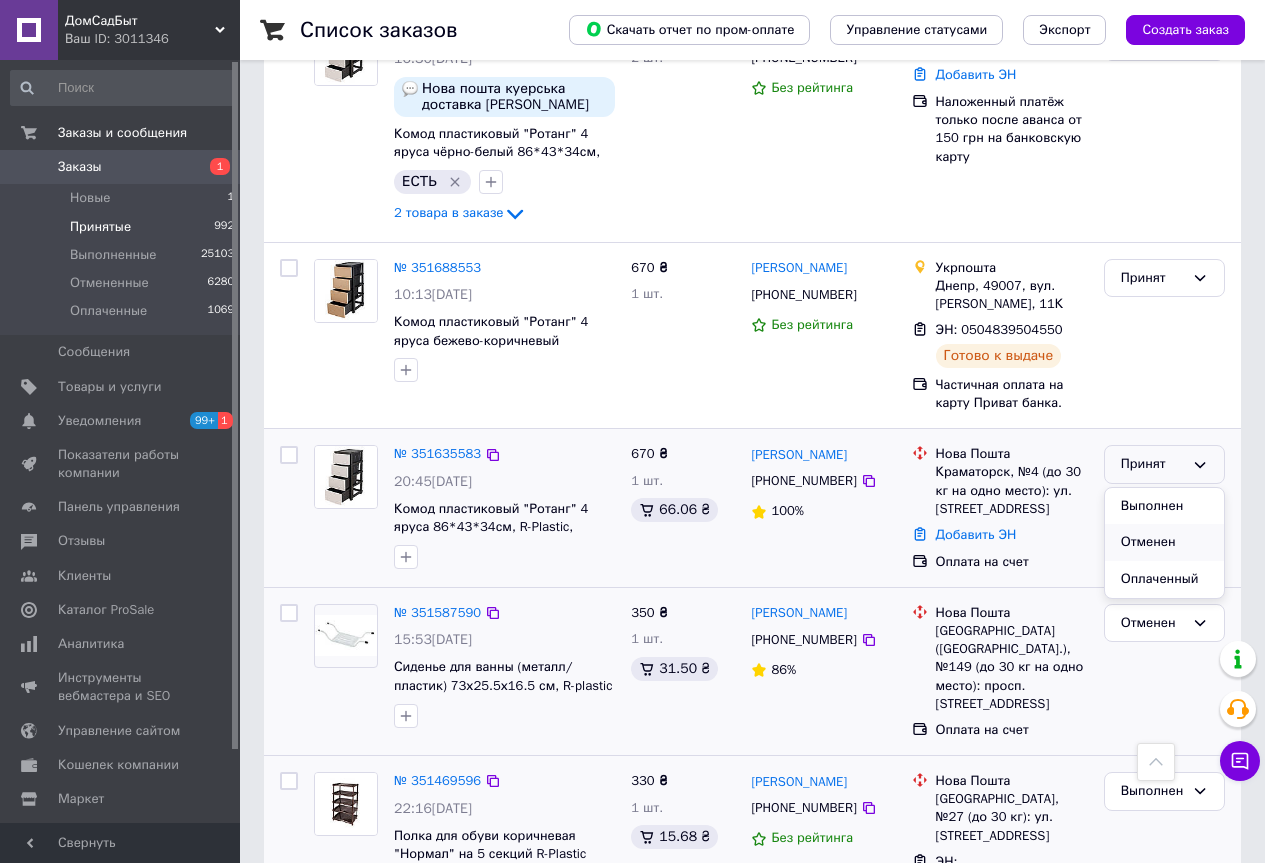 click on "Отменен" at bounding box center (1164, 542) 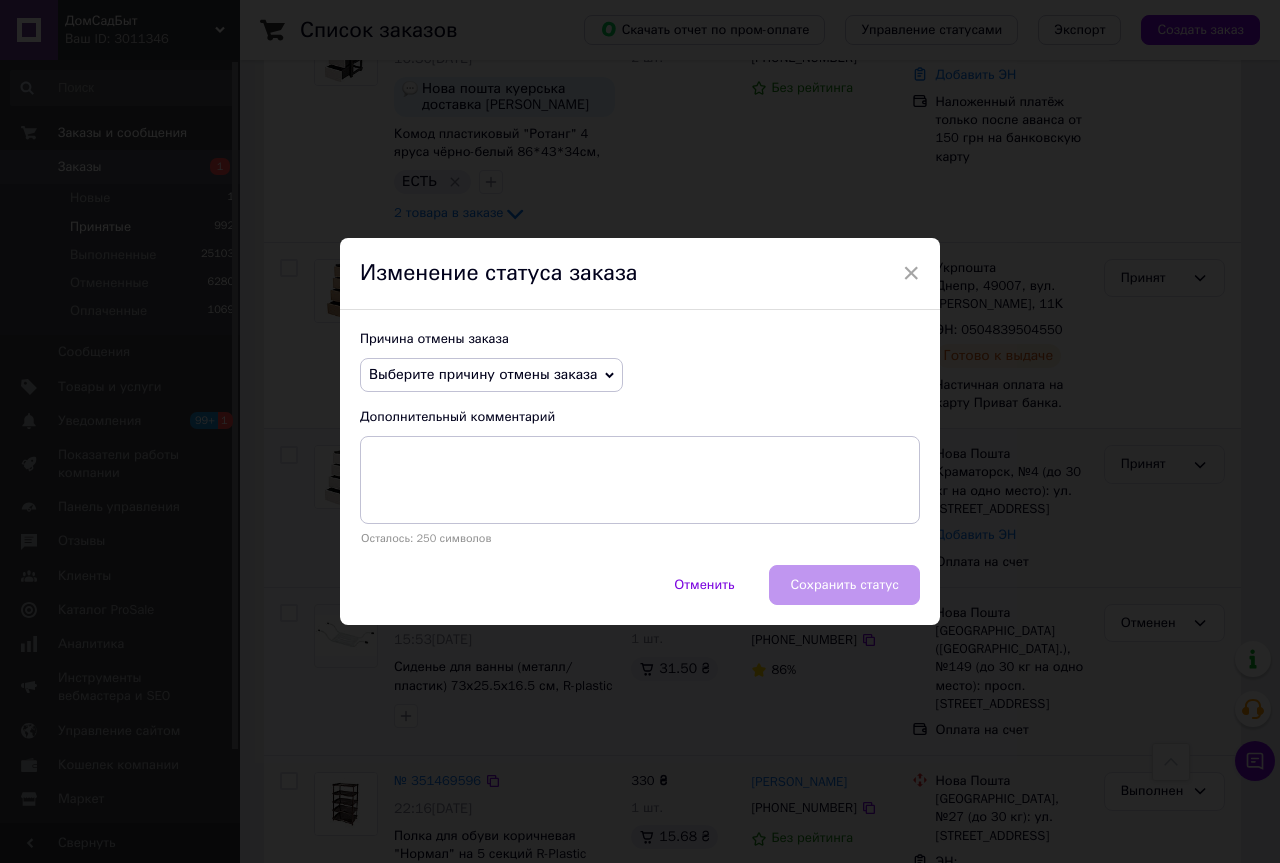 click on "Выберите причину отмены заказа" at bounding box center [491, 375] 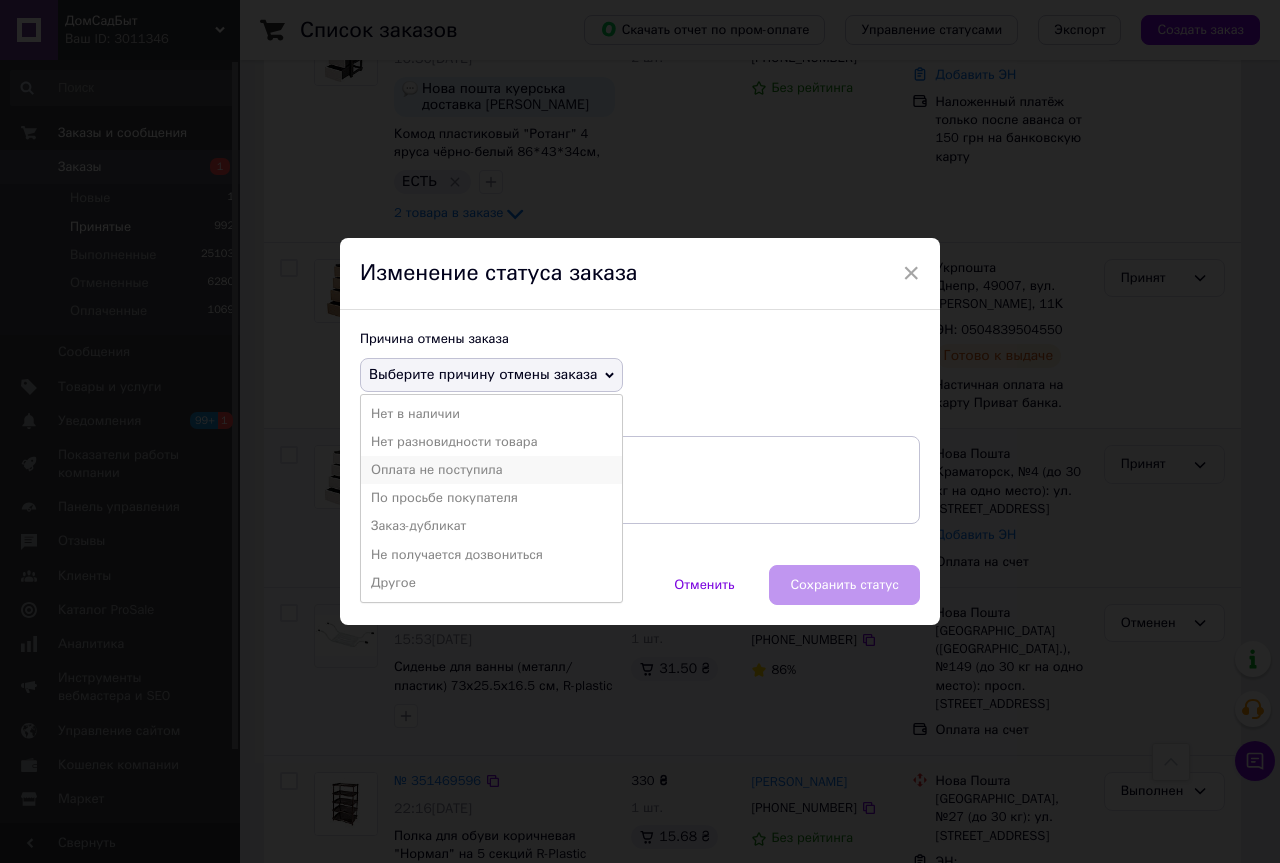 click on "Оплата не поступила" at bounding box center (491, 470) 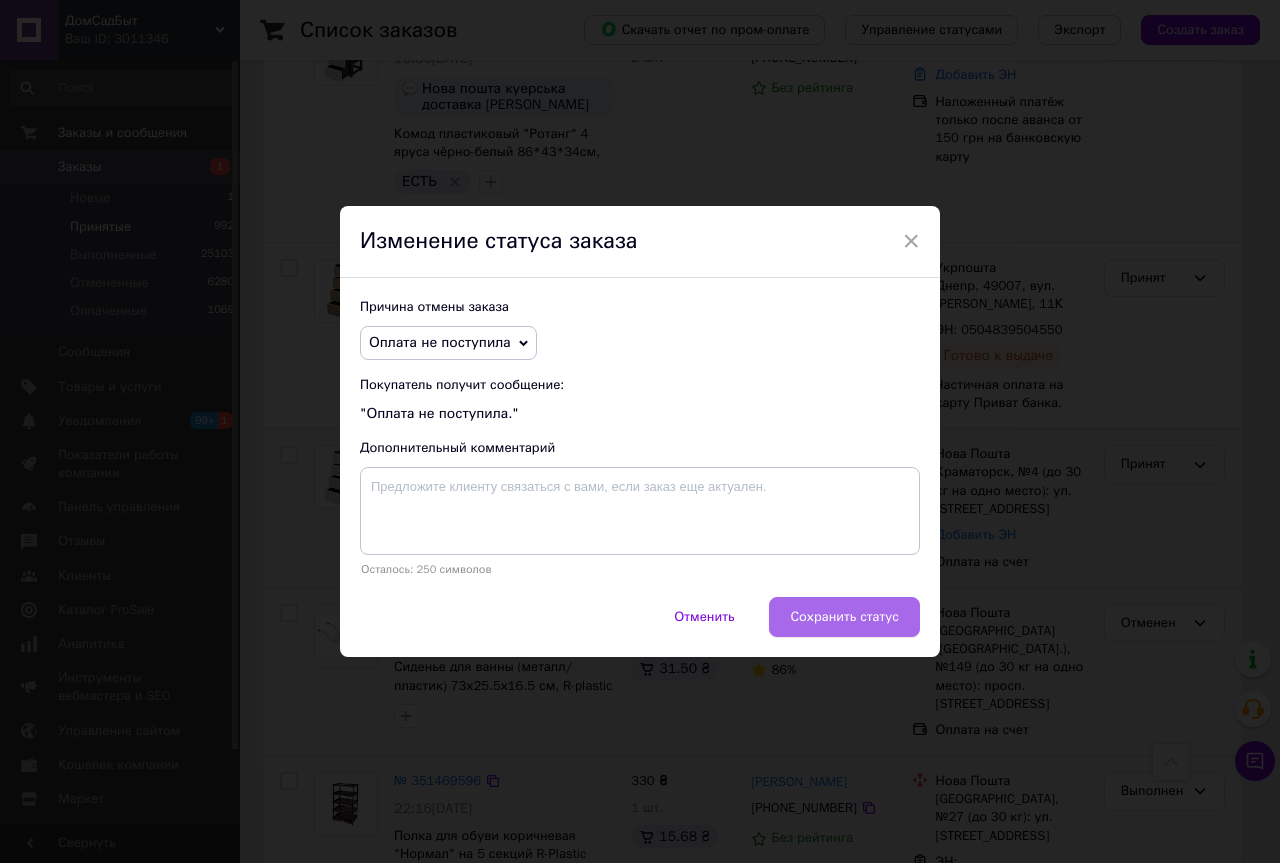 click on "Сохранить статус" at bounding box center (844, 617) 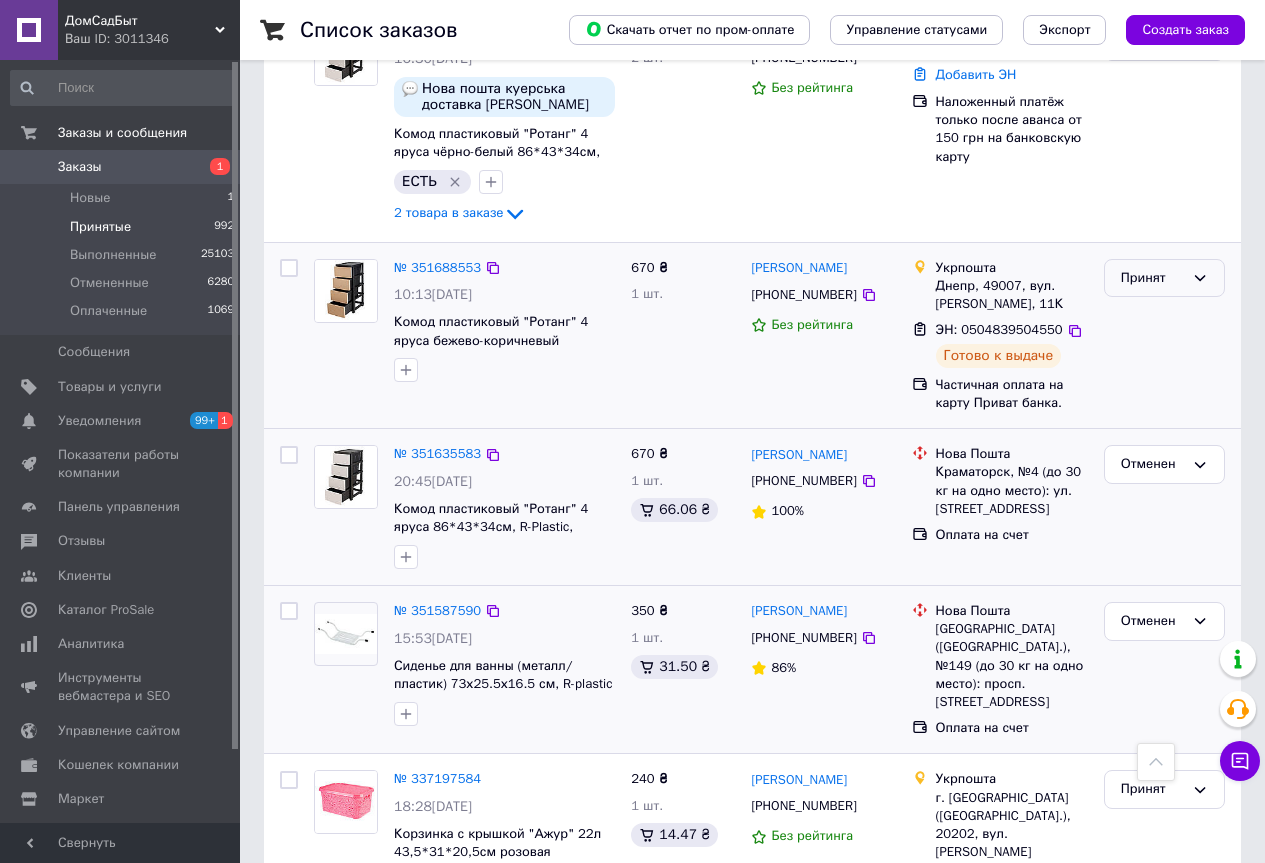click on "Принят" at bounding box center [1152, 278] 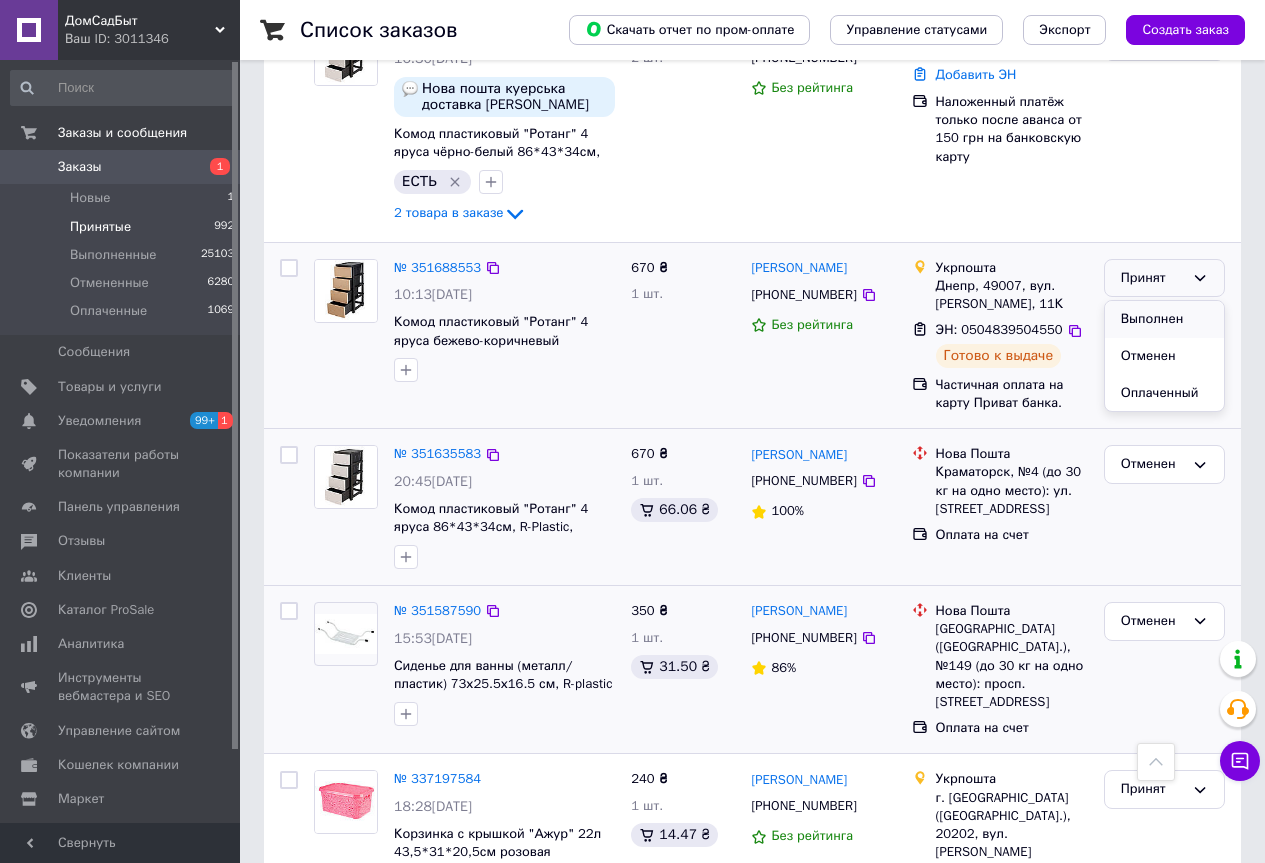 click on "Выполнен" at bounding box center [1164, 319] 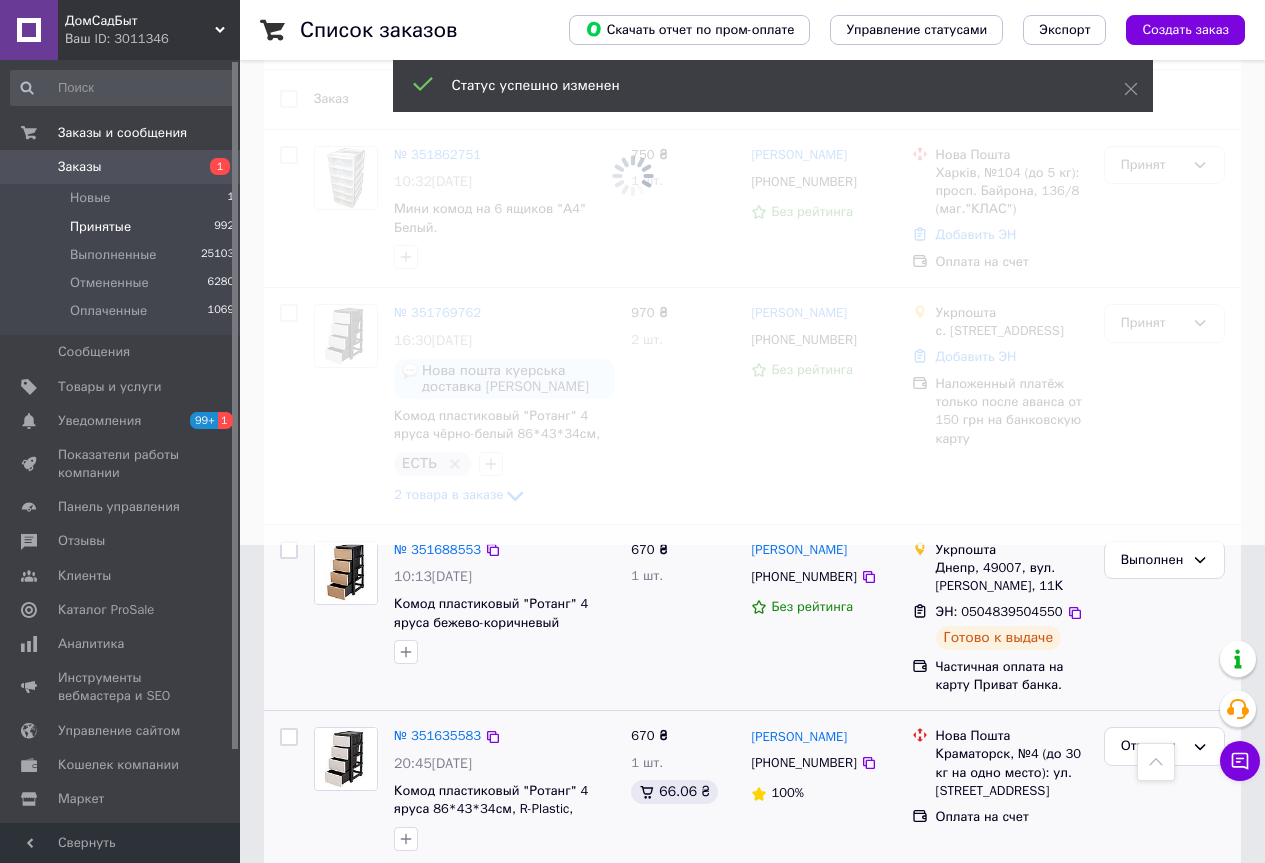 scroll, scrollTop: 300, scrollLeft: 0, axis: vertical 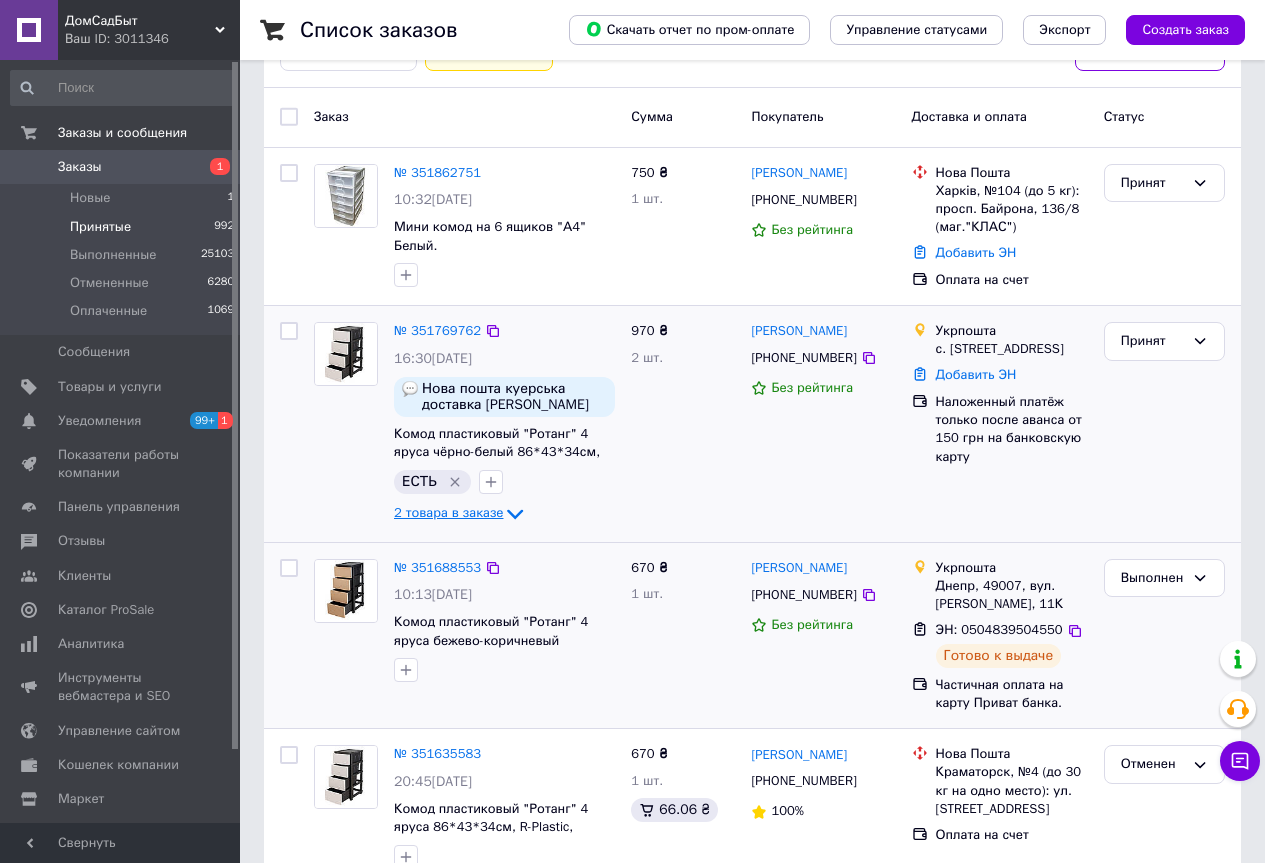 click 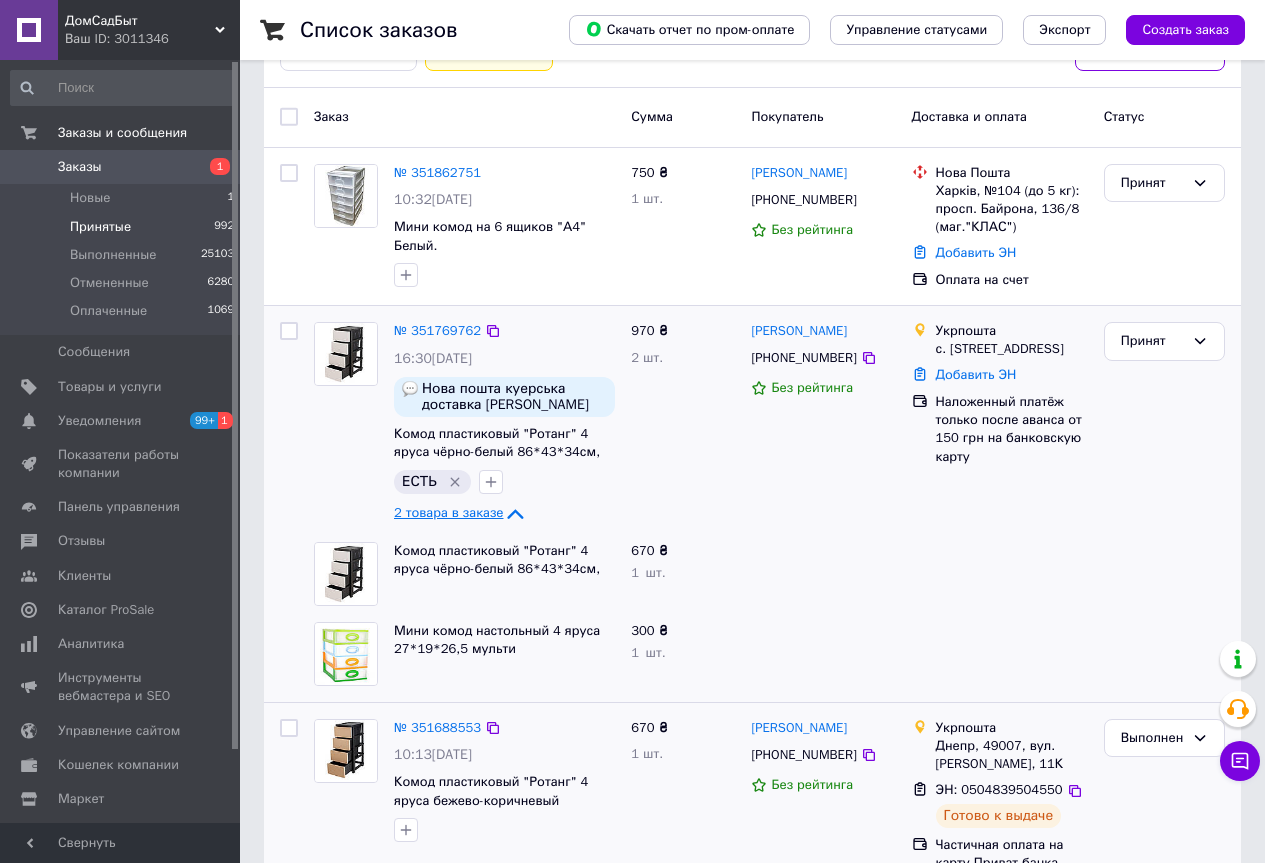 click 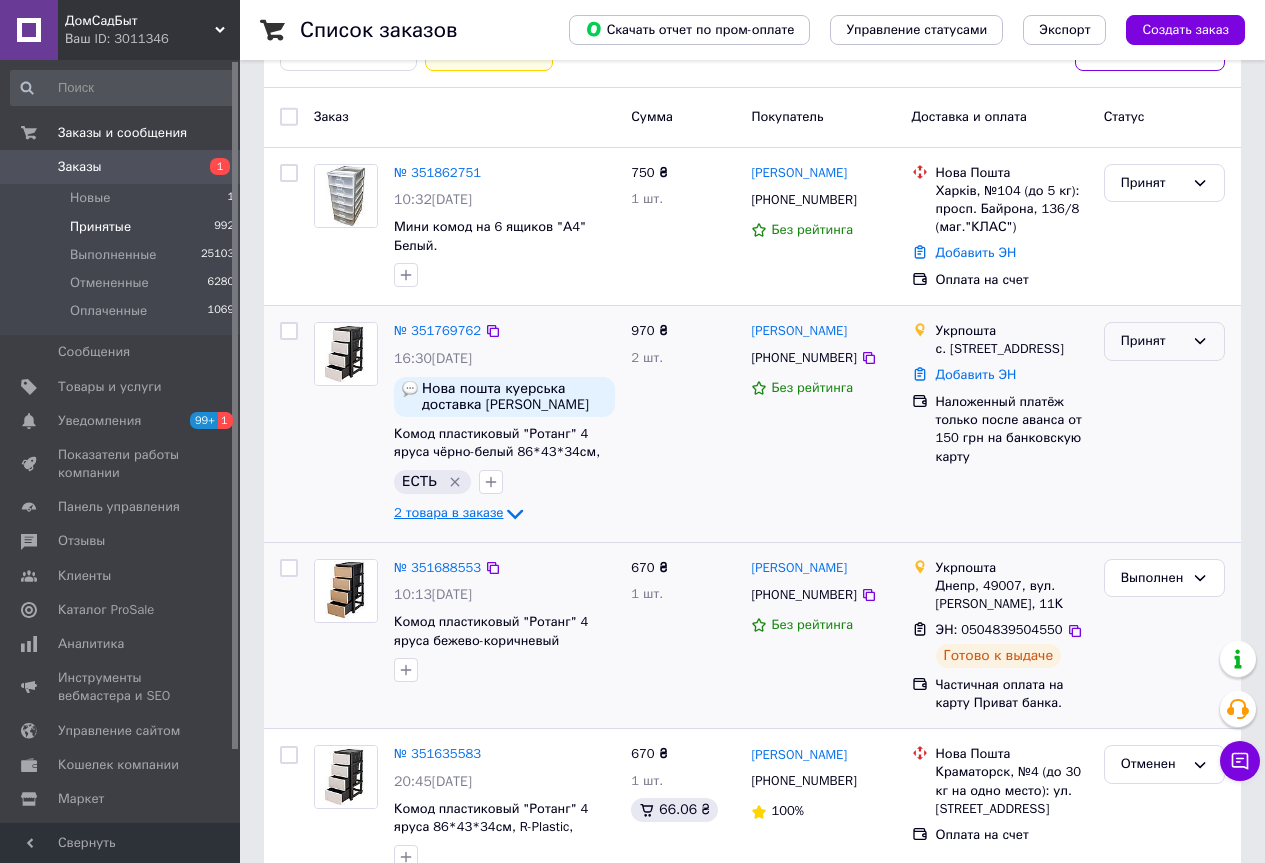 click 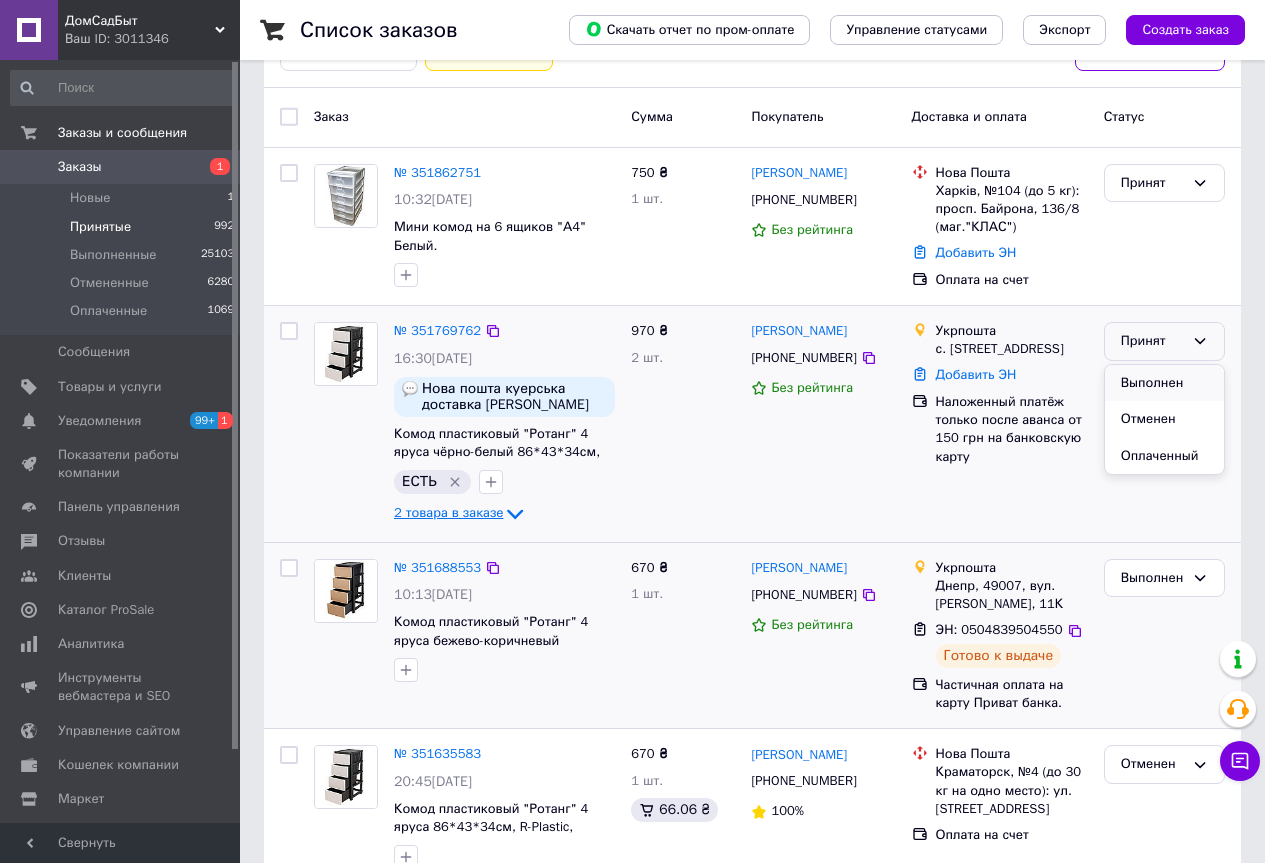 click on "Выполнен" at bounding box center (1164, 383) 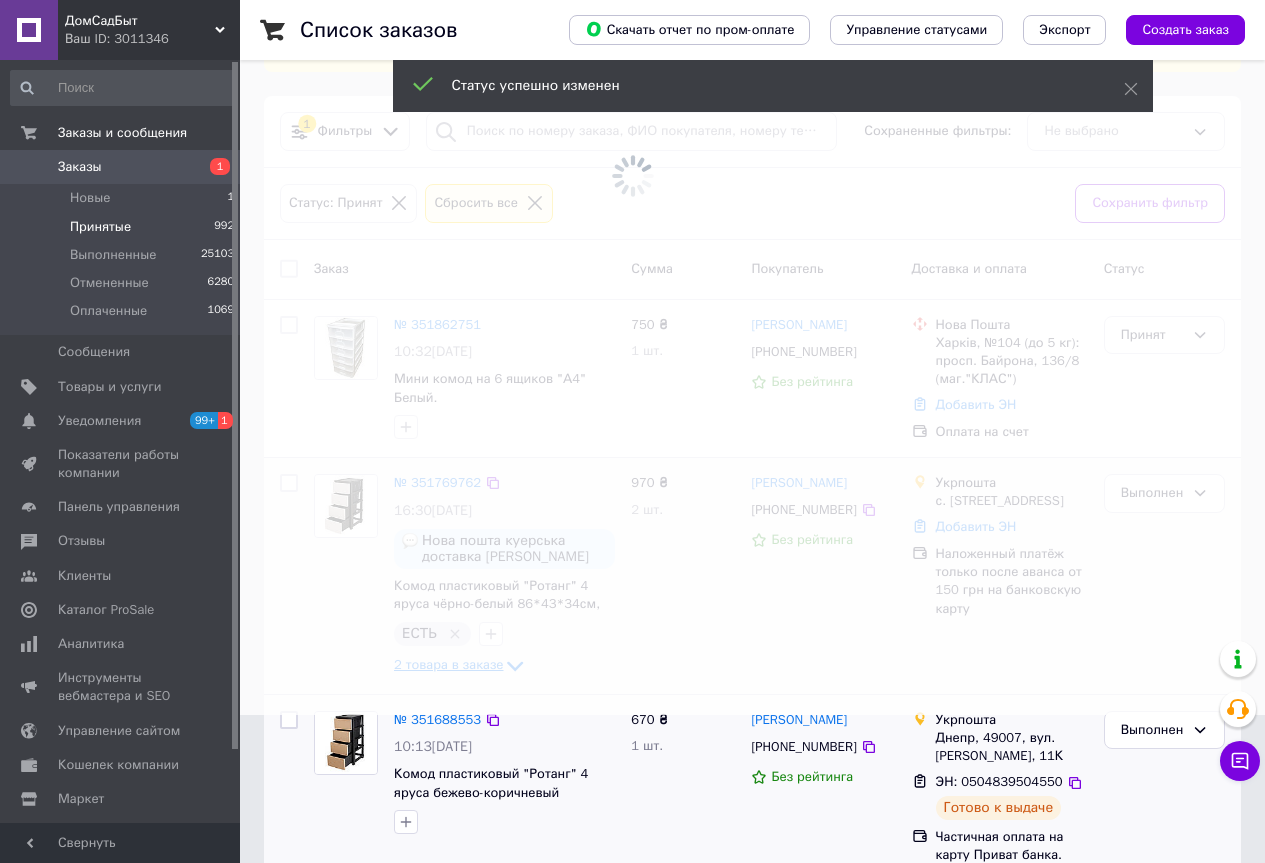 scroll, scrollTop: 100, scrollLeft: 0, axis: vertical 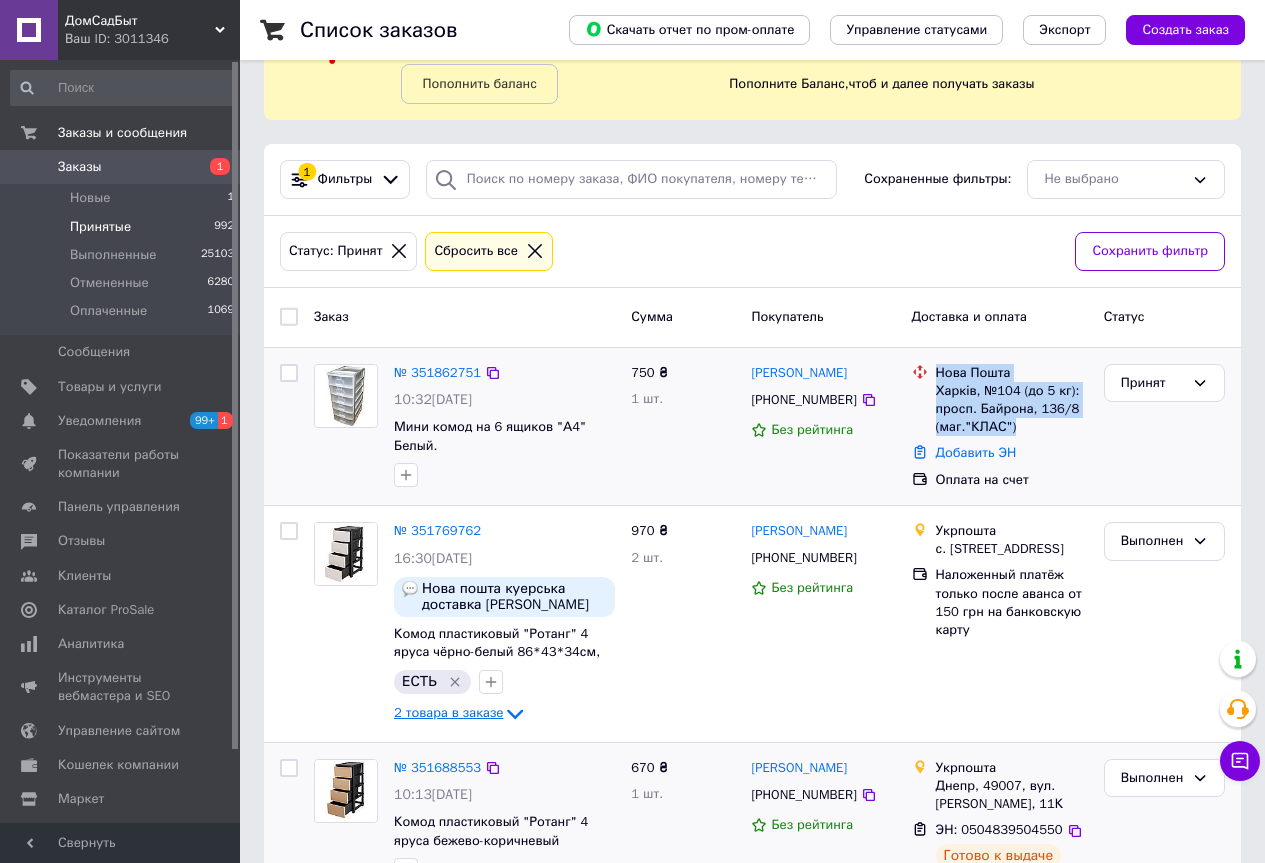 drag, startPoint x: 937, startPoint y: 375, endPoint x: 1024, endPoint y: 425, distance: 100.344406 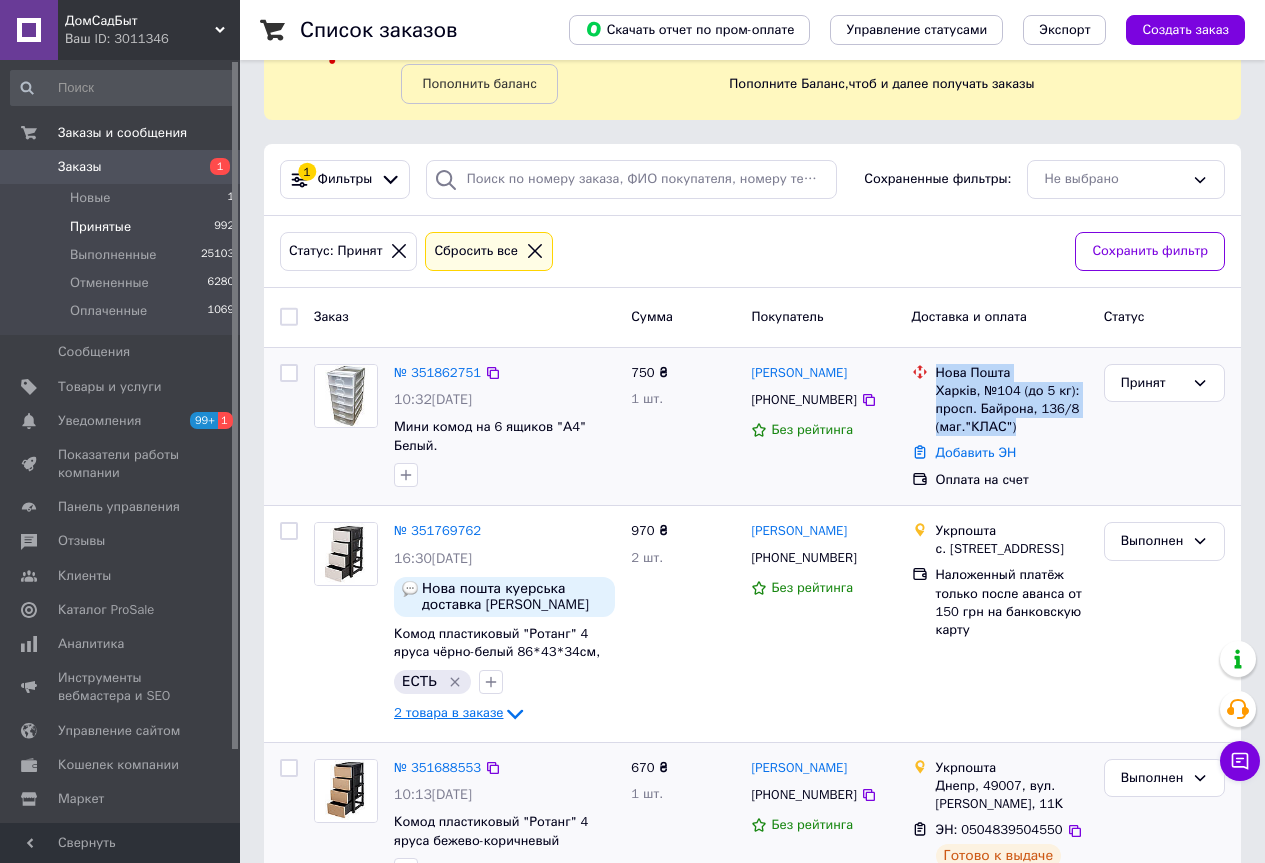 copy on "Нова Пошта Харків, №104 (до 5 кг): просп. Байрона, 136/8 (маг."КЛАС")" 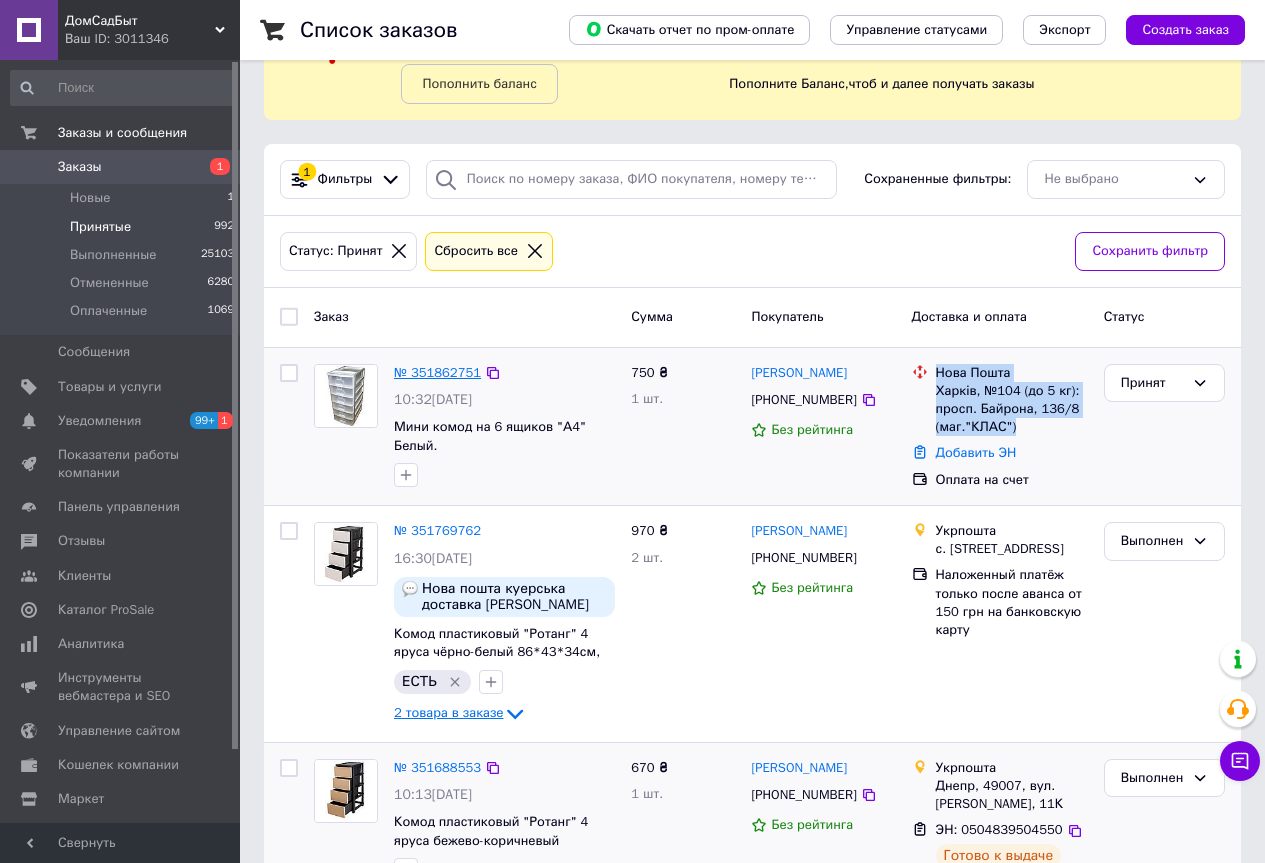click on "№ 351862751" at bounding box center [437, 372] 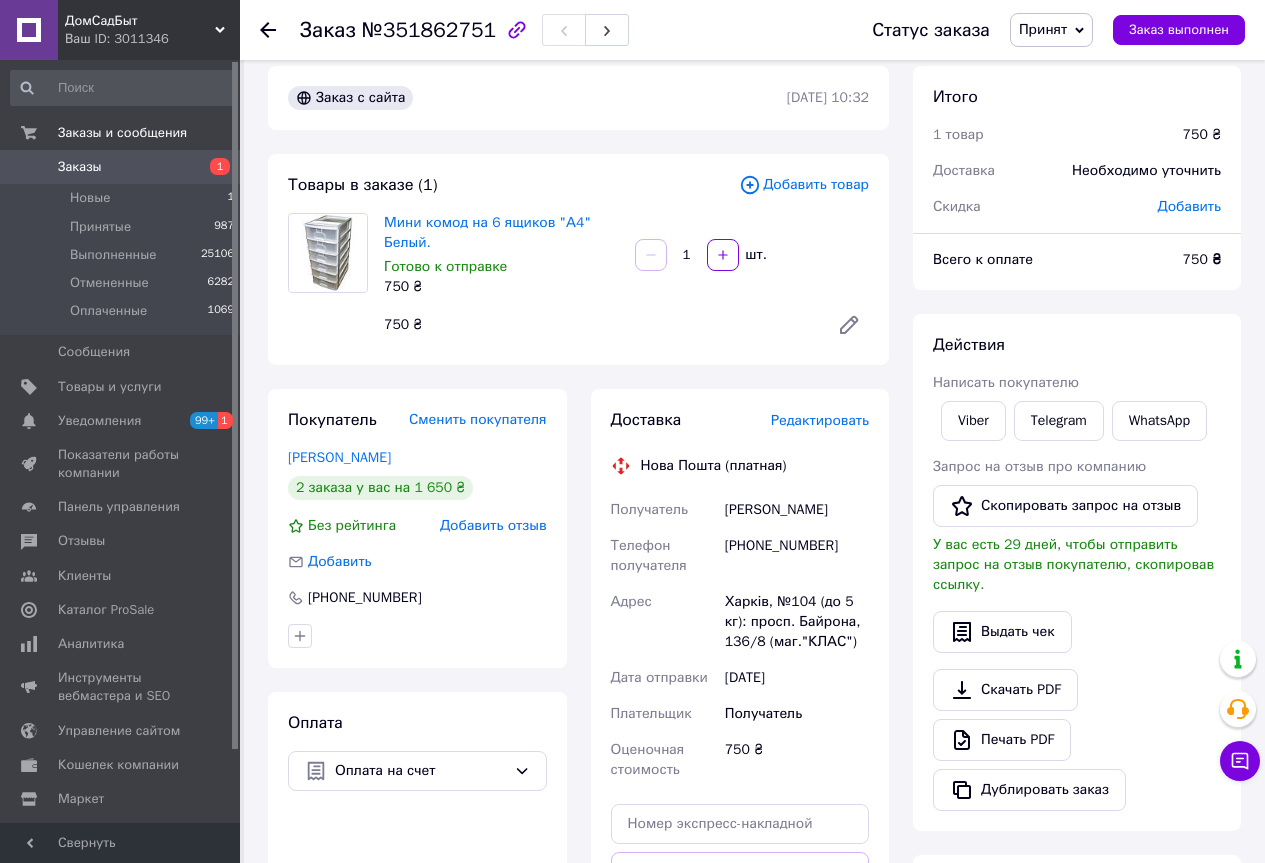 scroll, scrollTop: 100, scrollLeft: 0, axis: vertical 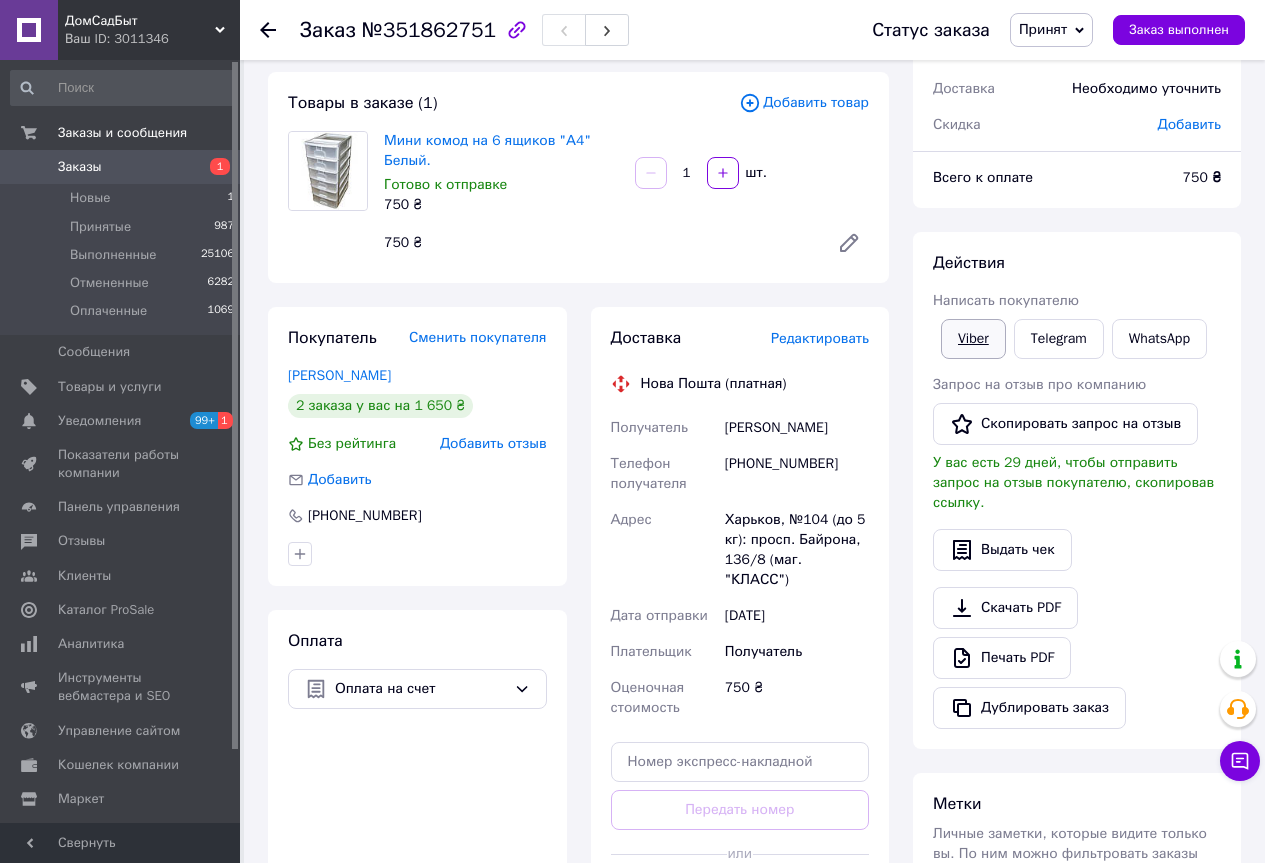 click on "Viber" at bounding box center (973, 339) 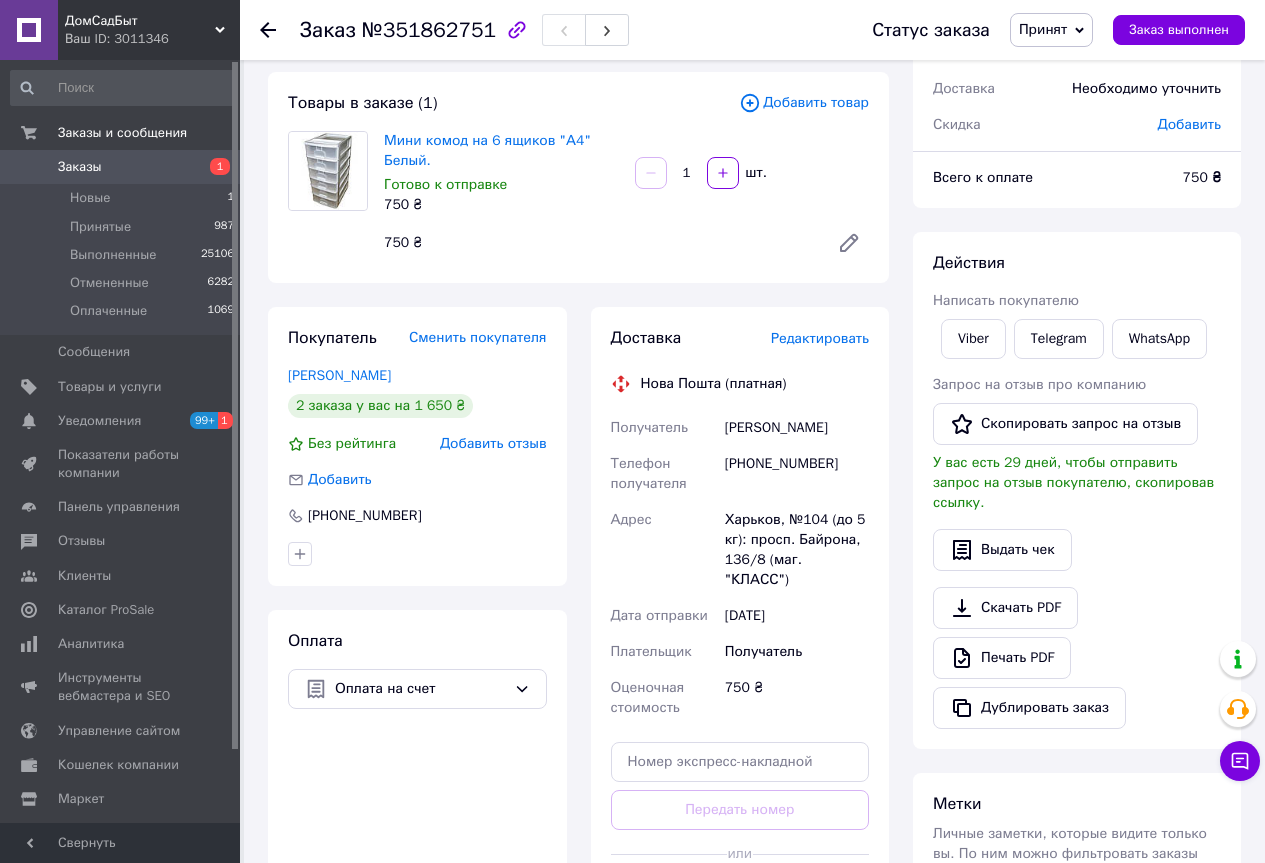 click on "Заказ №351862751" at bounding box center [566, 30] 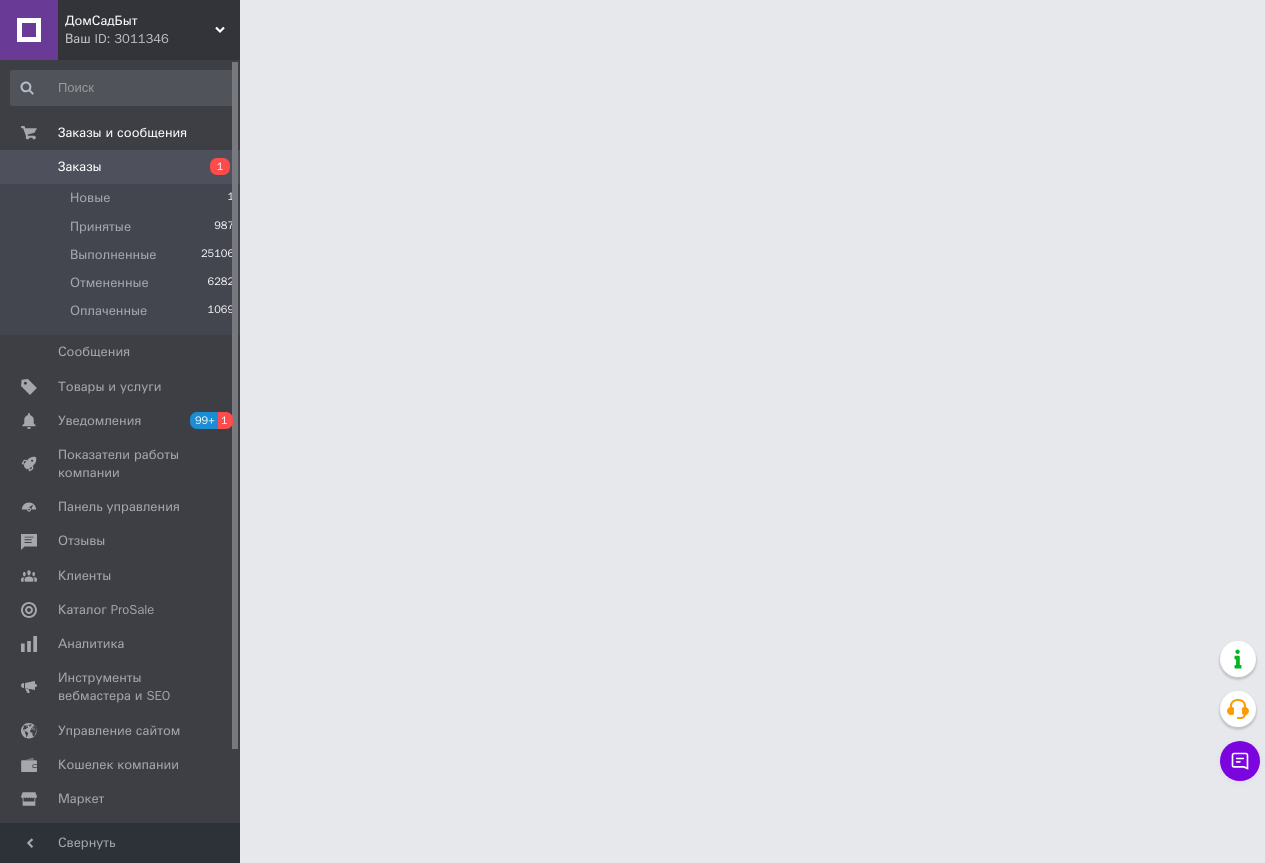 scroll, scrollTop: 0, scrollLeft: 0, axis: both 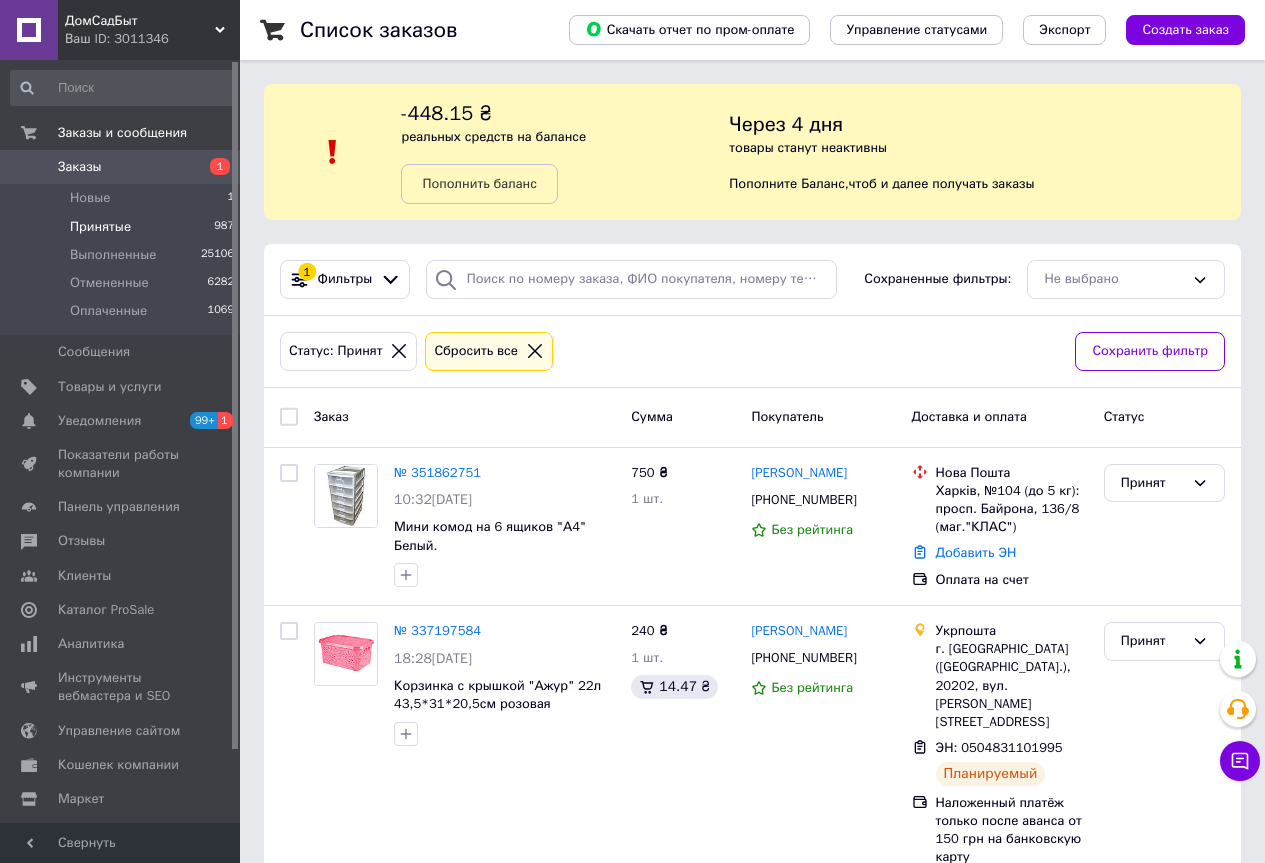 click on "Заказы" at bounding box center (80, 167) 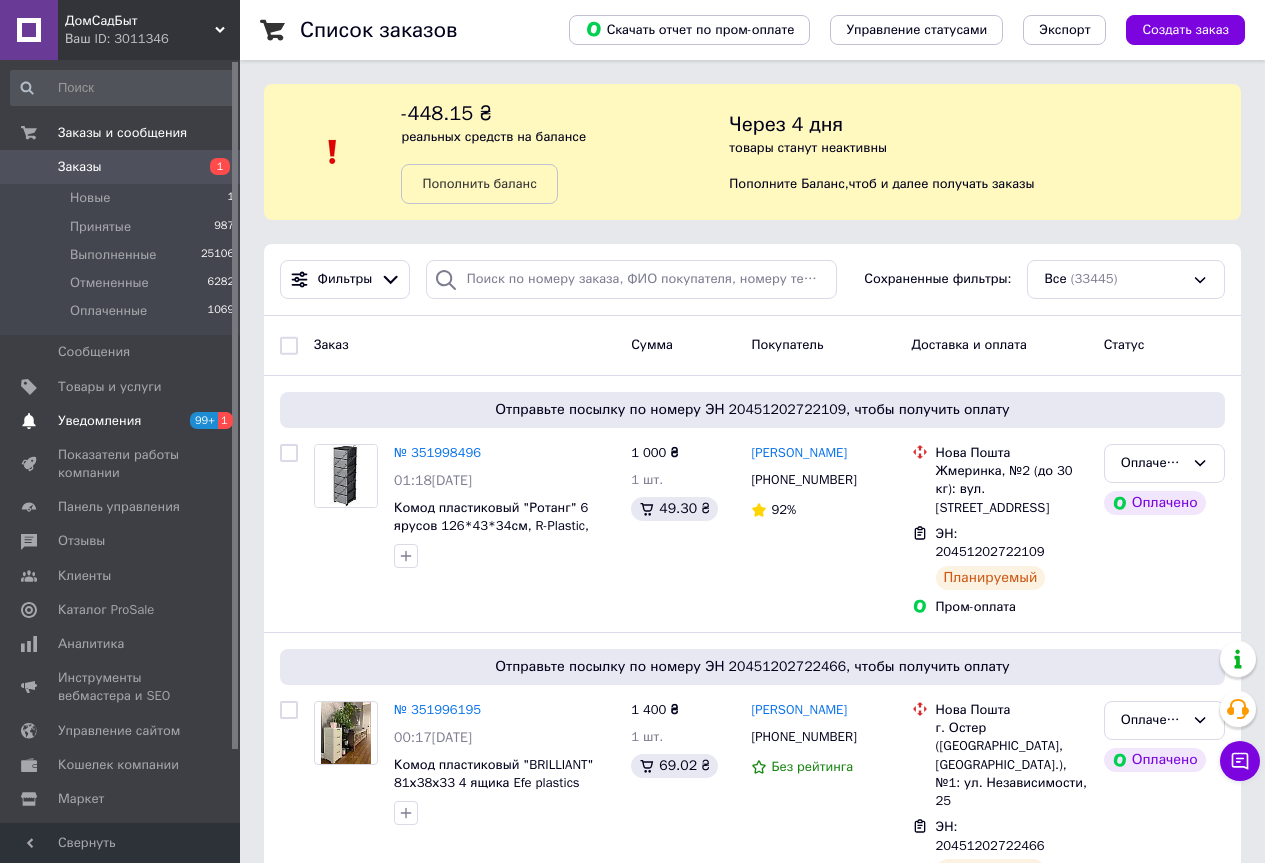 click on "Уведомления" at bounding box center (99, 421) 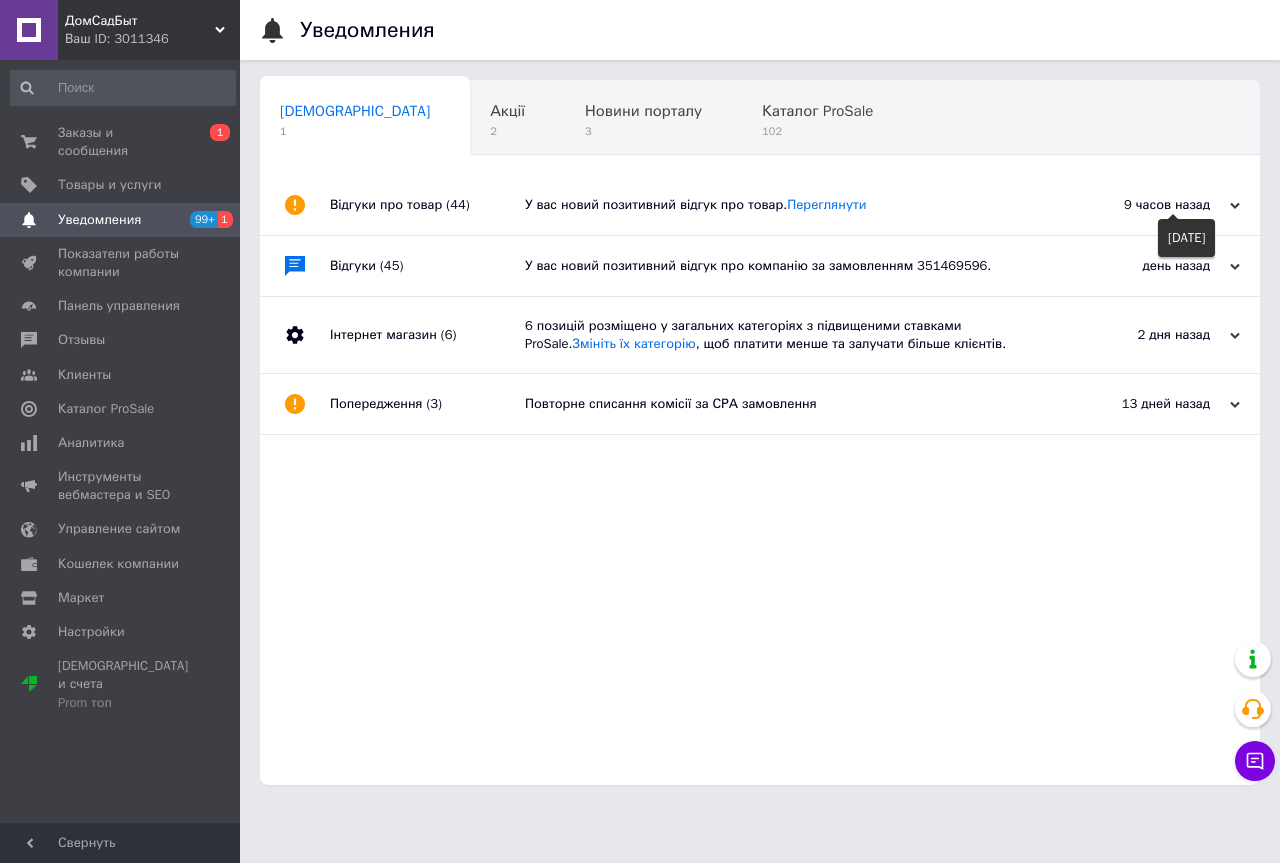 click on "9 часов назад" at bounding box center [1140, 205] 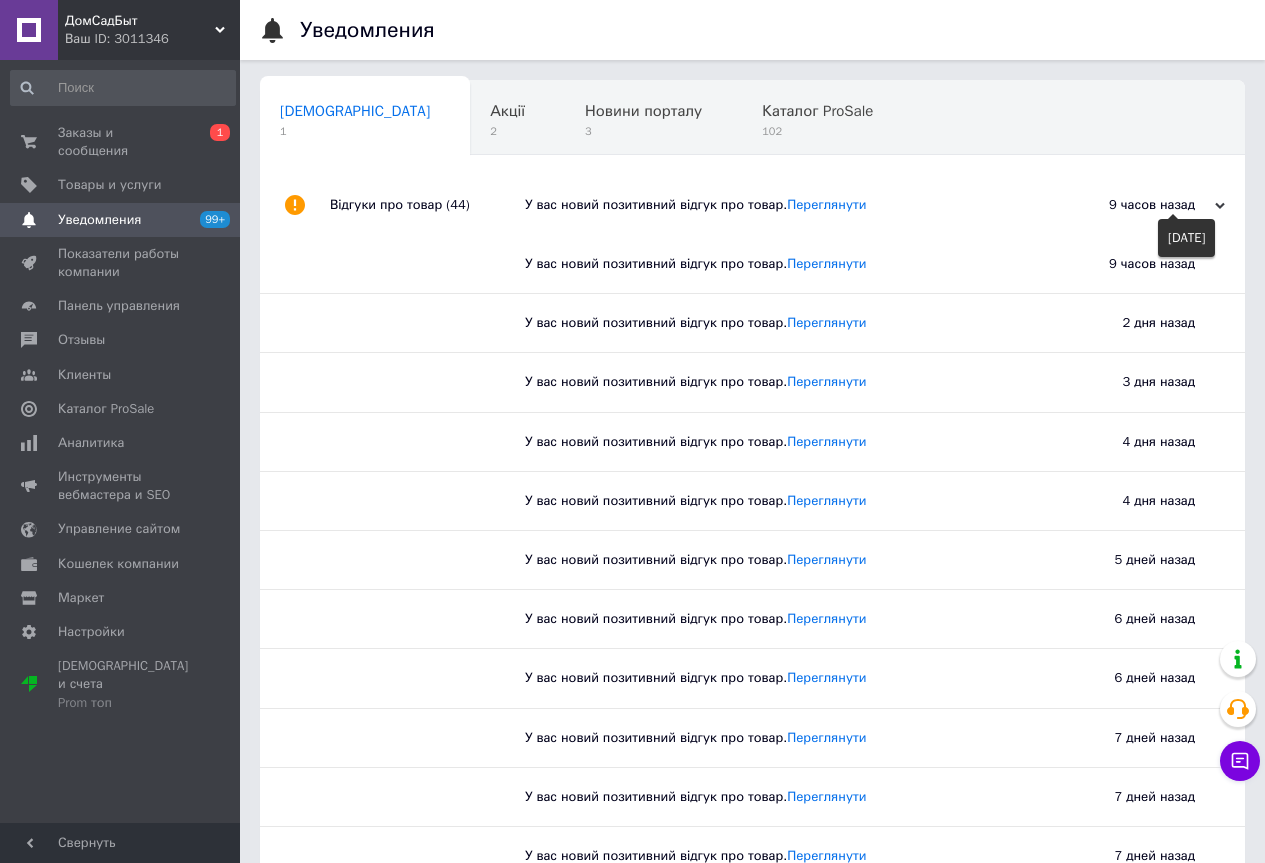 click on "9 часов назад" at bounding box center (1125, 205) 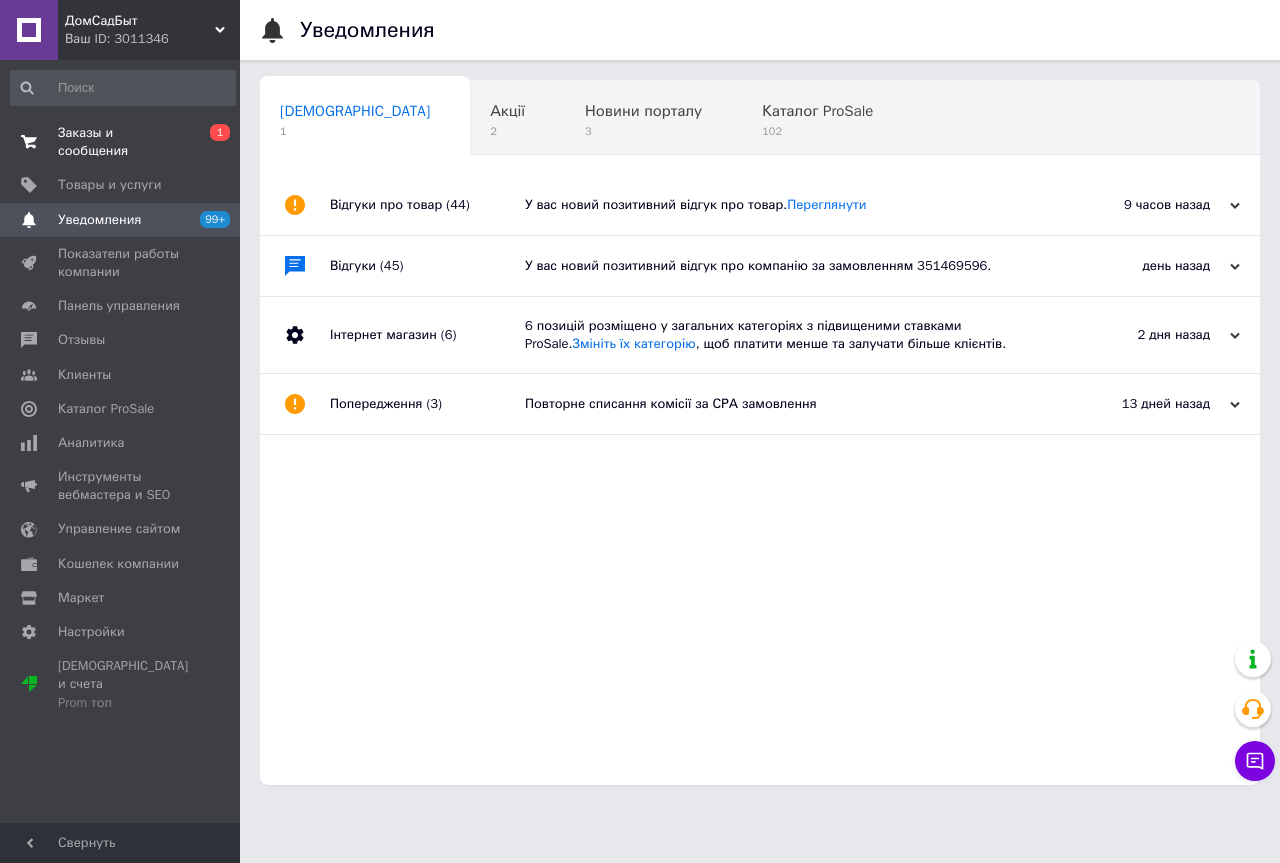 click on "Заказы и сообщения" at bounding box center [121, 142] 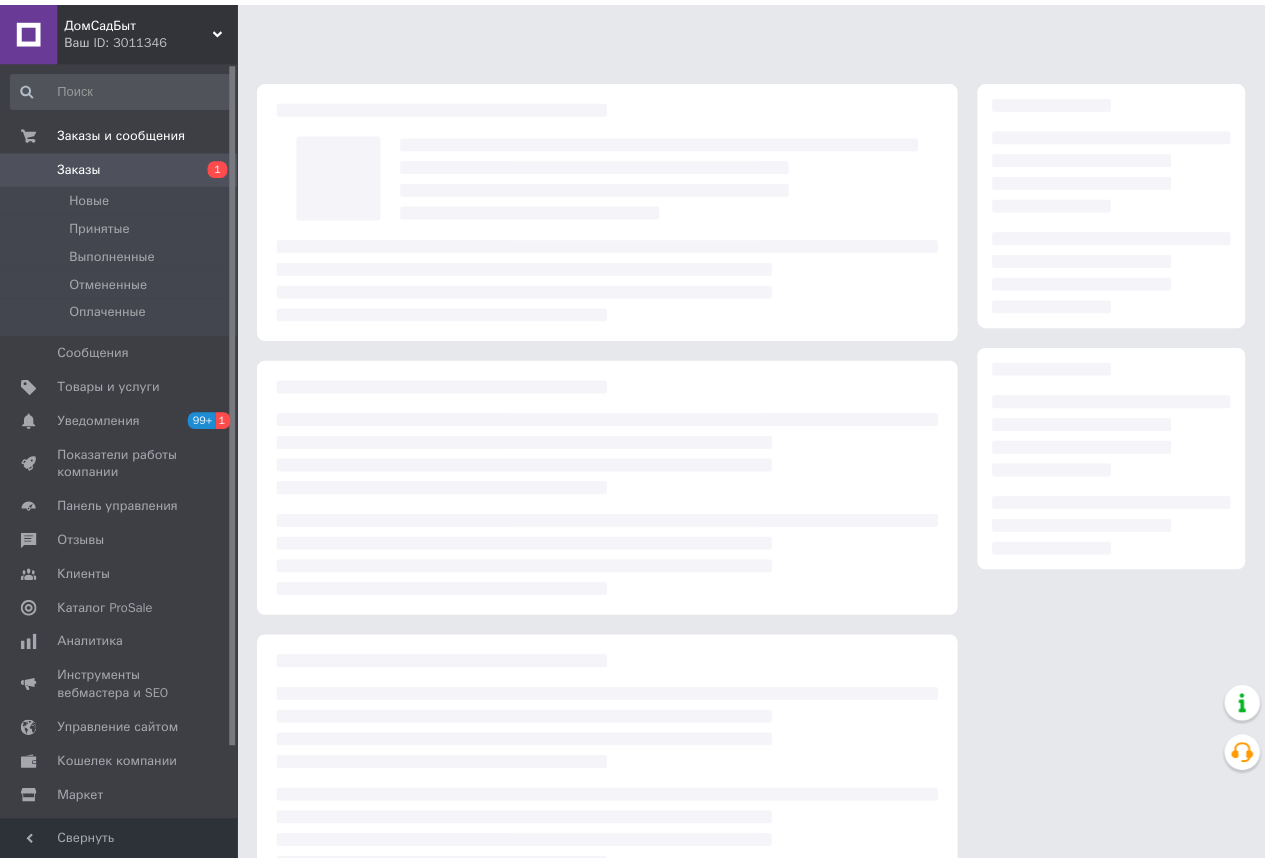 scroll, scrollTop: 0, scrollLeft: 0, axis: both 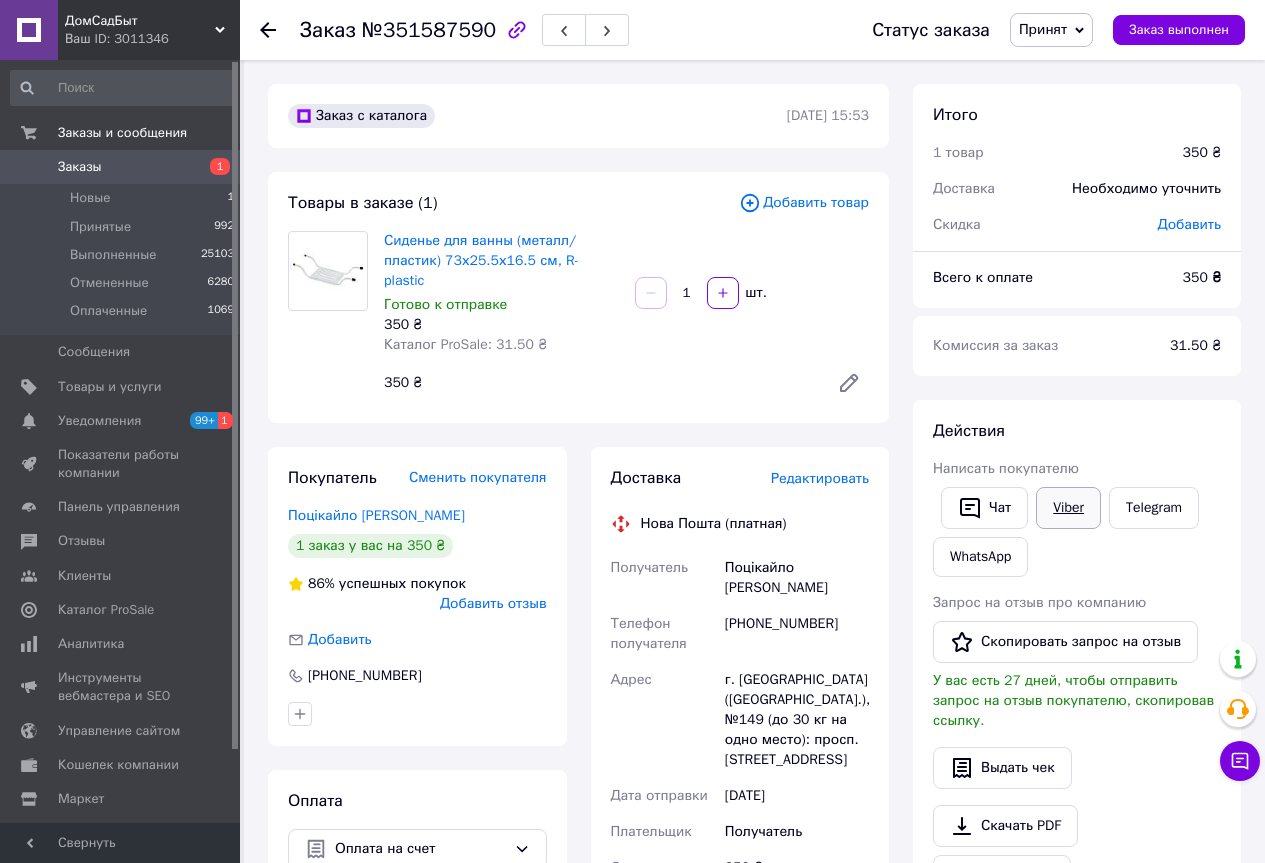 click on "Viber" at bounding box center (1068, 508) 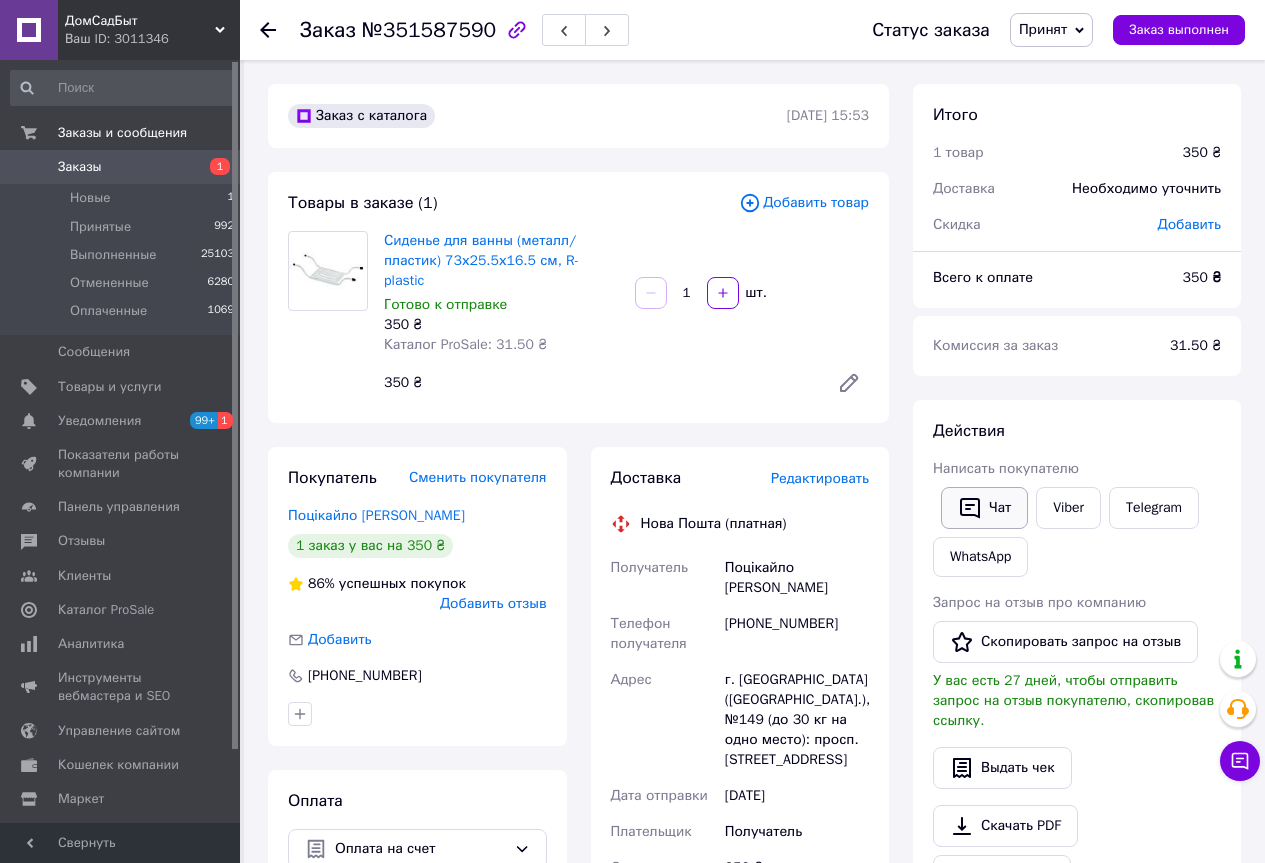 click on "Чат" at bounding box center (984, 508) 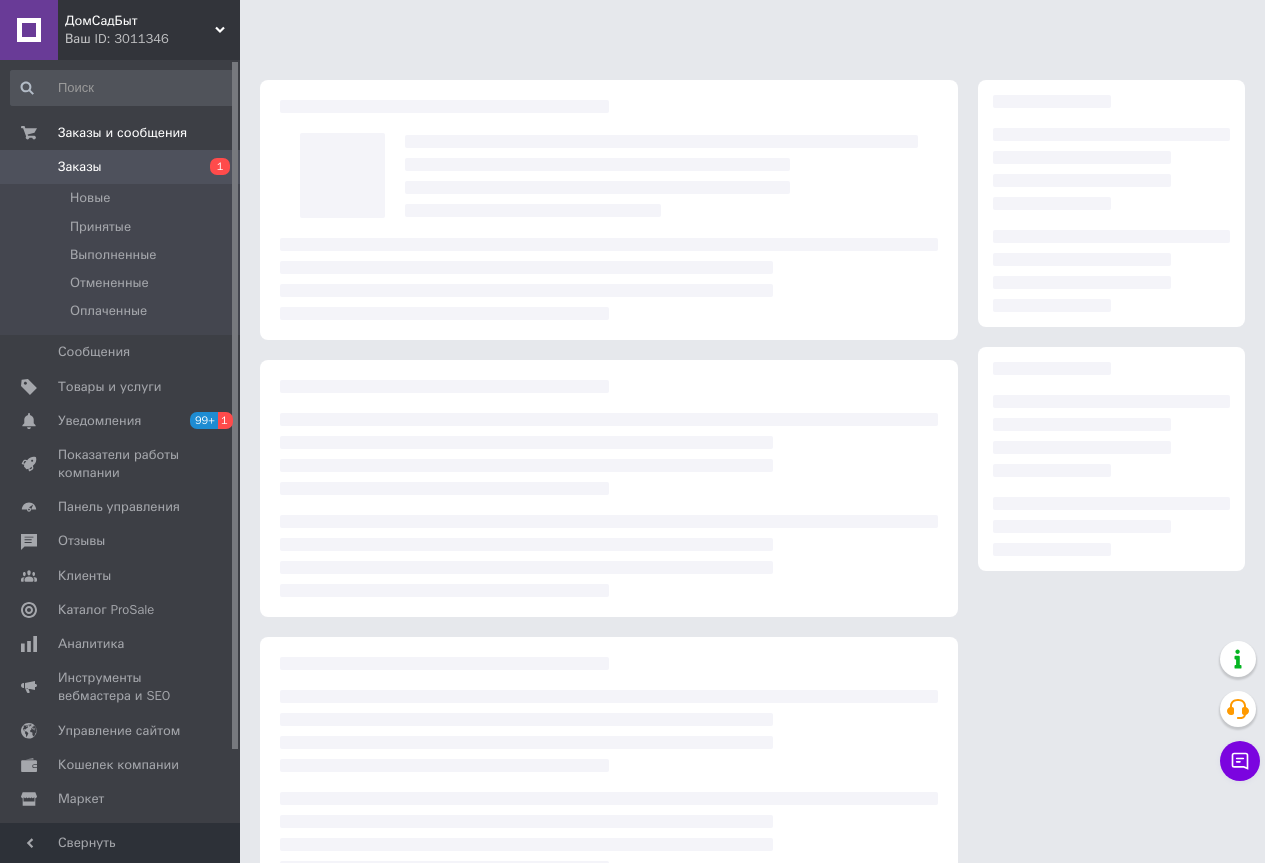 scroll, scrollTop: 0, scrollLeft: 0, axis: both 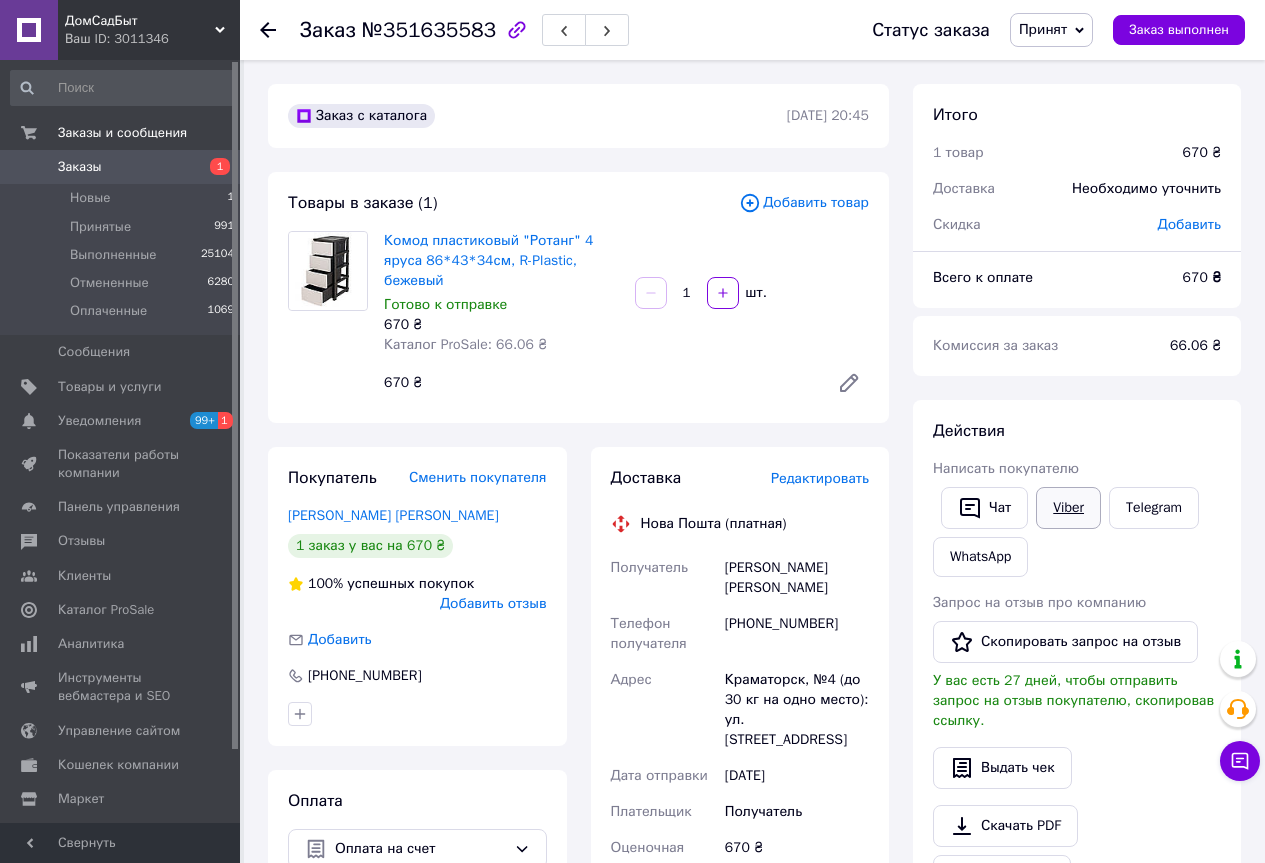 click on "Viber" at bounding box center (1068, 508) 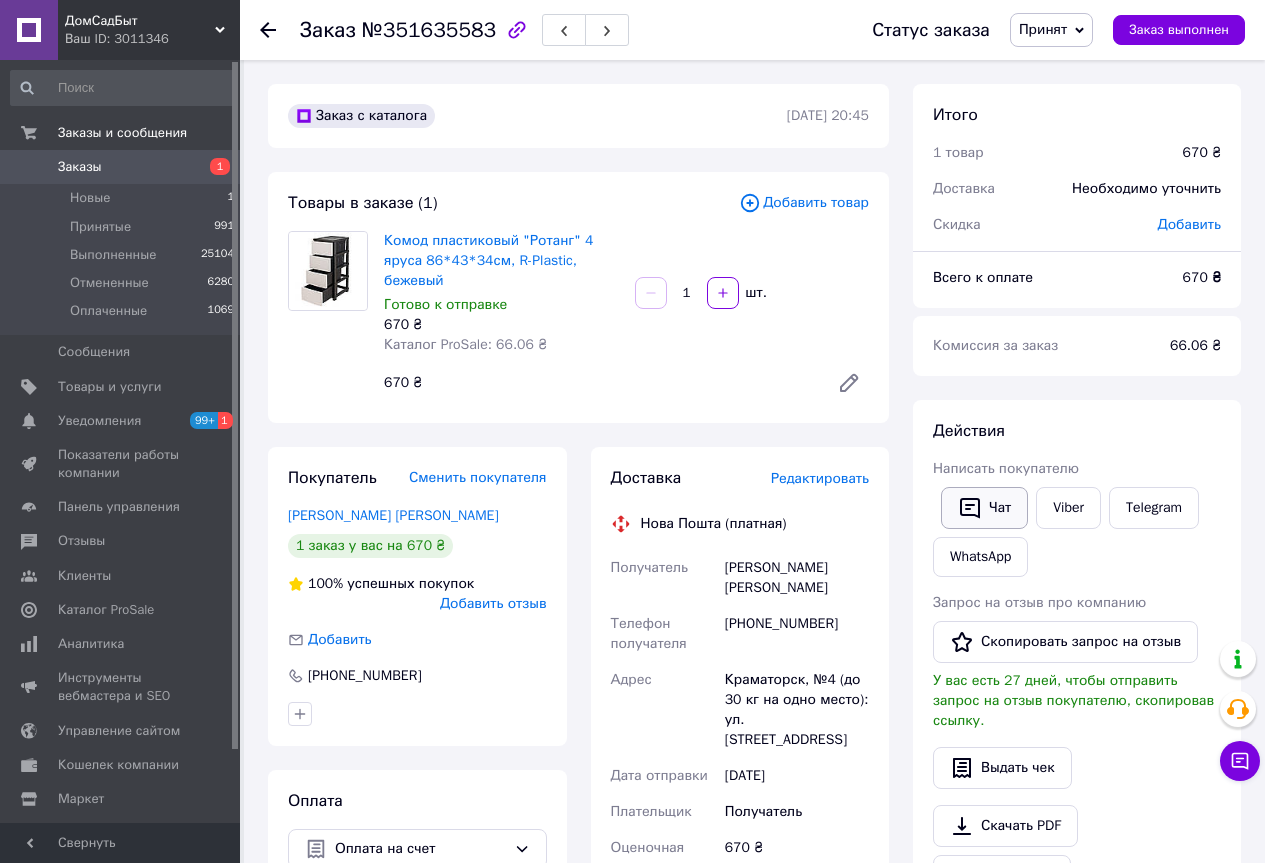 click 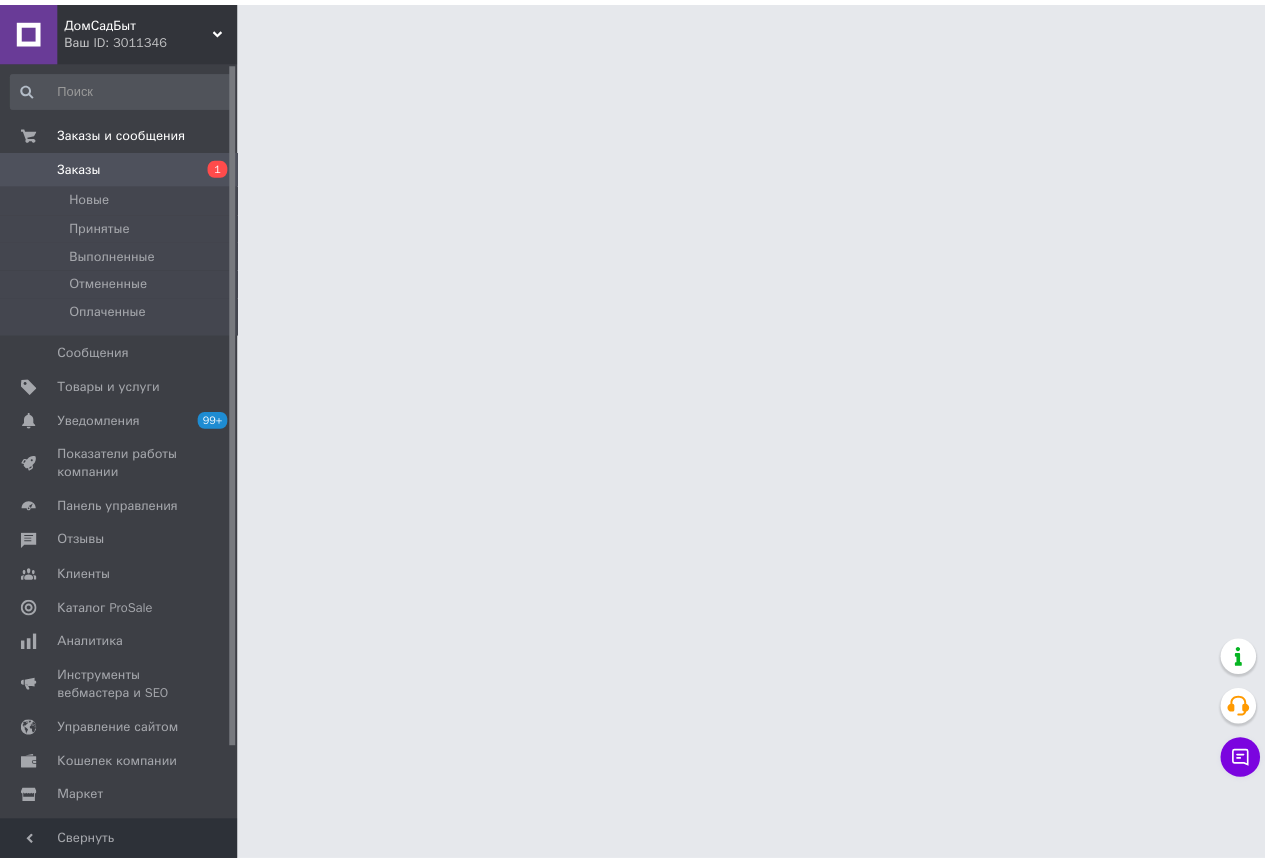 scroll, scrollTop: 0, scrollLeft: 0, axis: both 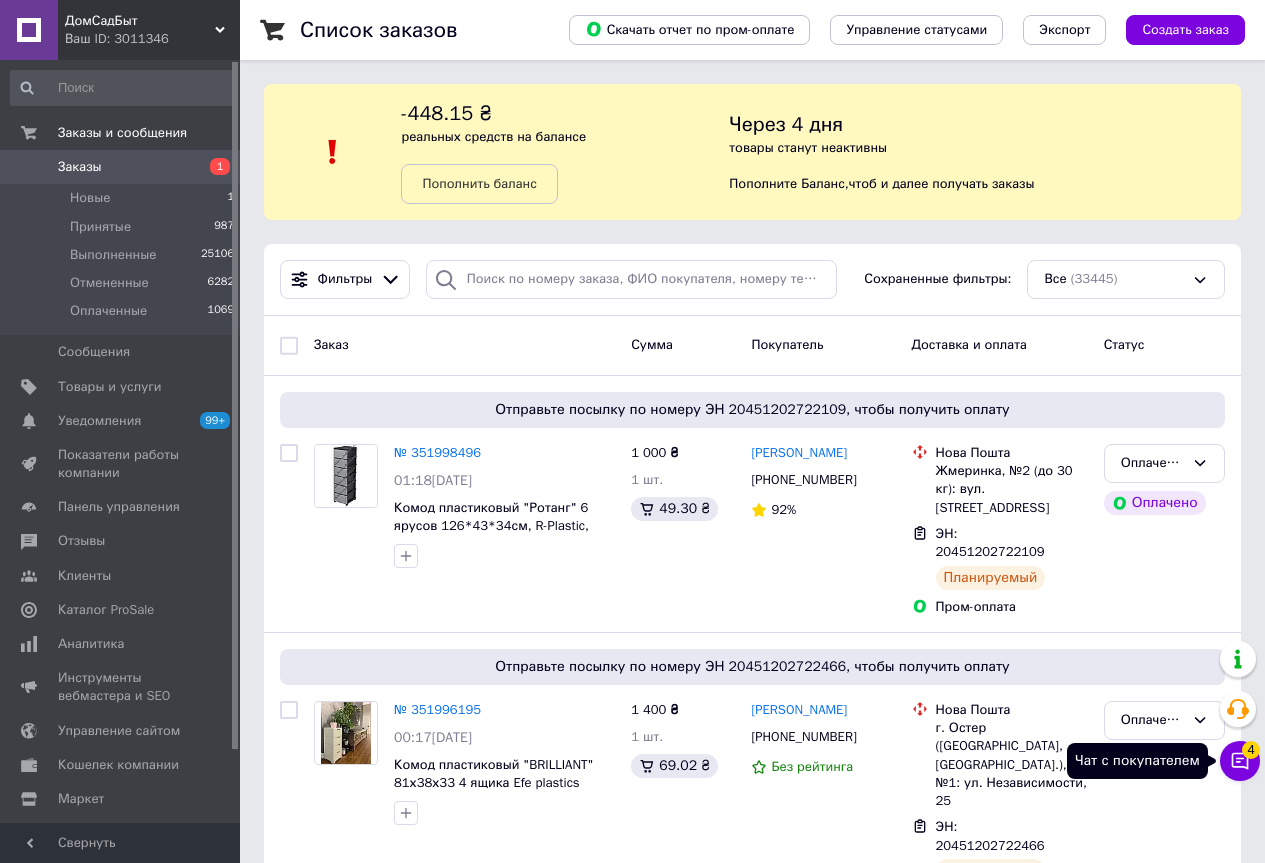 click on "4" at bounding box center [1251, 750] 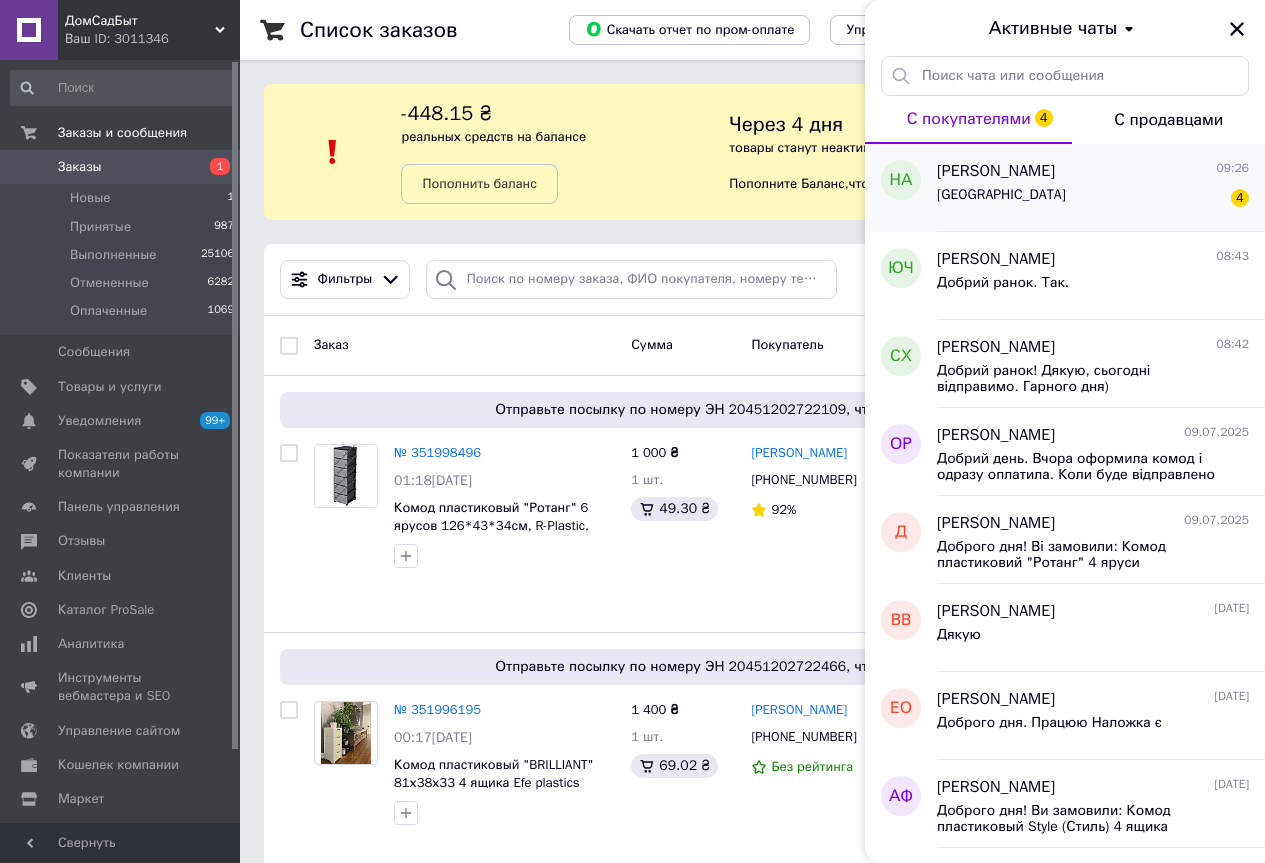 click on "Харківська обл 4" at bounding box center (1093, 199) 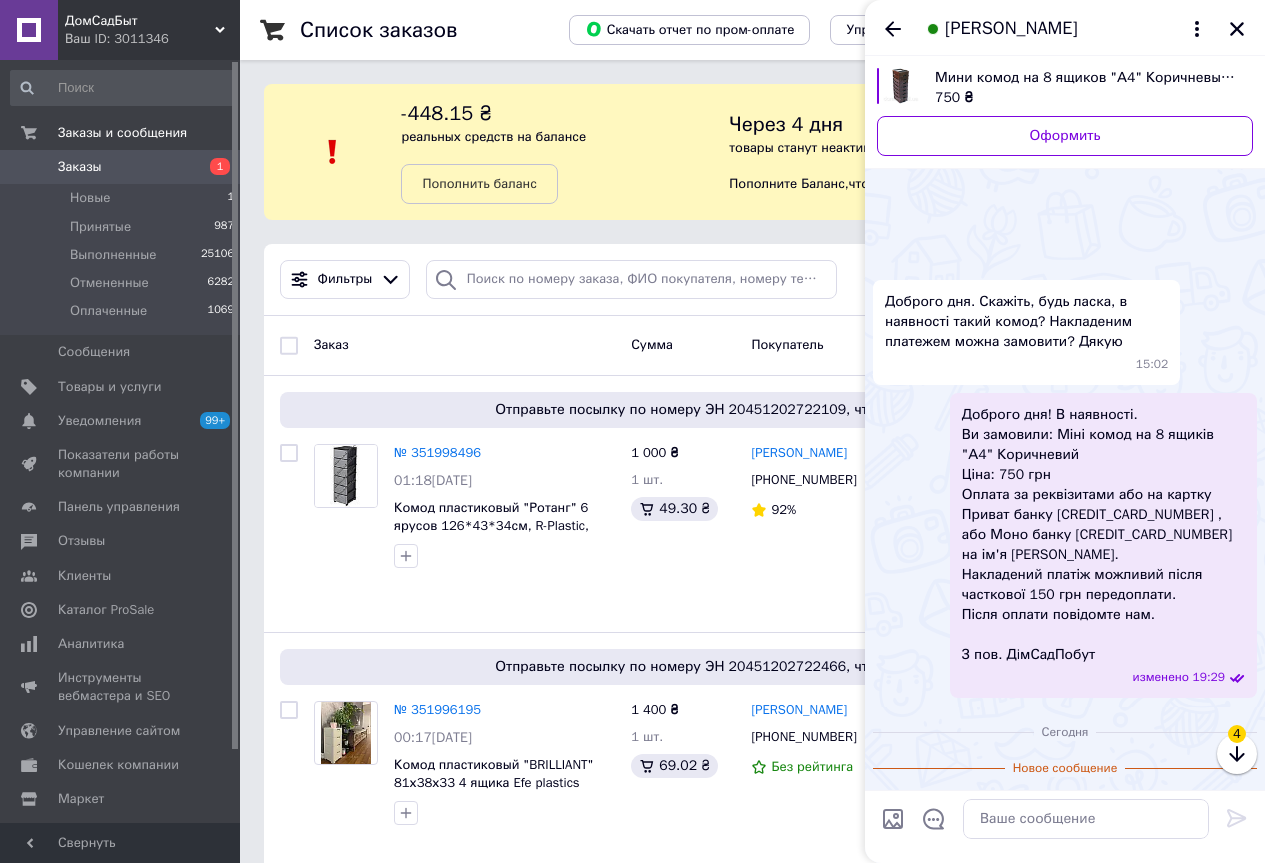 scroll, scrollTop: 344, scrollLeft: 0, axis: vertical 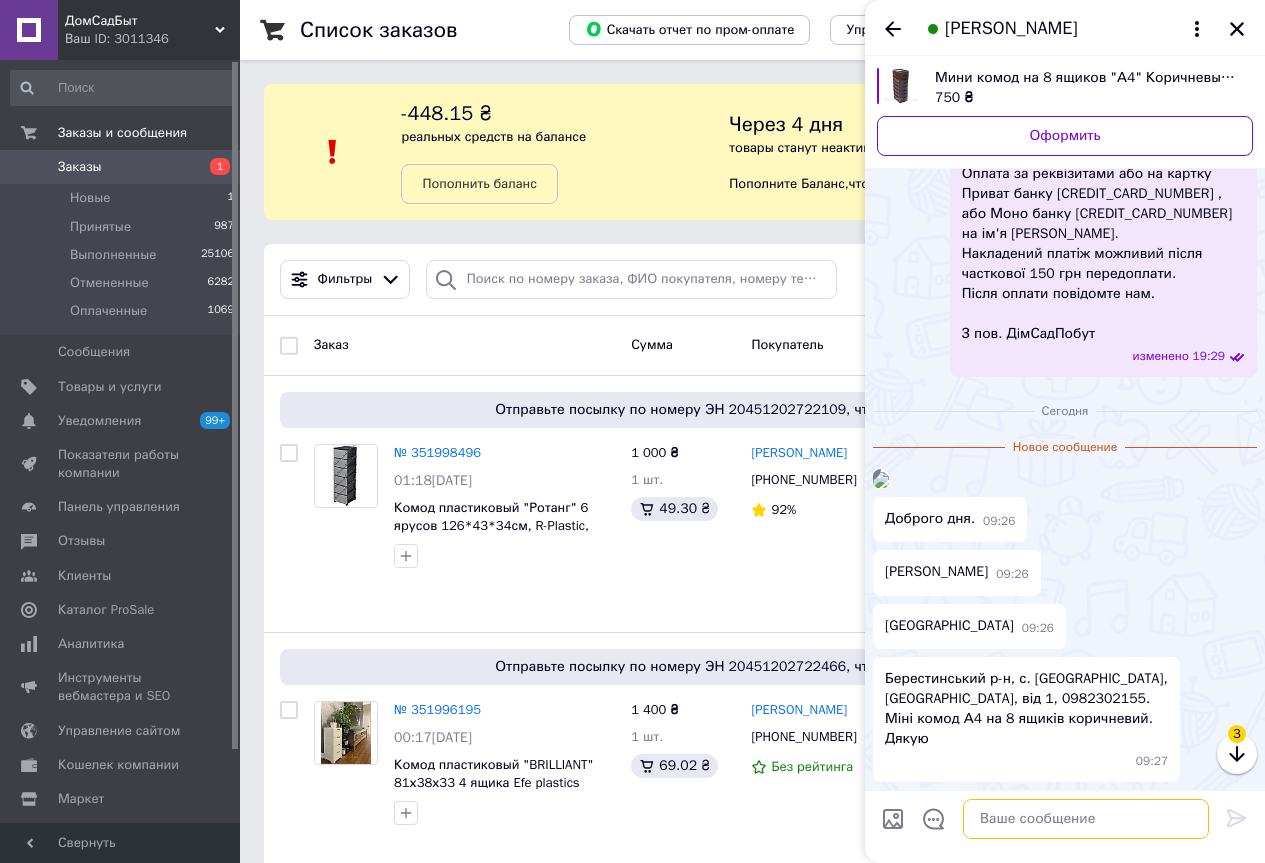 click at bounding box center [1086, 819] 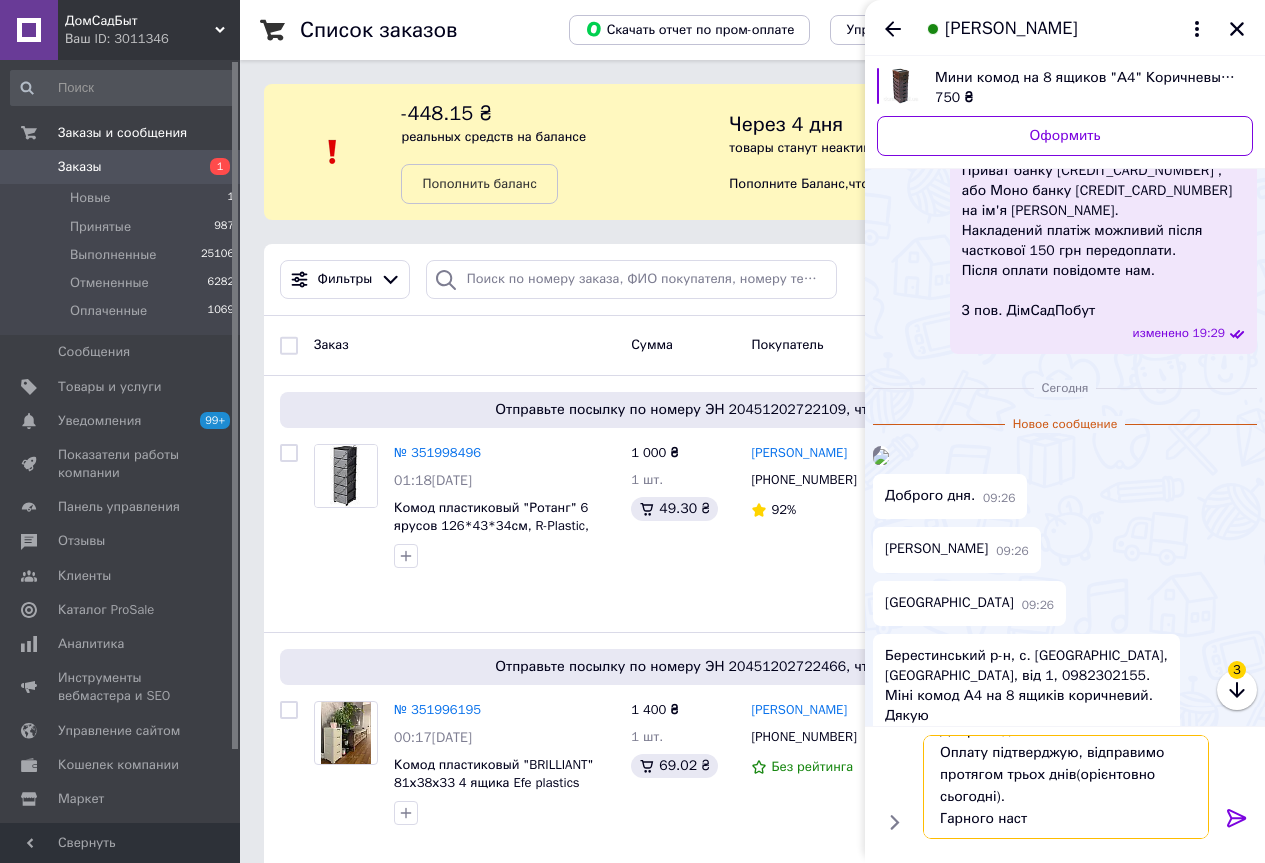 scroll, scrollTop: 24, scrollLeft: 0, axis: vertical 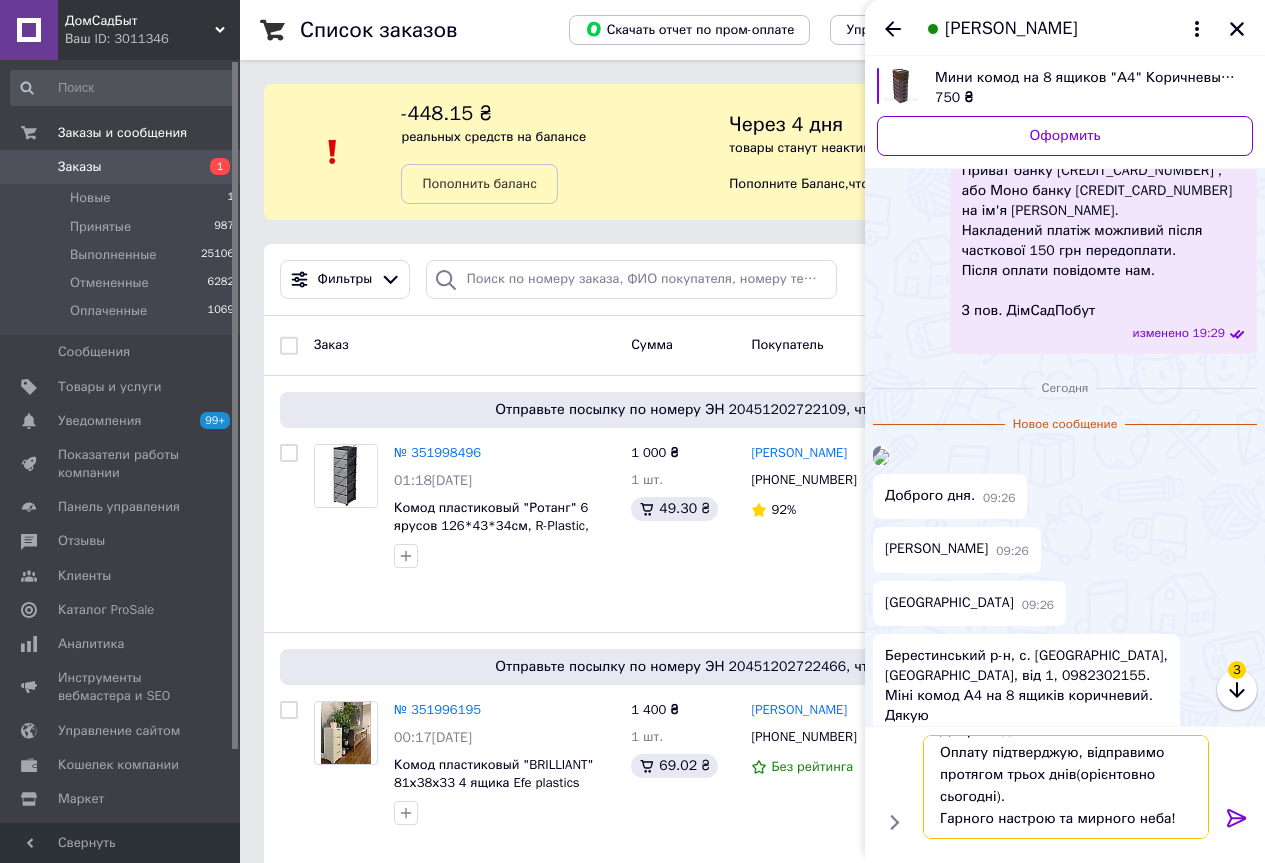 type on "Доброго дня.
Оплату підтверджую, відправимо протягом трьох днів(орієнтовно сьогодні).
Гарного настрою та мирного неба!" 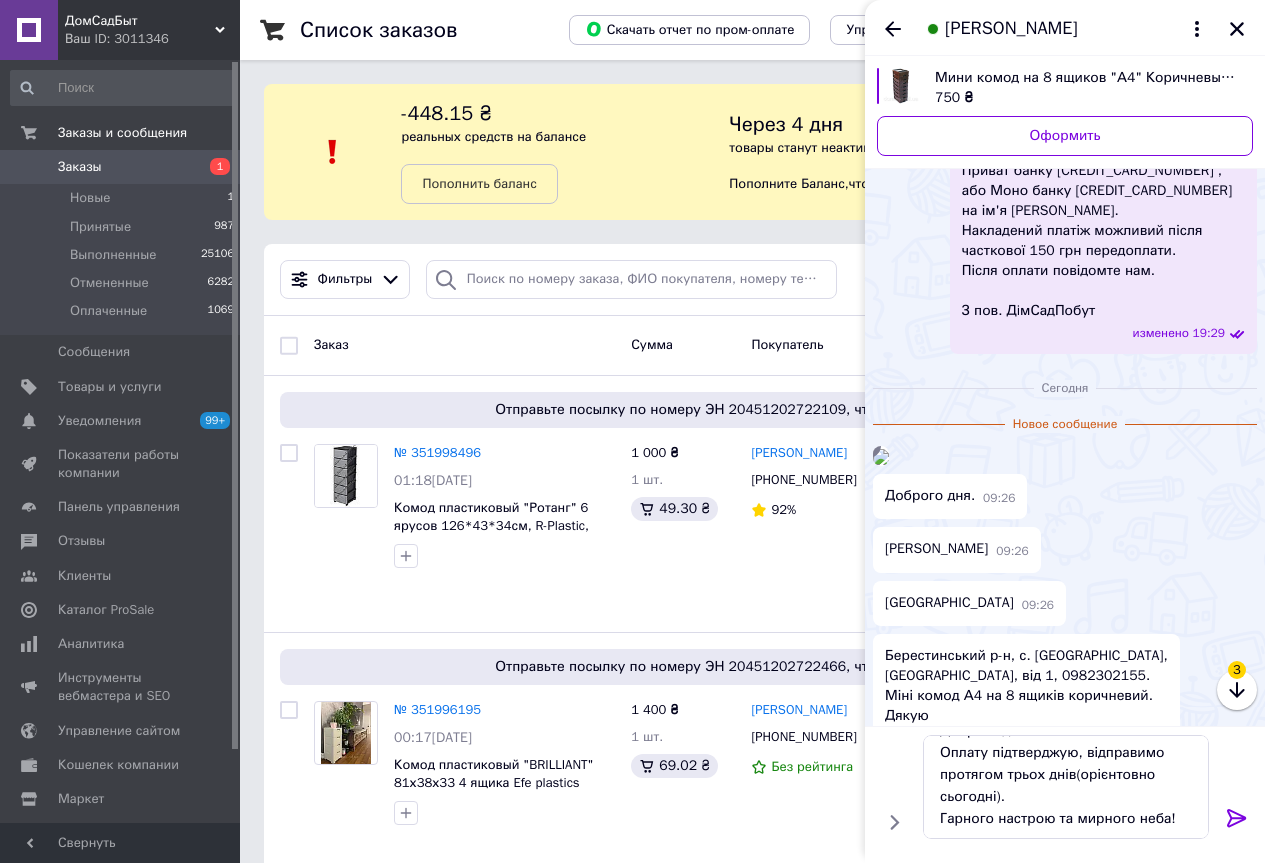 click 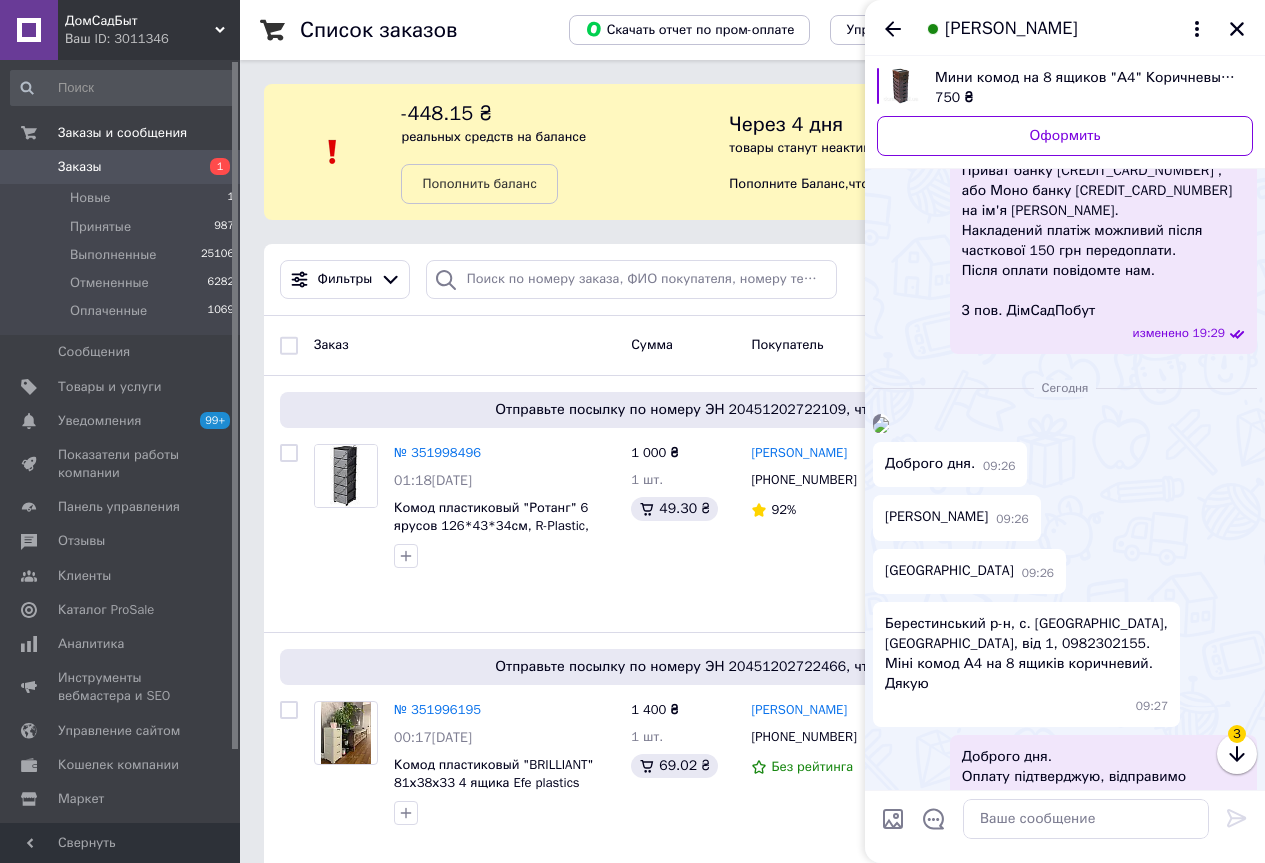 scroll, scrollTop: 0, scrollLeft: 0, axis: both 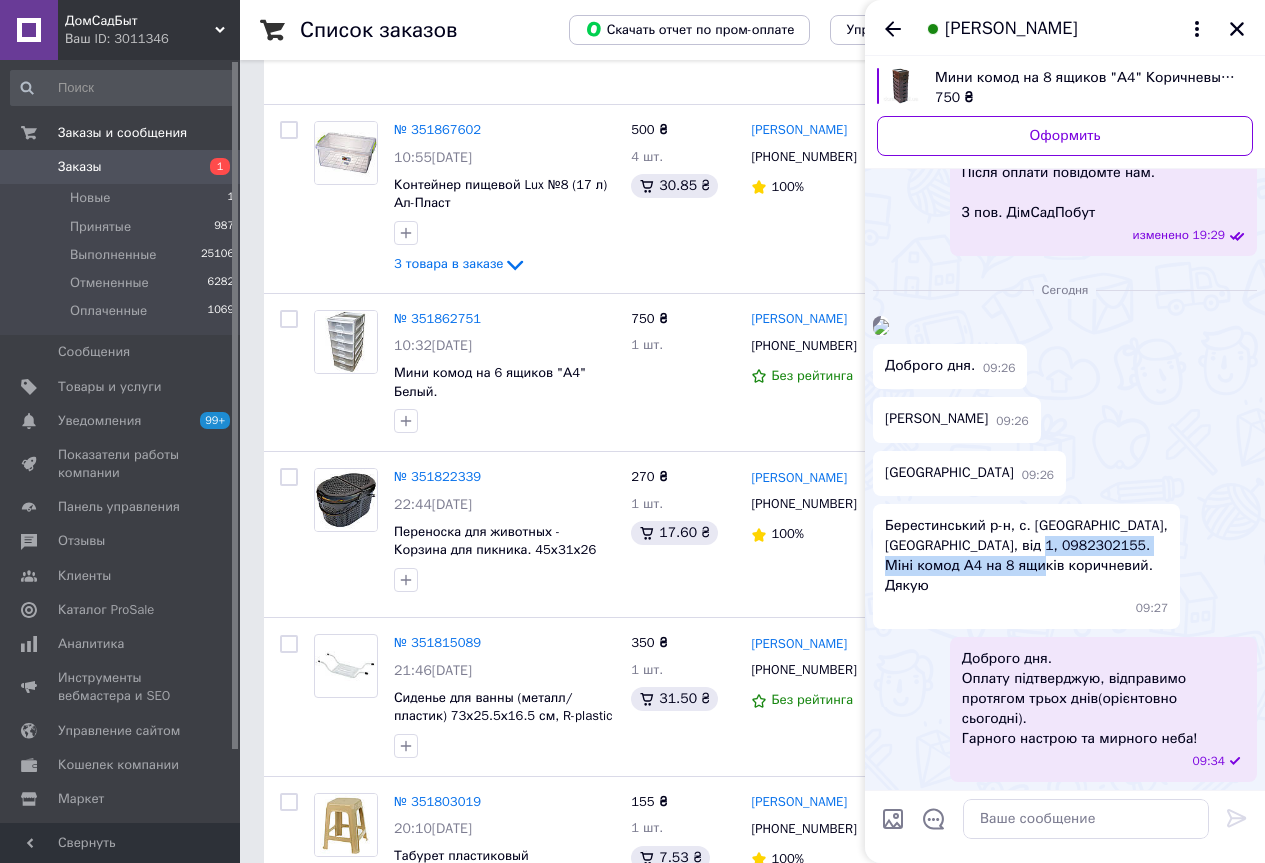 drag, startPoint x: 1052, startPoint y: 583, endPoint x: 994, endPoint y: 608, distance: 63.15853 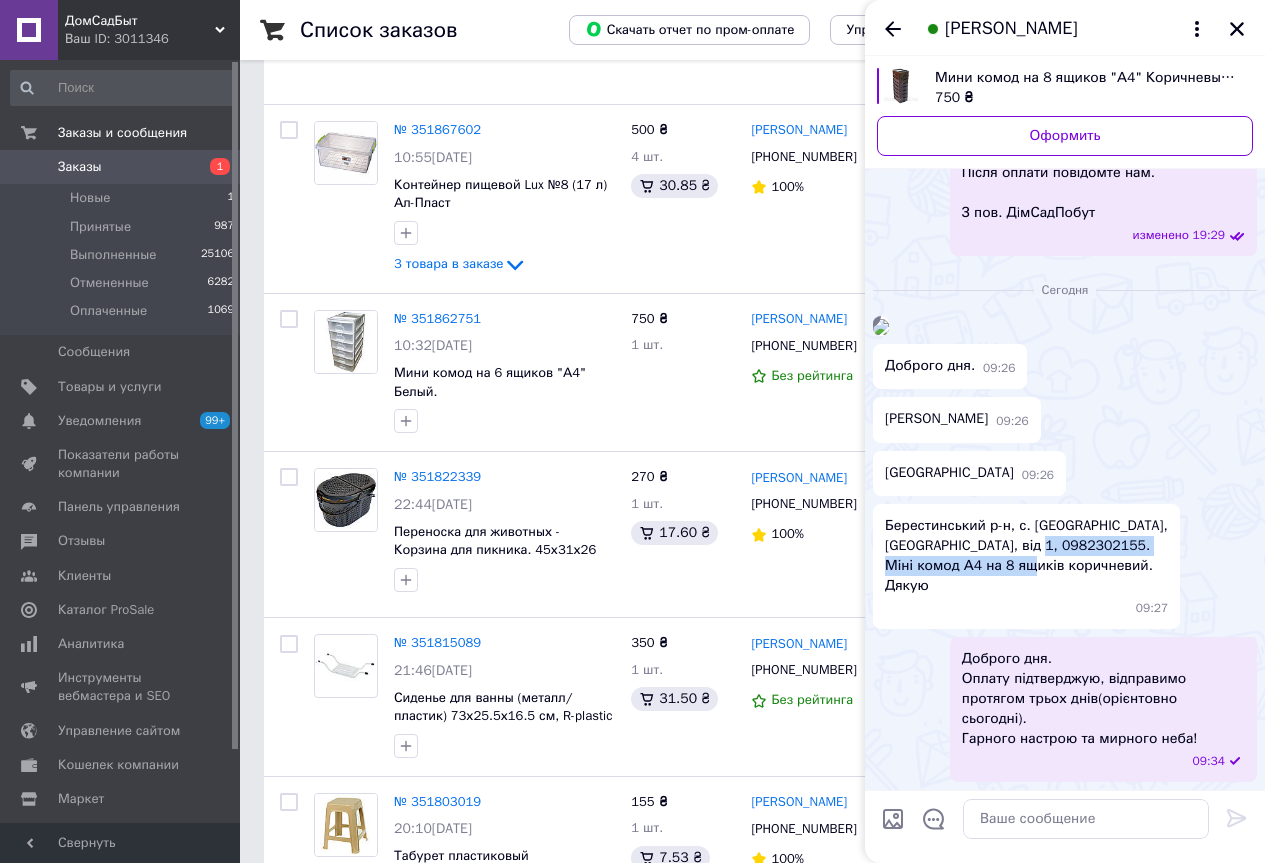 copy on "Міні комод А4 на 8 ящиків коричневий" 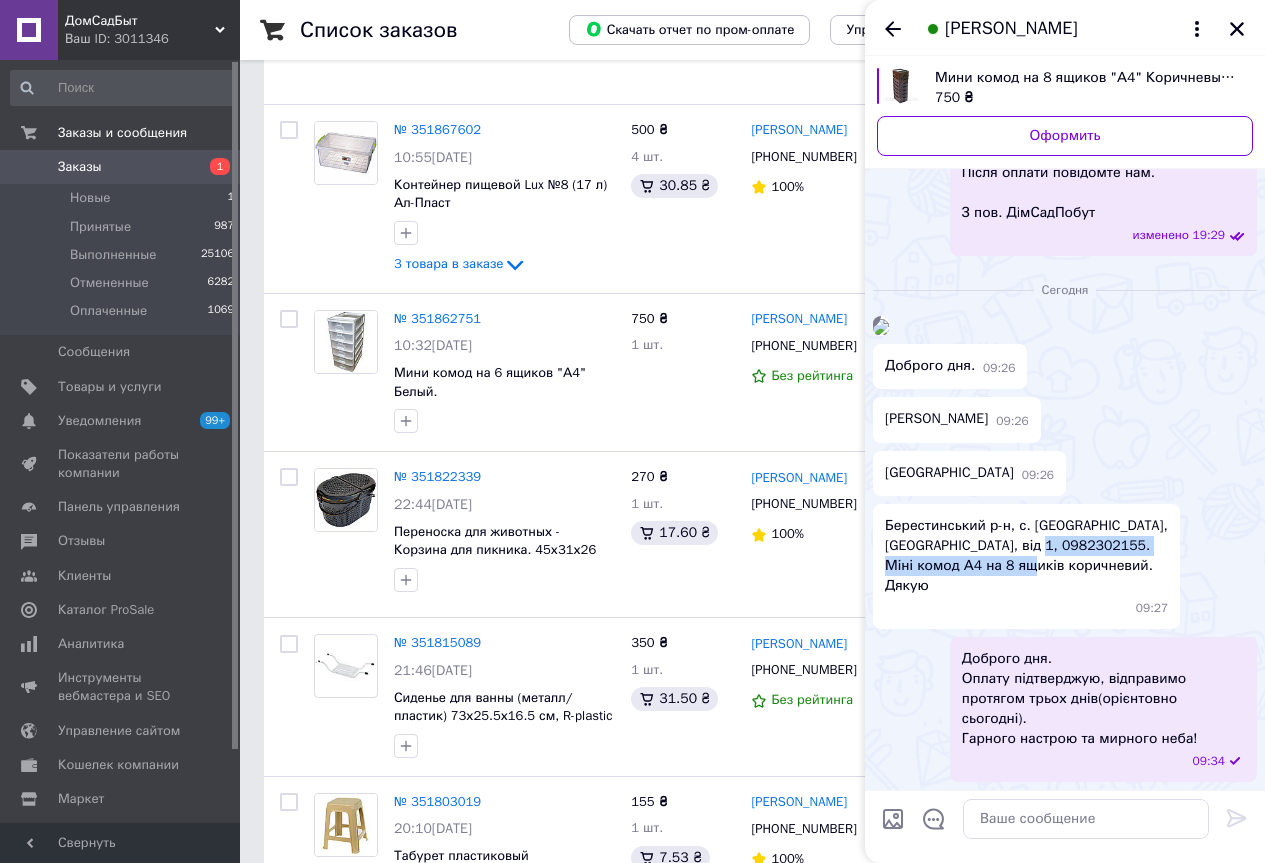 click at bounding box center [881, 327] 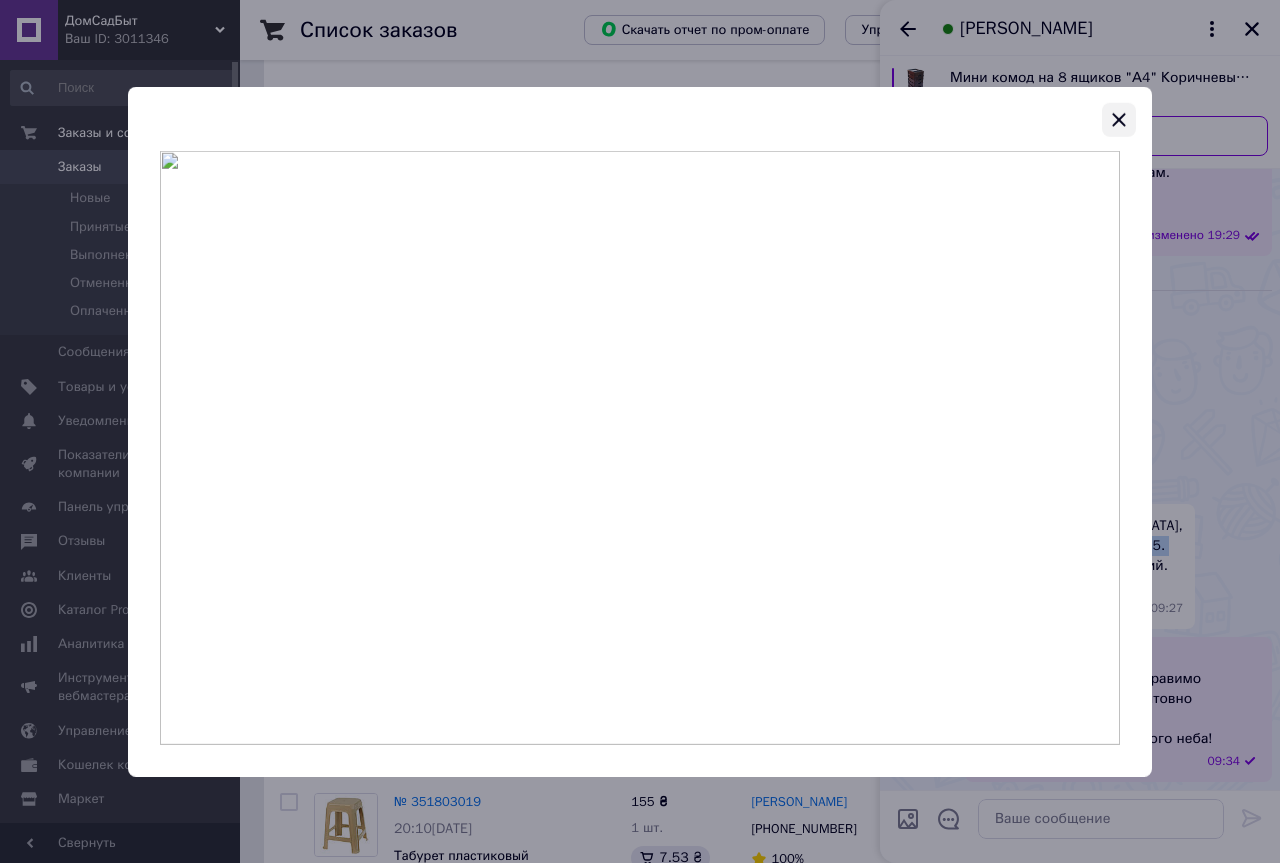 click 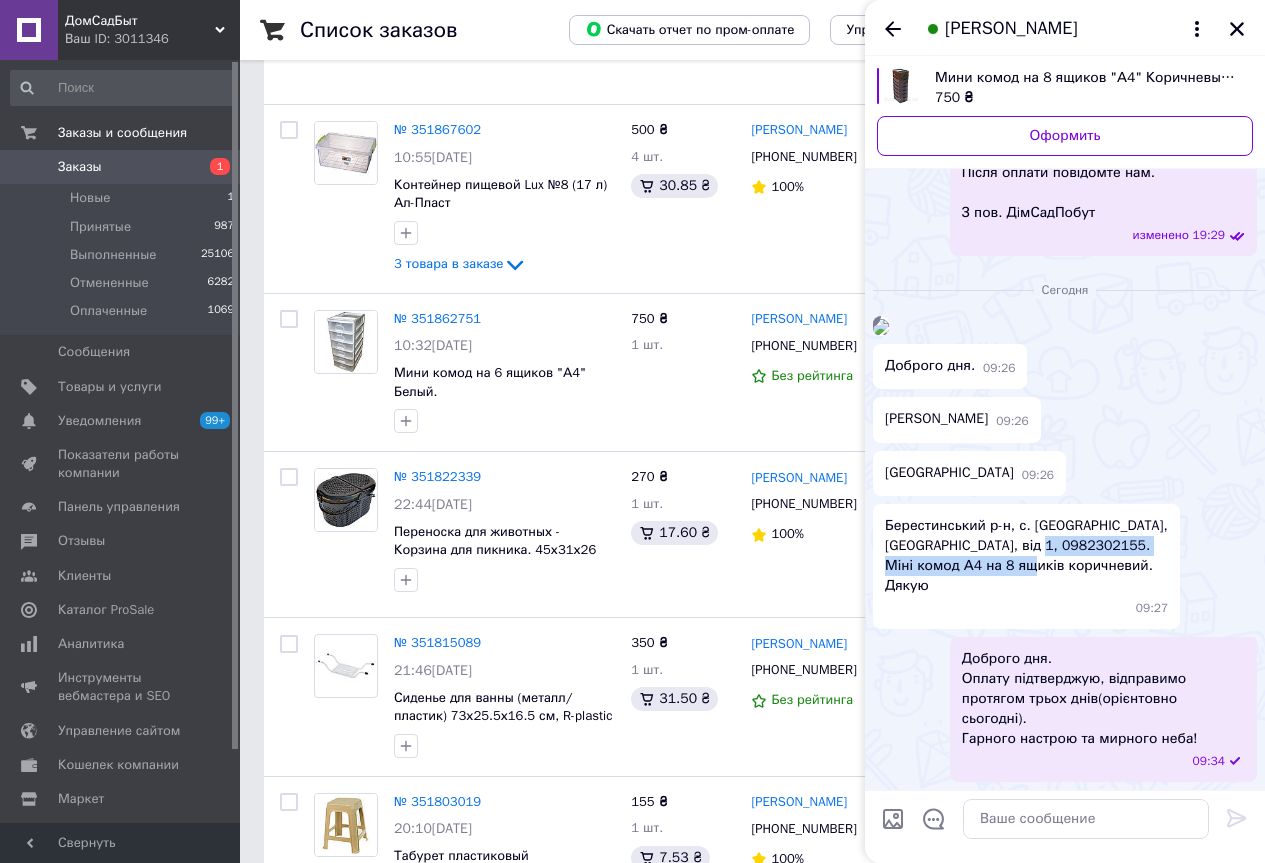 scroll, scrollTop: 531, scrollLeft: 0, axis: vertical 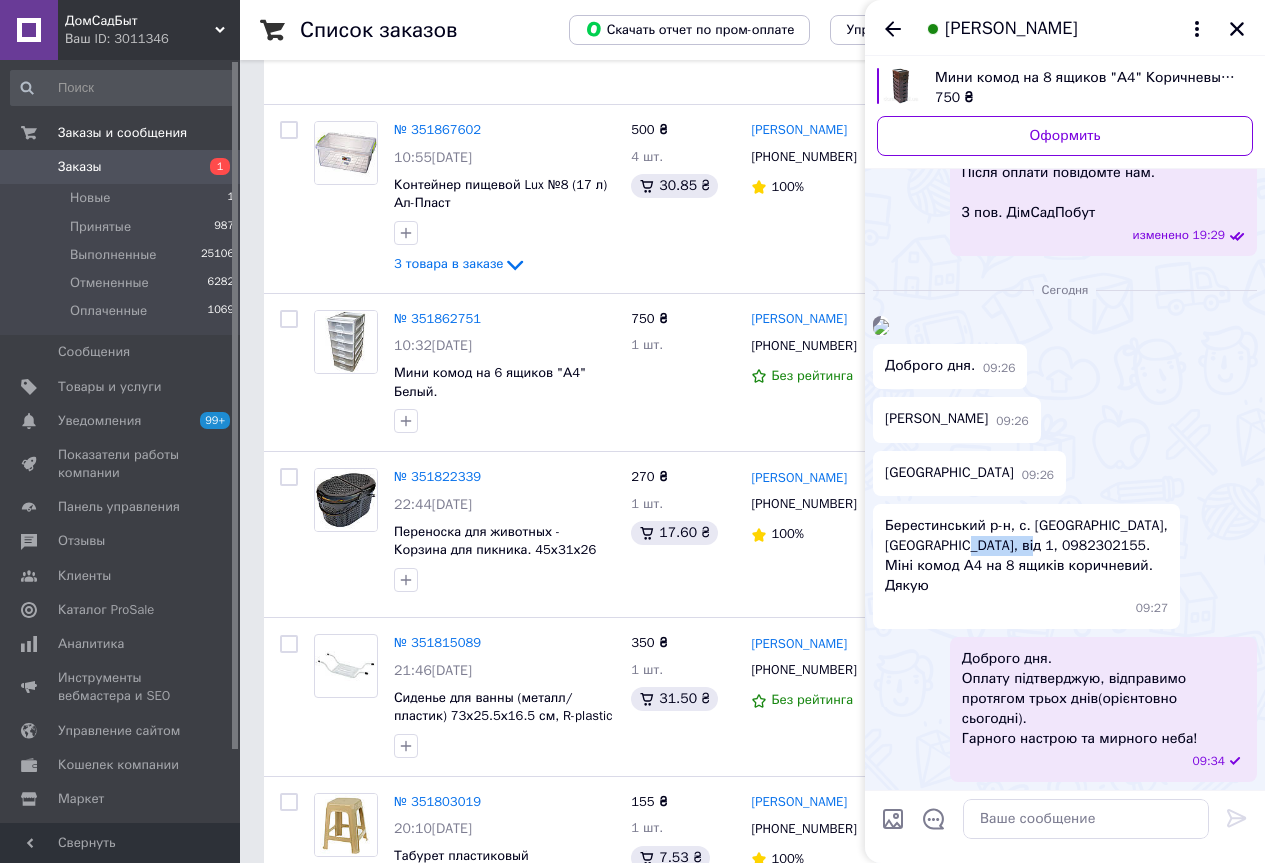 drag, startPoint x: 969, startPoint y: 685, endPoint x: 1042, endPoint y: 687, distance: 73.02739 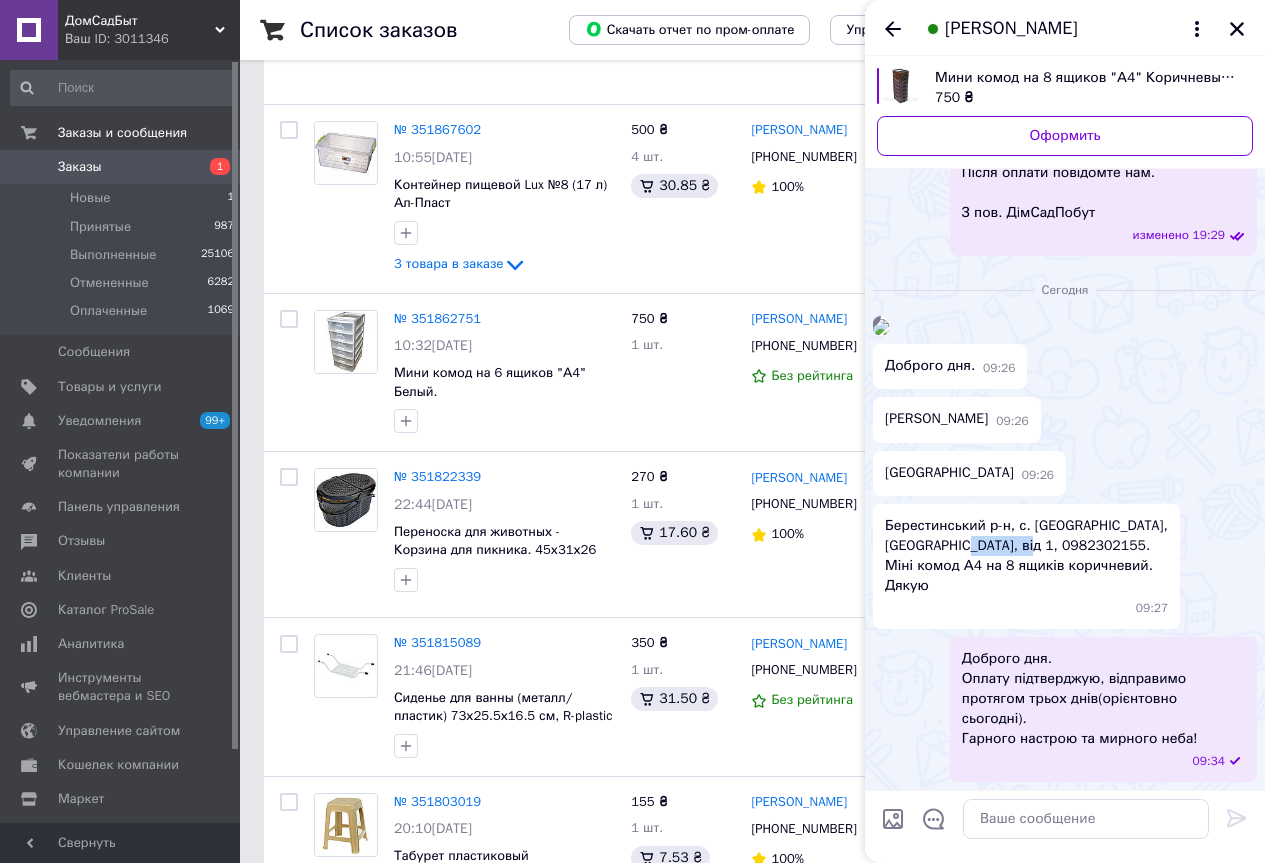 drag, startPoint x: 885, startPoint y: 561, endPoint x: 1035, endPoint y: 558, distance: 150.03 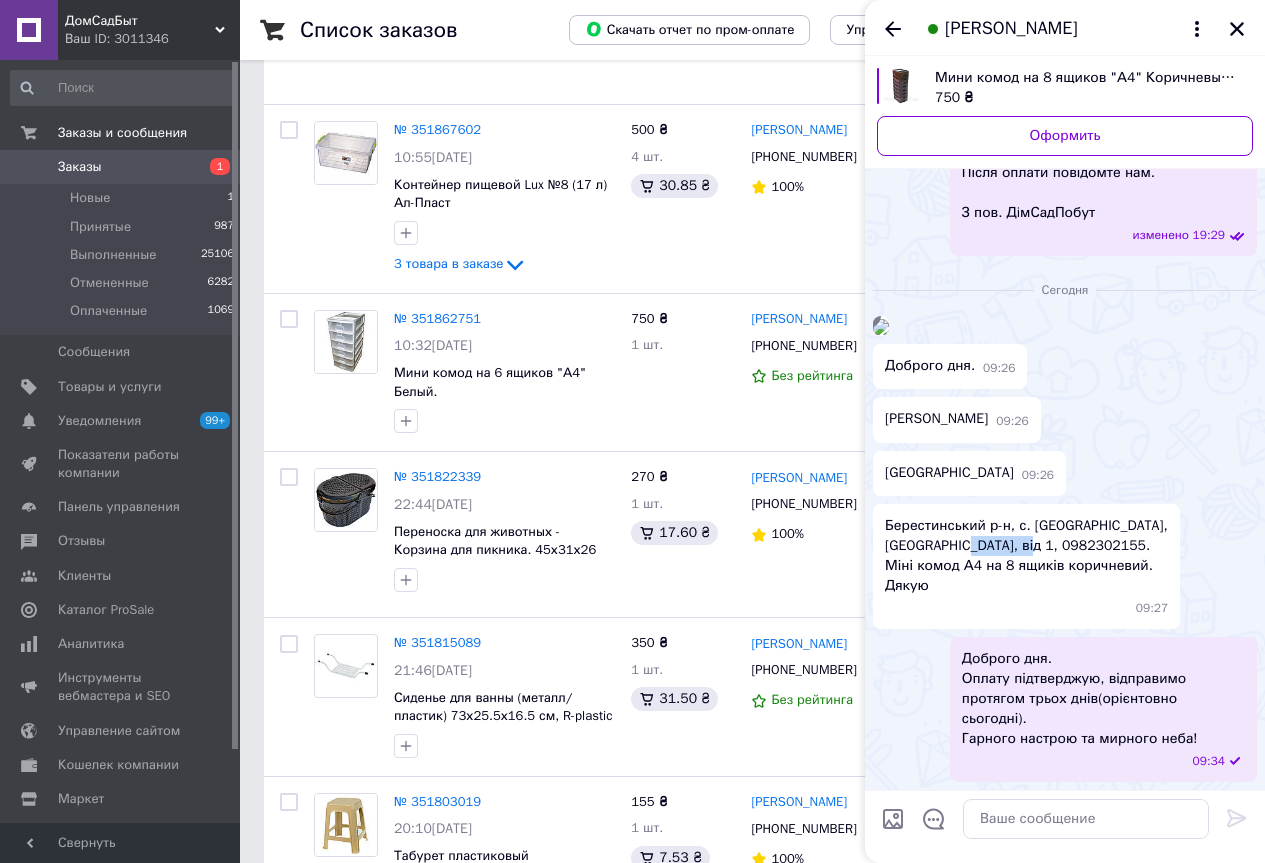 copy on "Александренко Наталія" 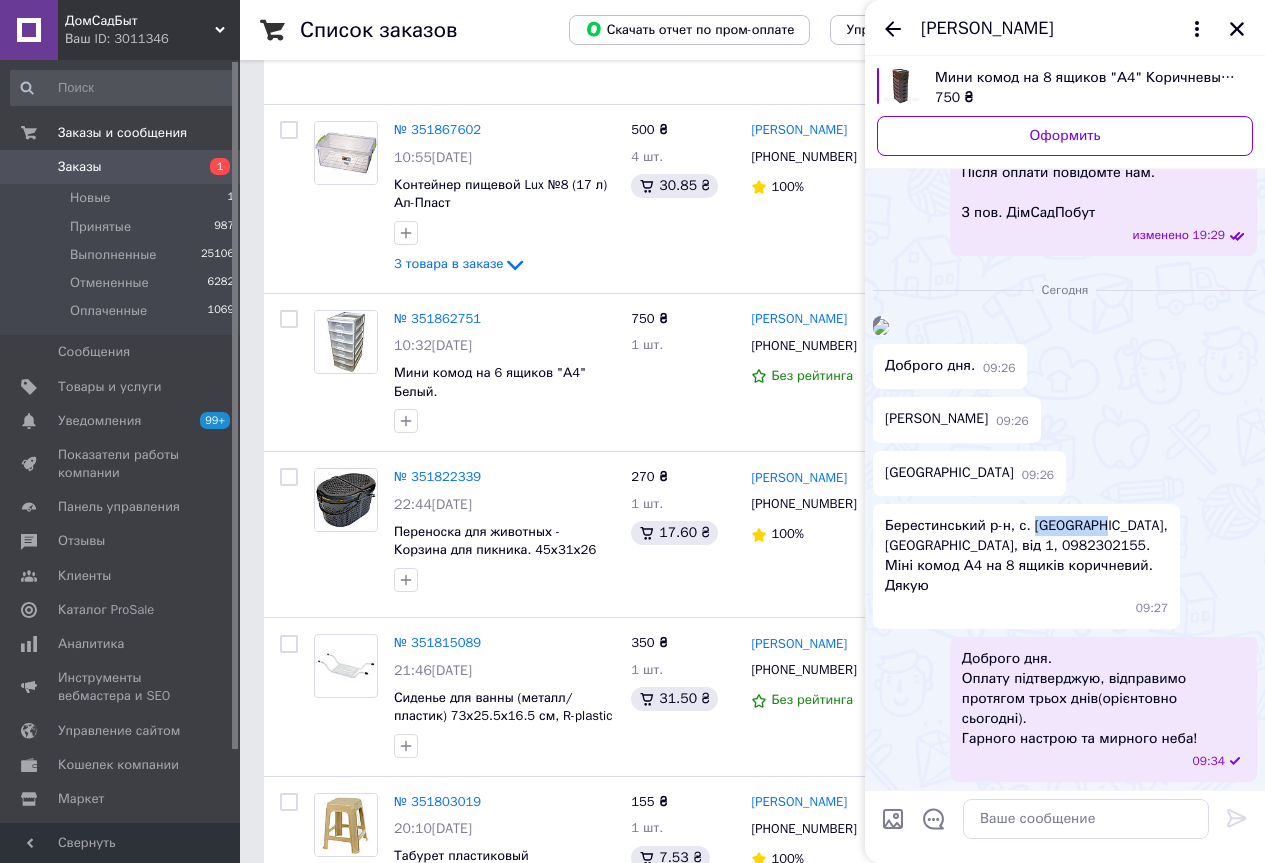 drag, startPoint x: 1028, startPoint y: 663, endPoint x: 1086, endPoint y: 661, distance: 58.034473 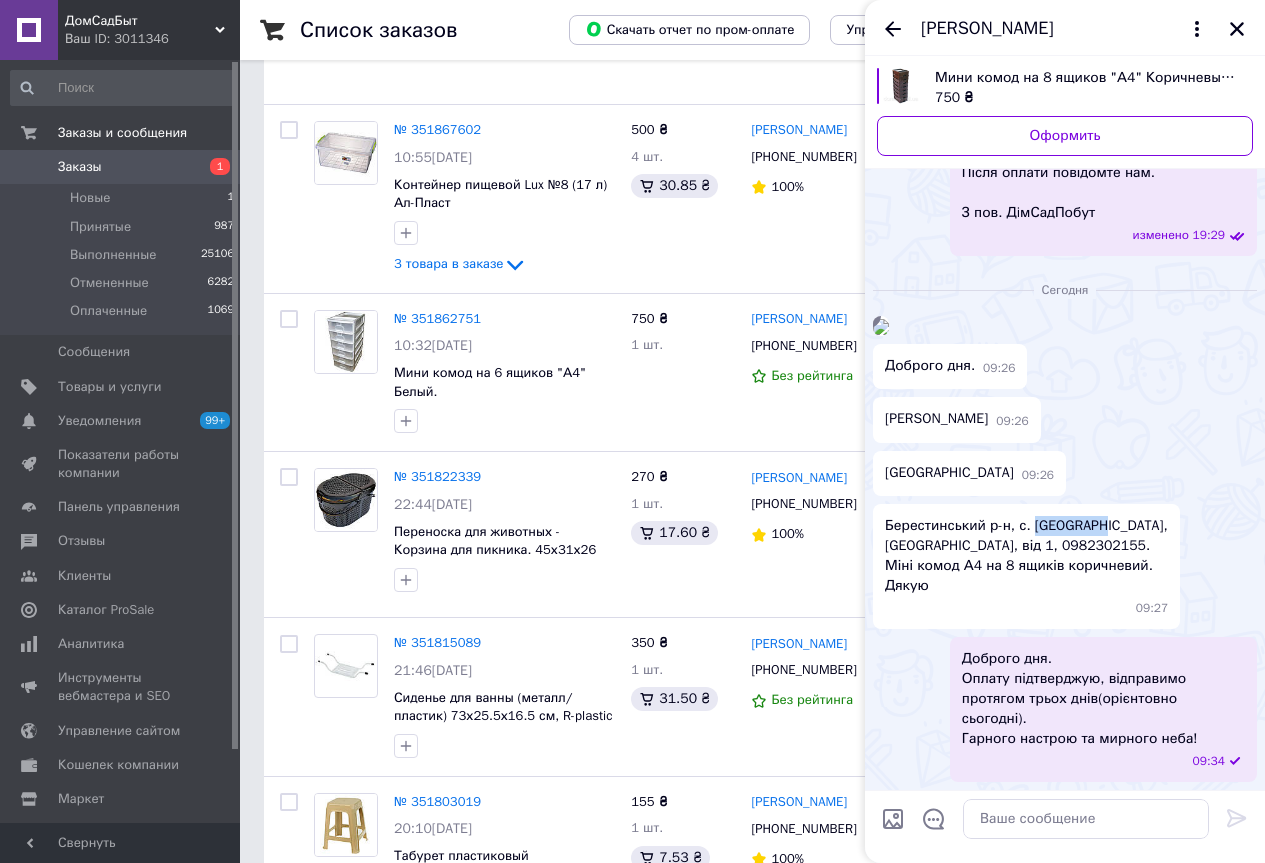 copy on "Кегичівка" 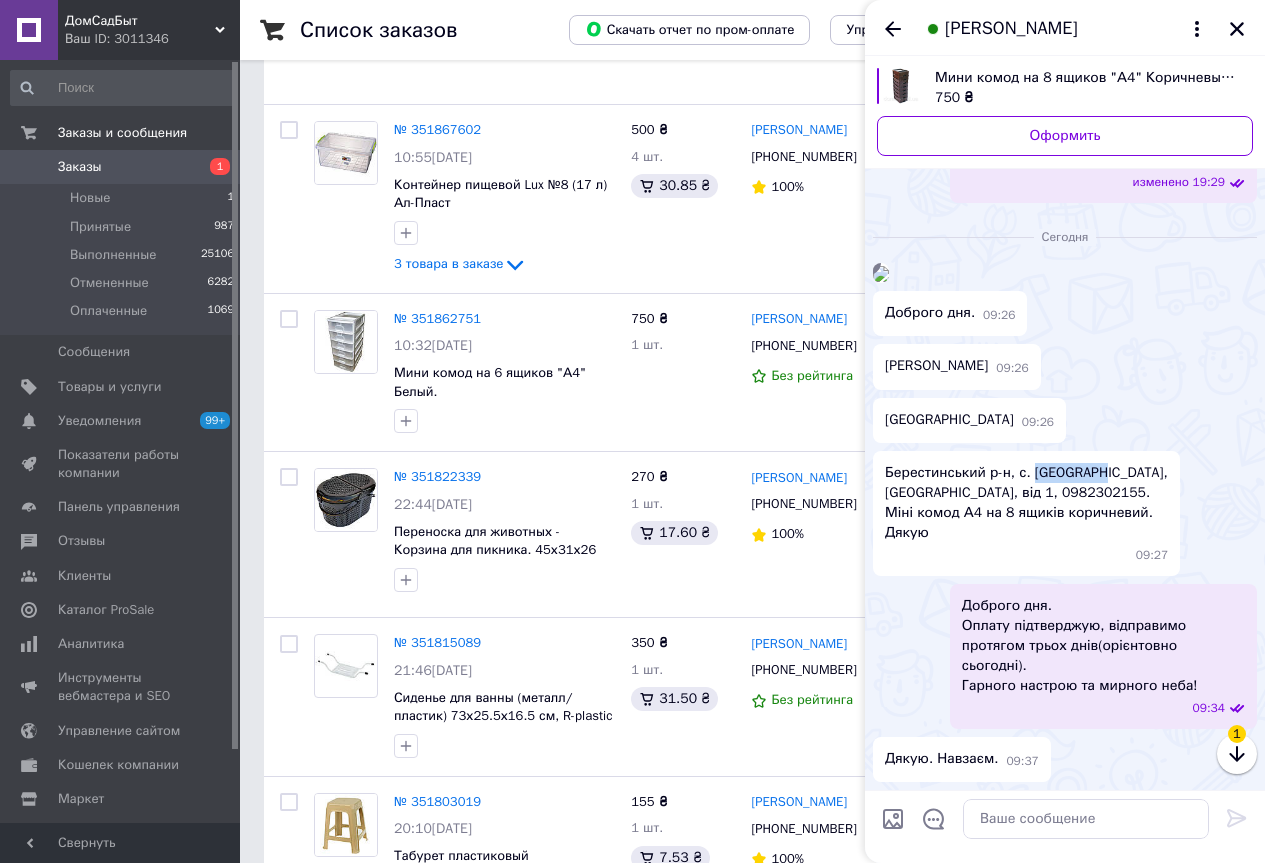 scroll, scrollTop: 684, scrollLeft: 0, axis: vertical 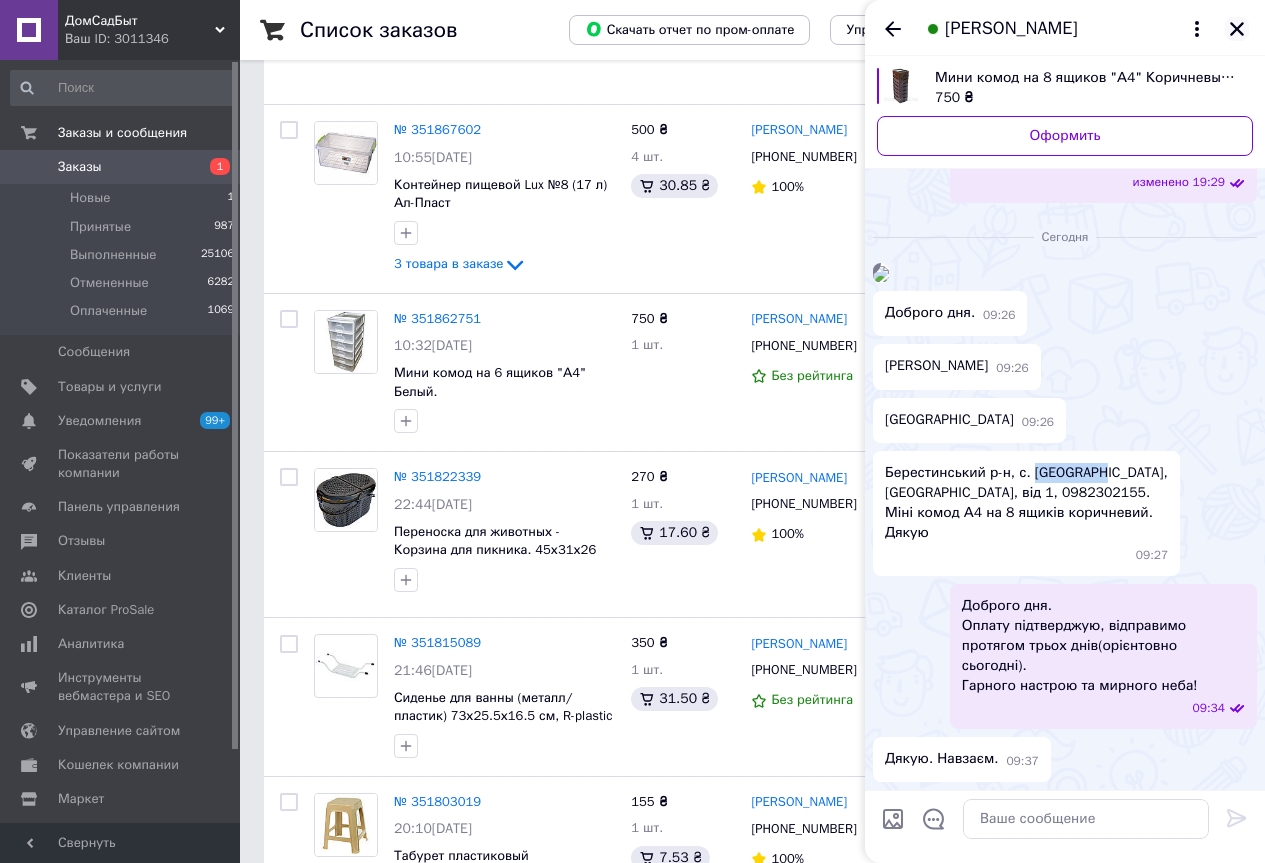 click 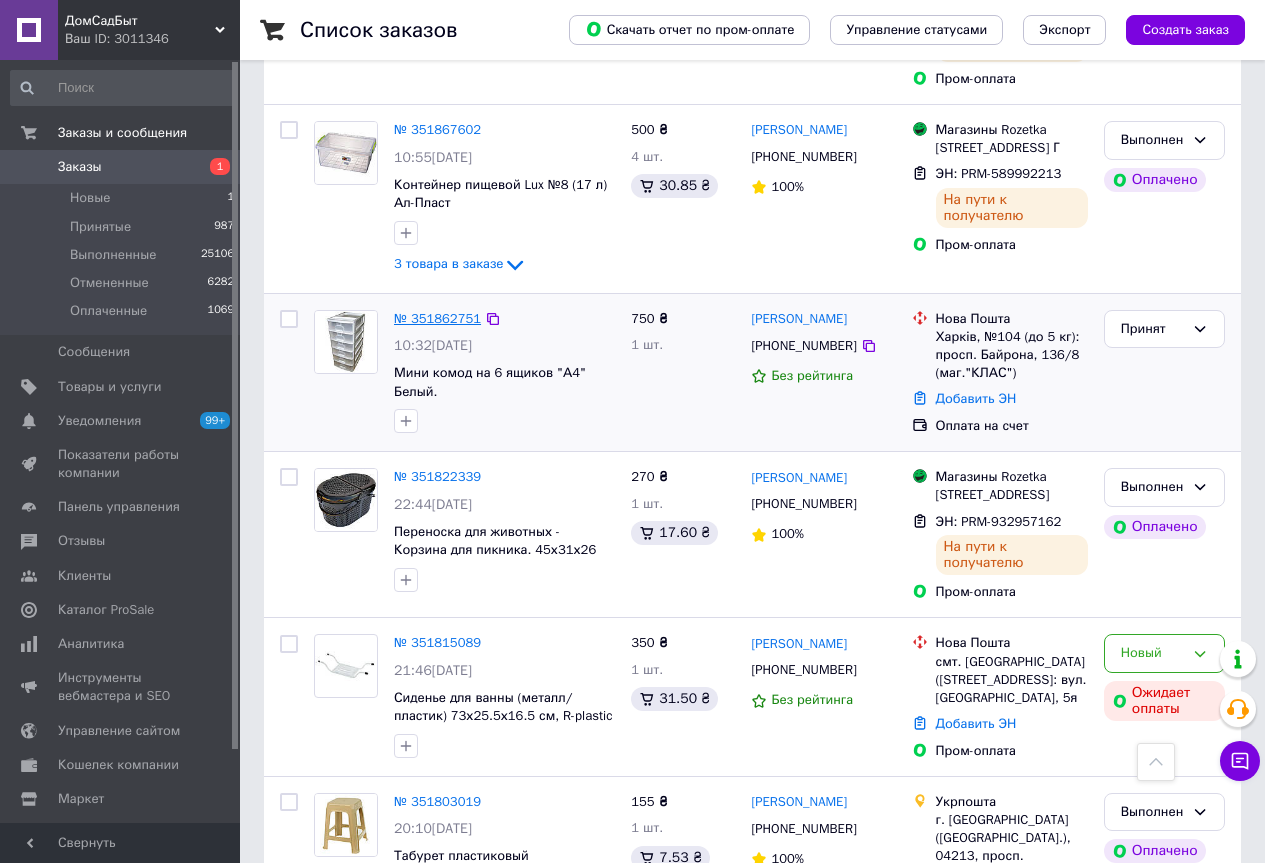 click on "№ 351862751" at bounding box center [437, 318] 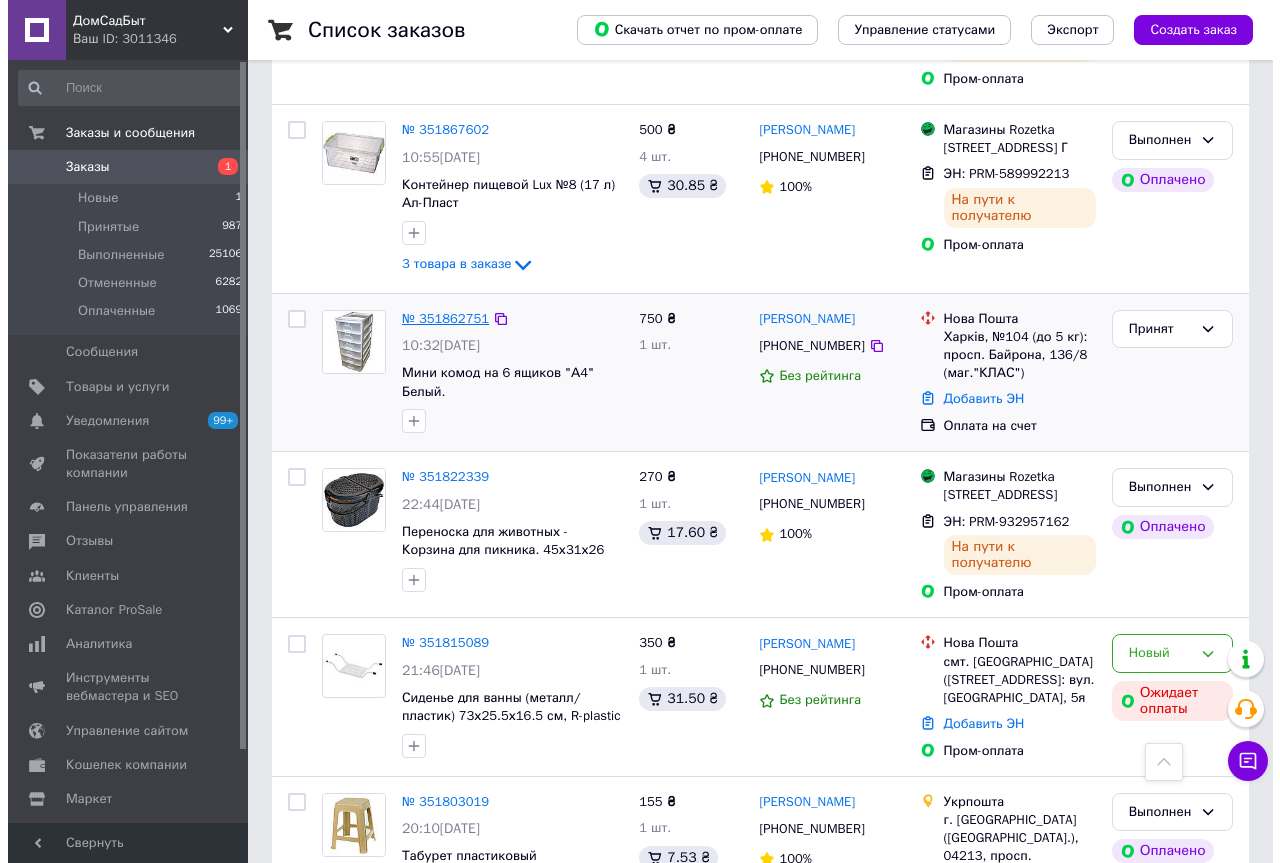 scroll, scrollTop: 0, scrollLeft: 0, axis: both 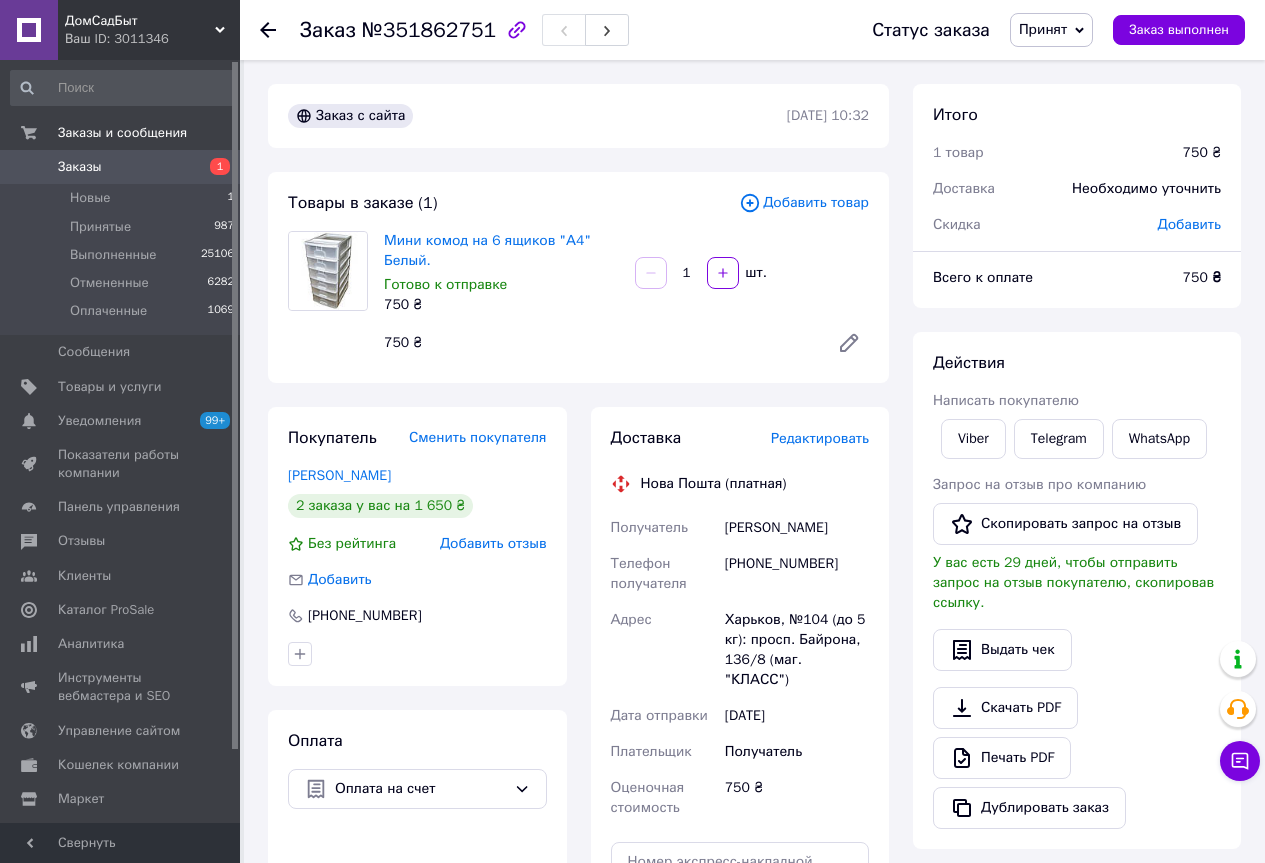 click on "Редактировать" at bounding box center (820, 438) 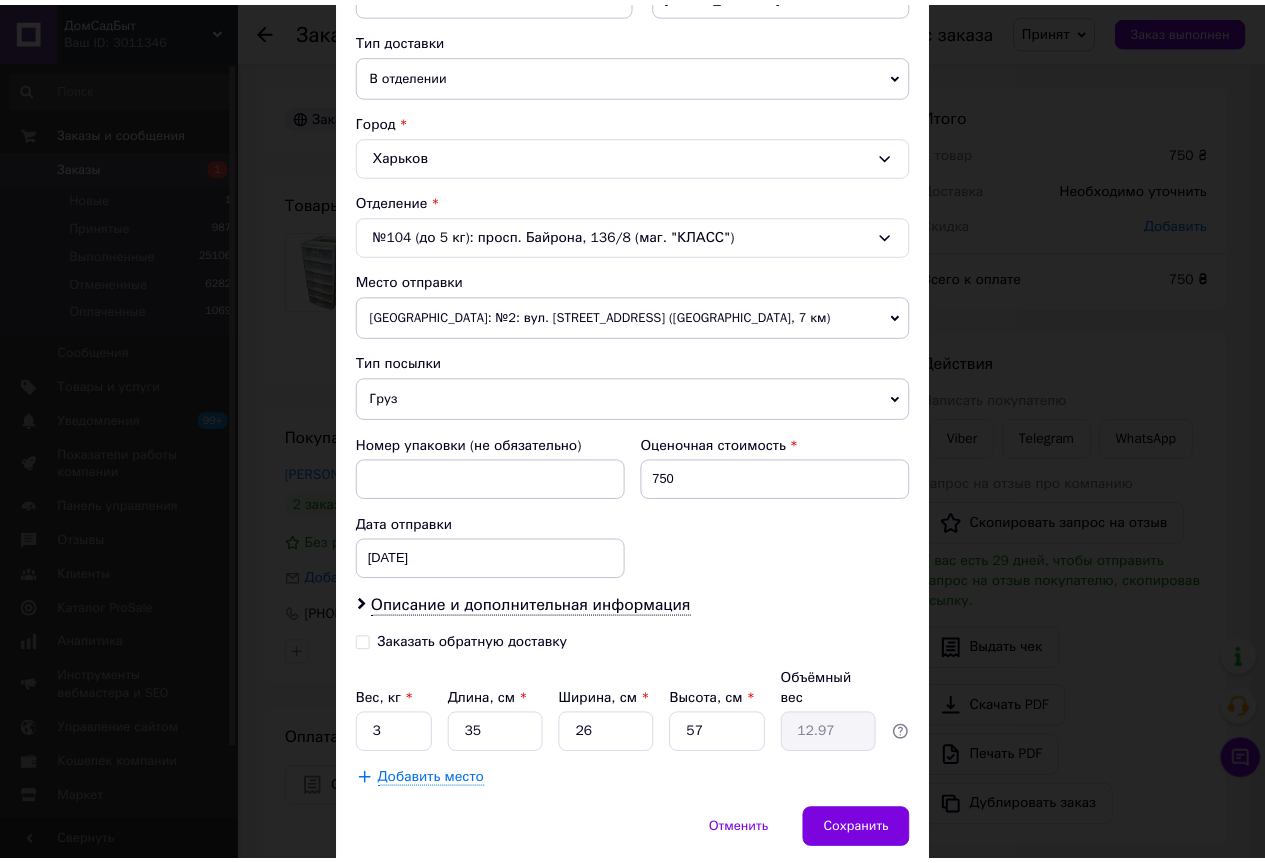 scroll, scrollTop: 501, scrollLeft: 0, axis: vertical 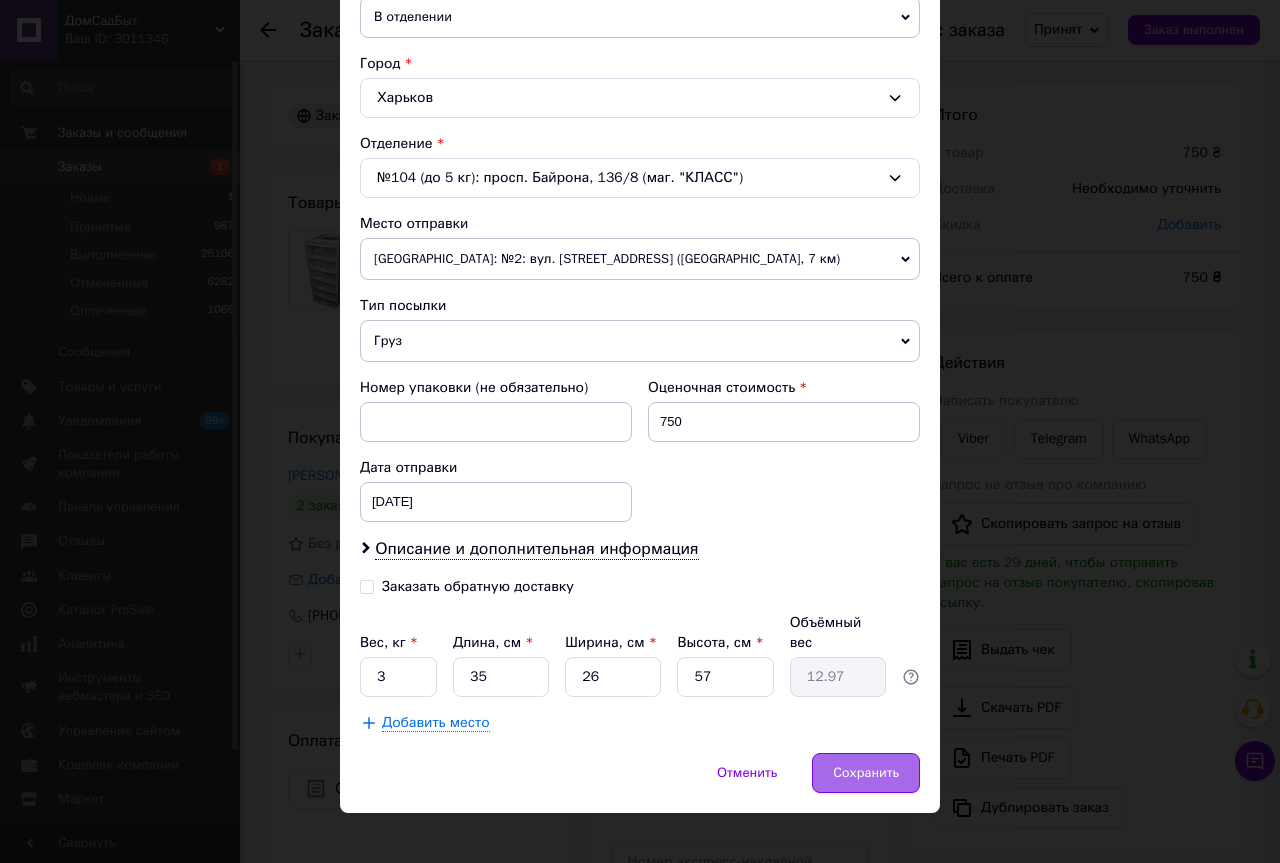 click on "Сохранить" at bounding box center (866, 773) 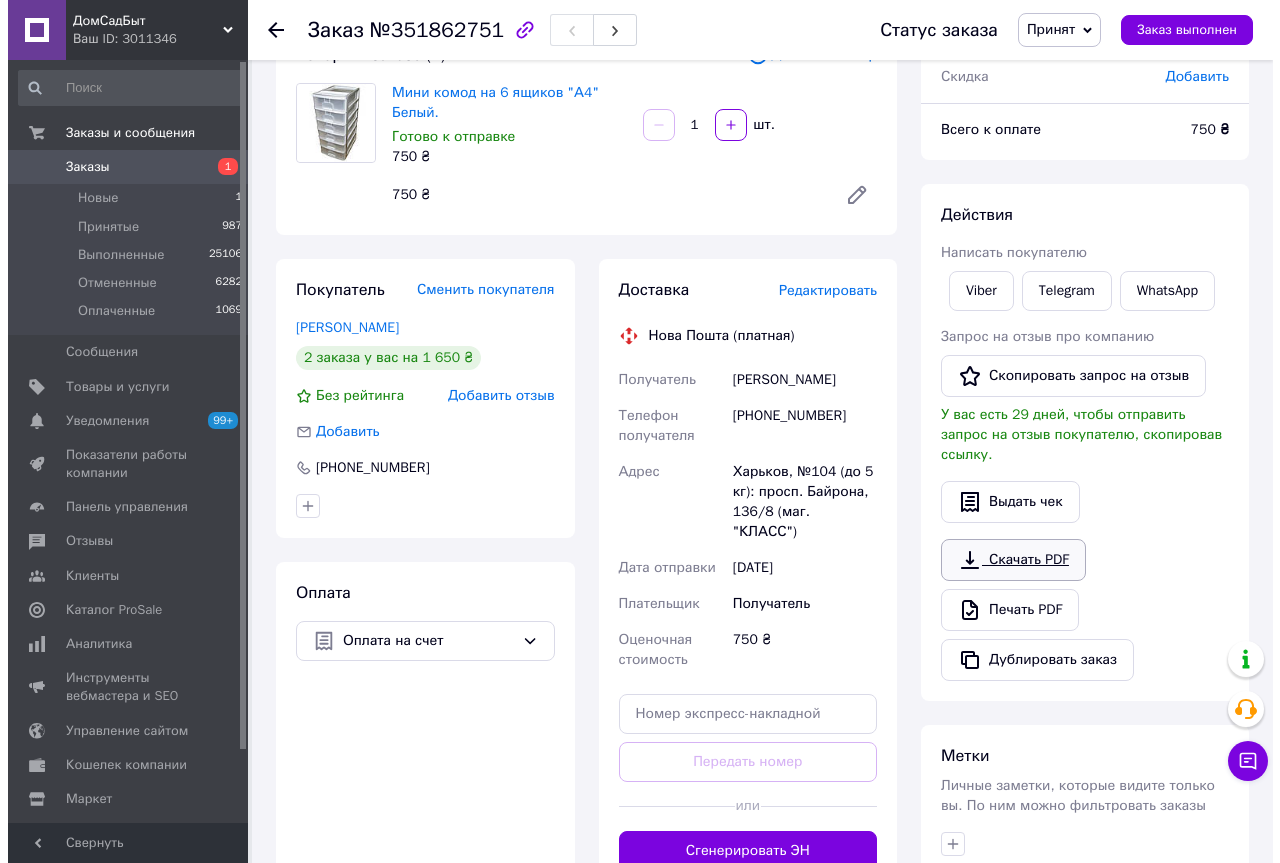 scroll, scrollTop: 100, scrollLeft: 0, axis: vertical 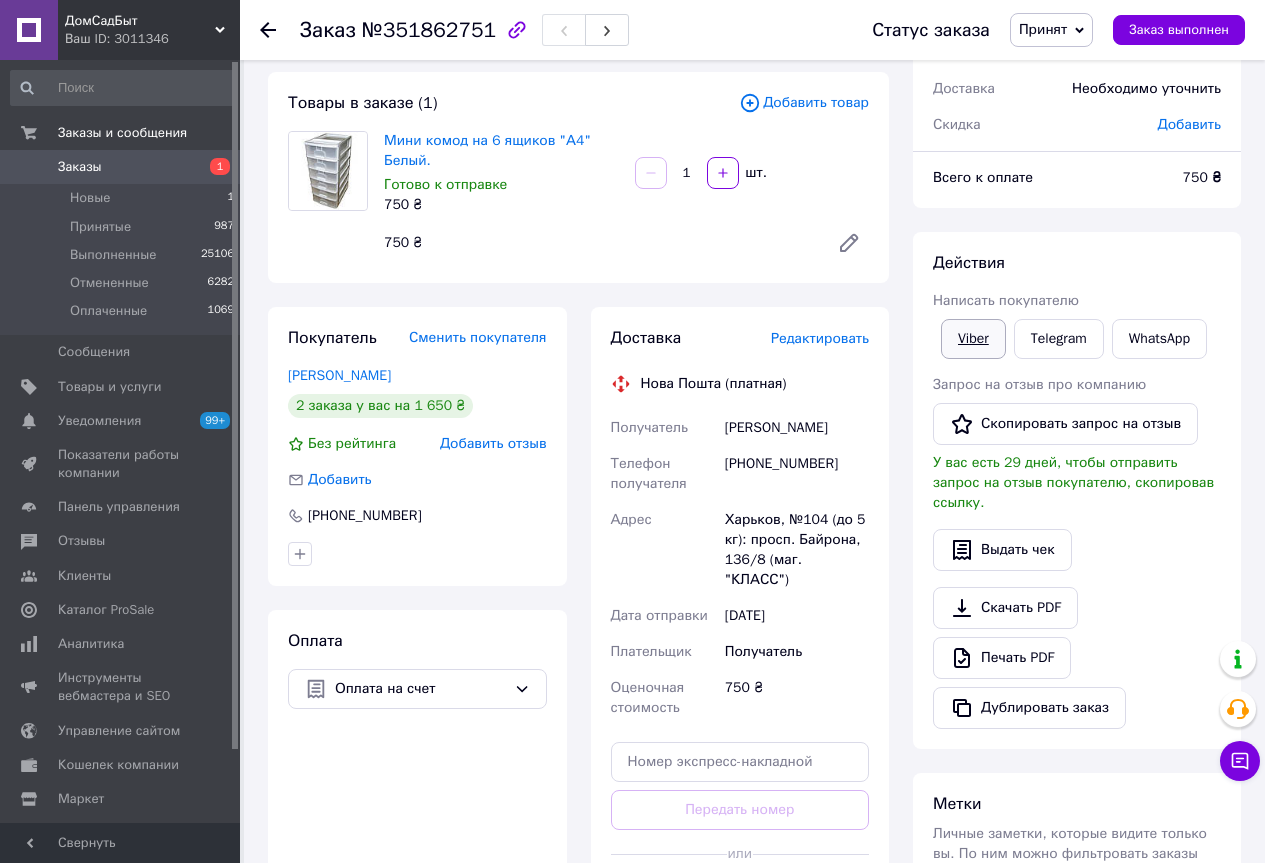 click on "Viber" at bounding box center (973, 339) 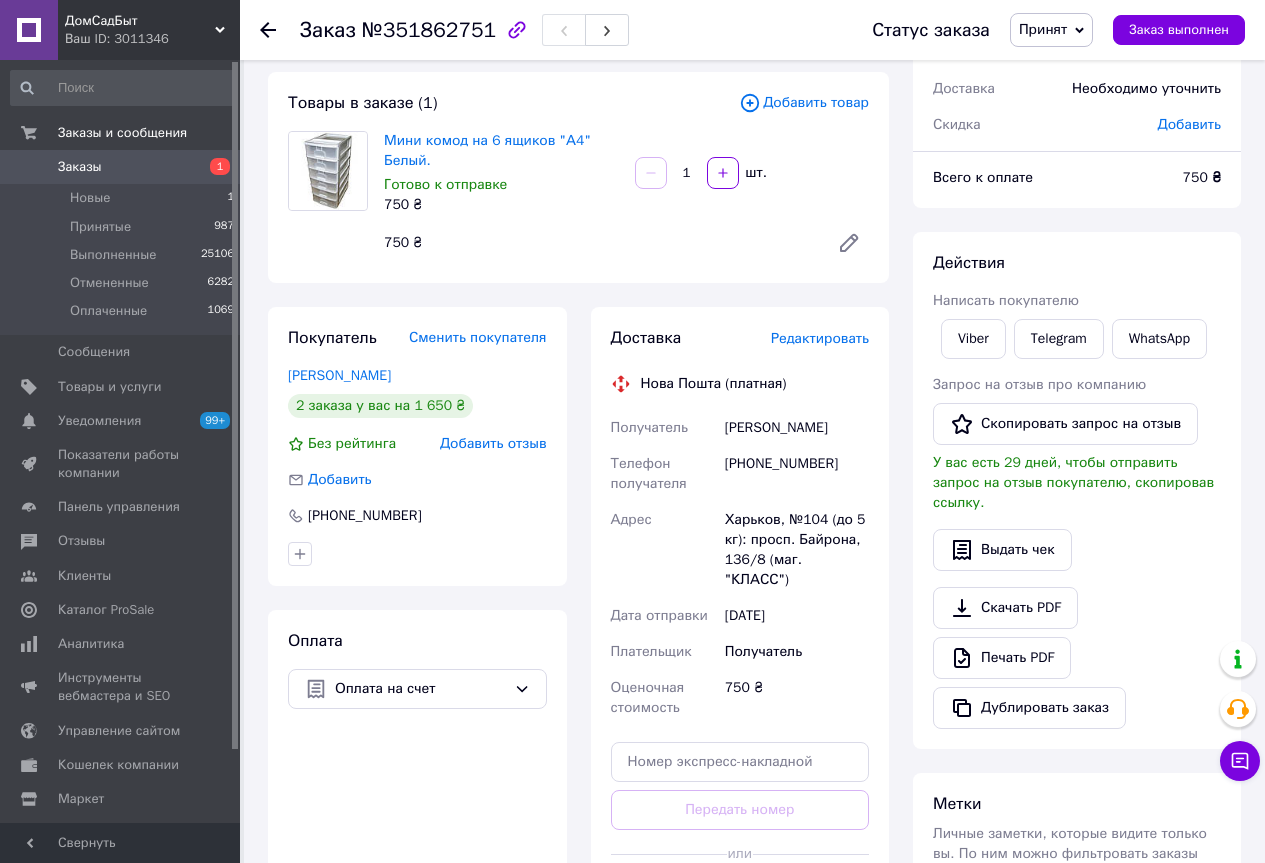 click on "Редактировать" at bounding box center [820, 338] 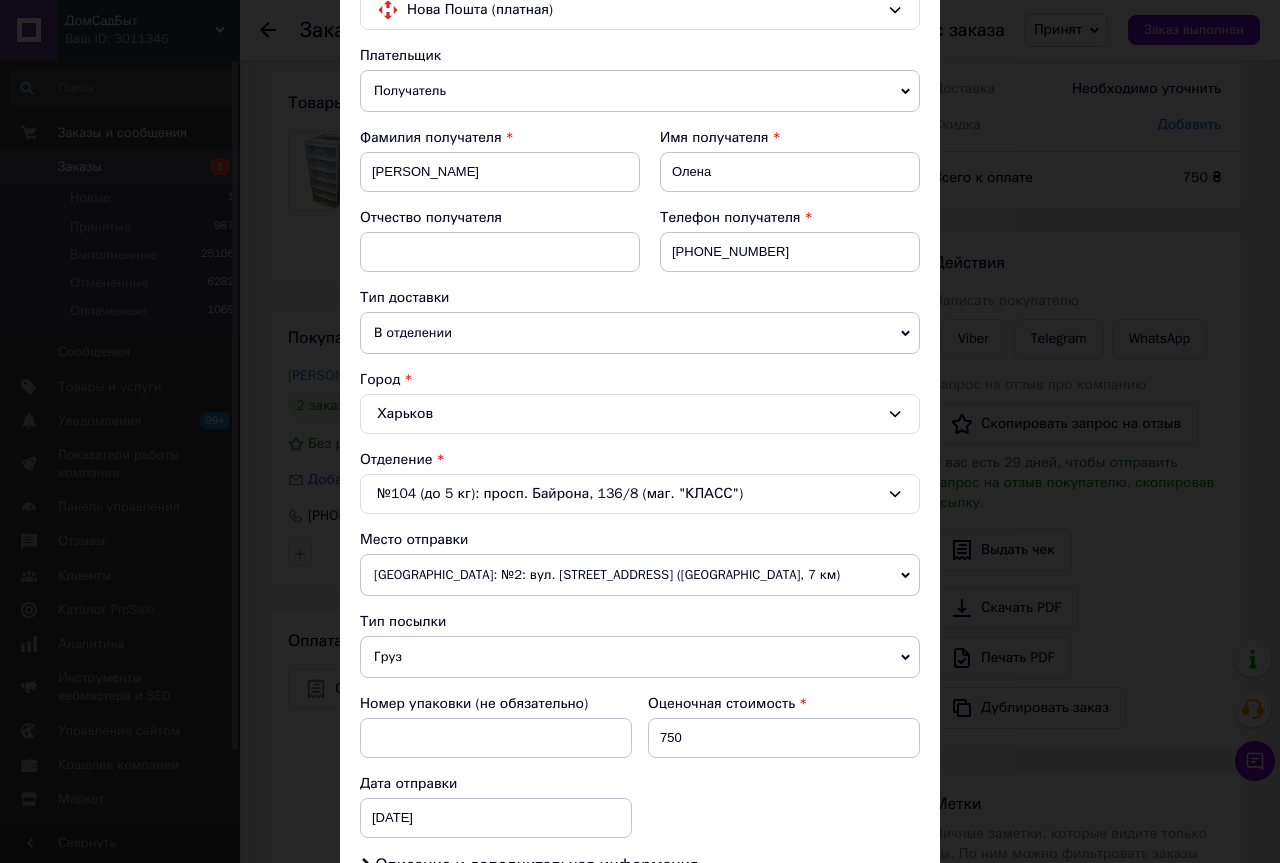 scroll, scrollTop: 200, scrollLeft: 0, axis: vertical 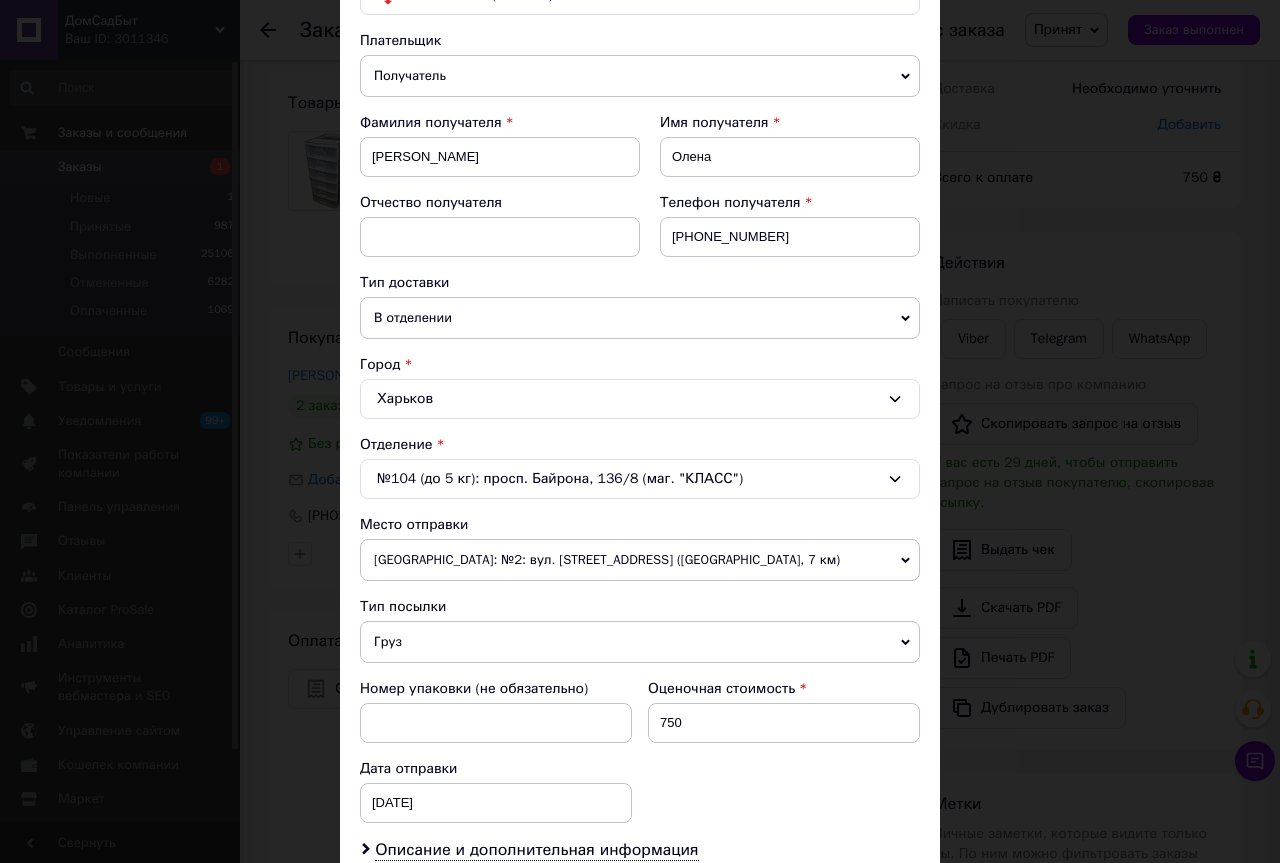click on "№104 (до 5 кг): просп. Байрона, 136/8 (маг. "КЛАСС")" at bounding box center (640, 479) 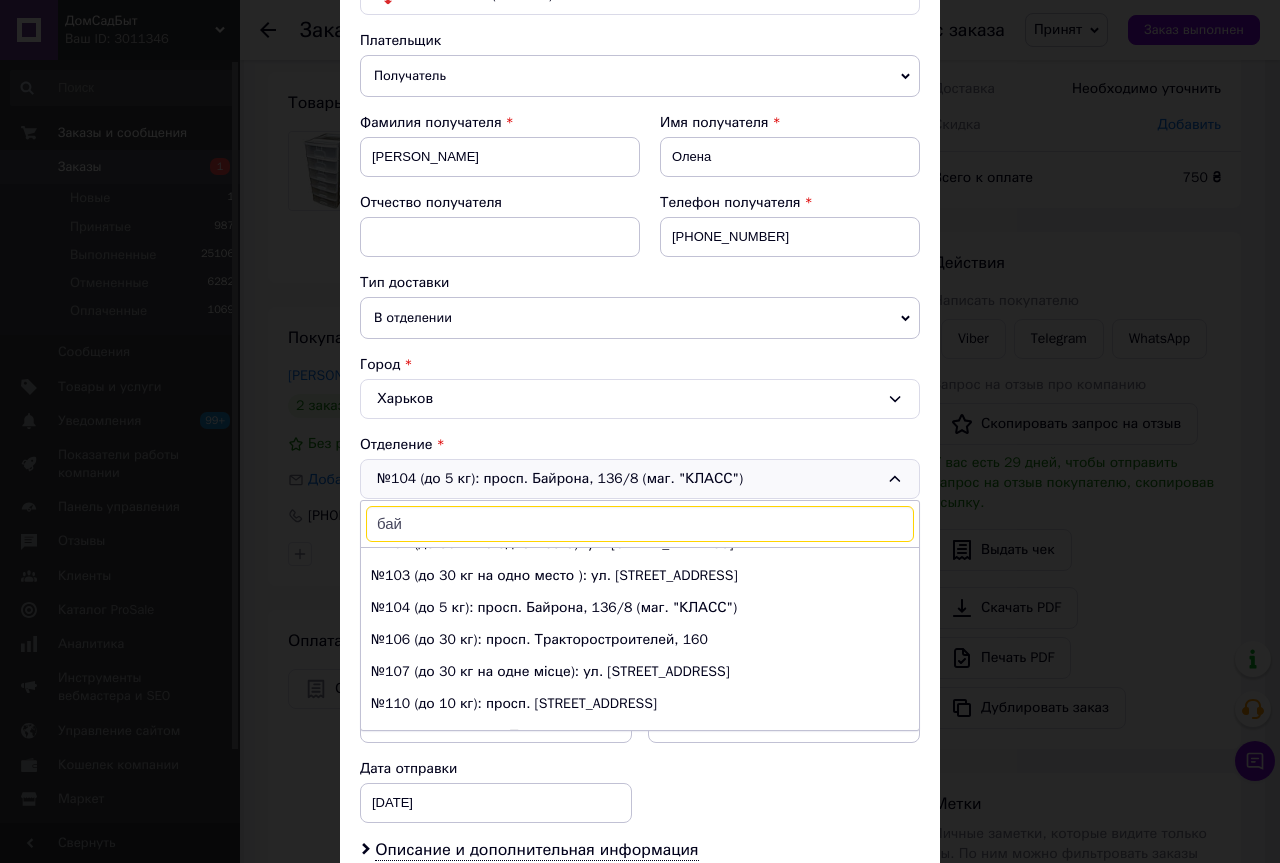 scroll, scrollTop: 0, scrollLeft: 0, axis: both 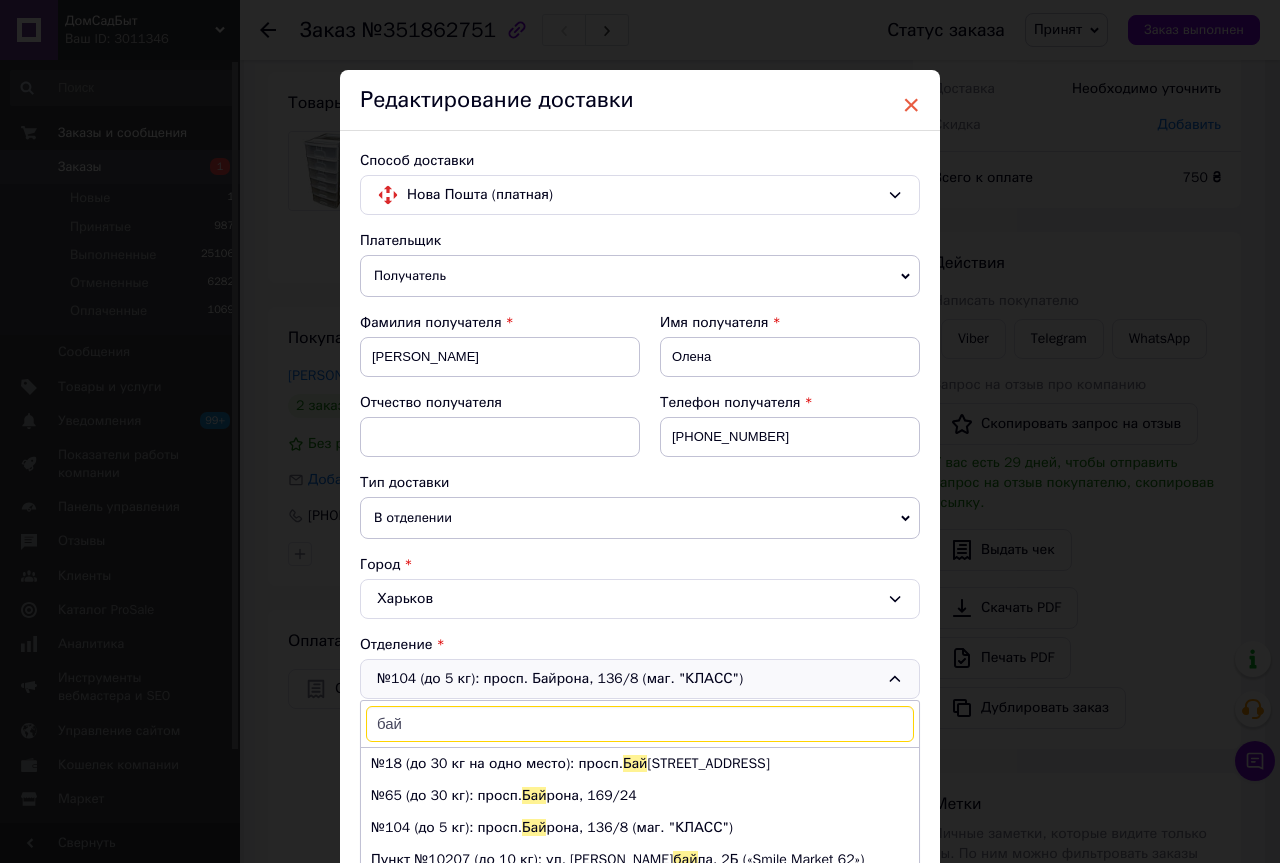 type on "бай" 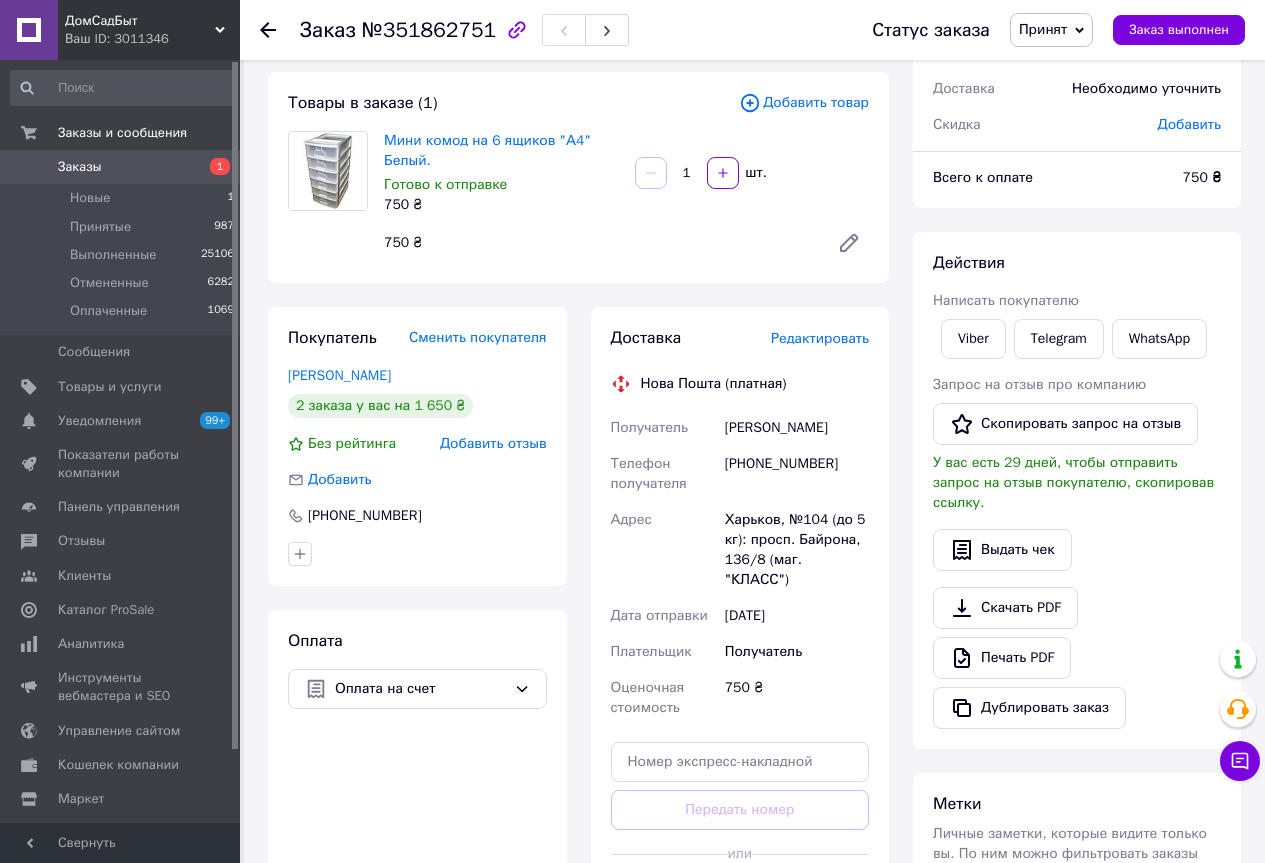 click on "Заказ №351862751" at bounding box center [566, 30] 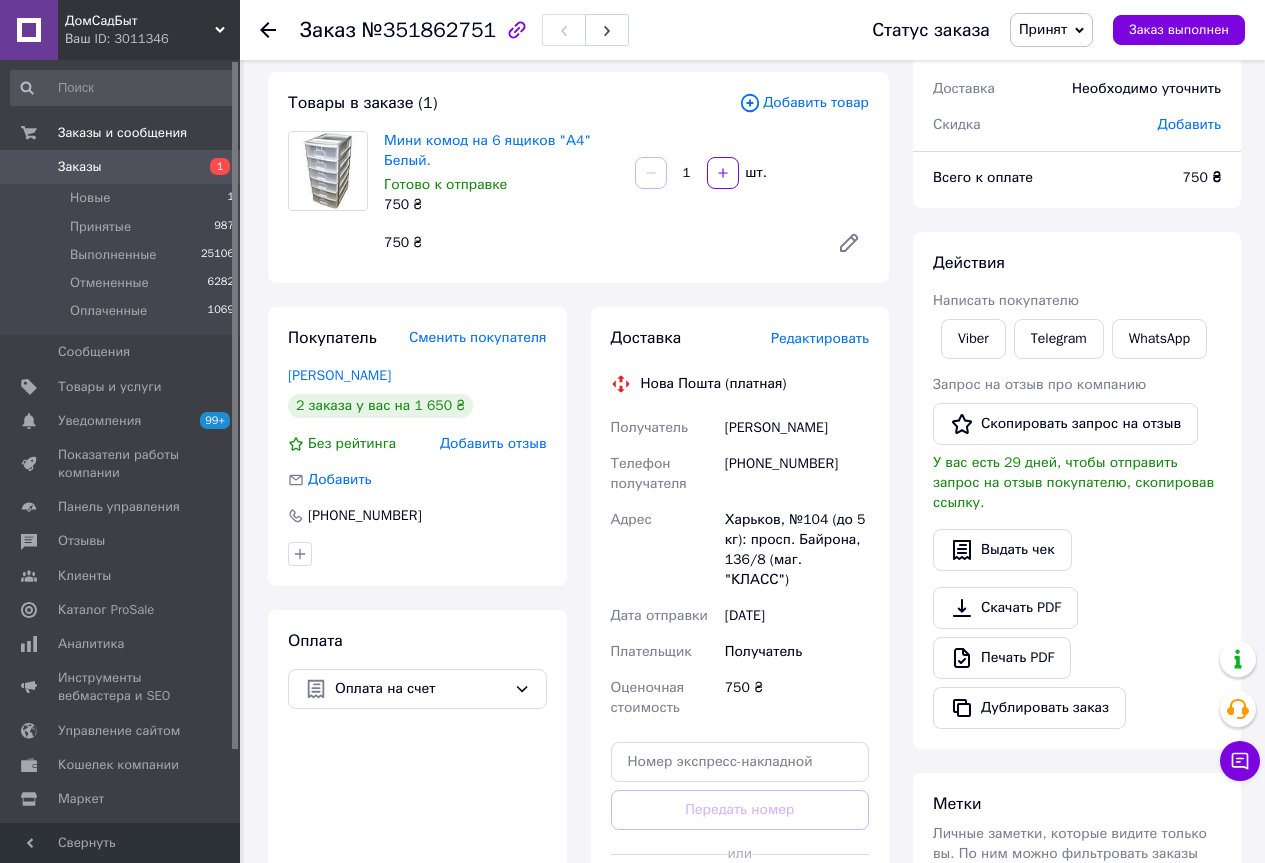 click on "Заказы" at bounding box center (80, 167) 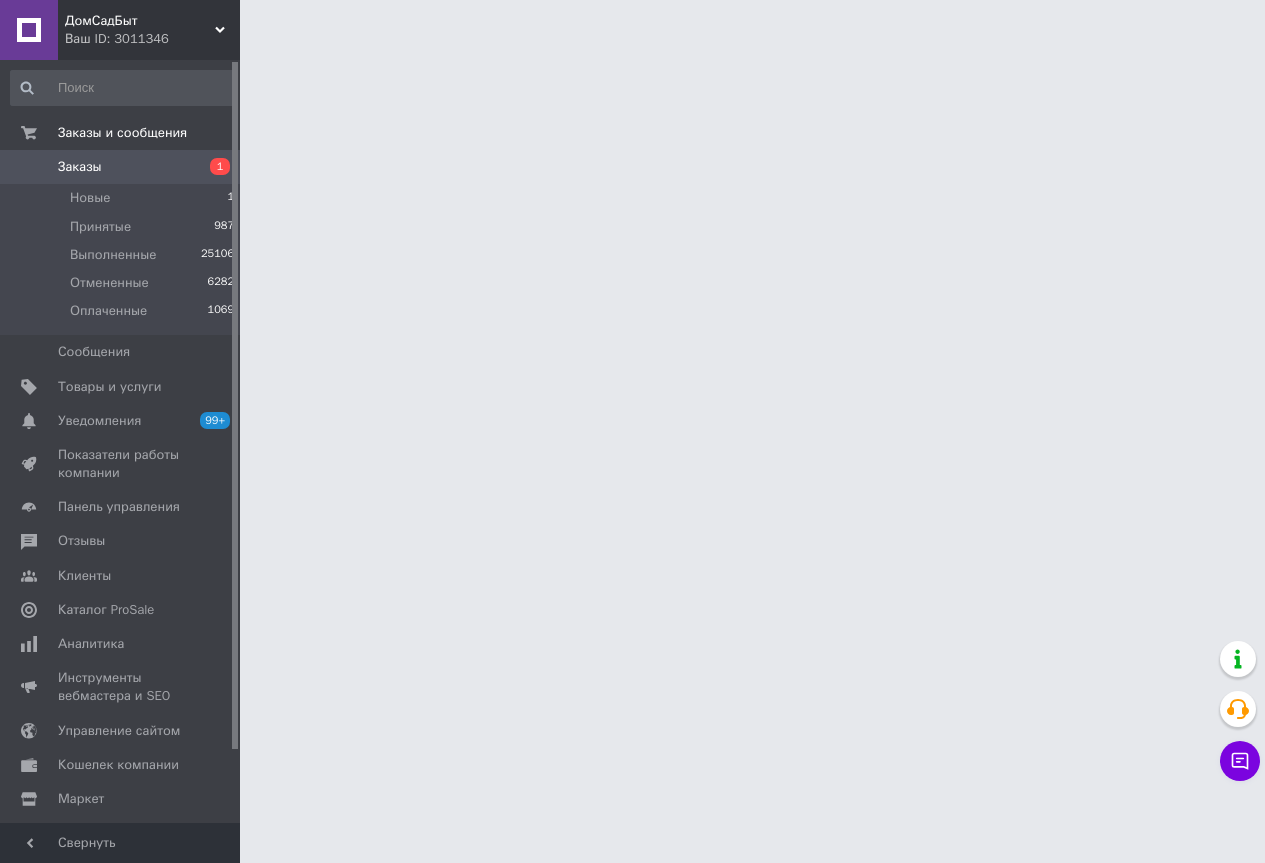 scroll, scrollTop: 0, scrollLeft: 0, axis: both 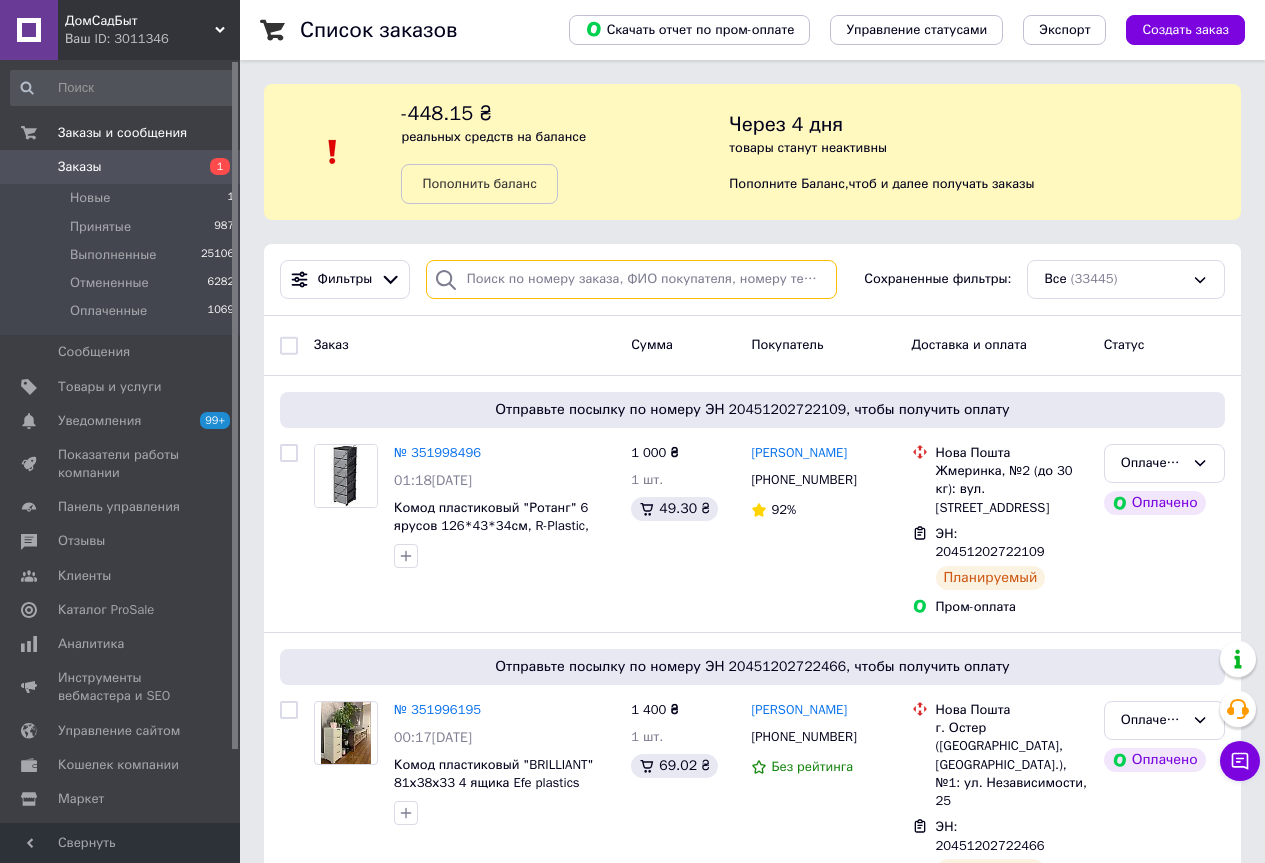 paste on "380500388203" 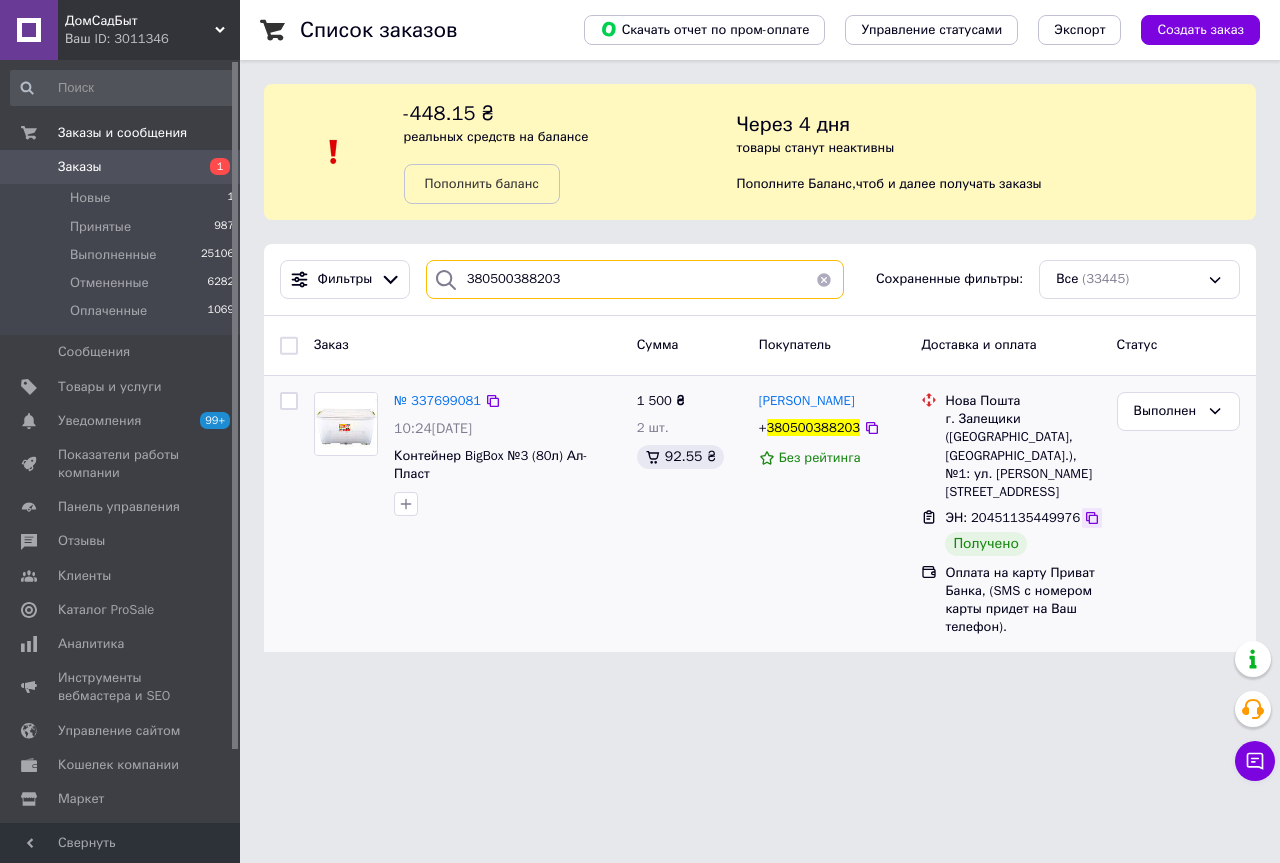 type on "380500388203" 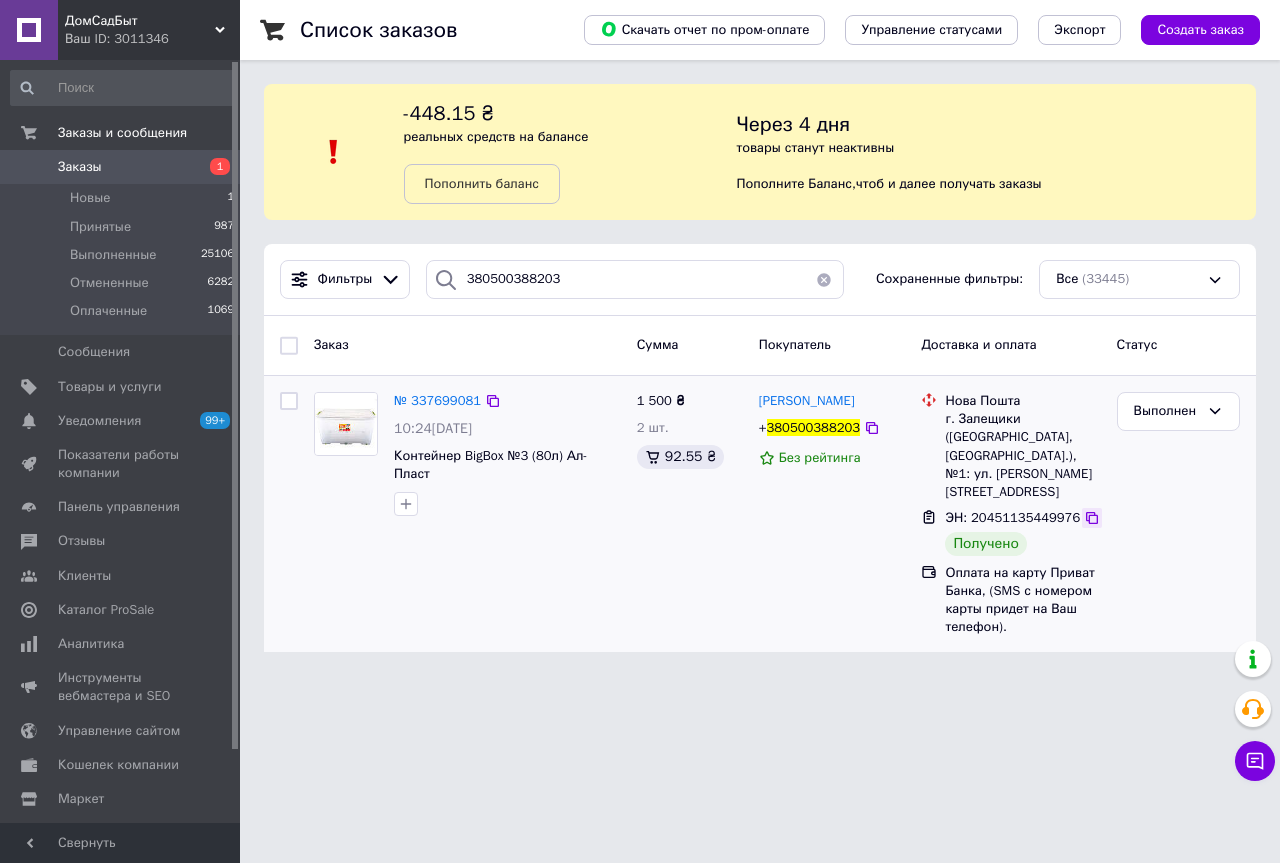 click 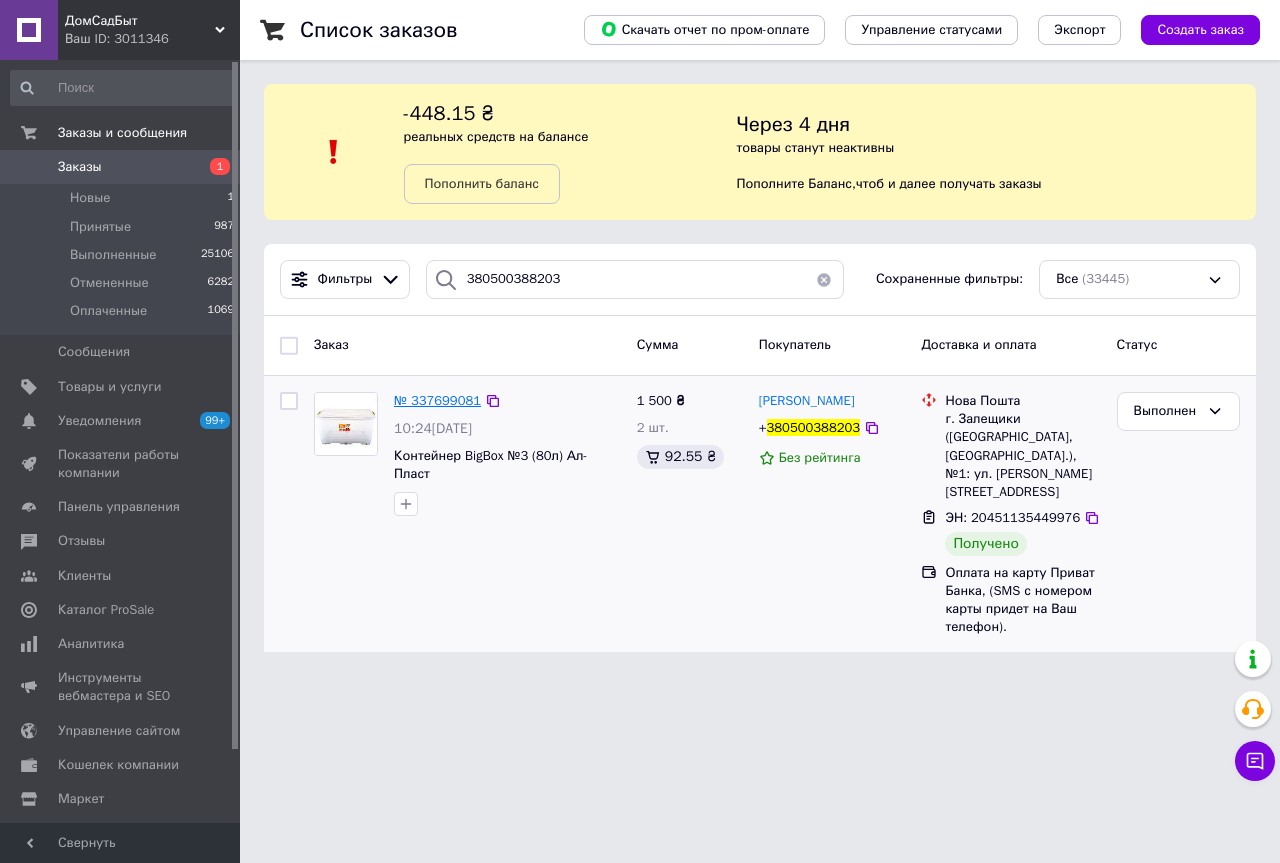 click on "№ 337699081" at bounding box center [437, 400] 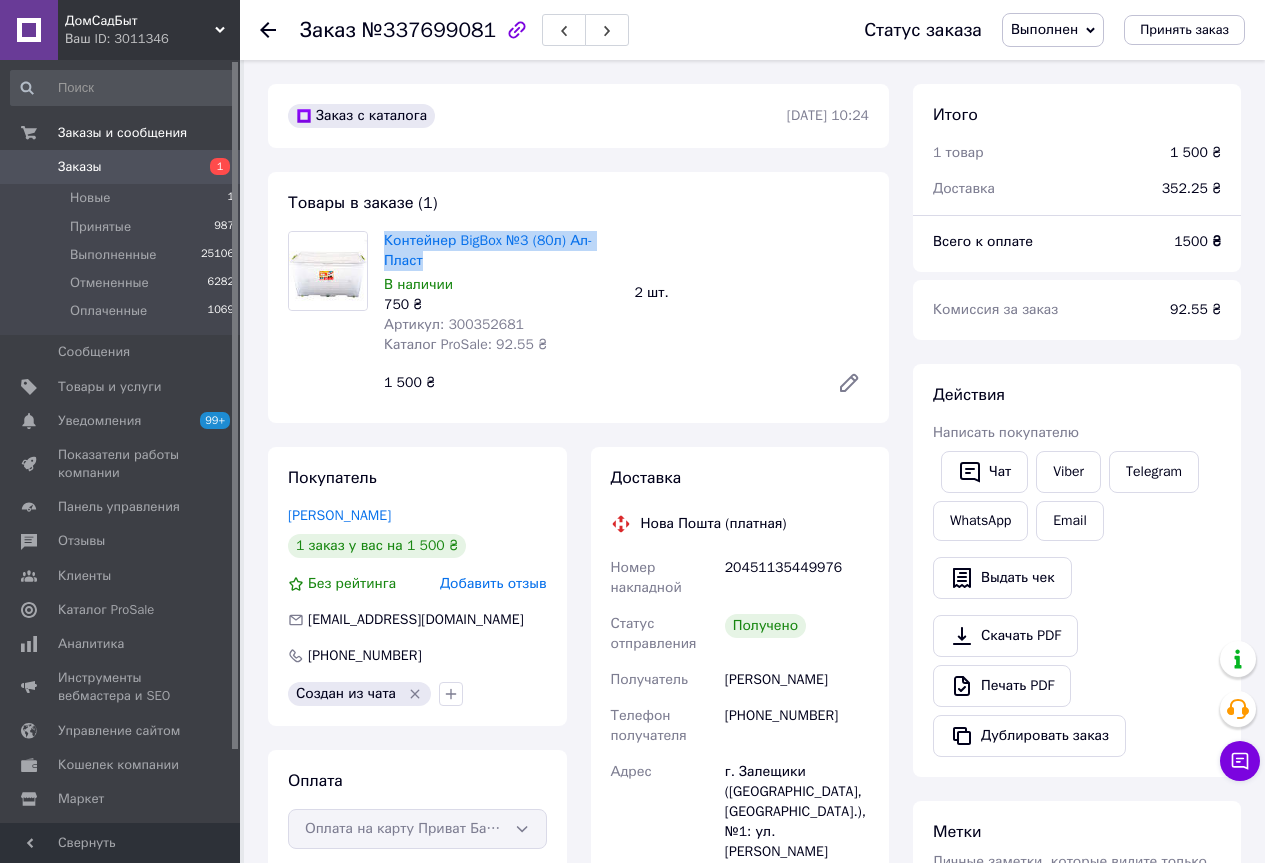 drag, startPoint x: 383, startPoint y: 235, endPoint x: 446, endPoint y: 259, distance: 67.41662 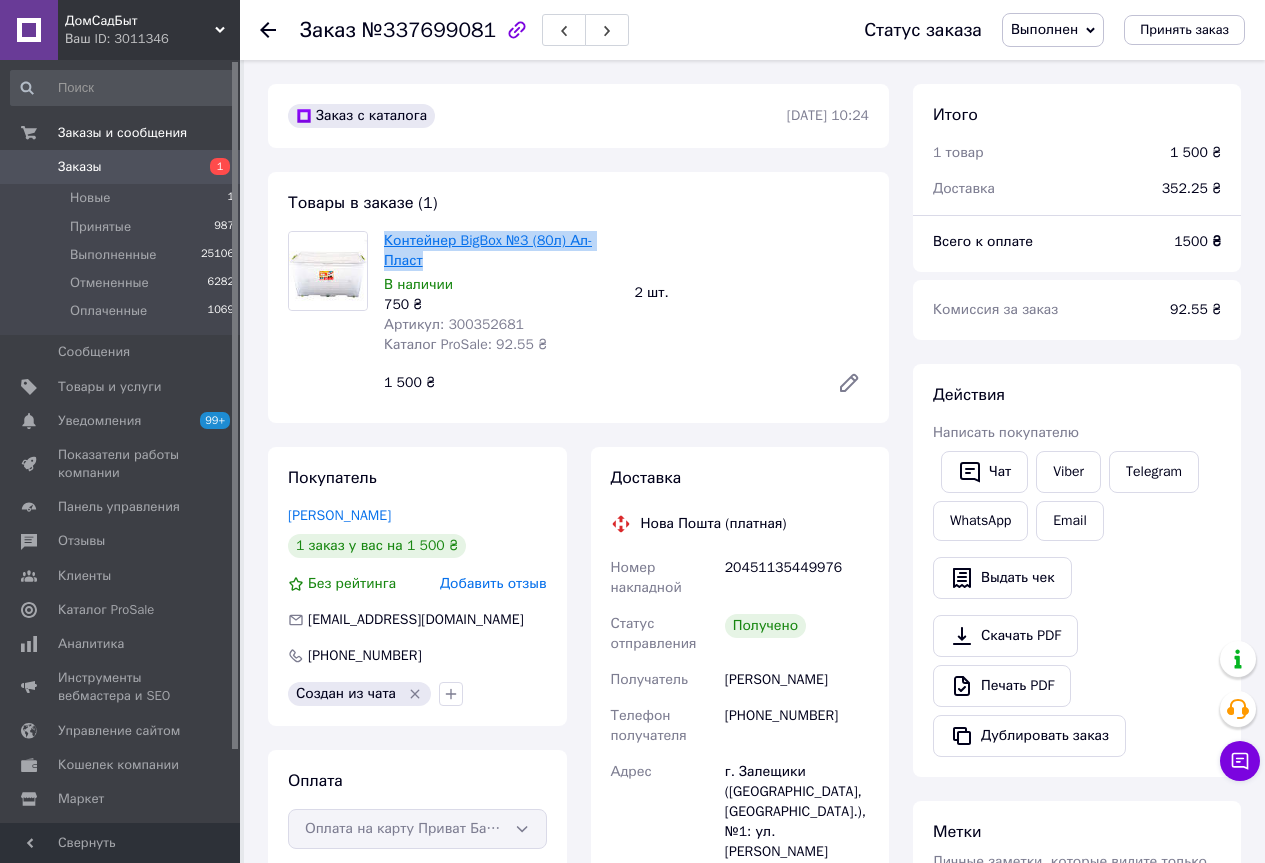 copy on "Контейнер BigBox №3 (80л) Ал-Пласт" 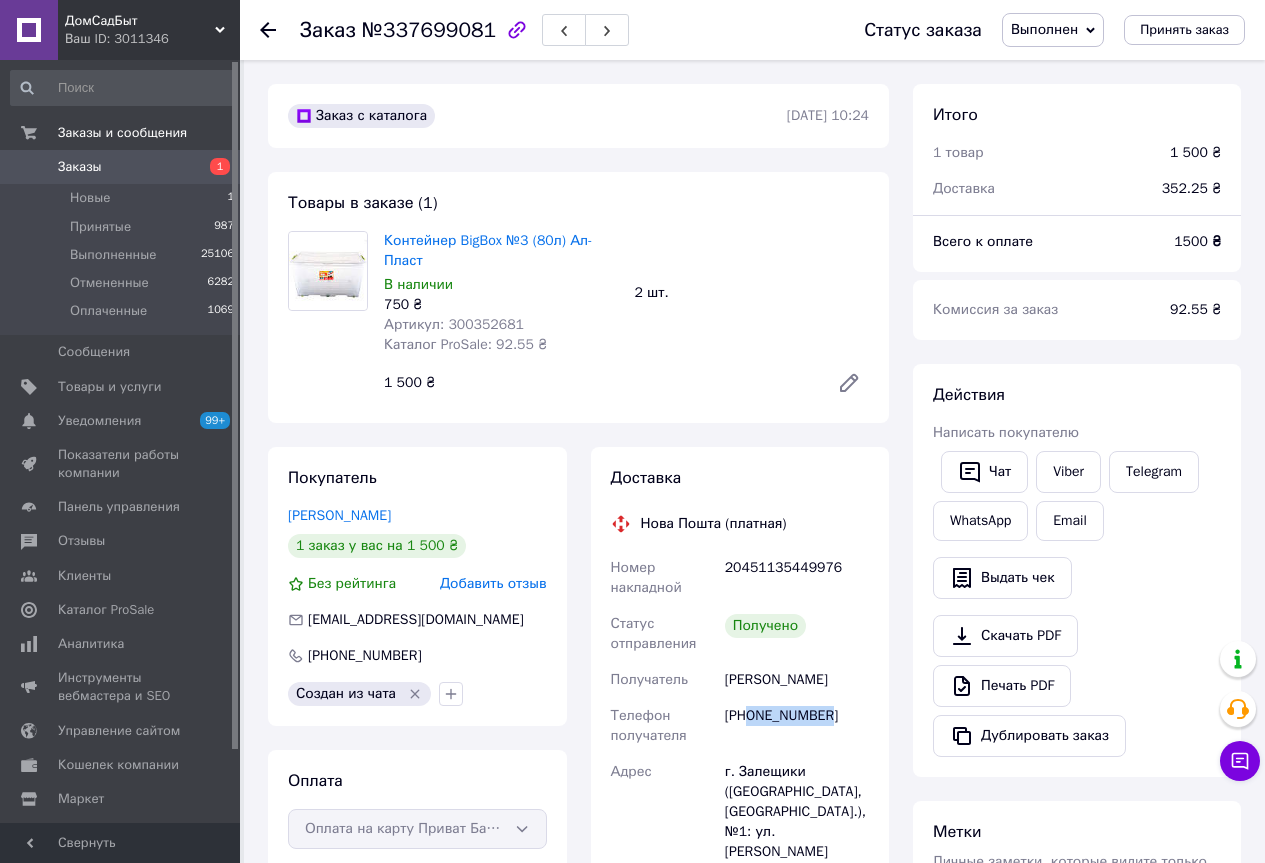 drag, startPoint x: 747, startPoint y: 714, endPoint x: 841, endPoint y: 710, distance: 94.08507 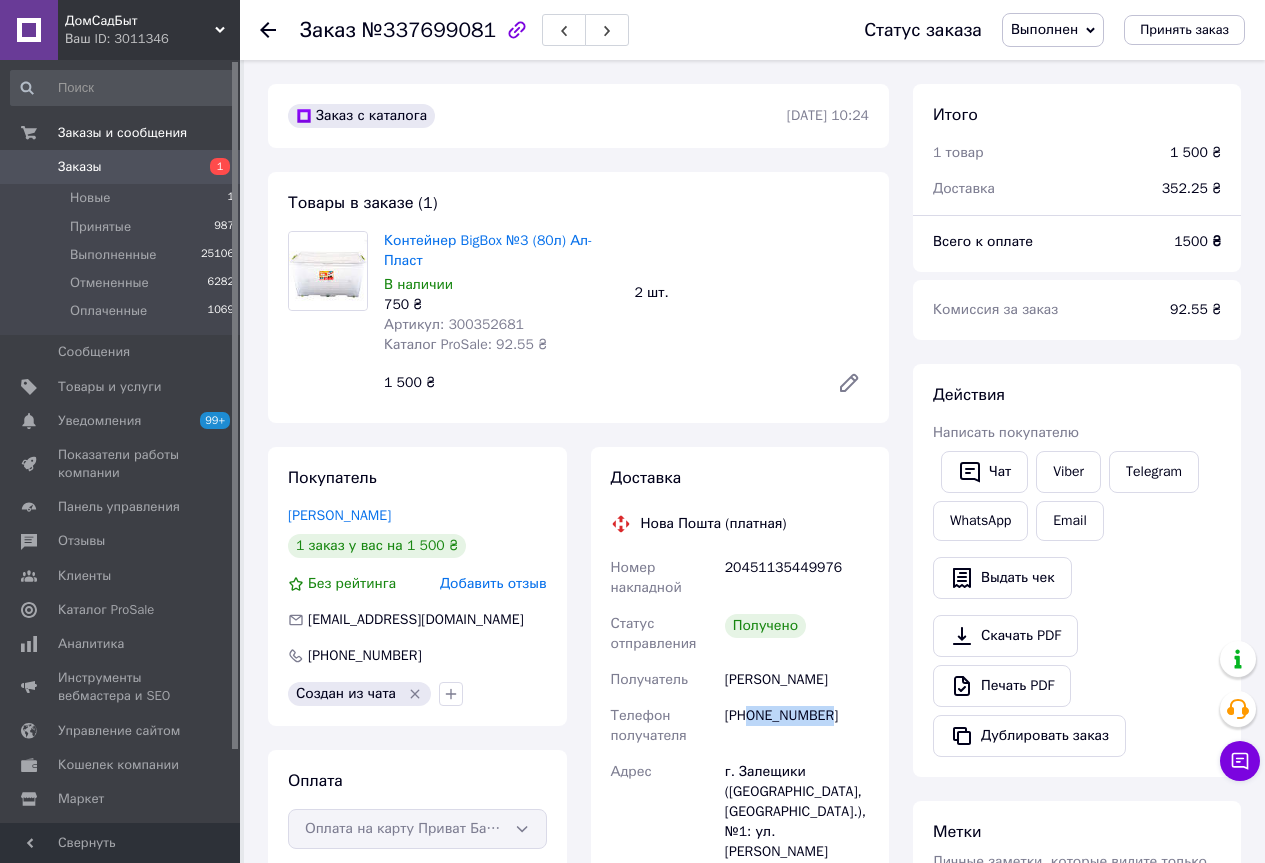 copy on "0500388203" 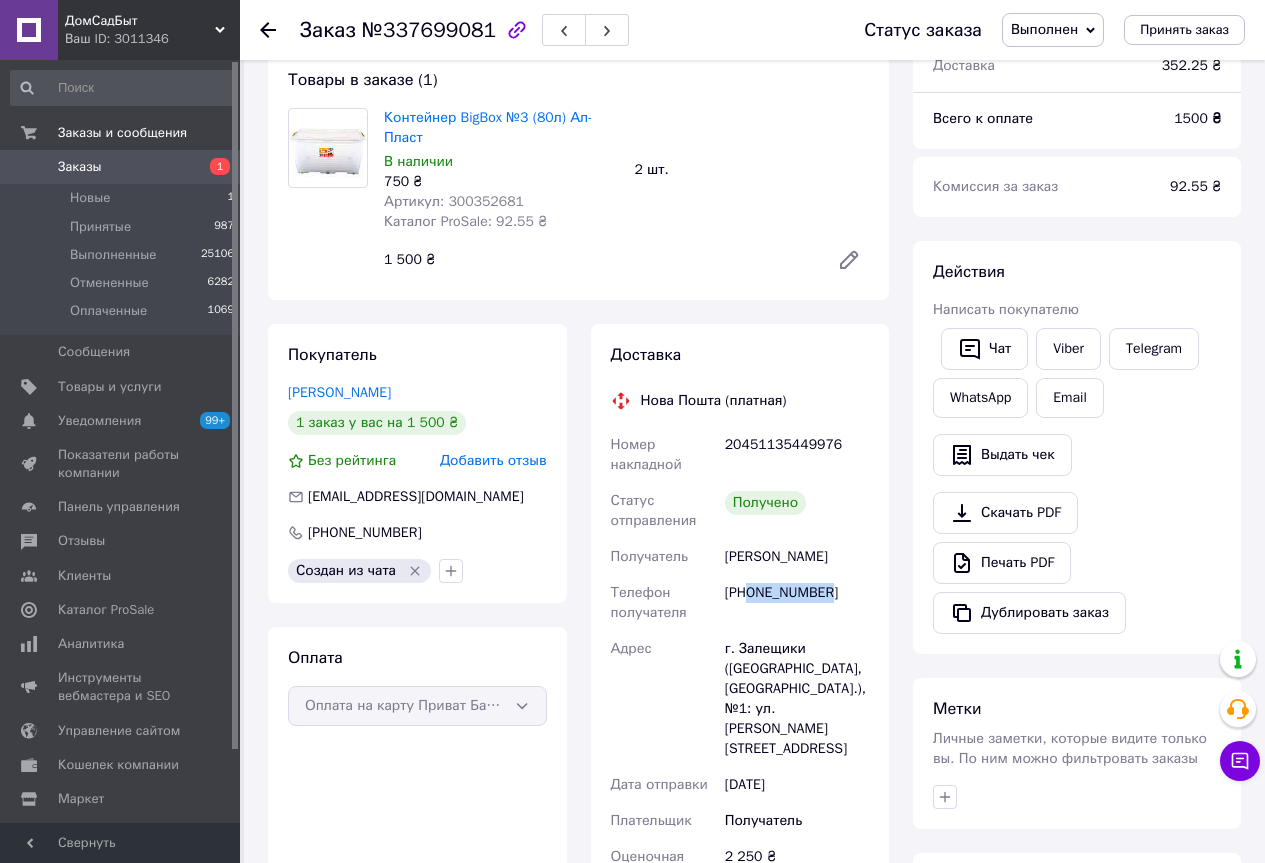 scroll, scrollTop: 100, scrollLeft: 0, axis: vertical 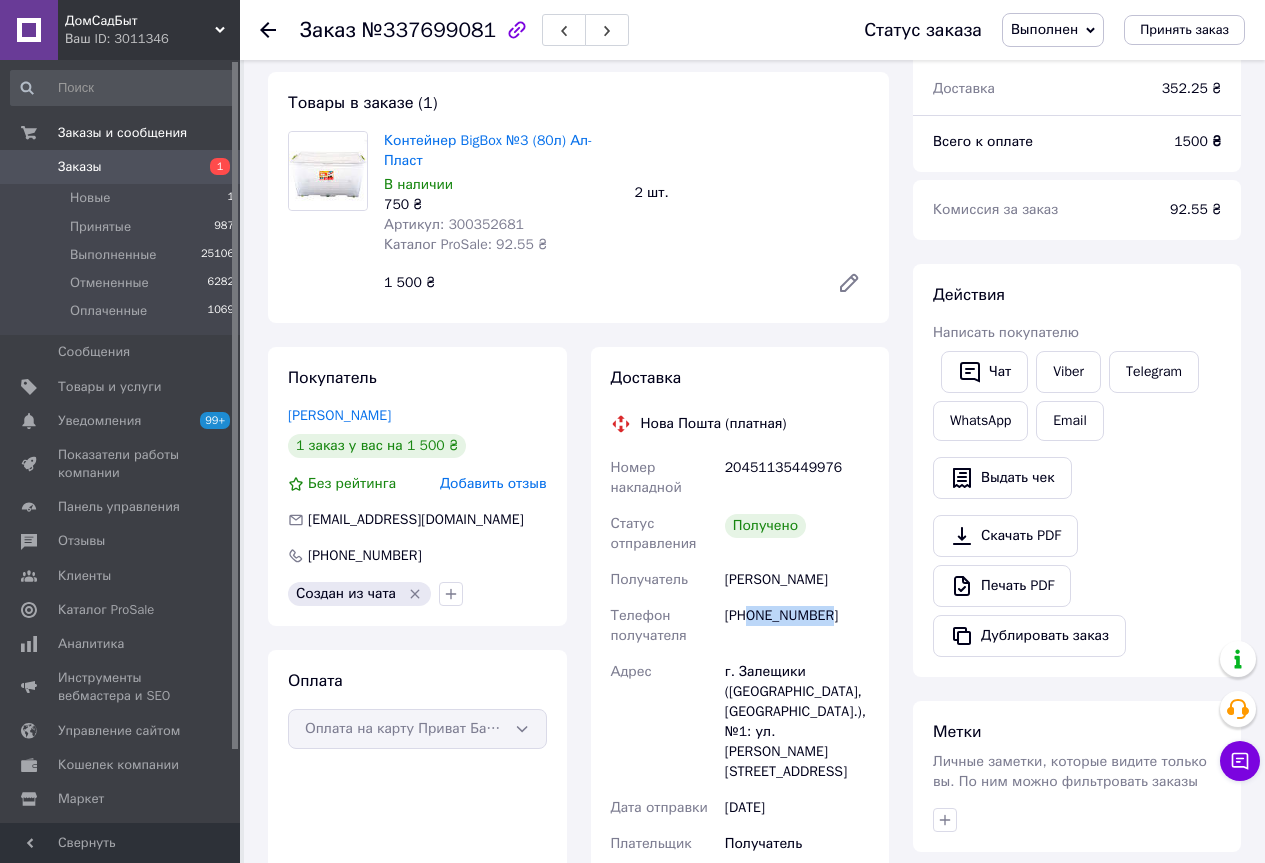 click on "Заказы" at bounding box center (80, 167) 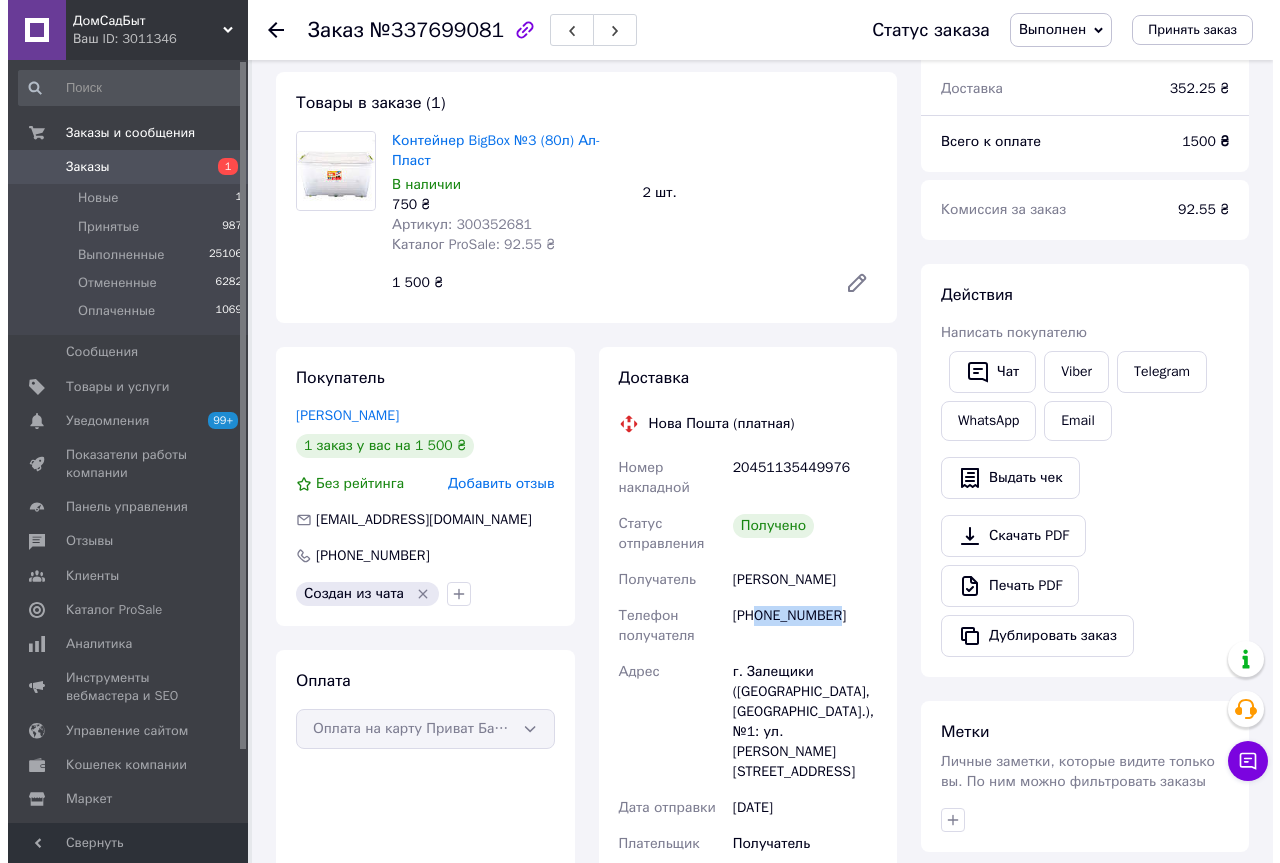 scroll, scrollTop: 0, scrollLeft: 0, axis: both 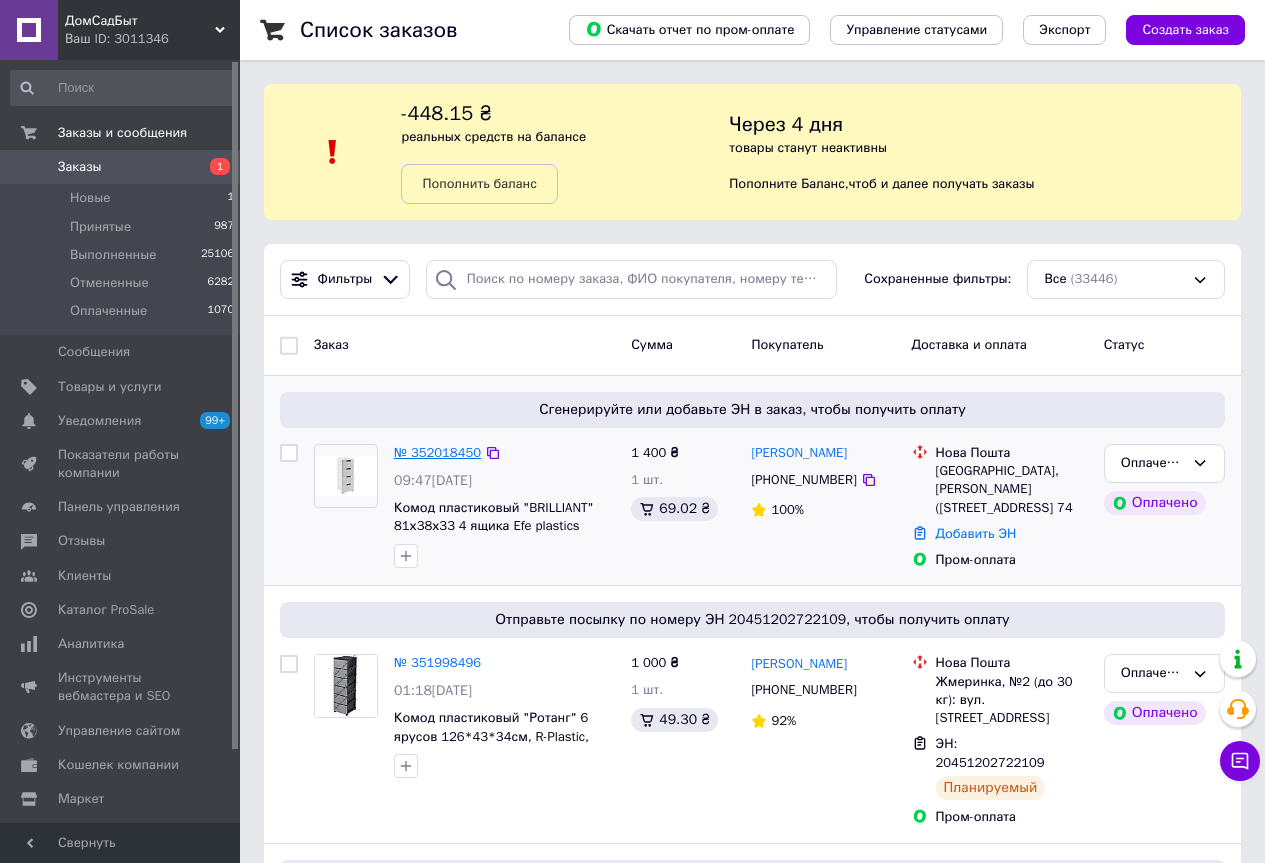 click on "№ 352018450" at bounding box center [437, 452] 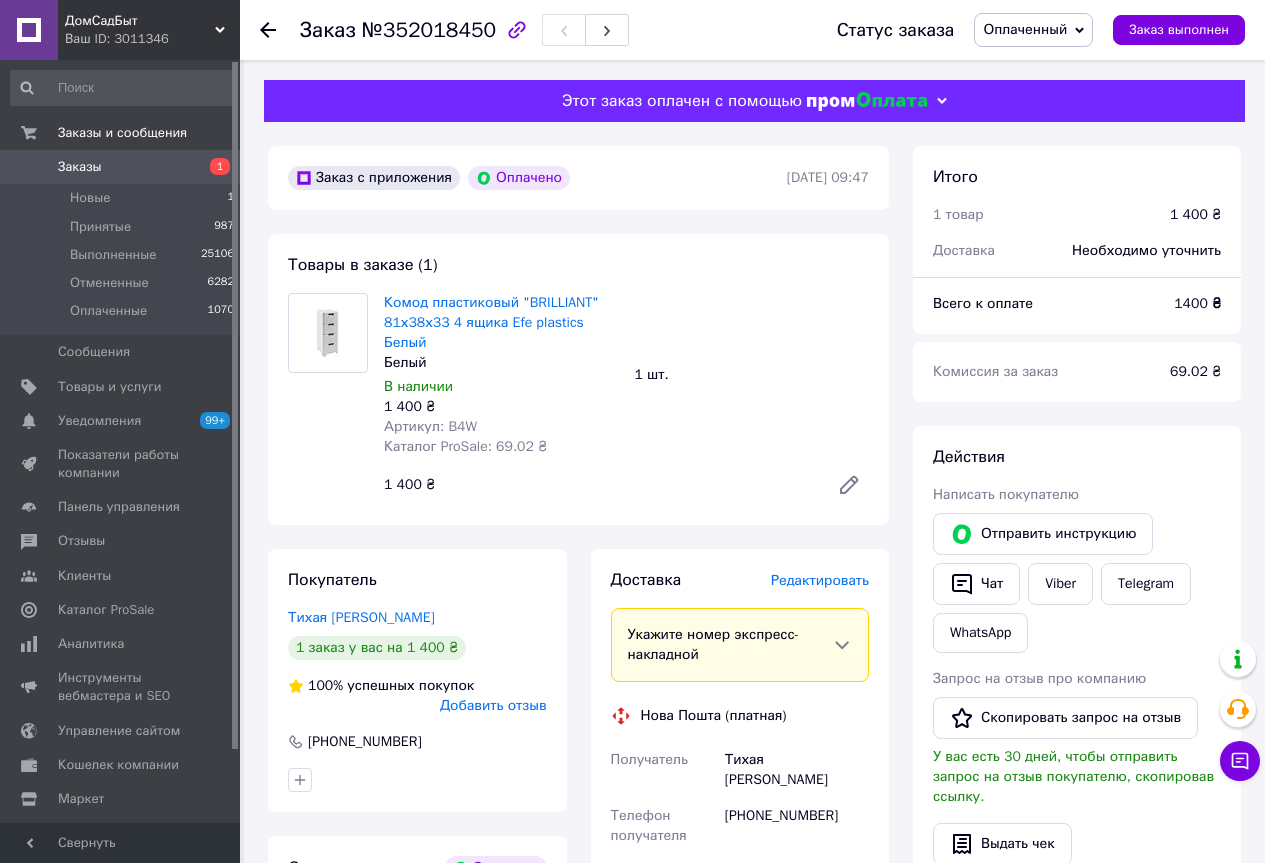 click on "Редактировать" at bounding box center (820, 580) 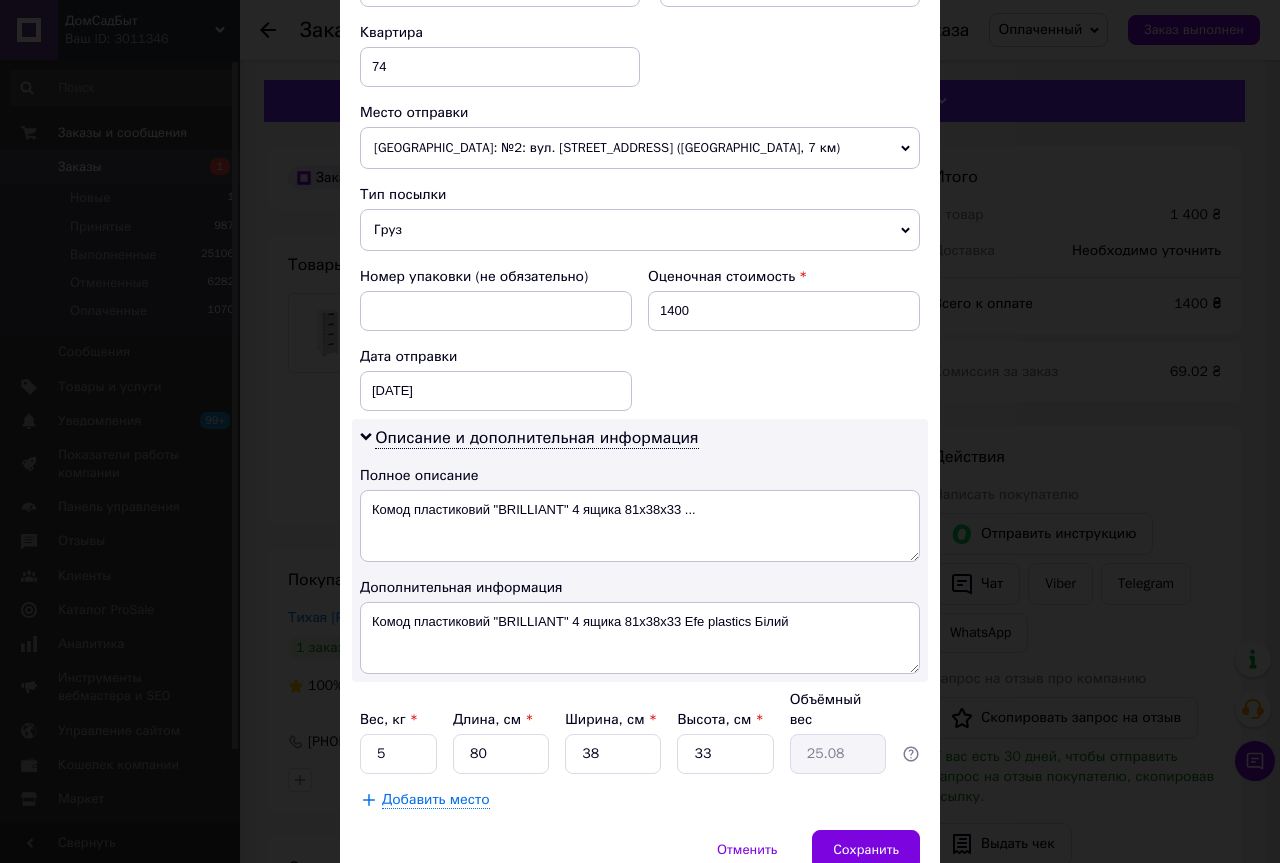 scroll, scrollTop: 769, scrollLeft: 0, axis: vertical 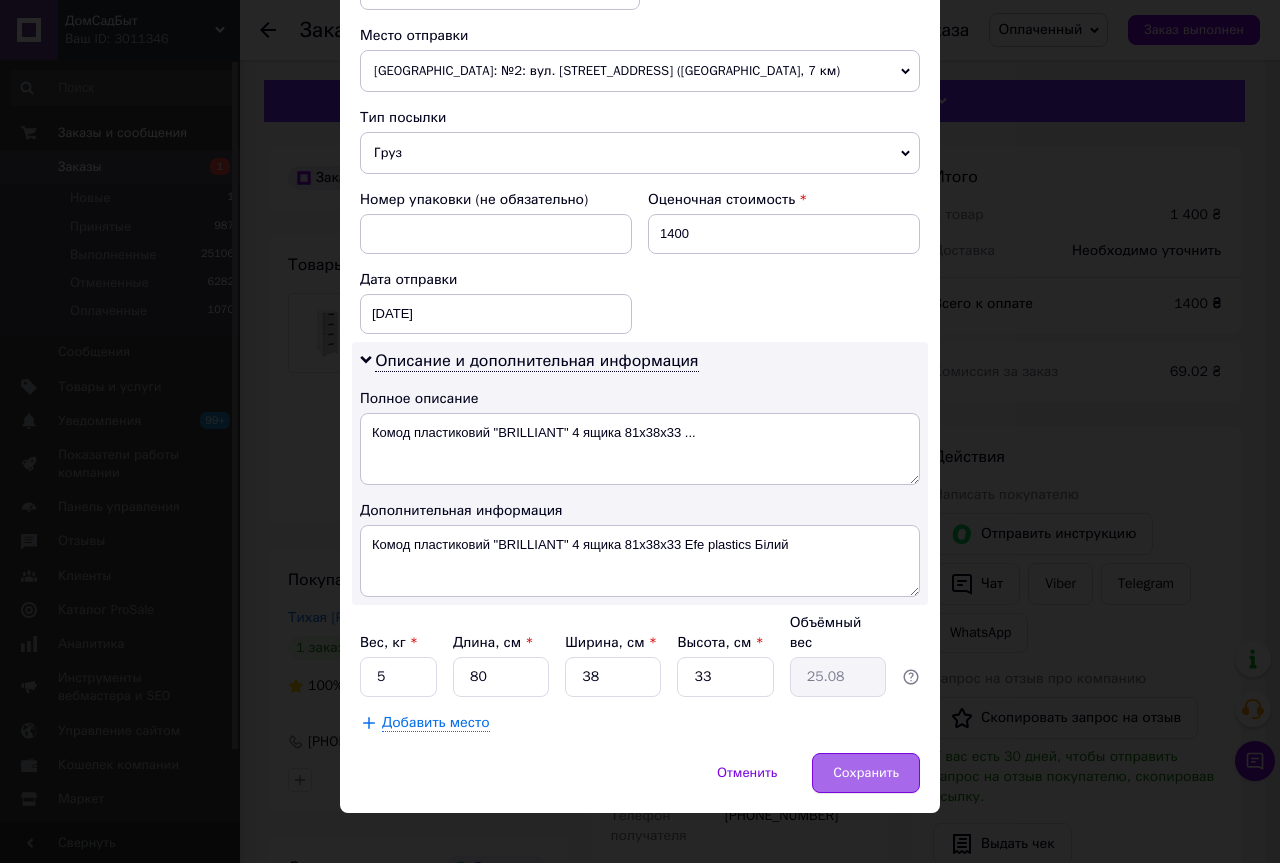 click on "Сохранить" at bounding box center (866, 773) 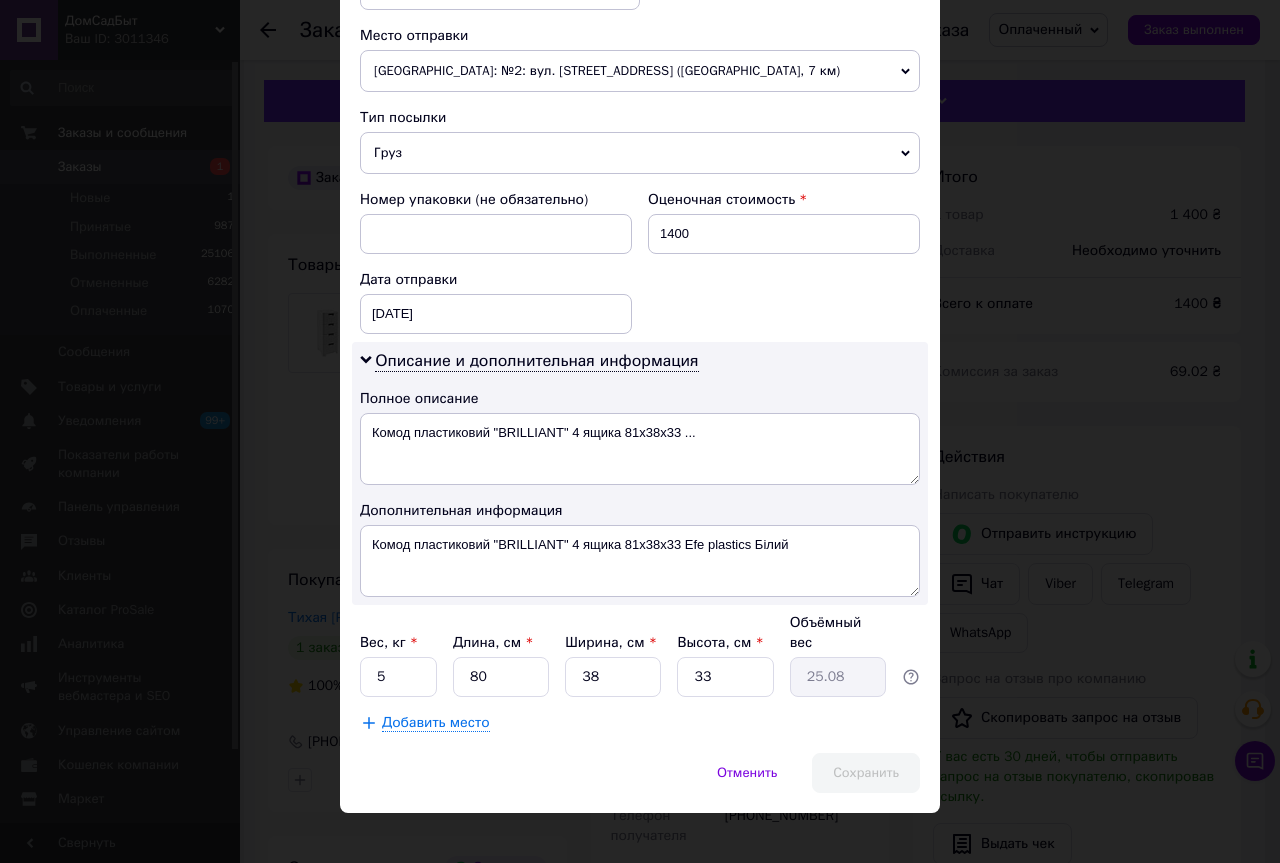 scroll, scrollTop: 6, scrollLeft: 0, axis: vertical 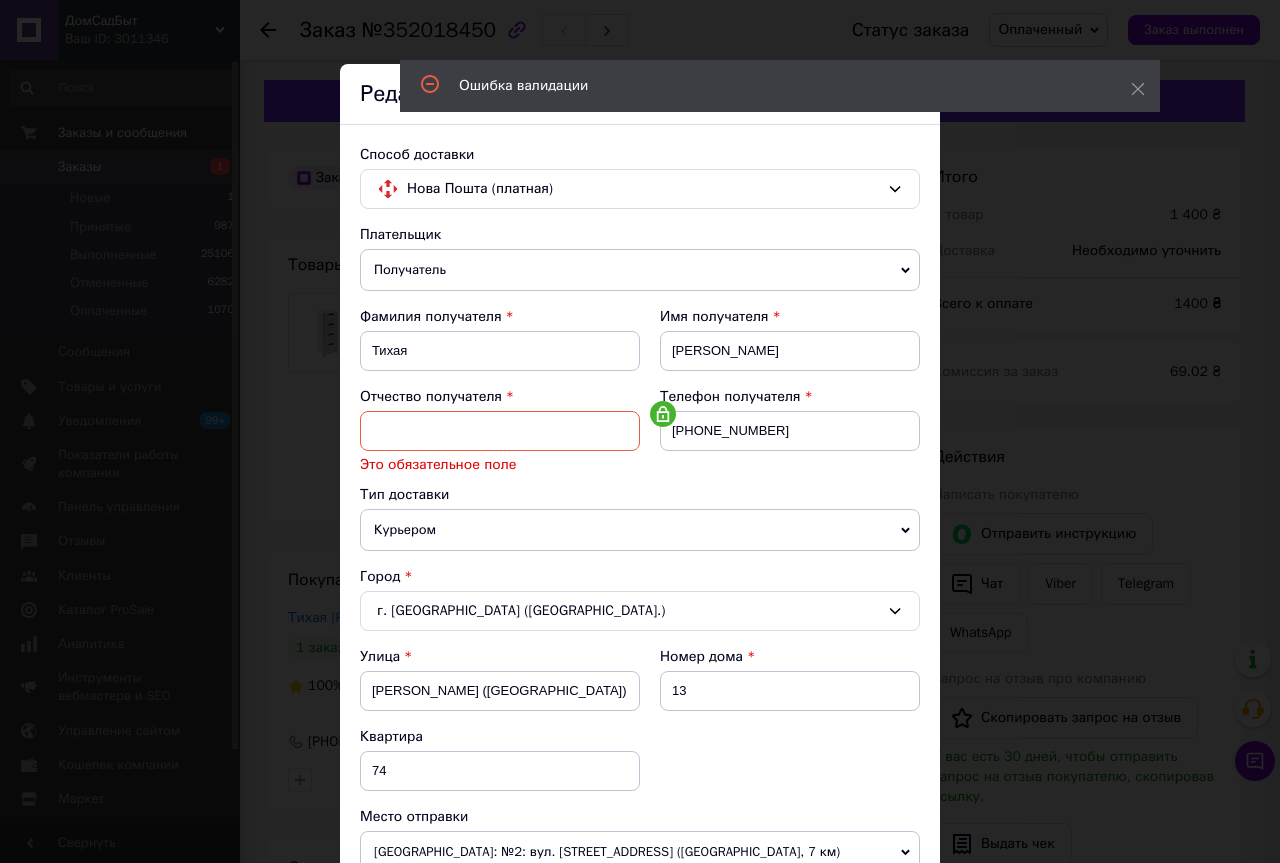 click at bounding box center [500, 431] 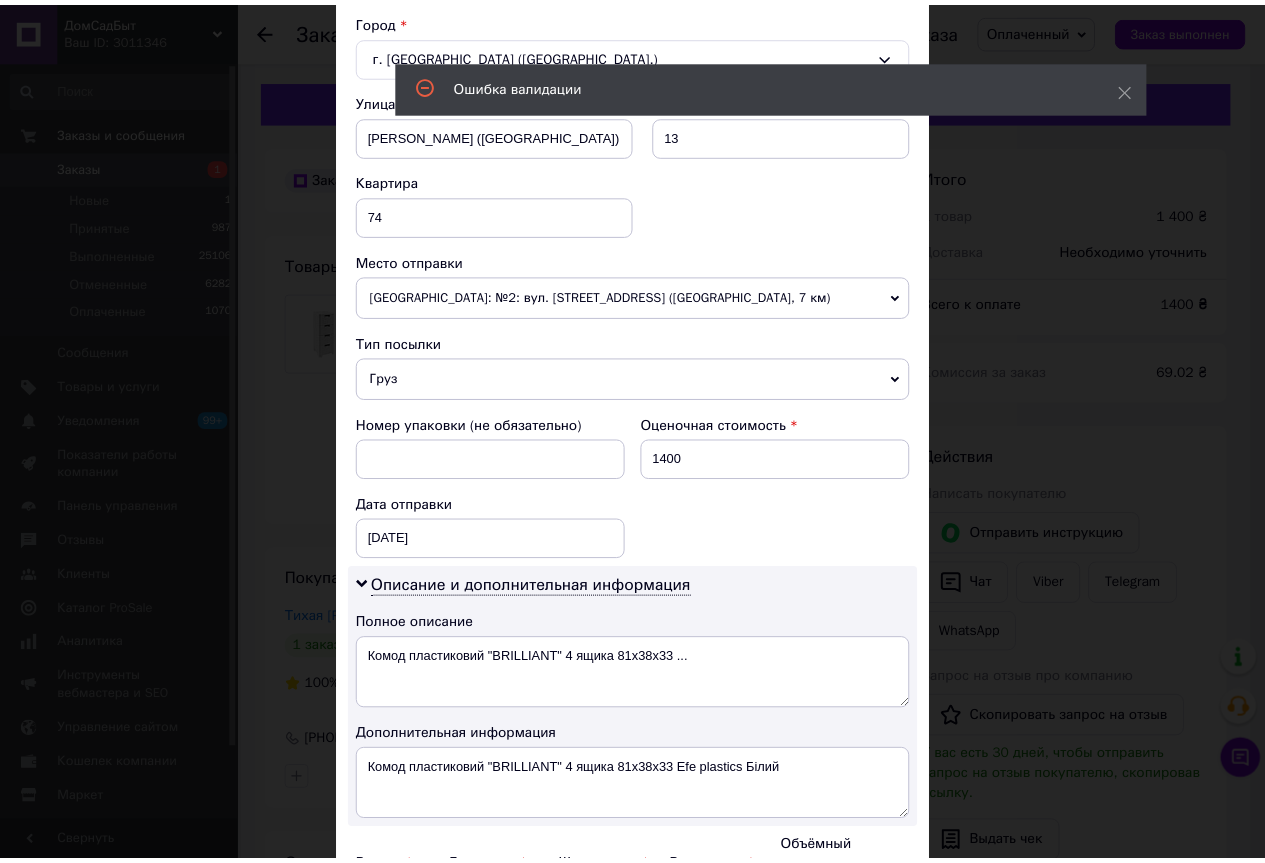 scroll, scrollTop: 769, scrollLeft: 0, axis: vertical 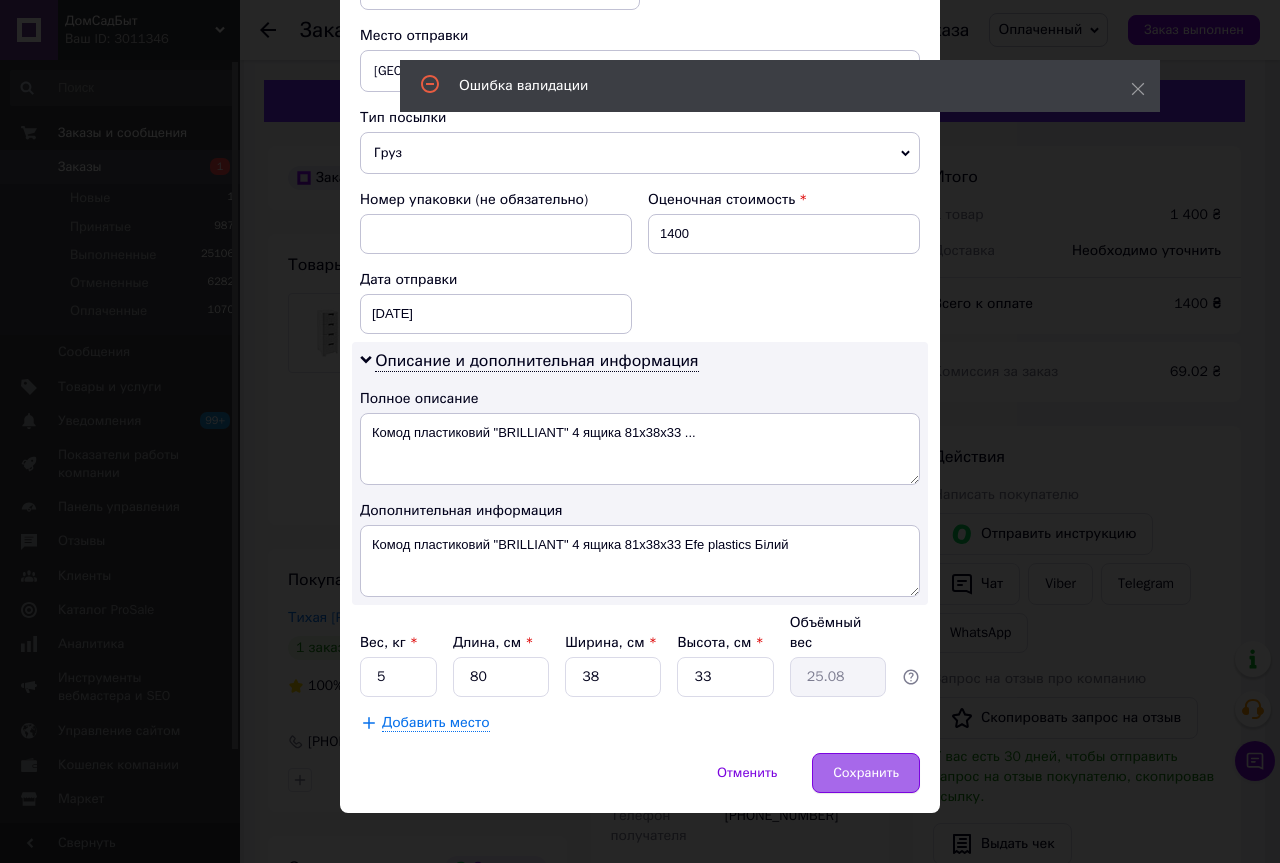 click on "Сохранить" at bounding box center [866, 773] 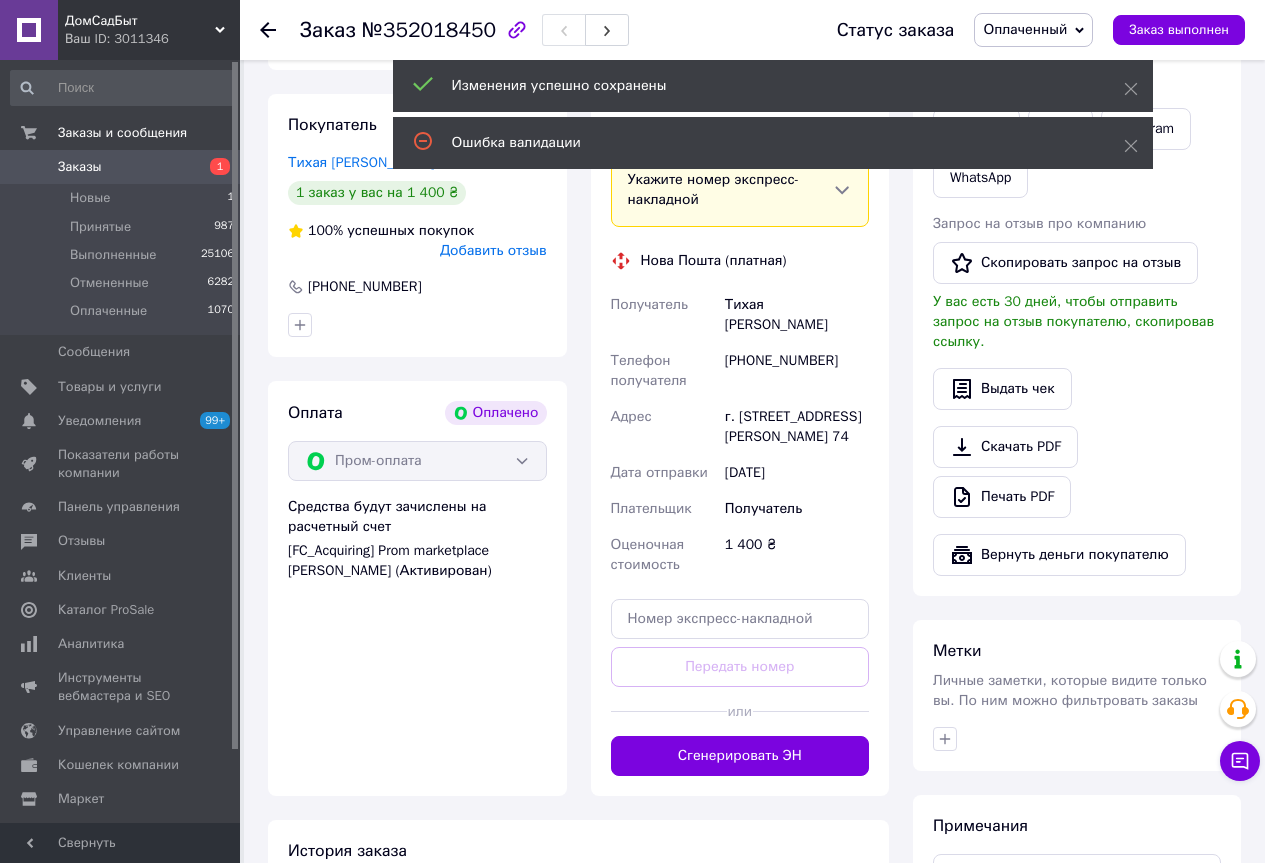 scroll, scrollTop: 500, scrollLeft: 0, axis: vertical 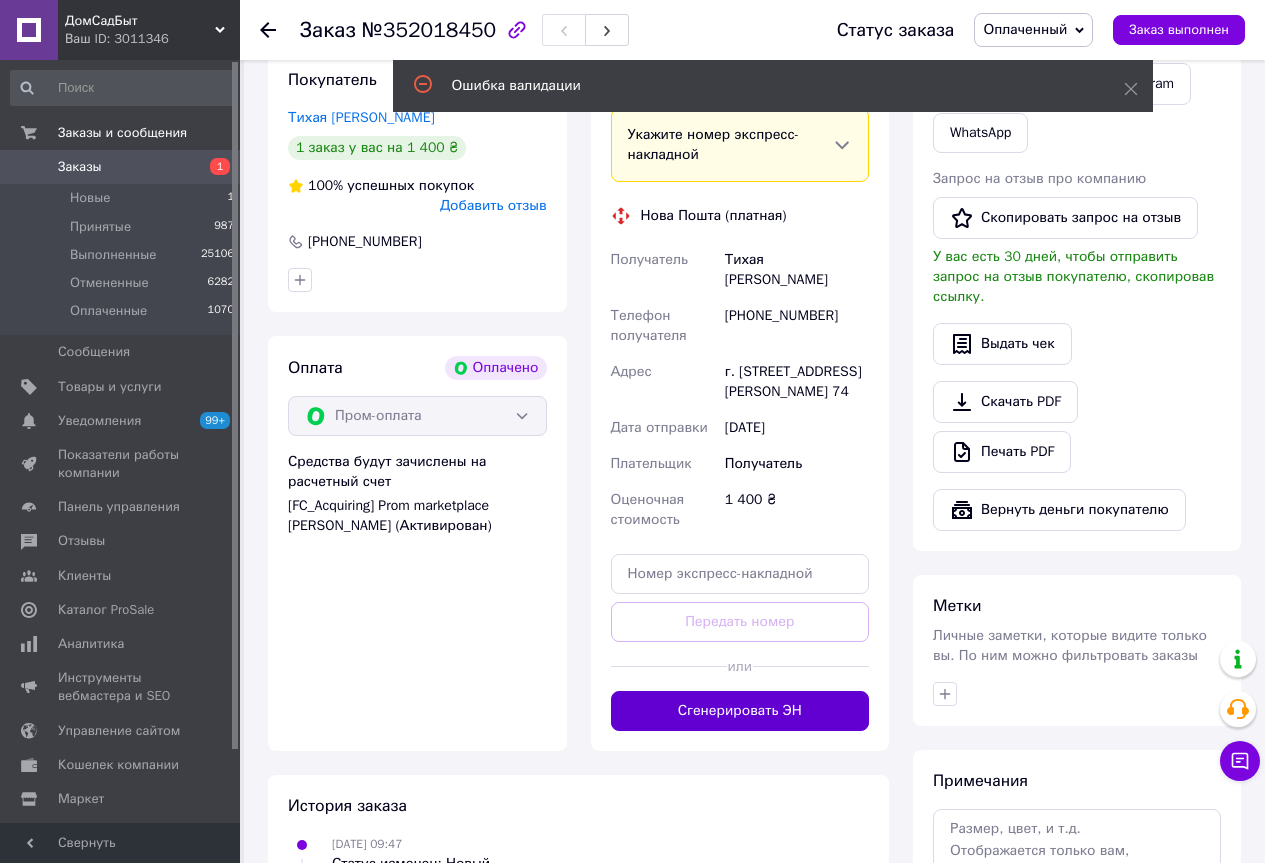 click on "Сгенерировать ЭН" at bounding box center [740, 711] 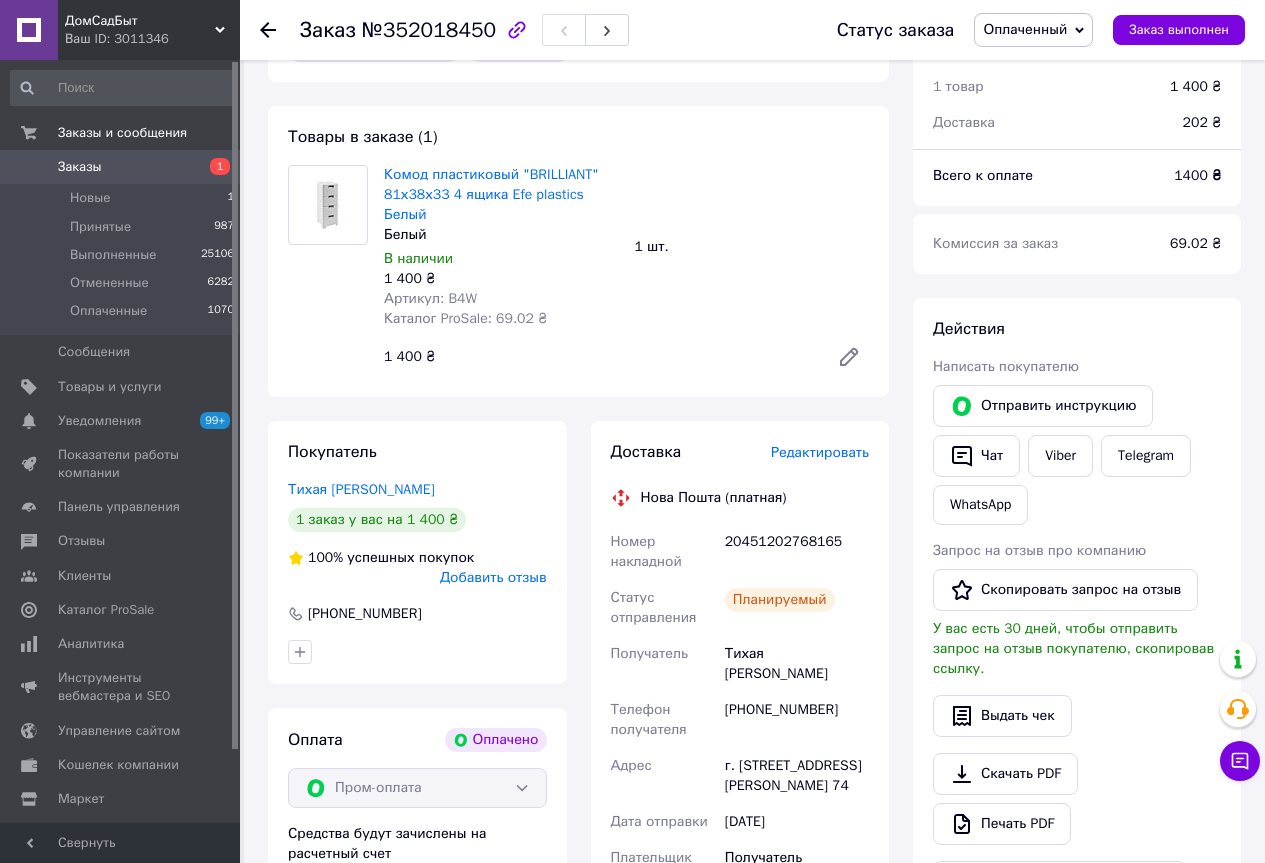 scroll, scrollTop: 100, scrollLeft: 0, axis: vertical 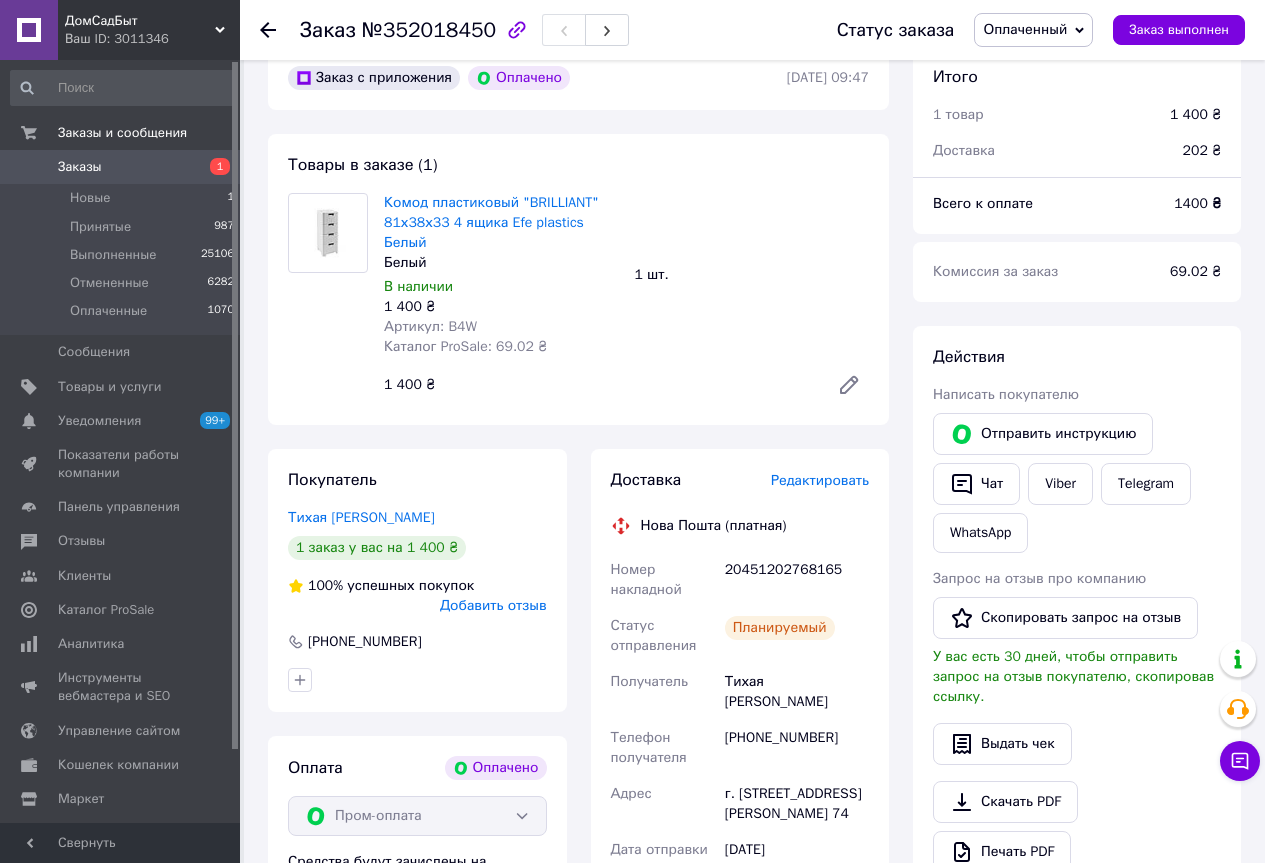 click on "Заказы" at bounding box center (80, 167) 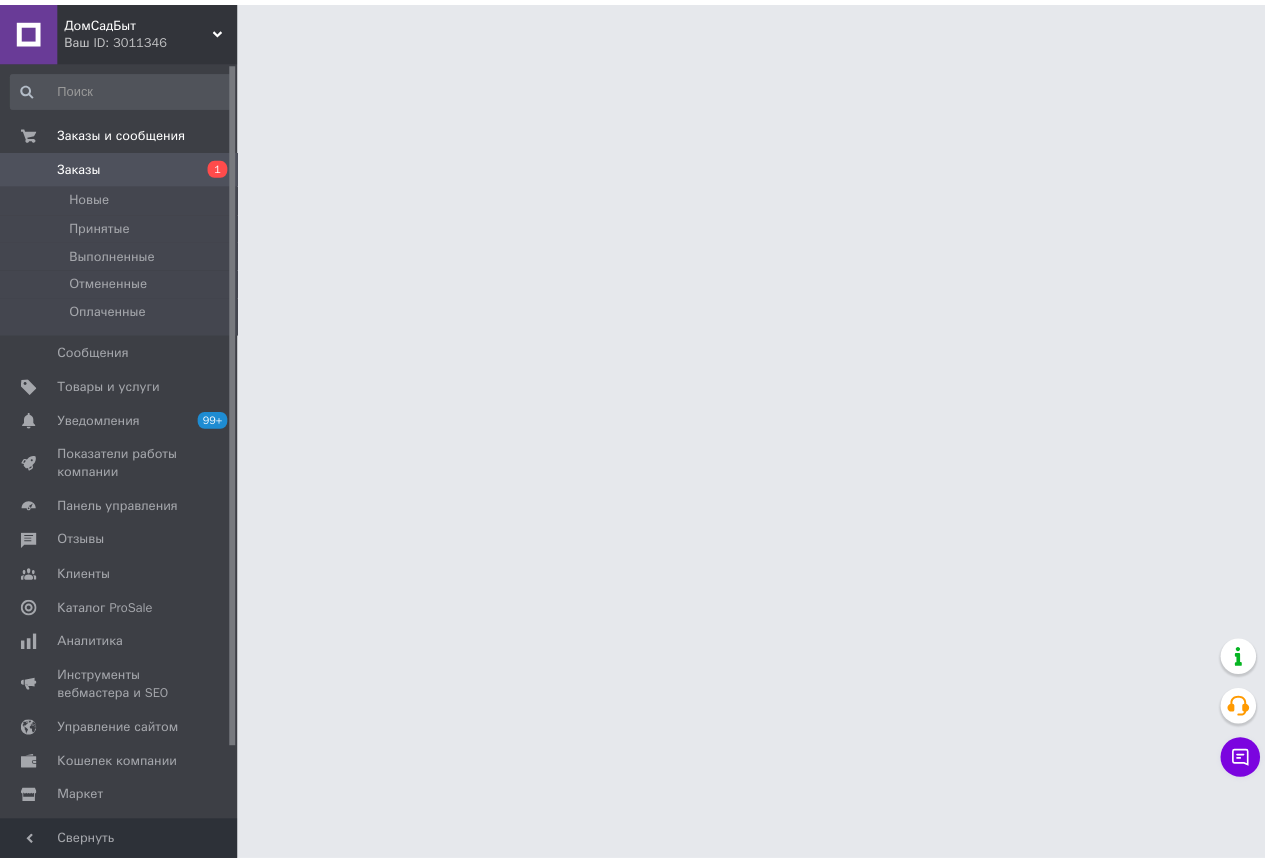 scroll, scrollTop: 0, scrollLeft: 0, axis: both 